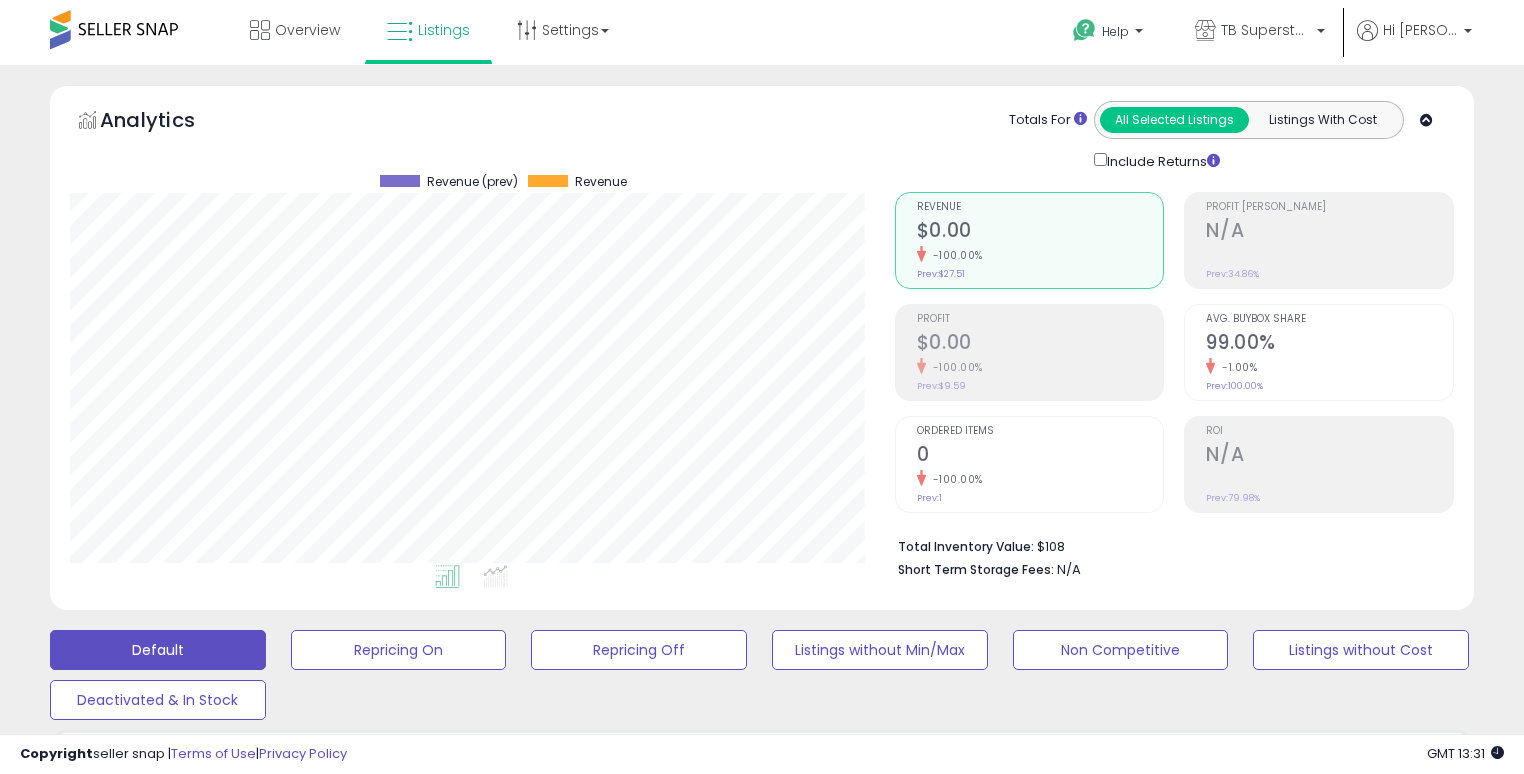 click on "**********" at bounding box center (238, 856) 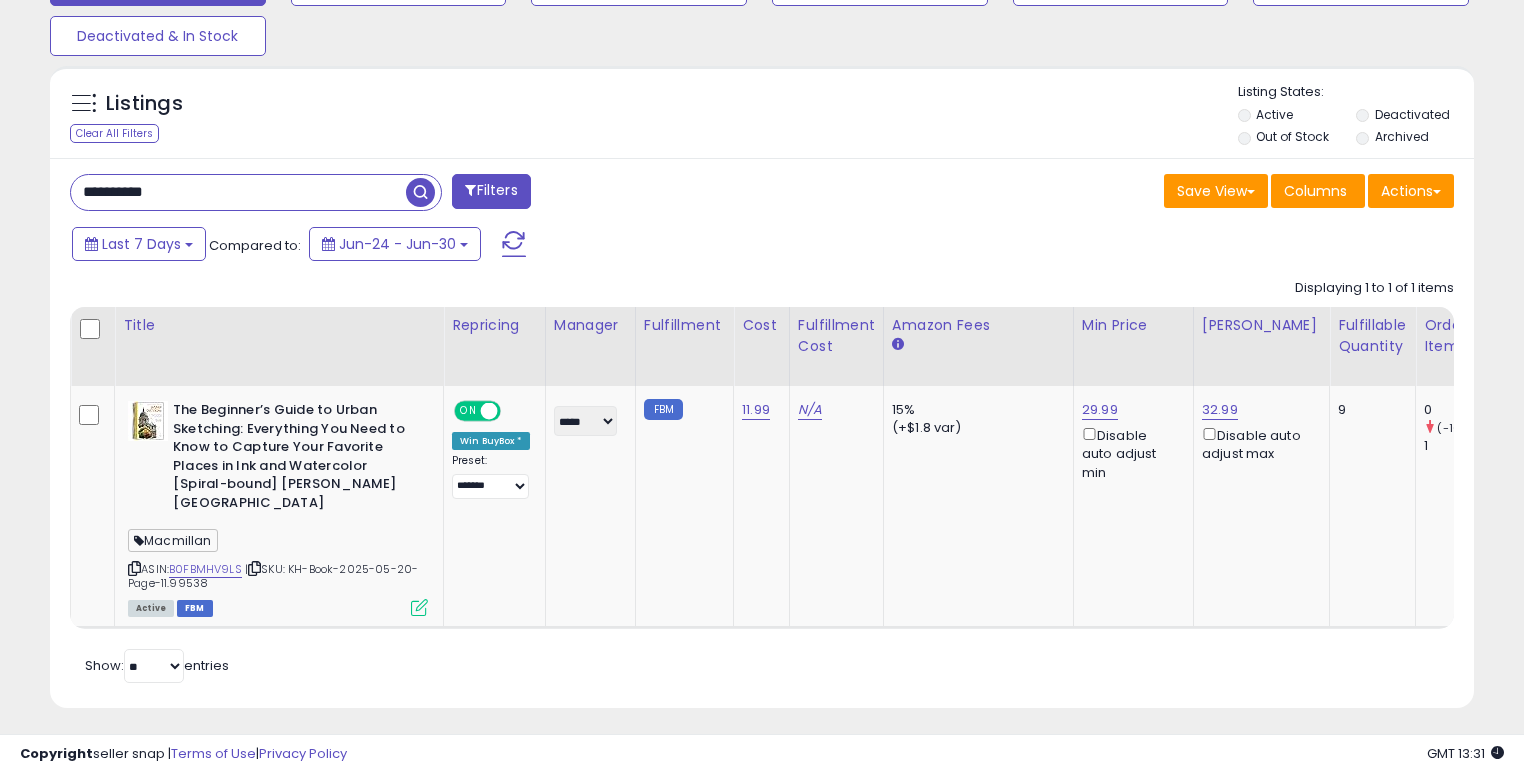 scroll, scrollTop: 664, scrollLeft: 0, axis: vertical 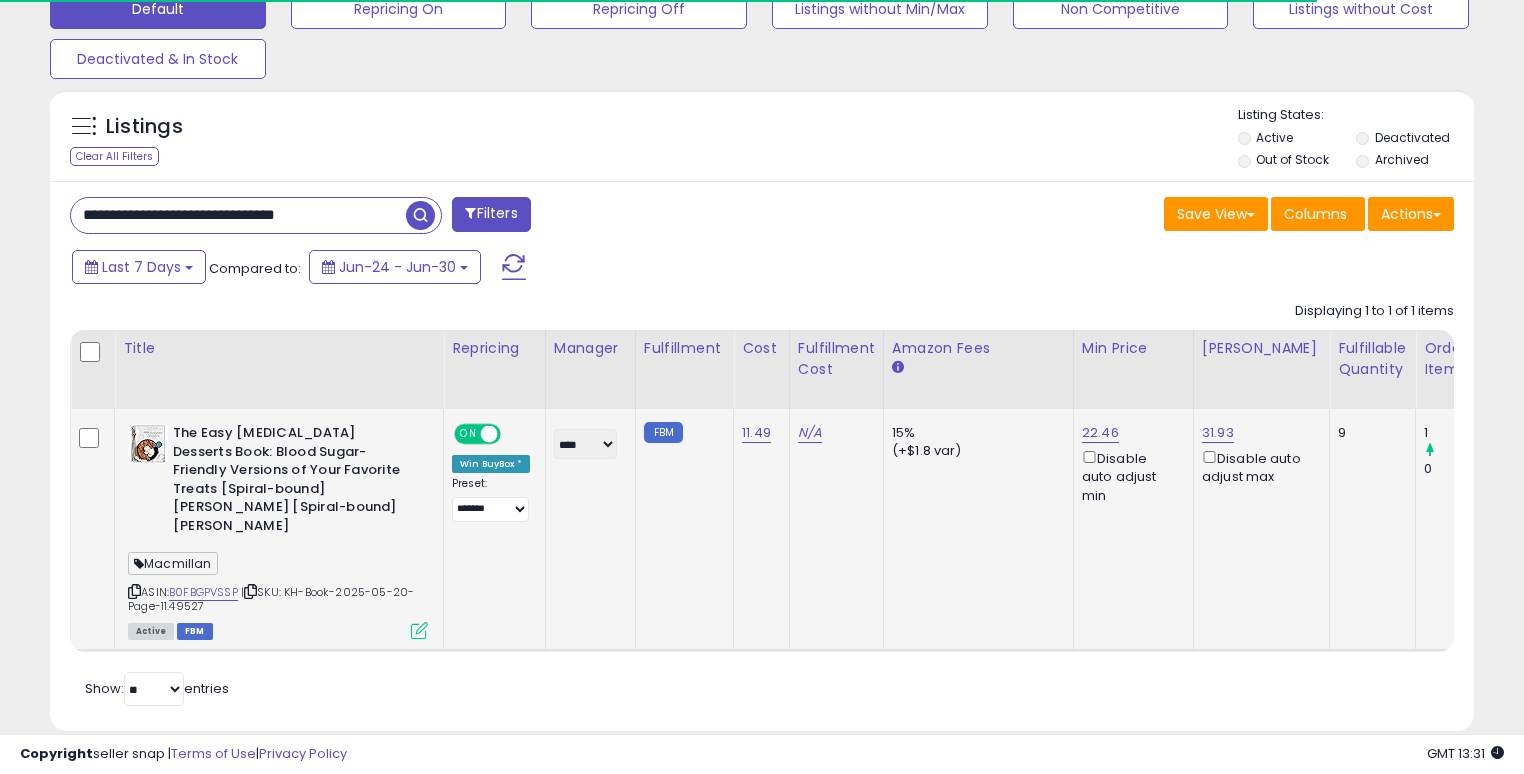 click on "Disable auto adjust min" at bounding box center [1130, 476] 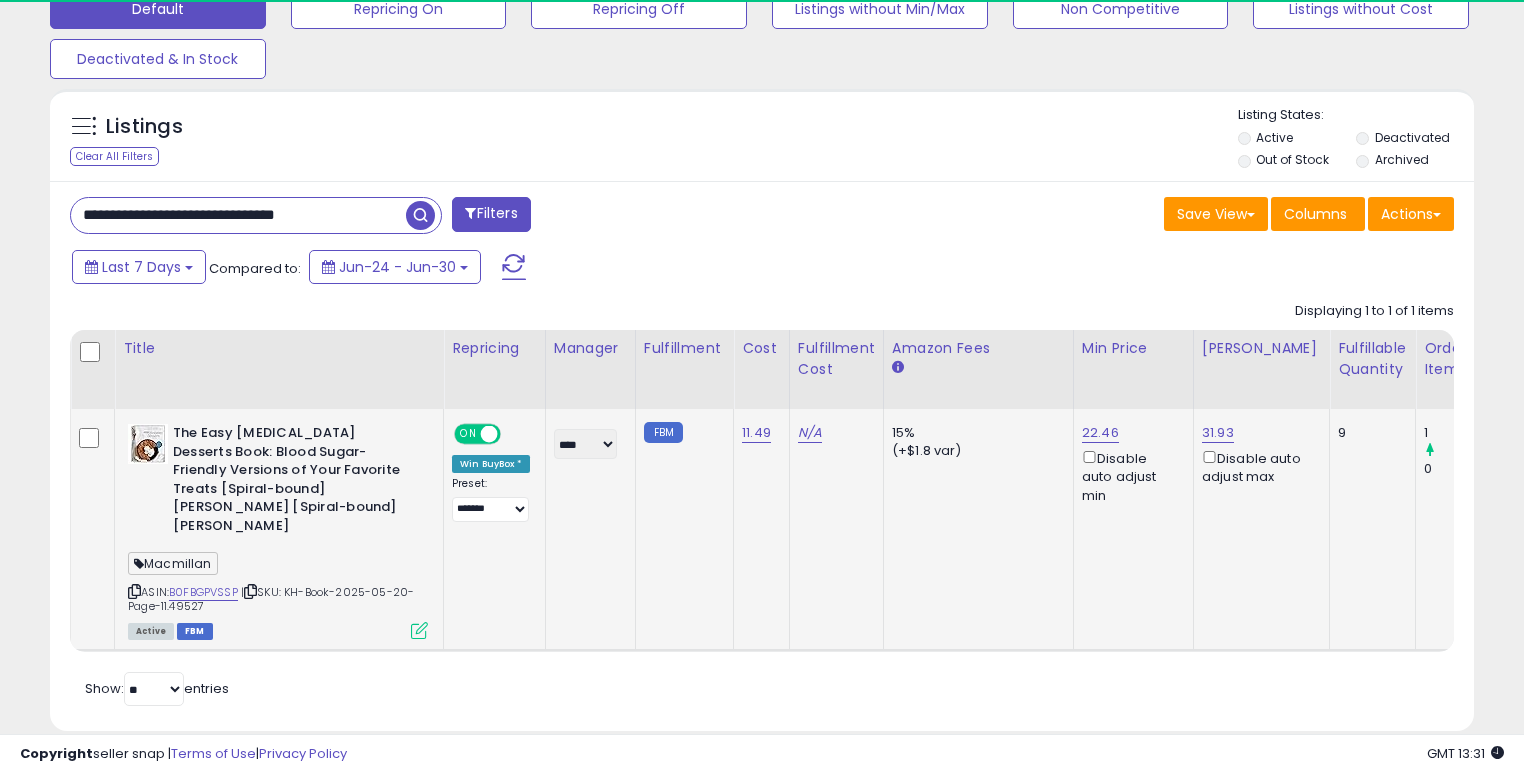 scroll, scrollTop: 999589, scrollLeft: 999175, axis: both 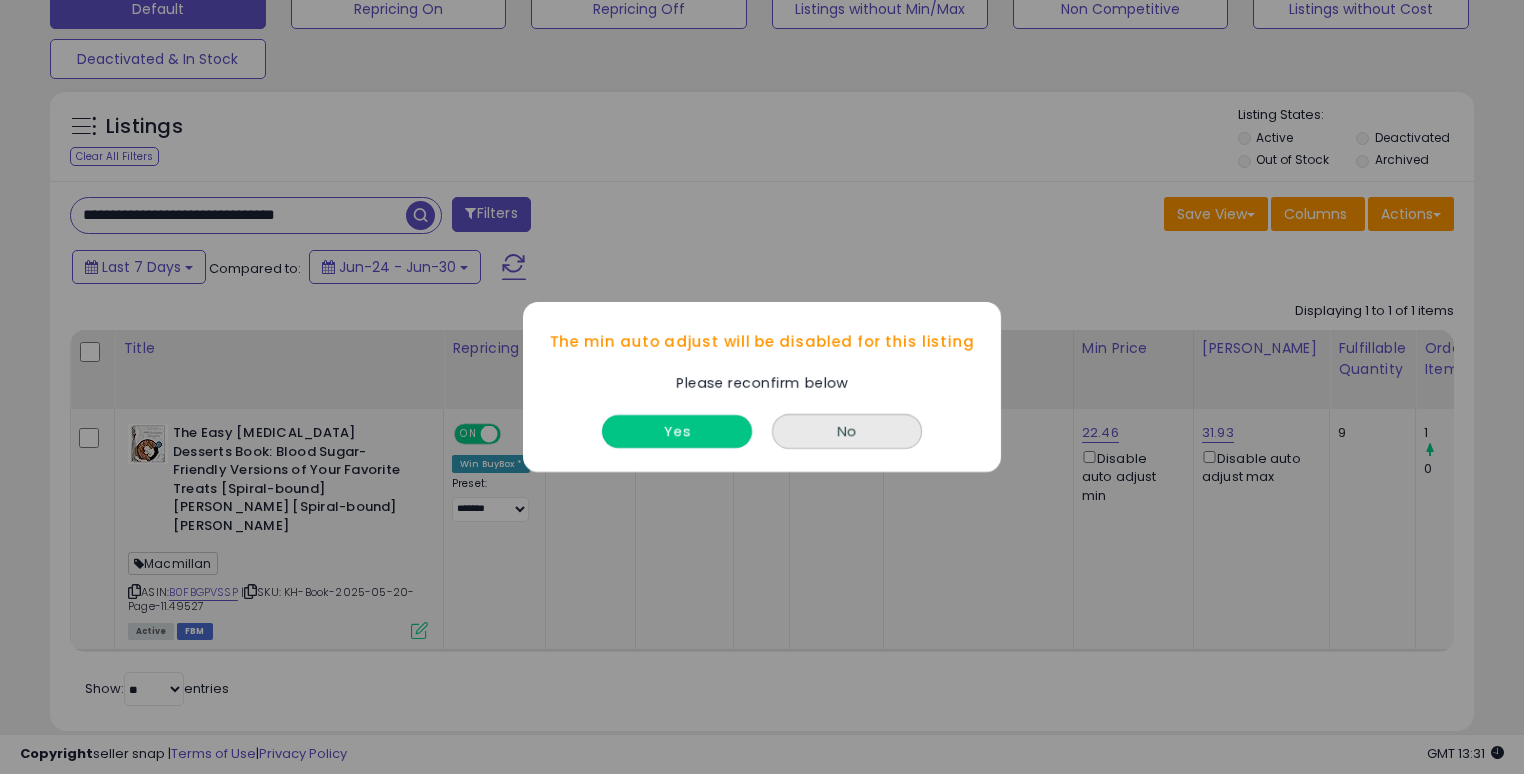 click on "Yes" at bounding box center [677, 431] 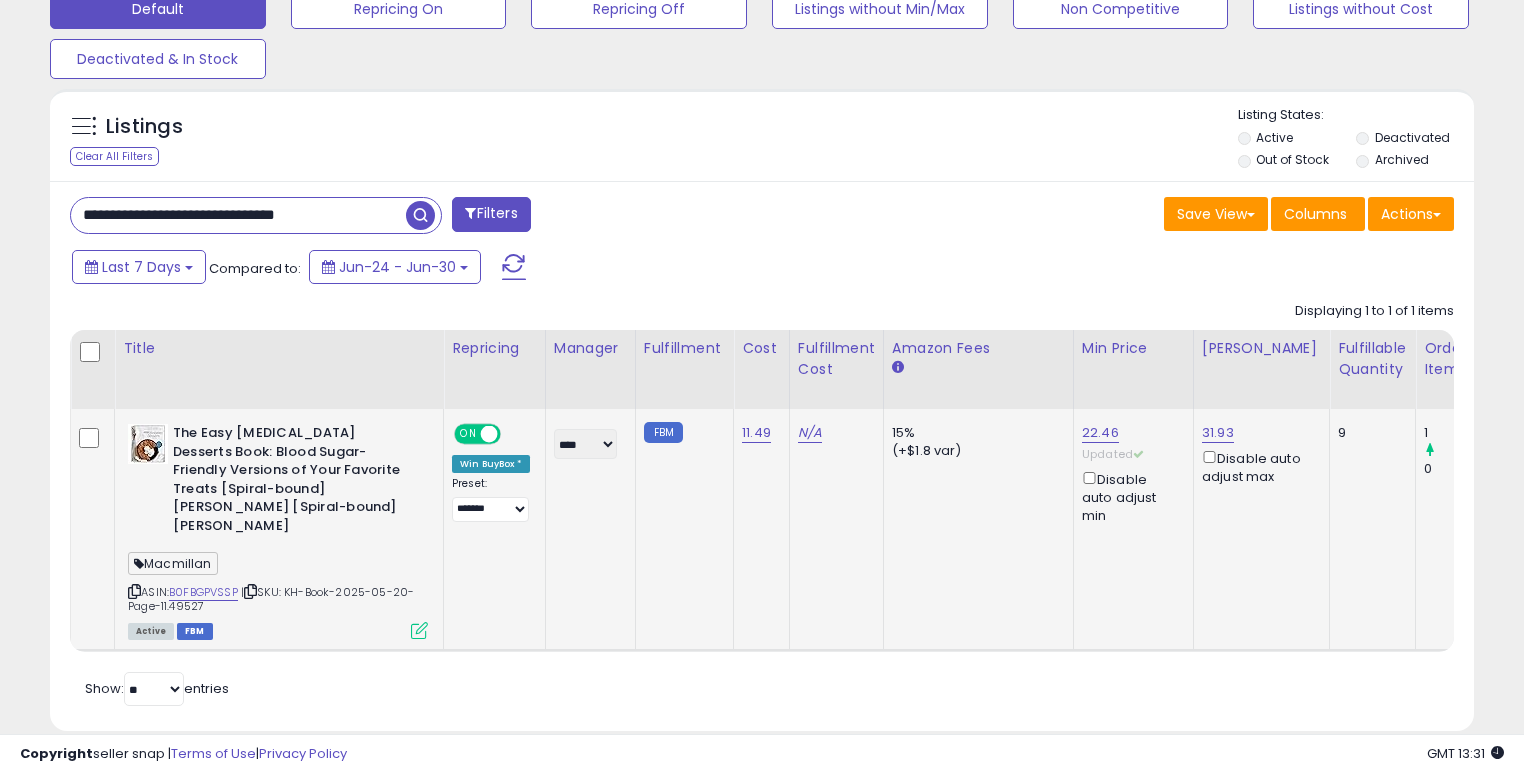 click on "Disable auto adjust max" at bounding box center [1258, 466] 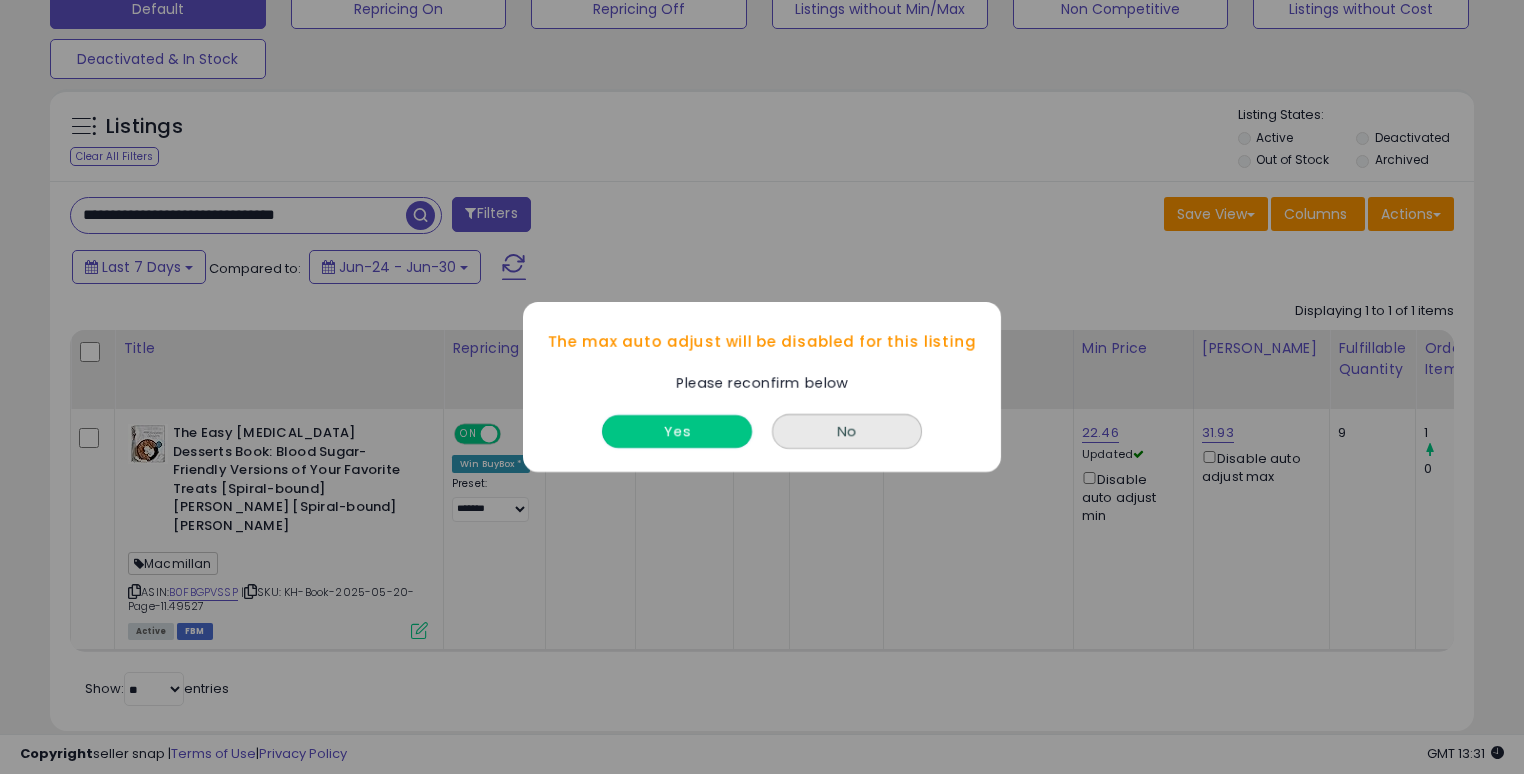 click on "Yes" at bounding box center (677, 431) 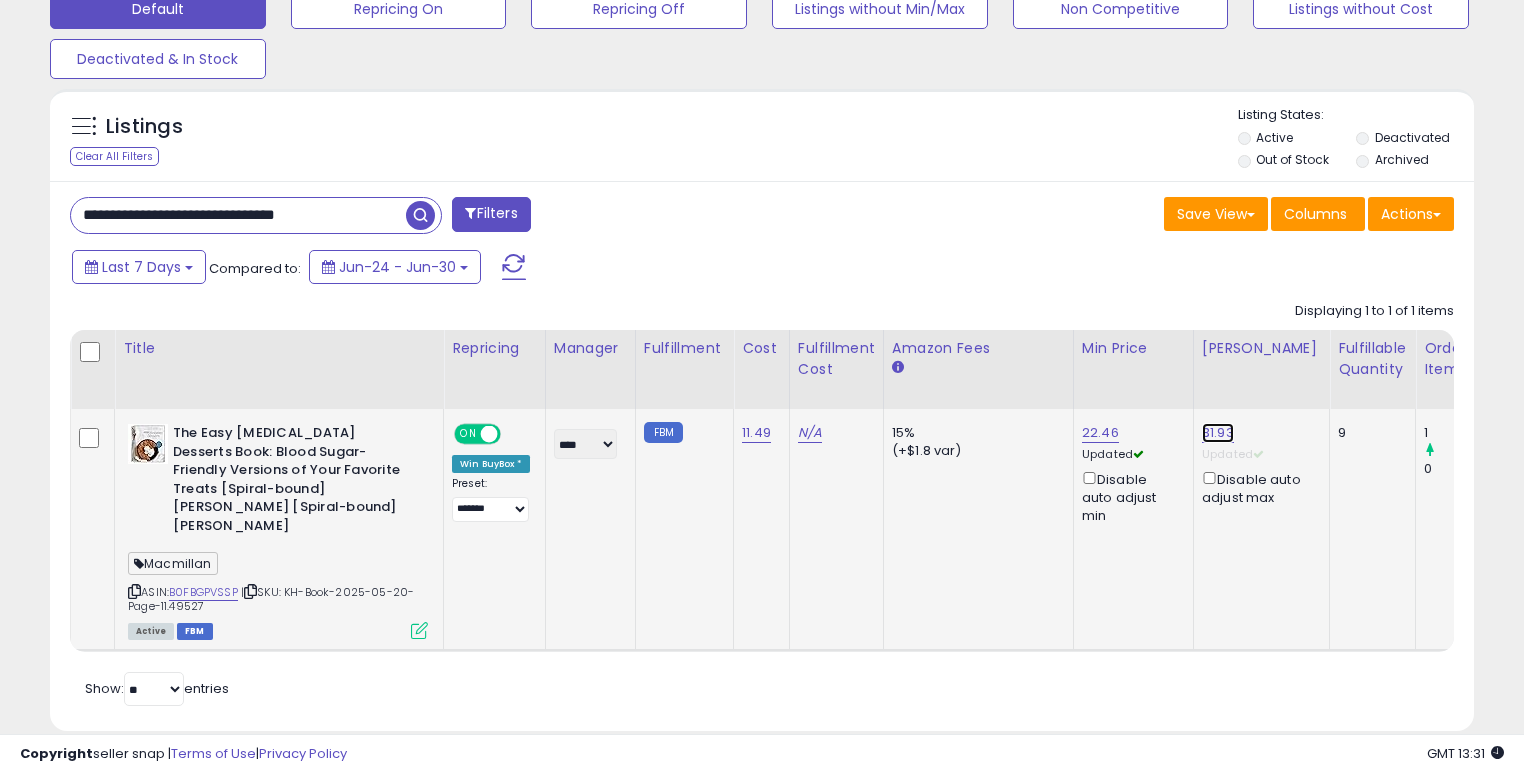 click on "31.93" at bounding box center [1218, 433] 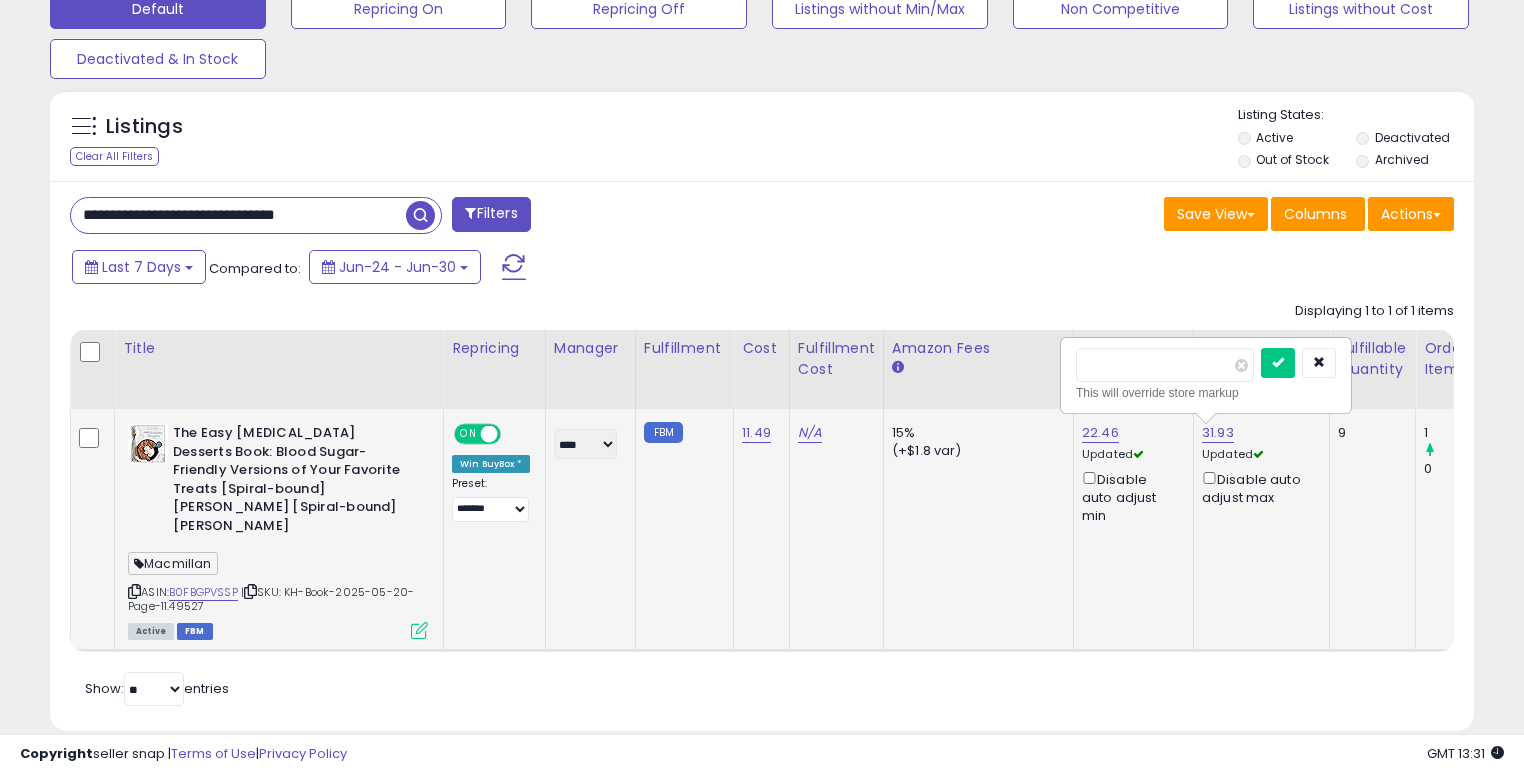 click on "*****" at bounding box center (1165, 365) 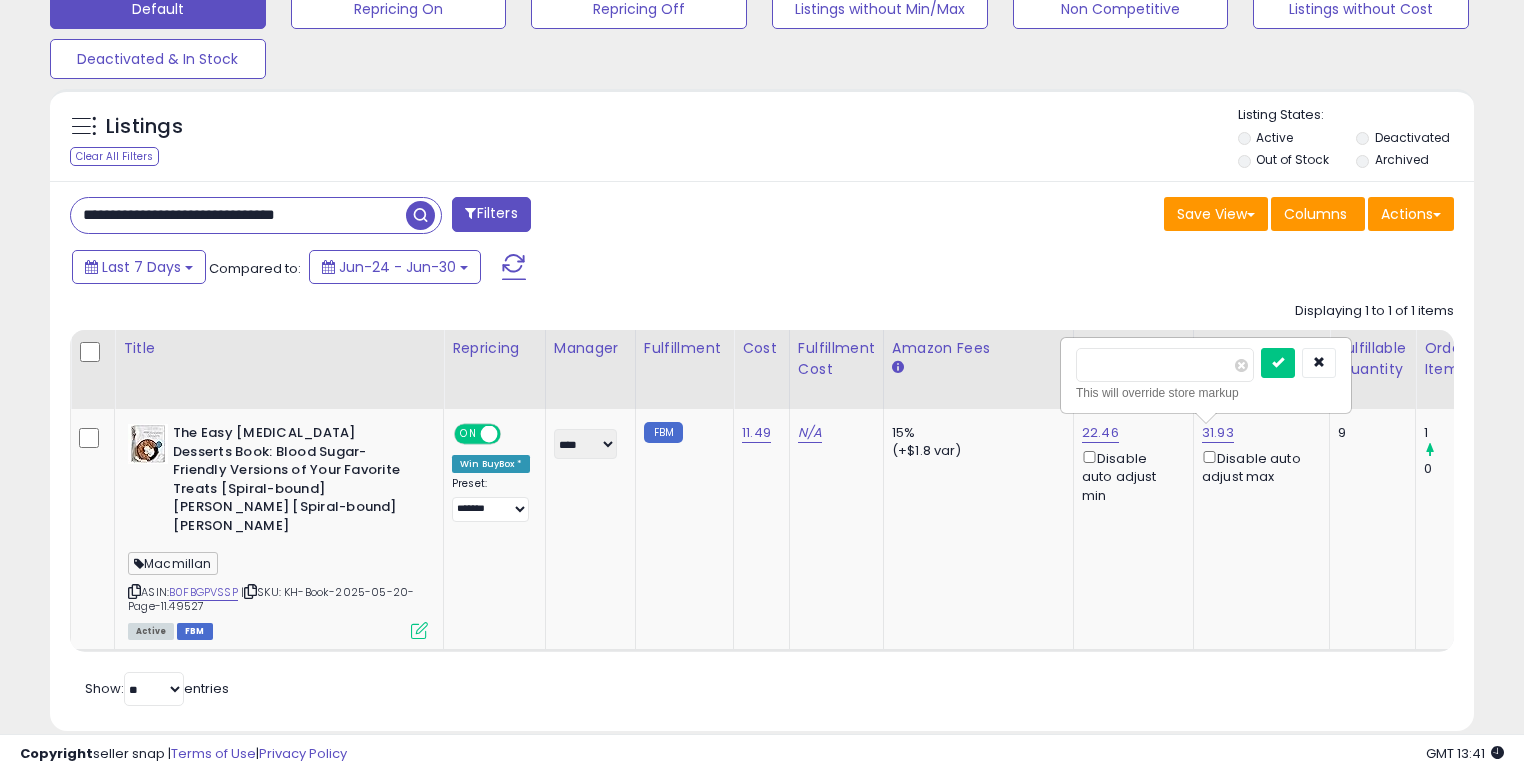 click on "**********" at bounding box center (238, 215) 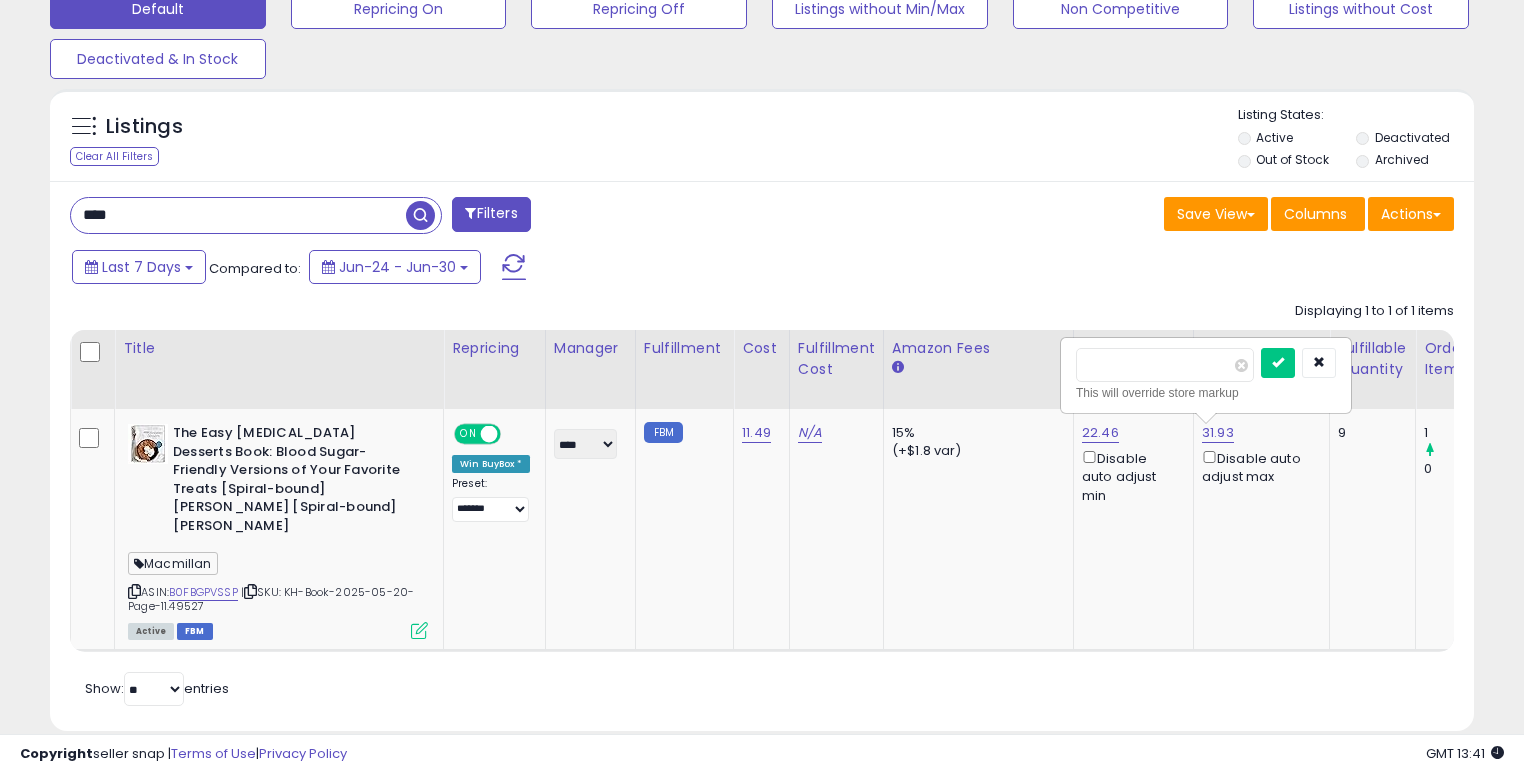 type on "****" 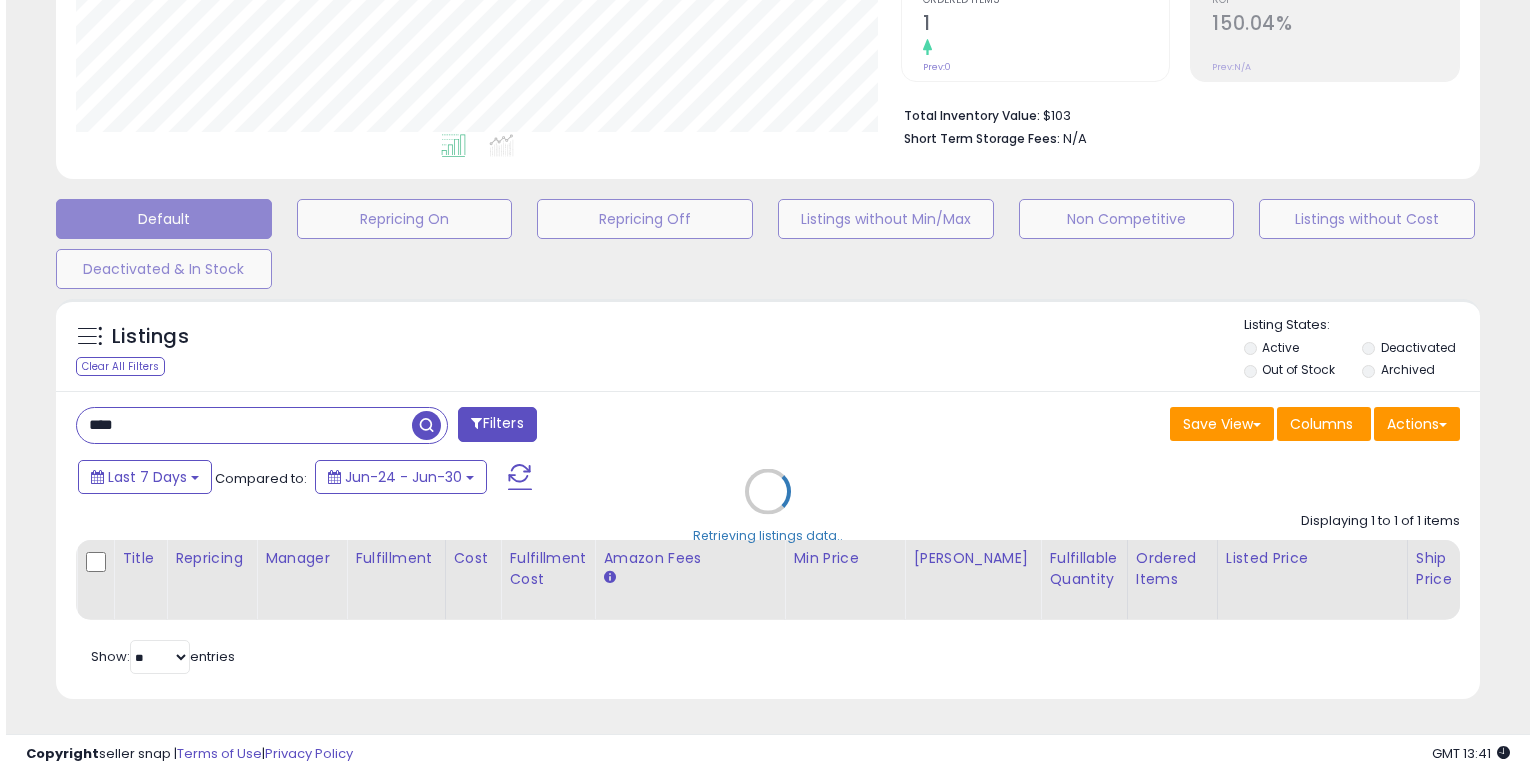 scroll, scrollTop: 441, scrollLeft: 0, axis: vertical 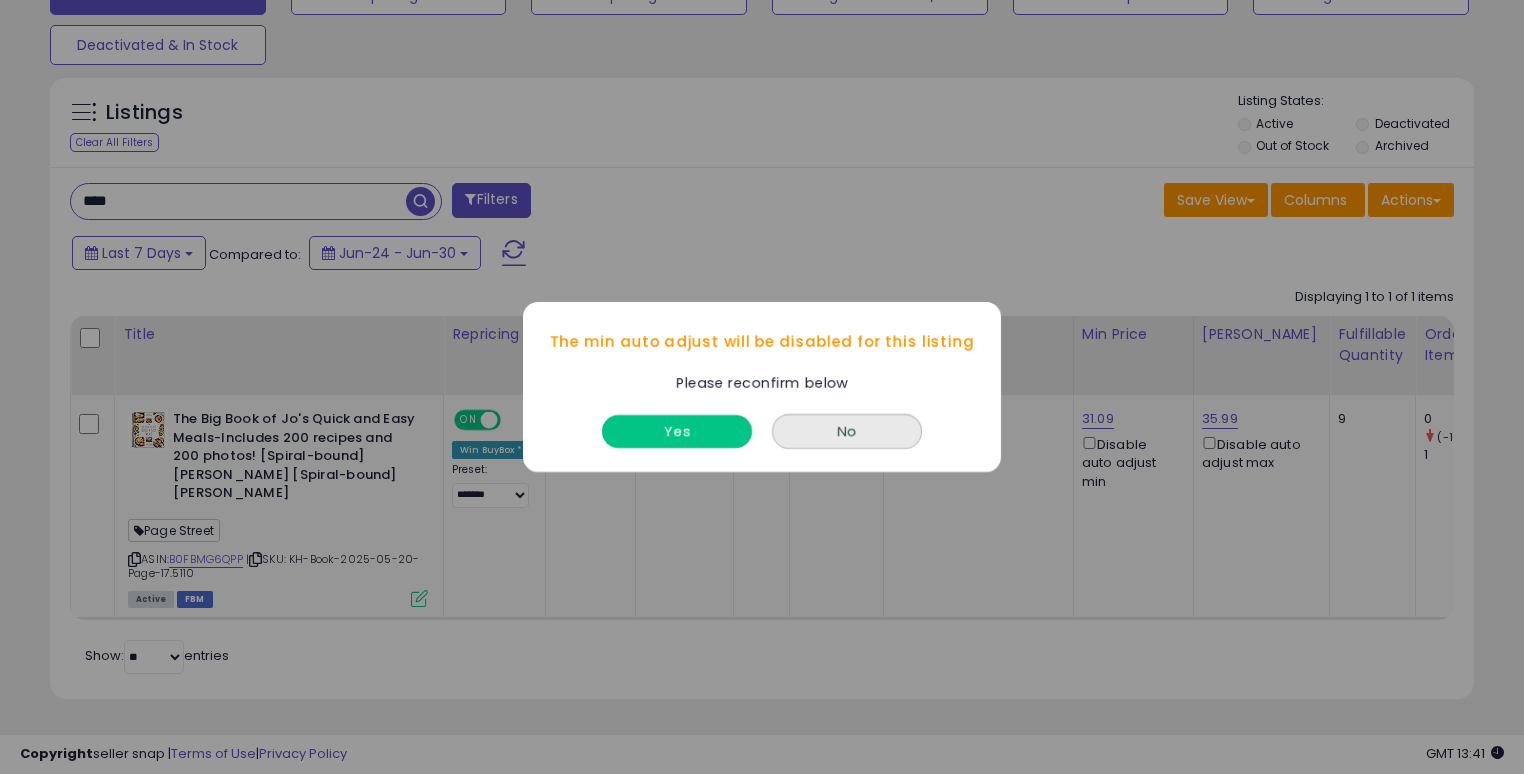 click on "Yes" at bounding box center [677, 431] 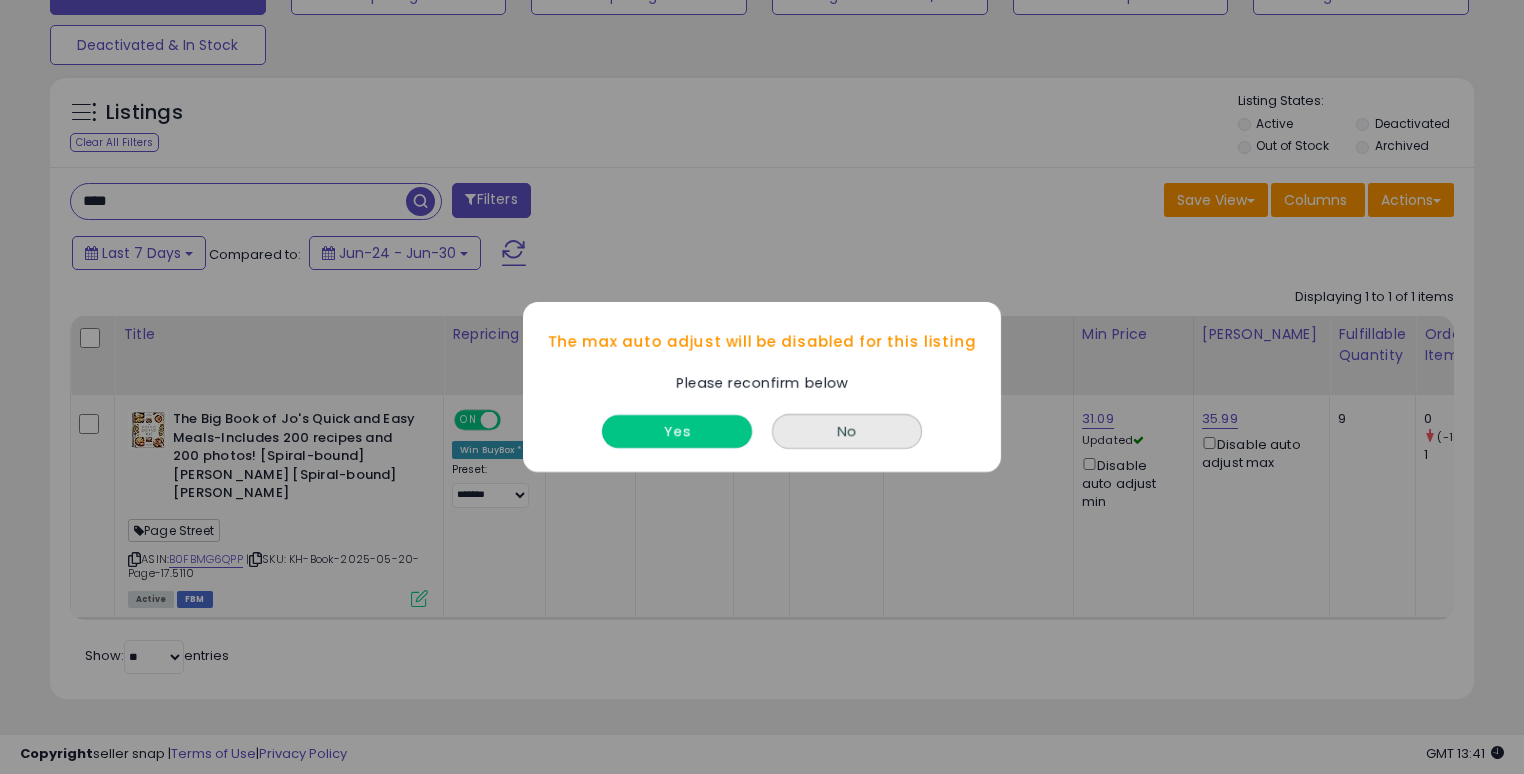 click on "Yes" at bounding box center (677, 431) 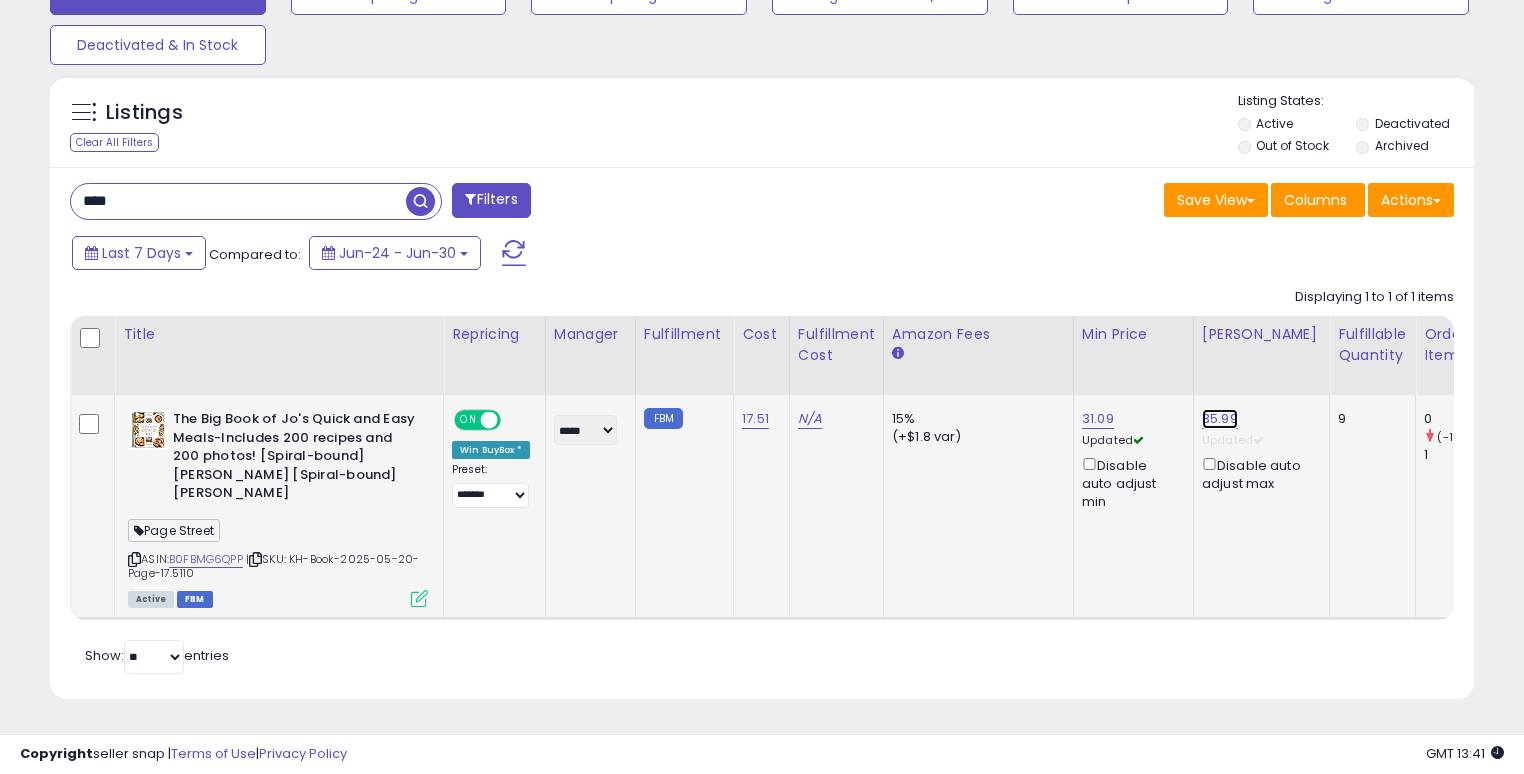 click on "35.99" at bounding box center (1220, 419) 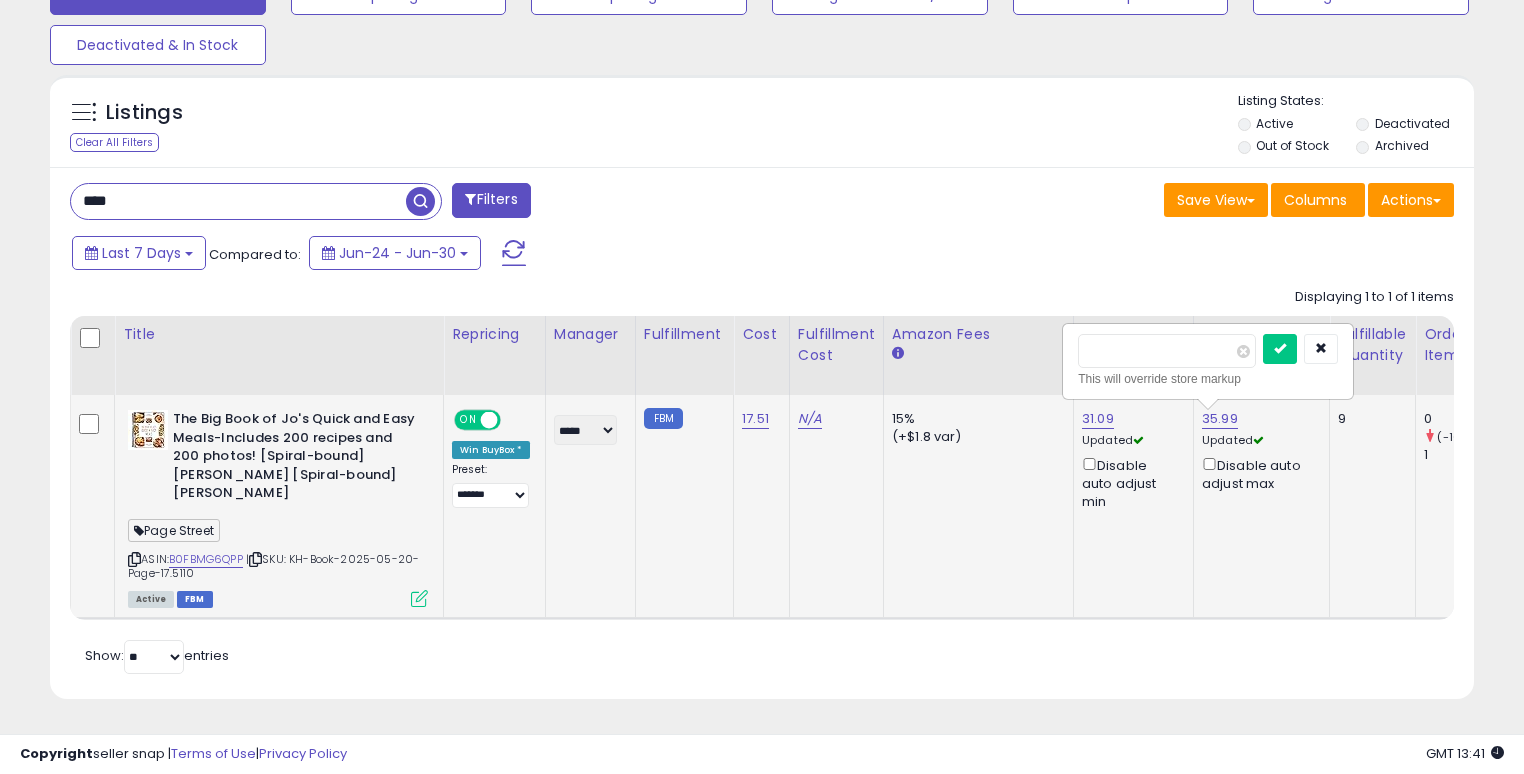 click on "*****" at bounding box center (1167, 351) 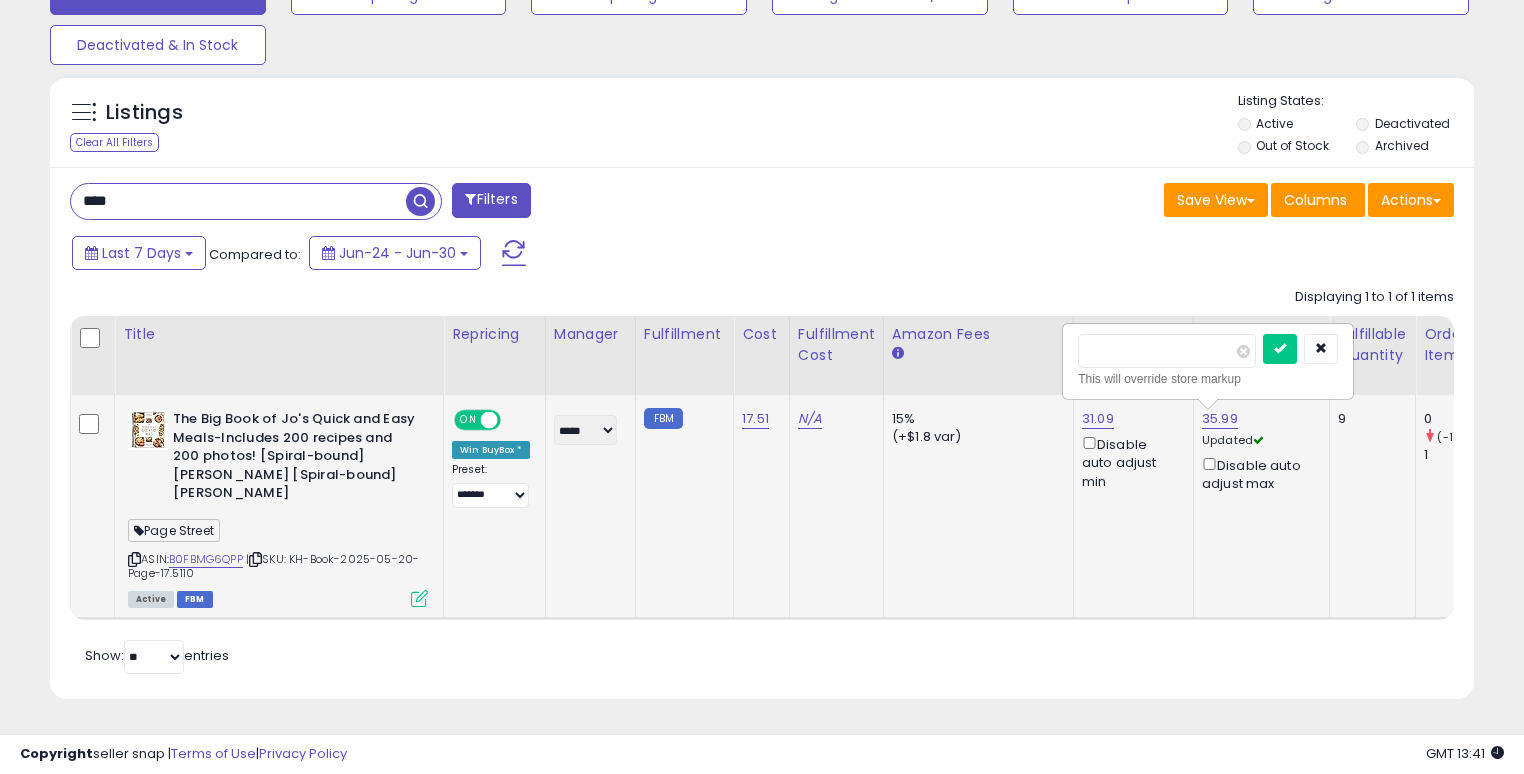 click at bounding box center (1280, 349) 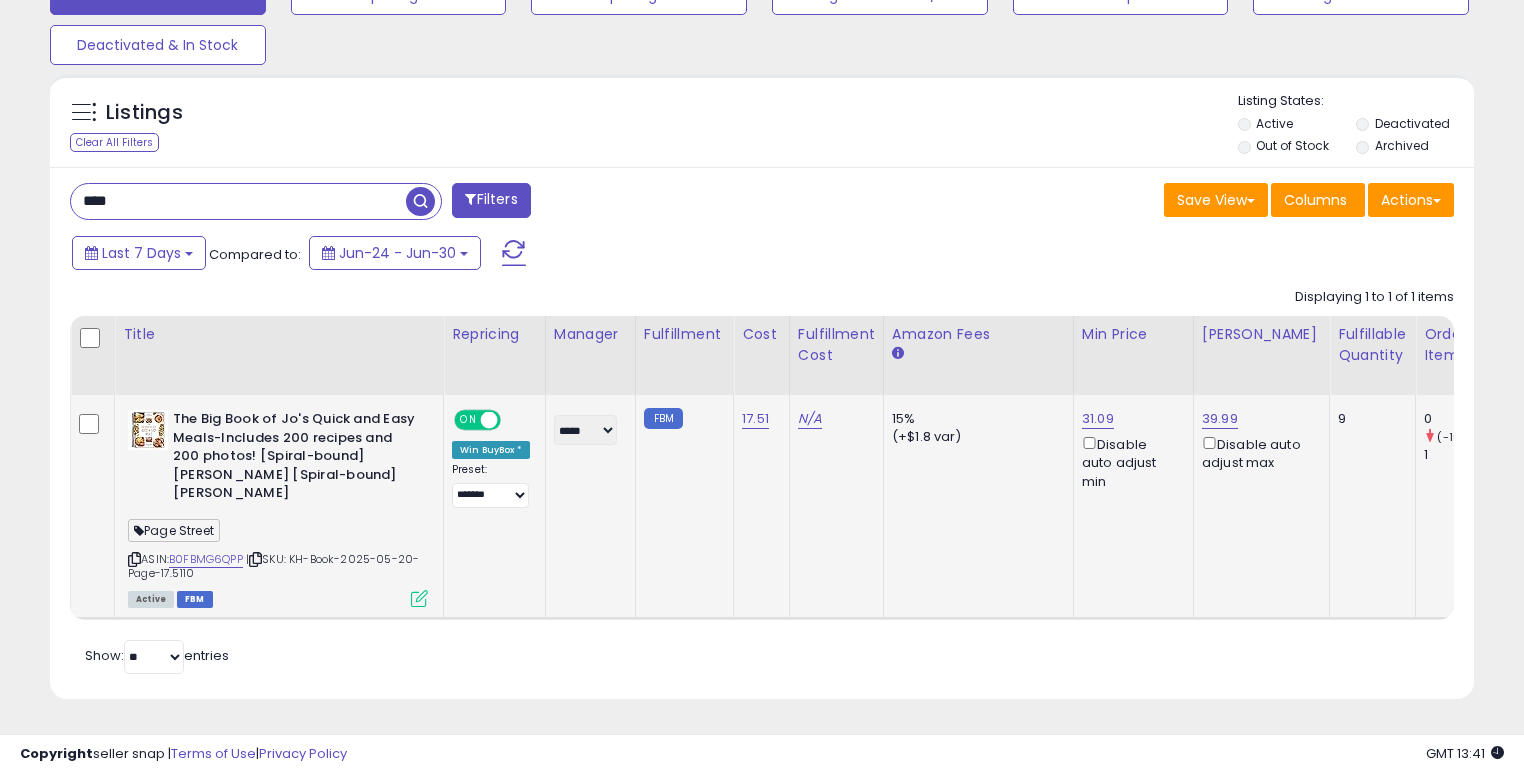 click on "31.09  Disable auto adjust min" 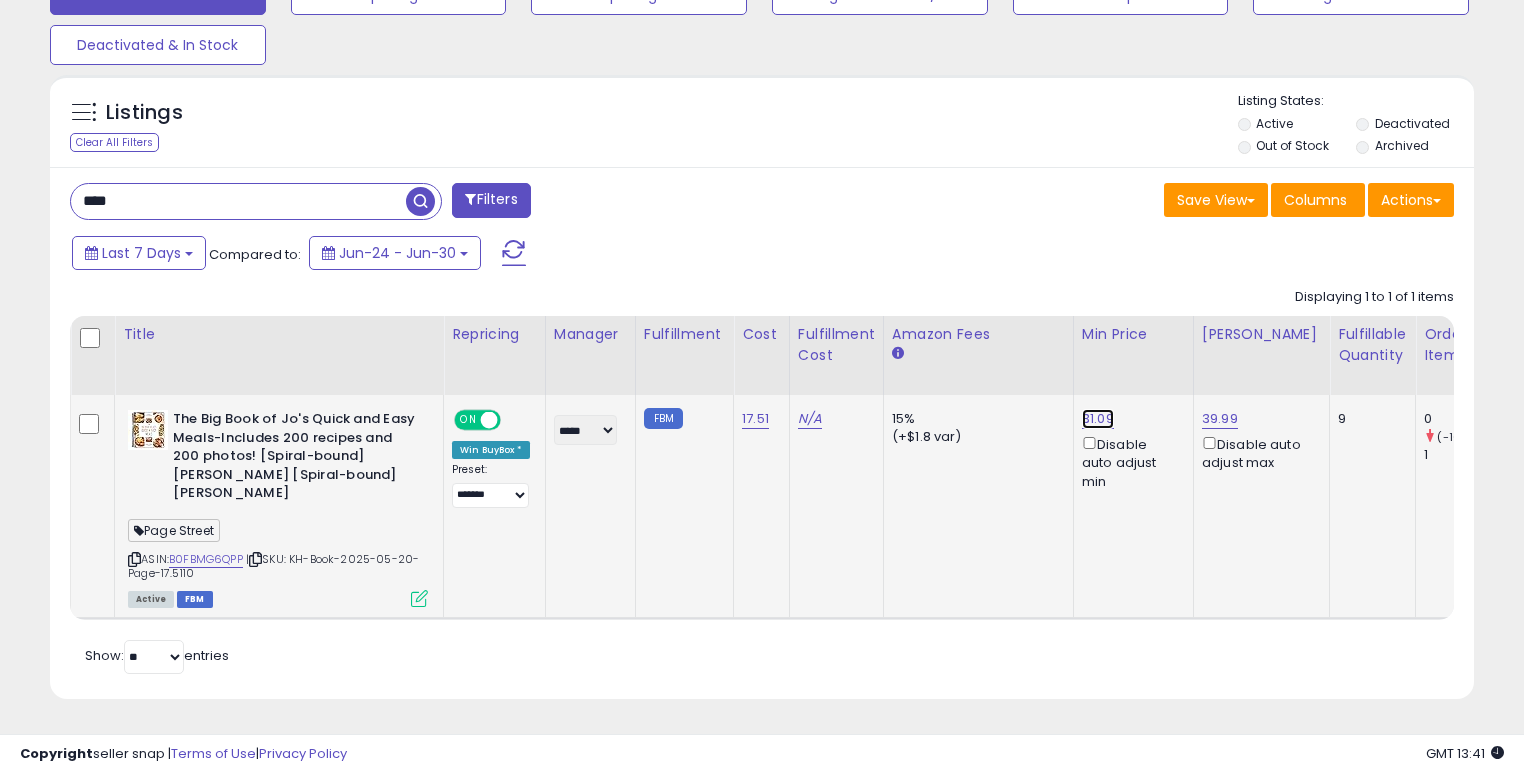 click on "31.09" at bounding box center (1098, 419) 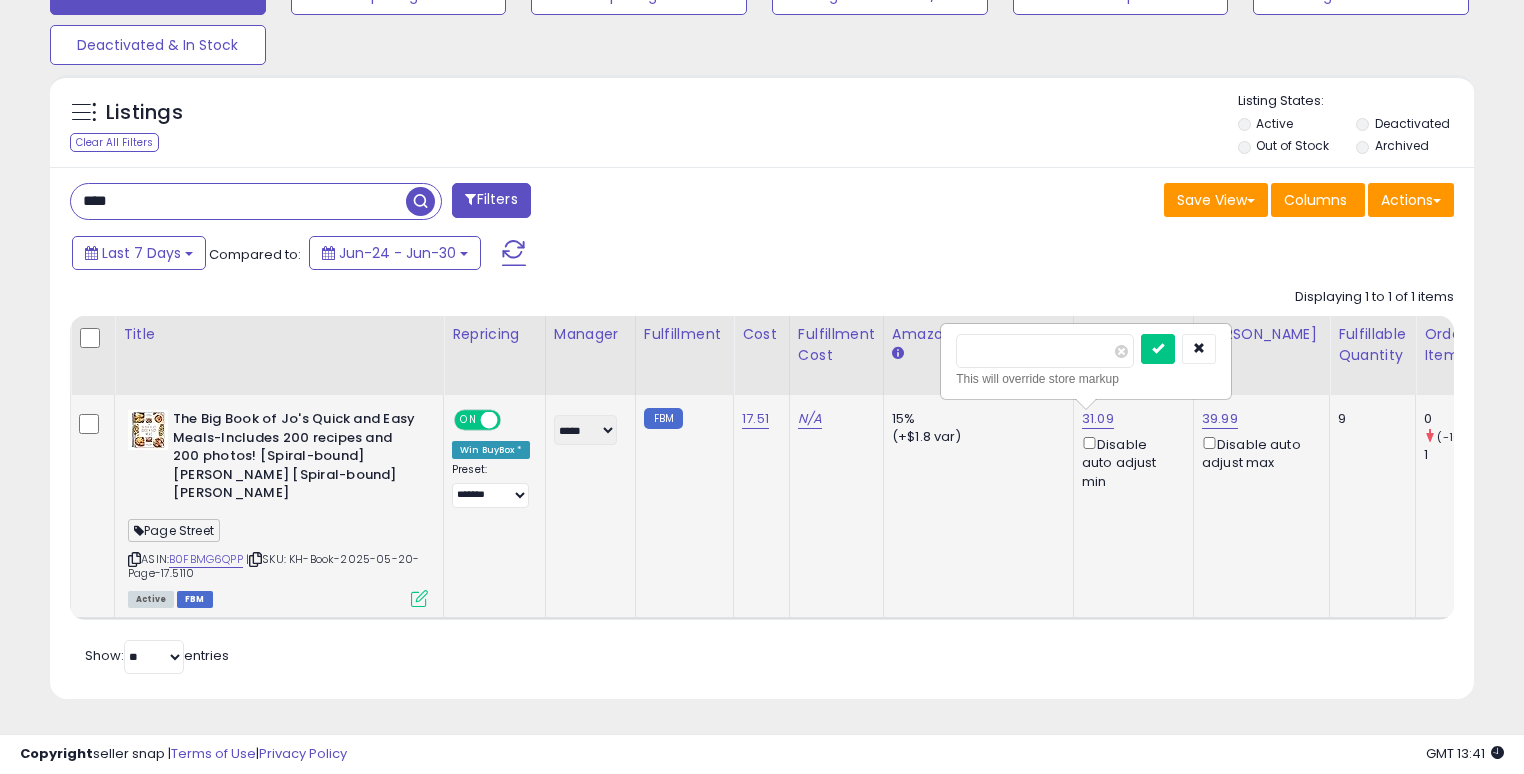 click on "*****" at bounding box center (1045, 351) 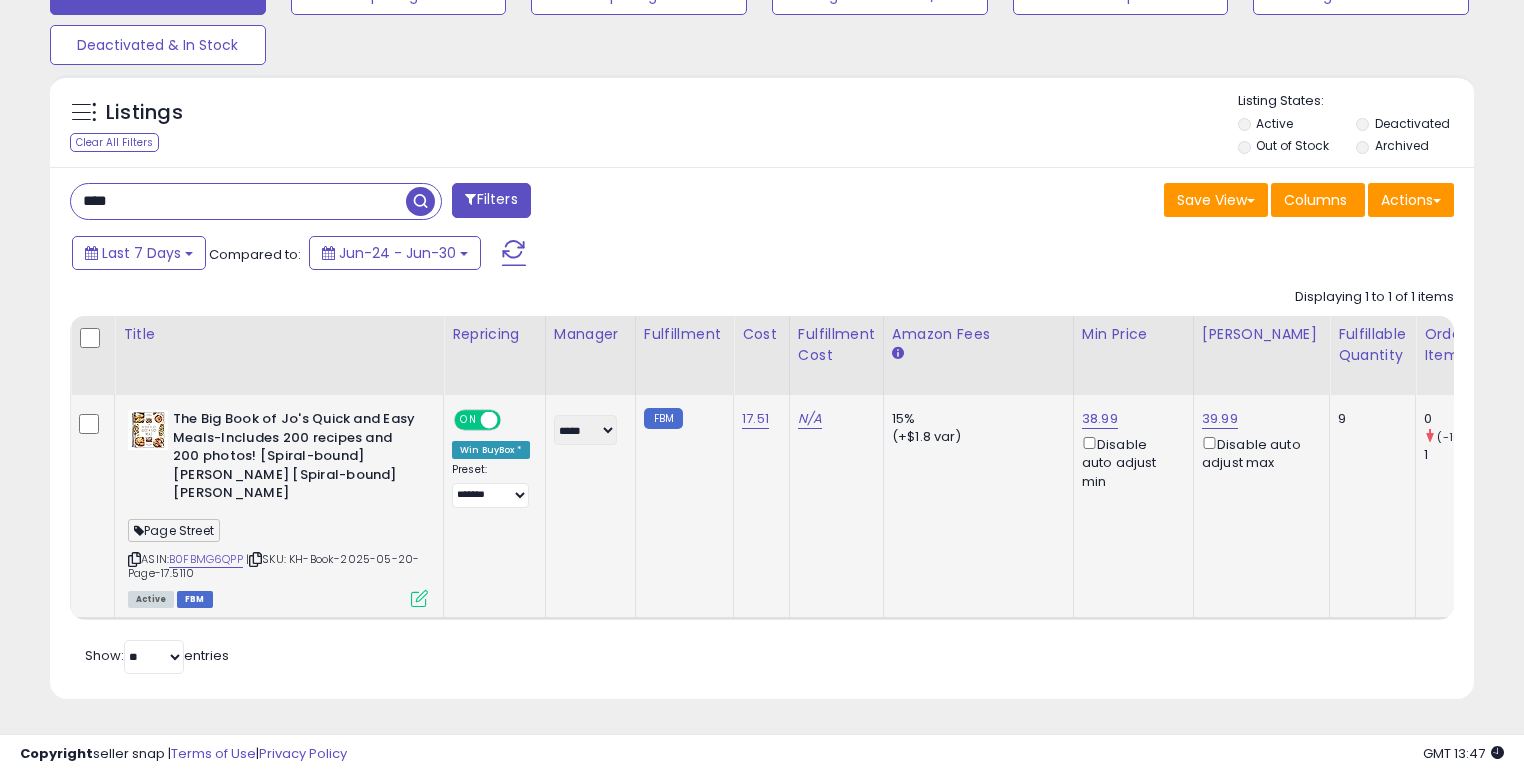click on "****" at bounding box center (238, 201) 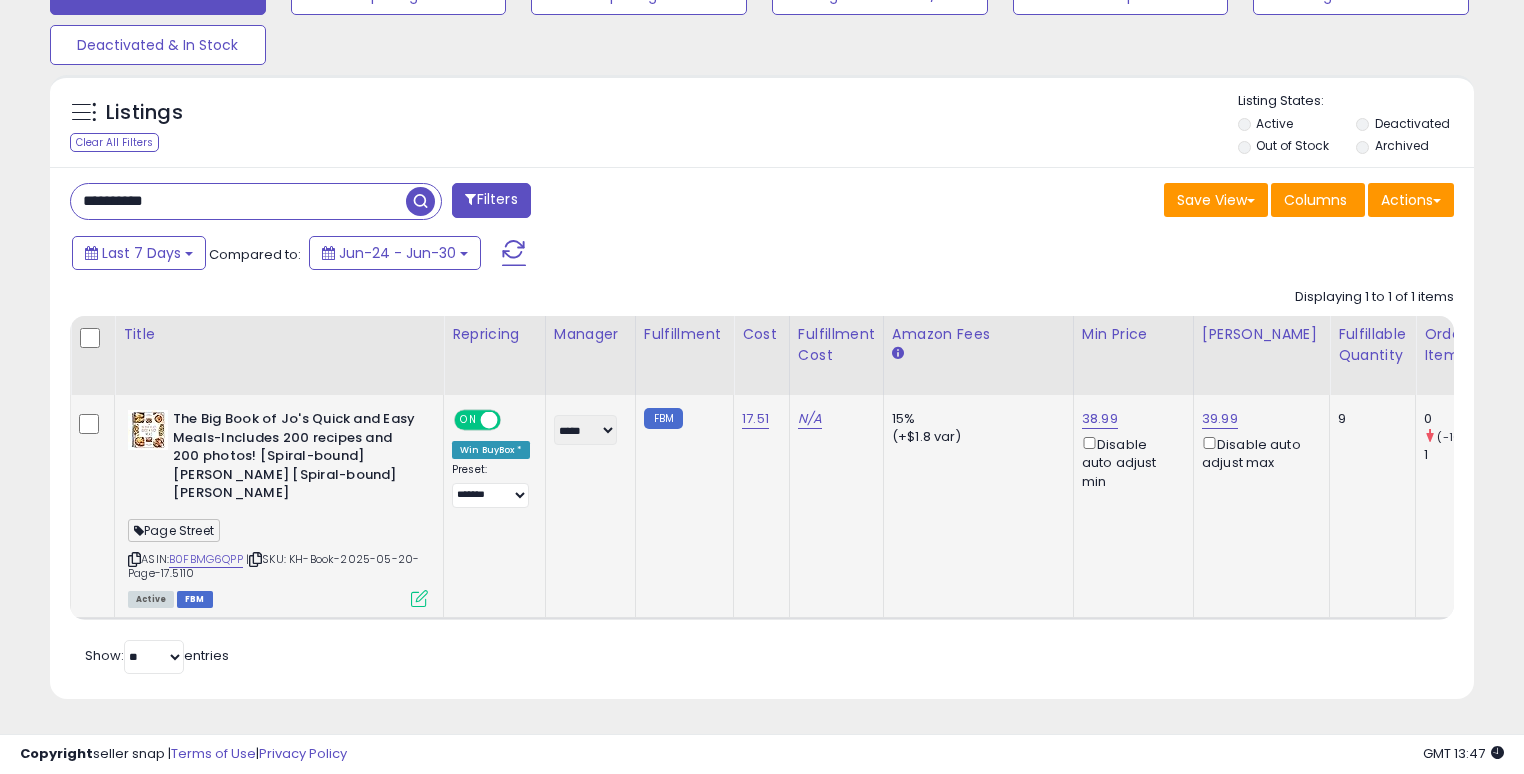 type on "**********" 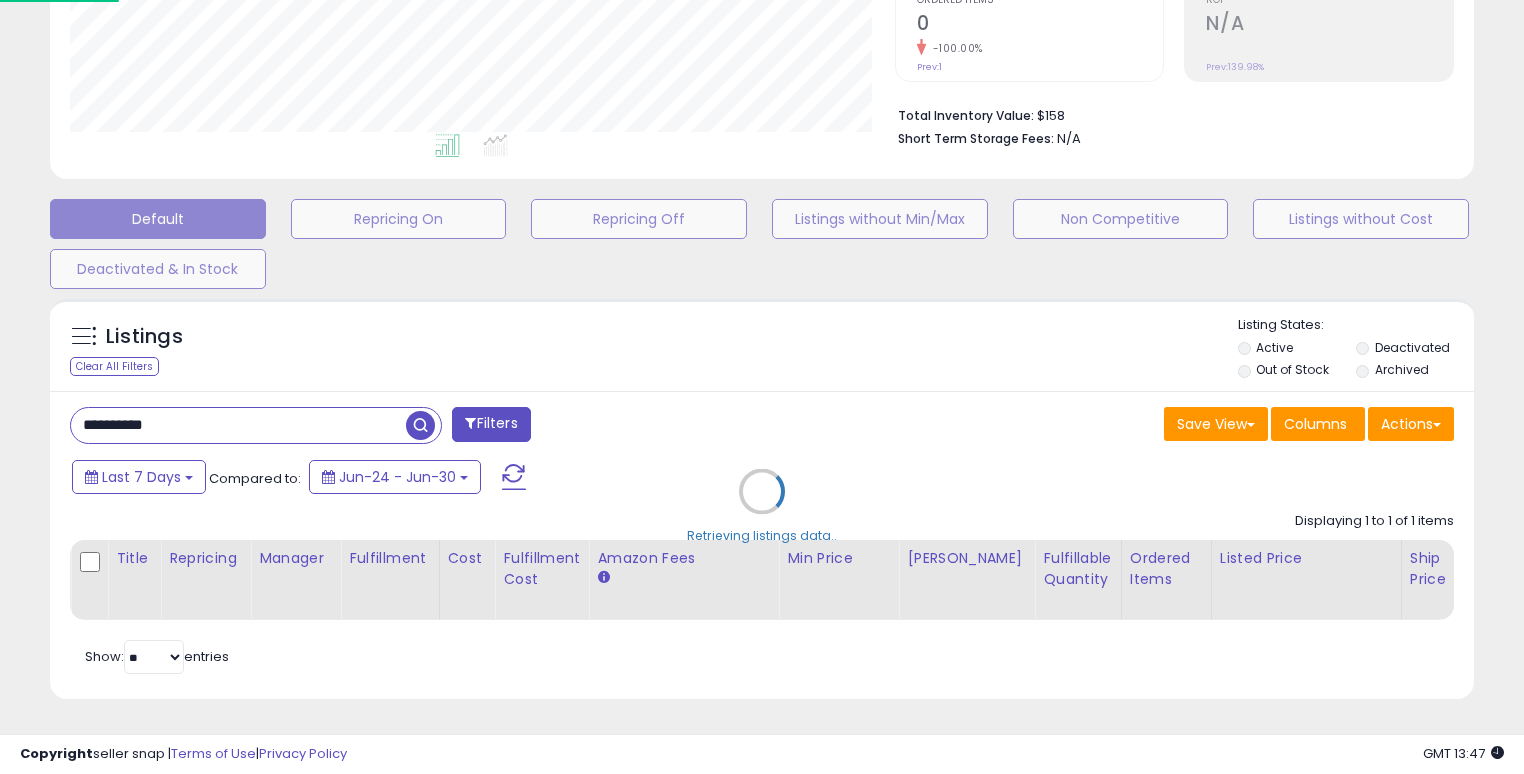scroll, scrollTop: 999589, scrollLeft: 999168, axis: both 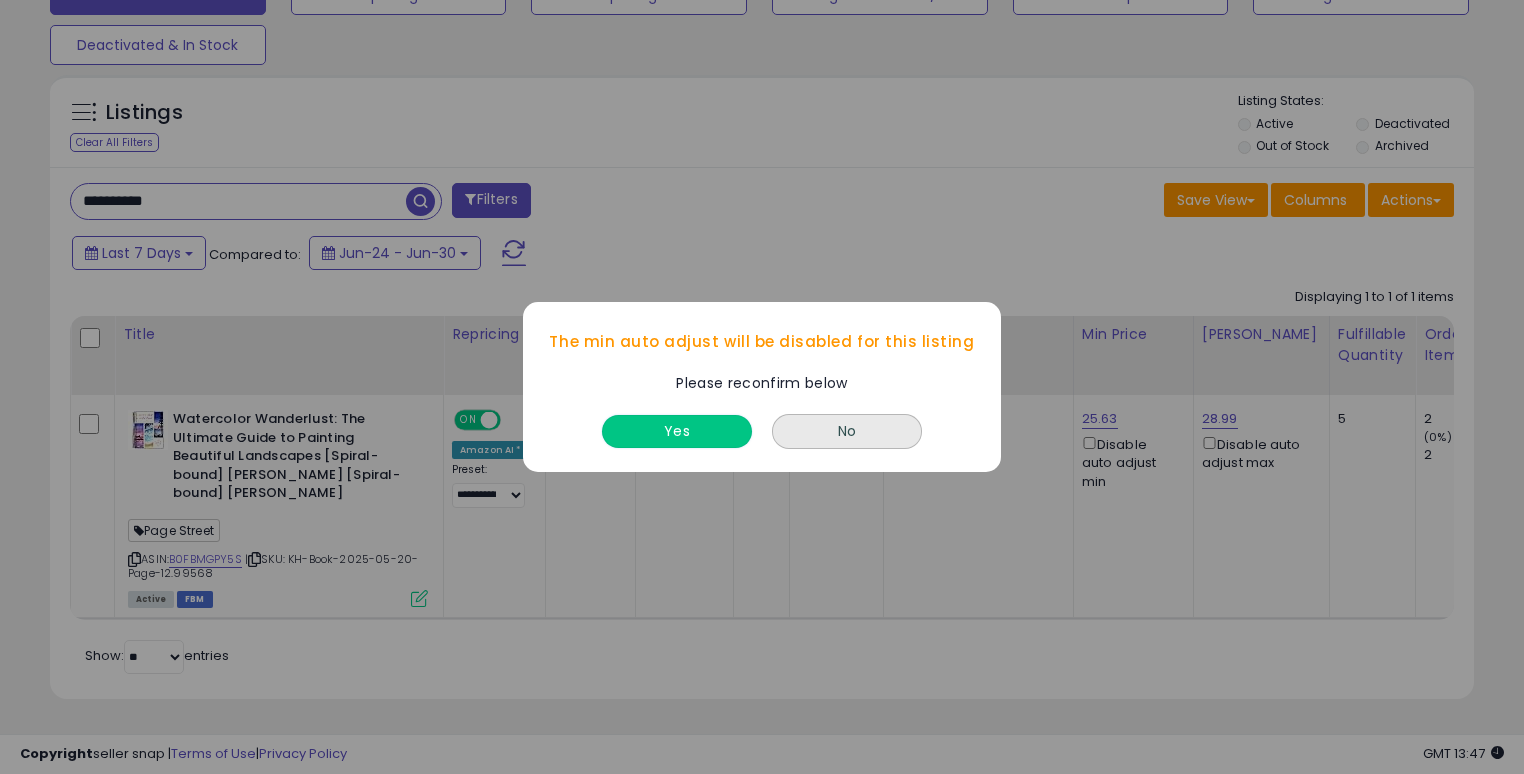 click on "Yes" at bounding box center (677, 431) 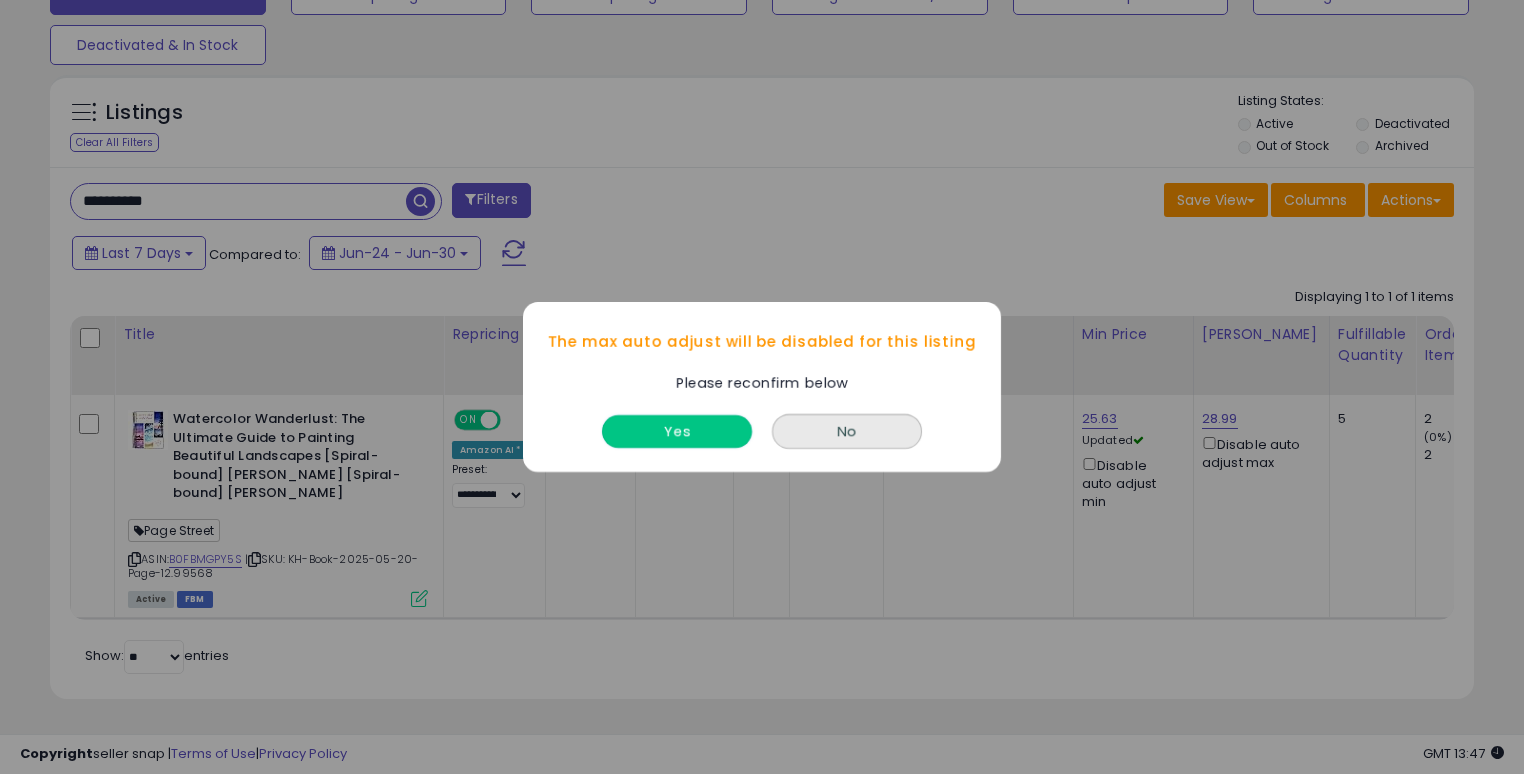 click on "Yes" at bounding box center [677, 431] 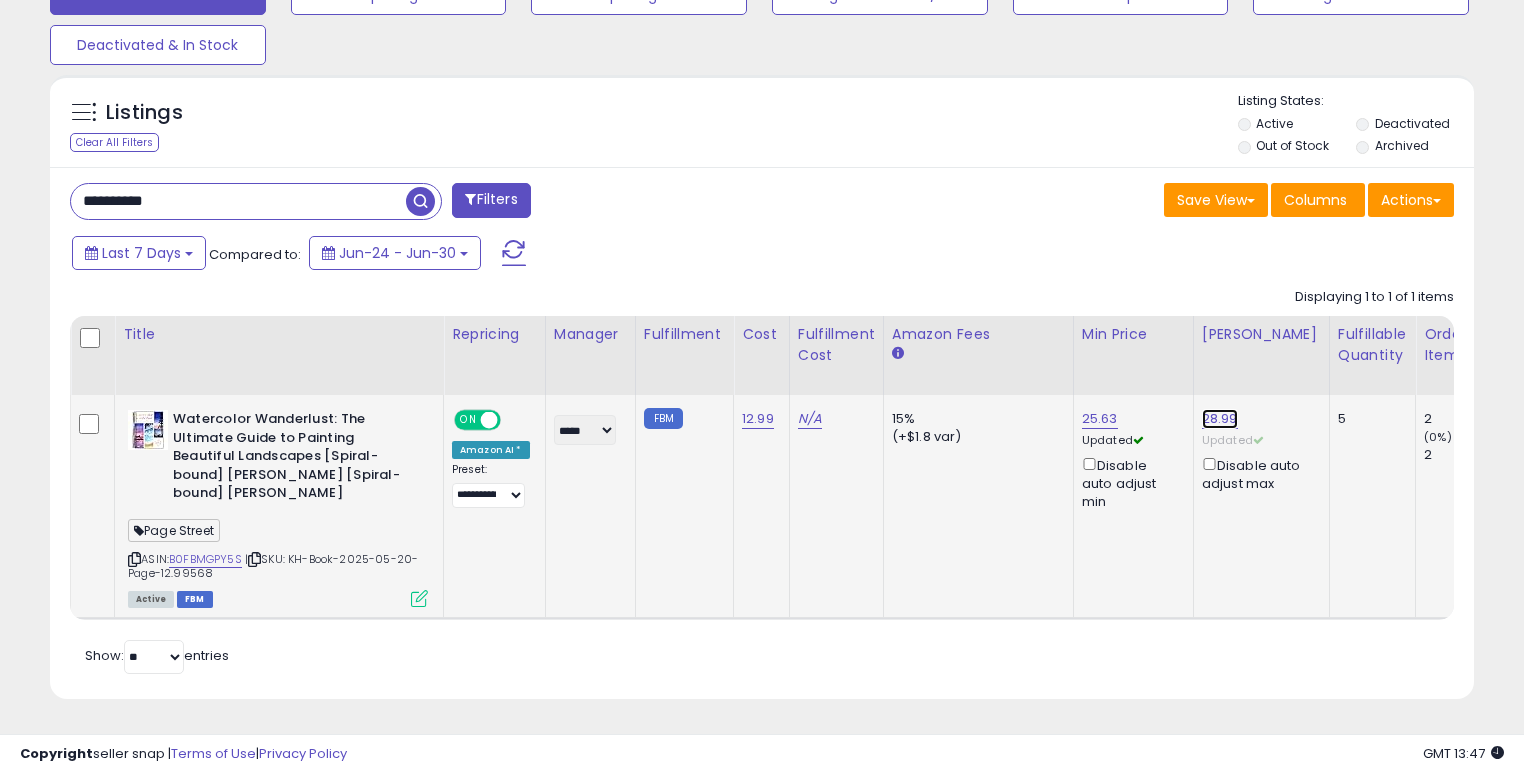 click on "28.99" at bounding box center [1220, 419] 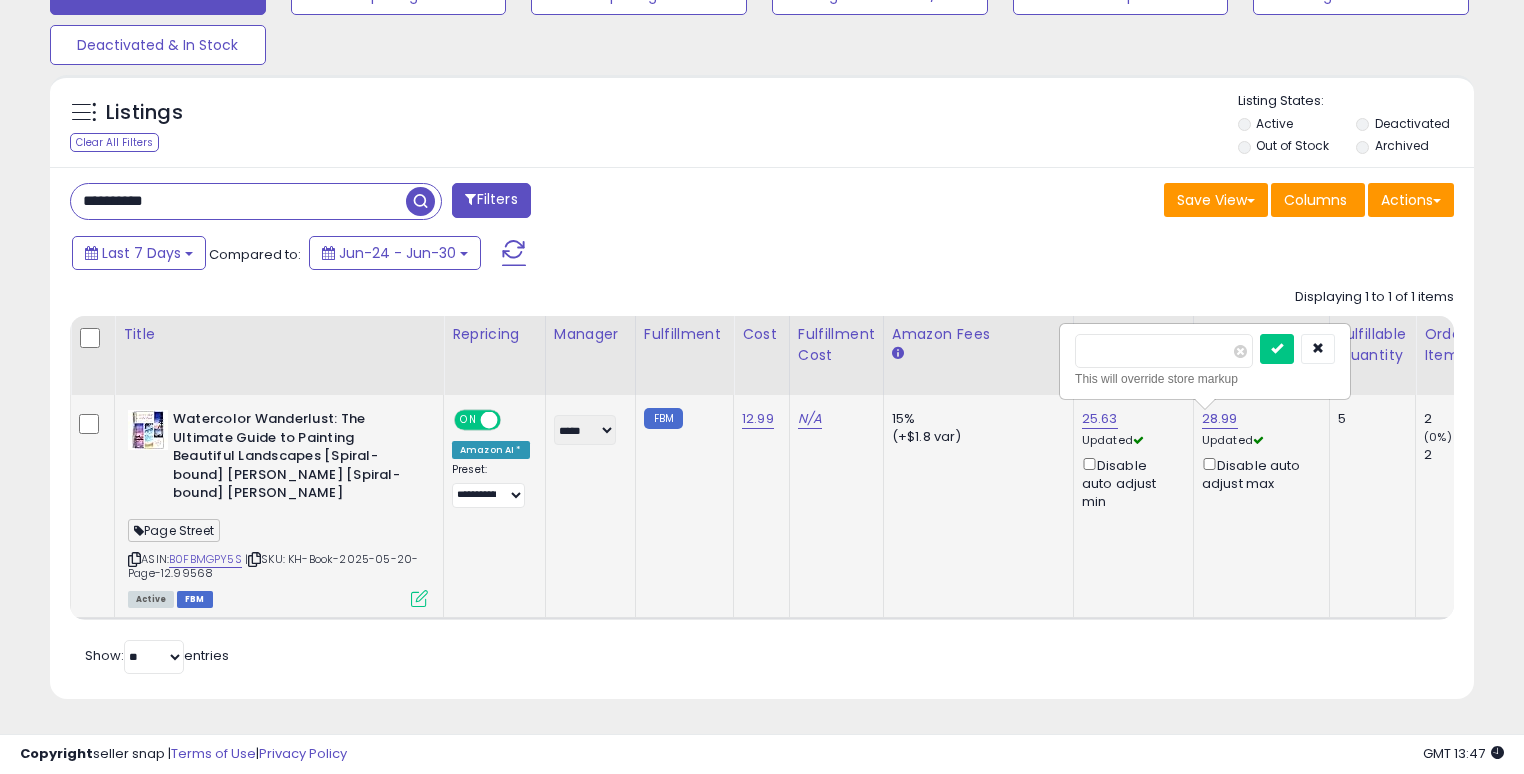 click on "*****" at bounding box center (1164, 351) 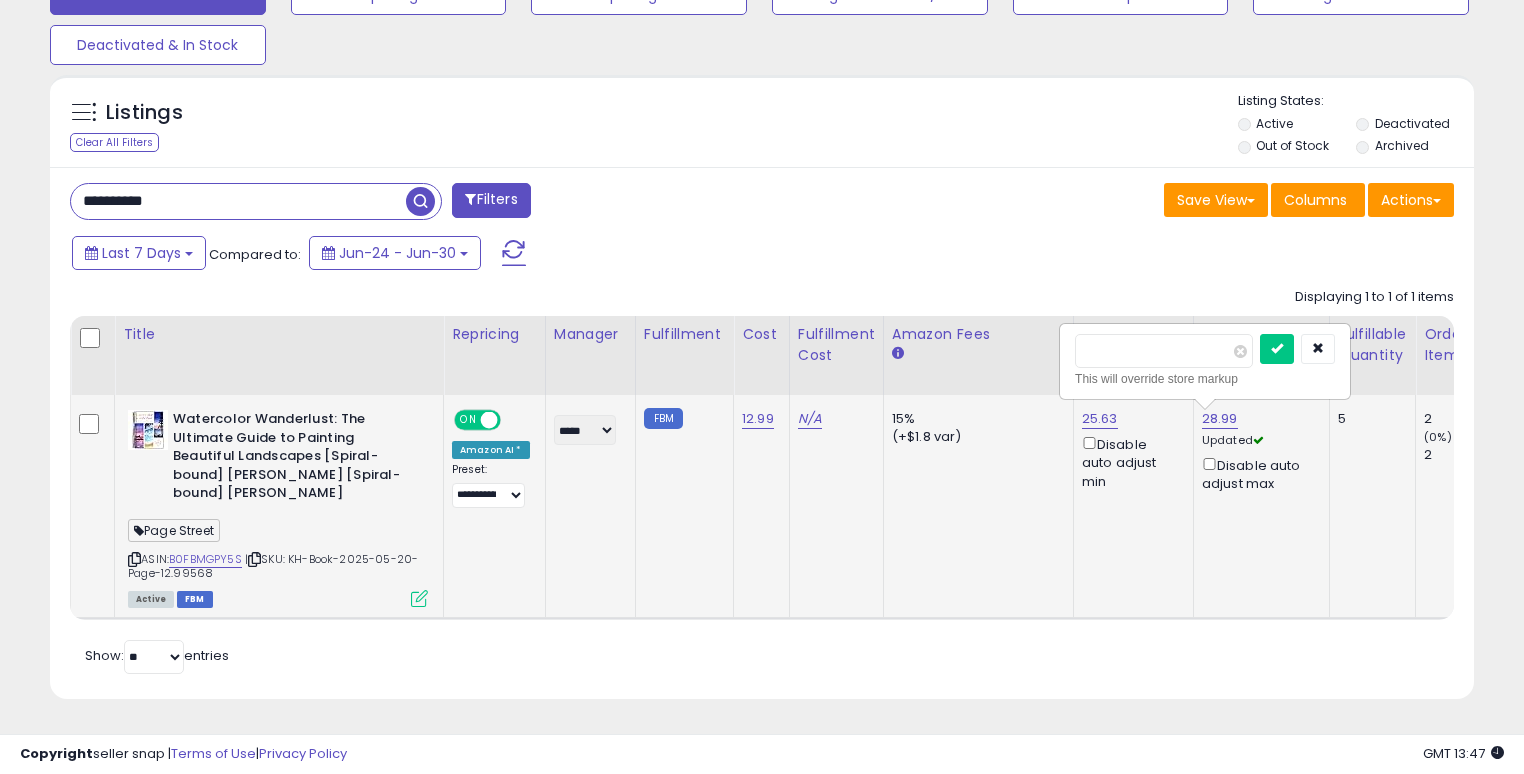 type on "*" 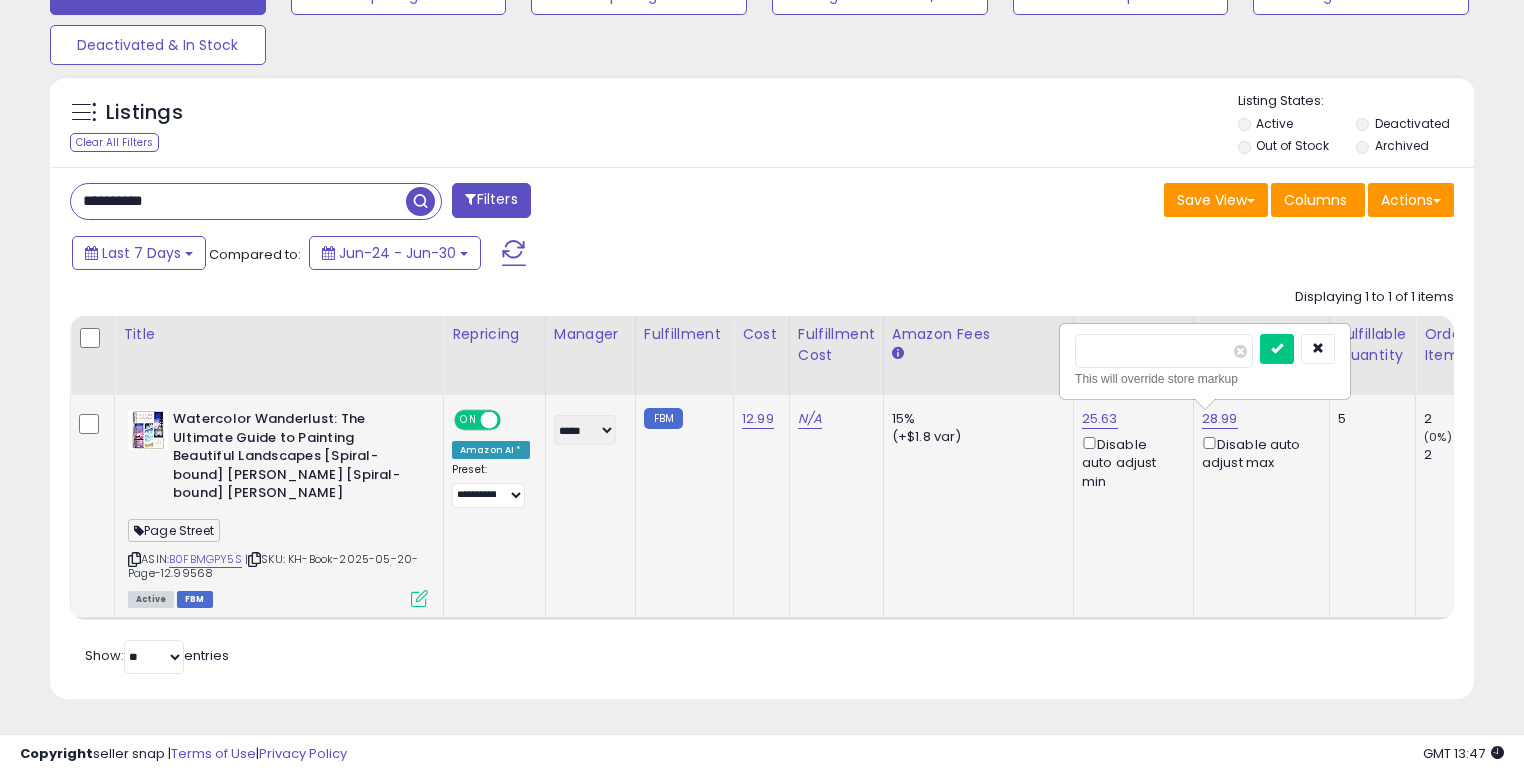 type on "*****" 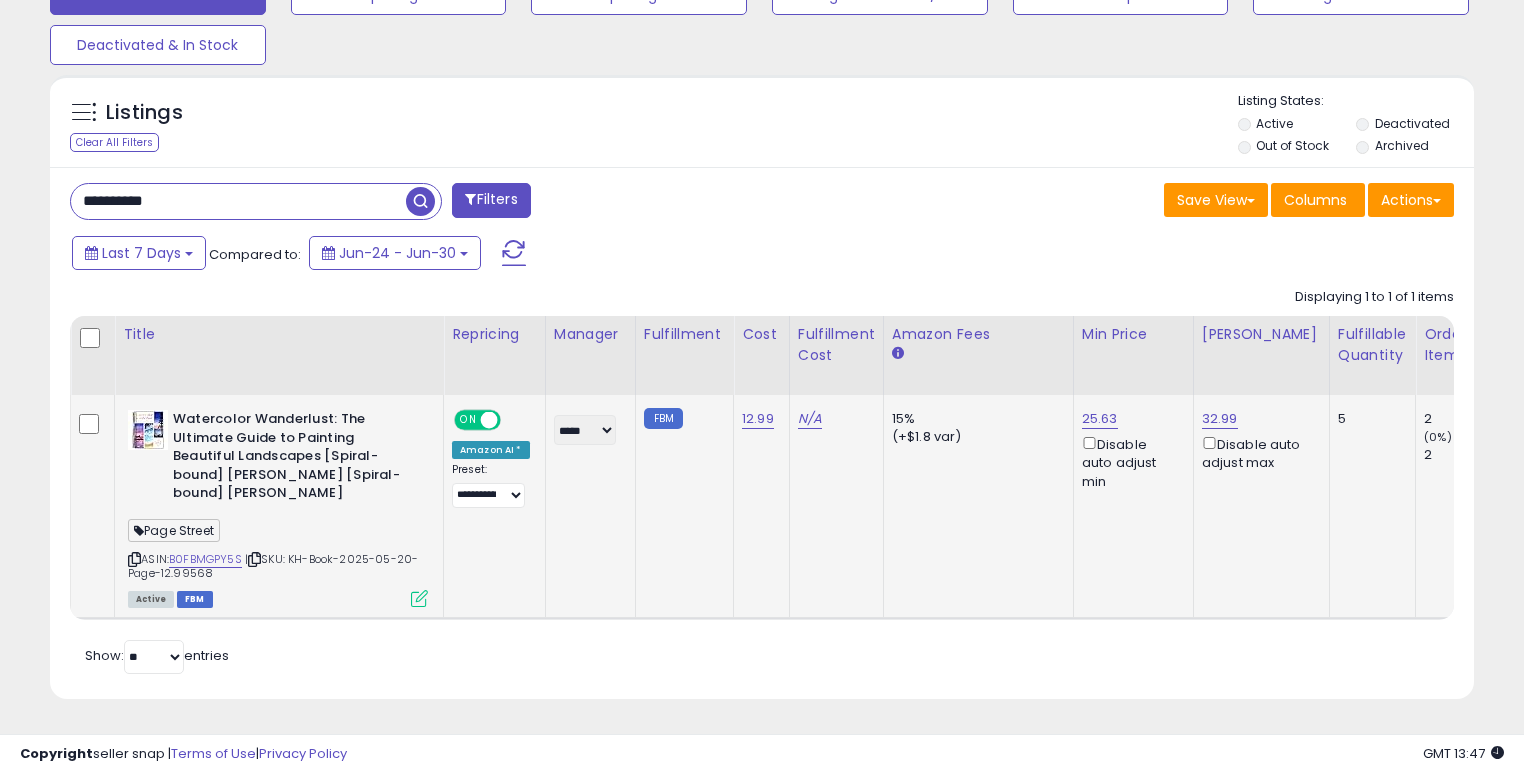 click on "25.63  Disable auto adjust min" 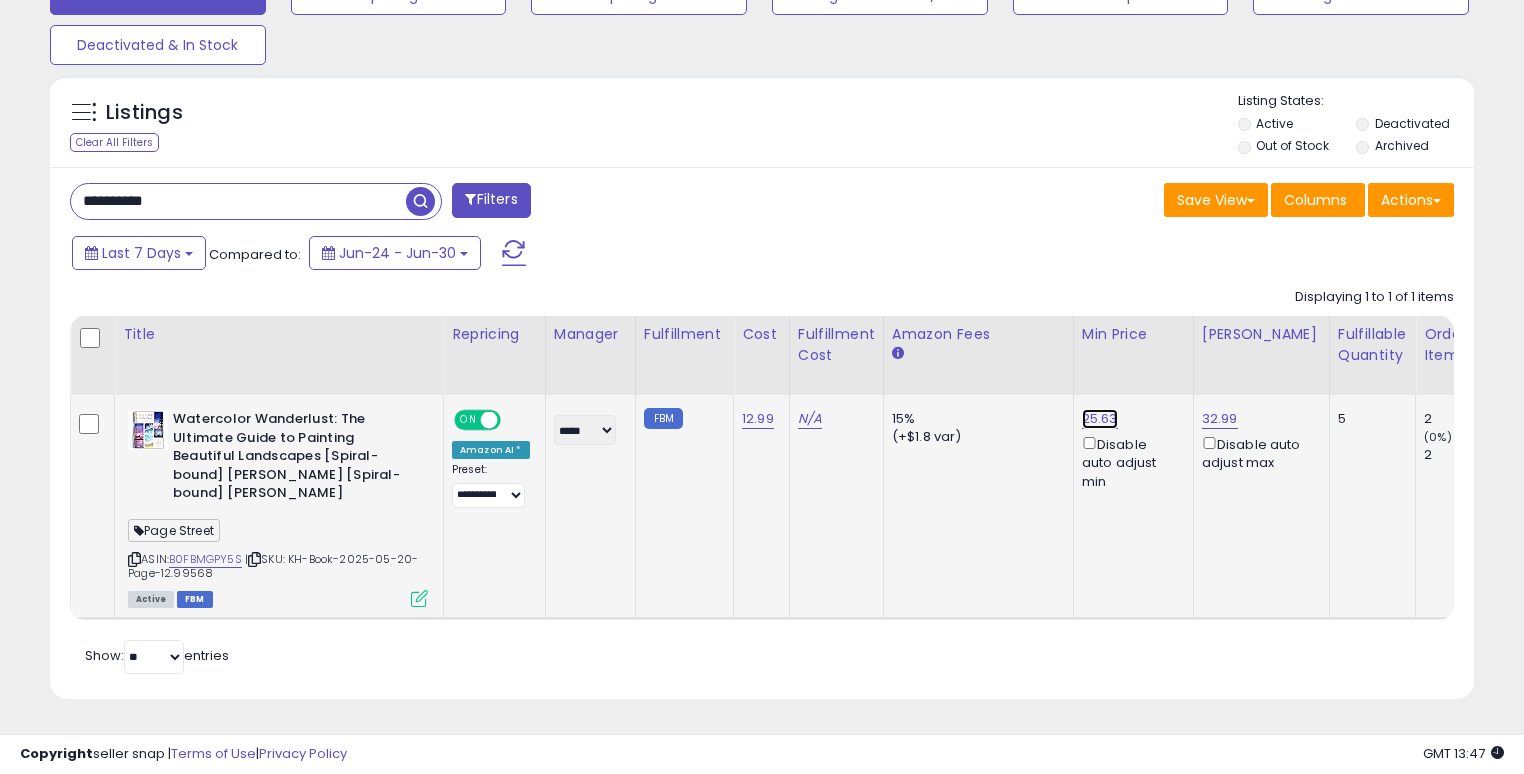 click on "25.63" at bounding box center (1100, 419) 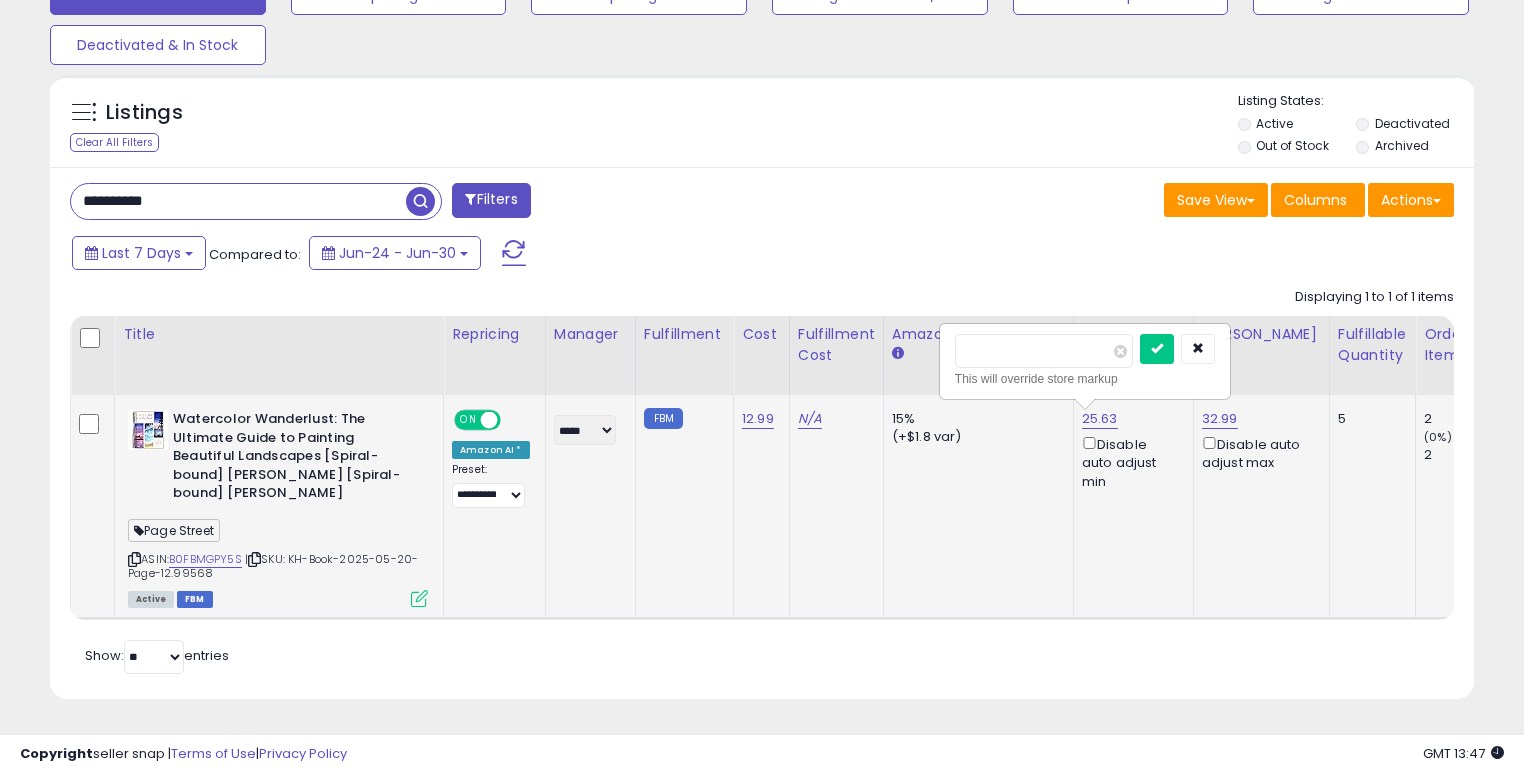 click on "*****" at bounding box center [1044, 351] 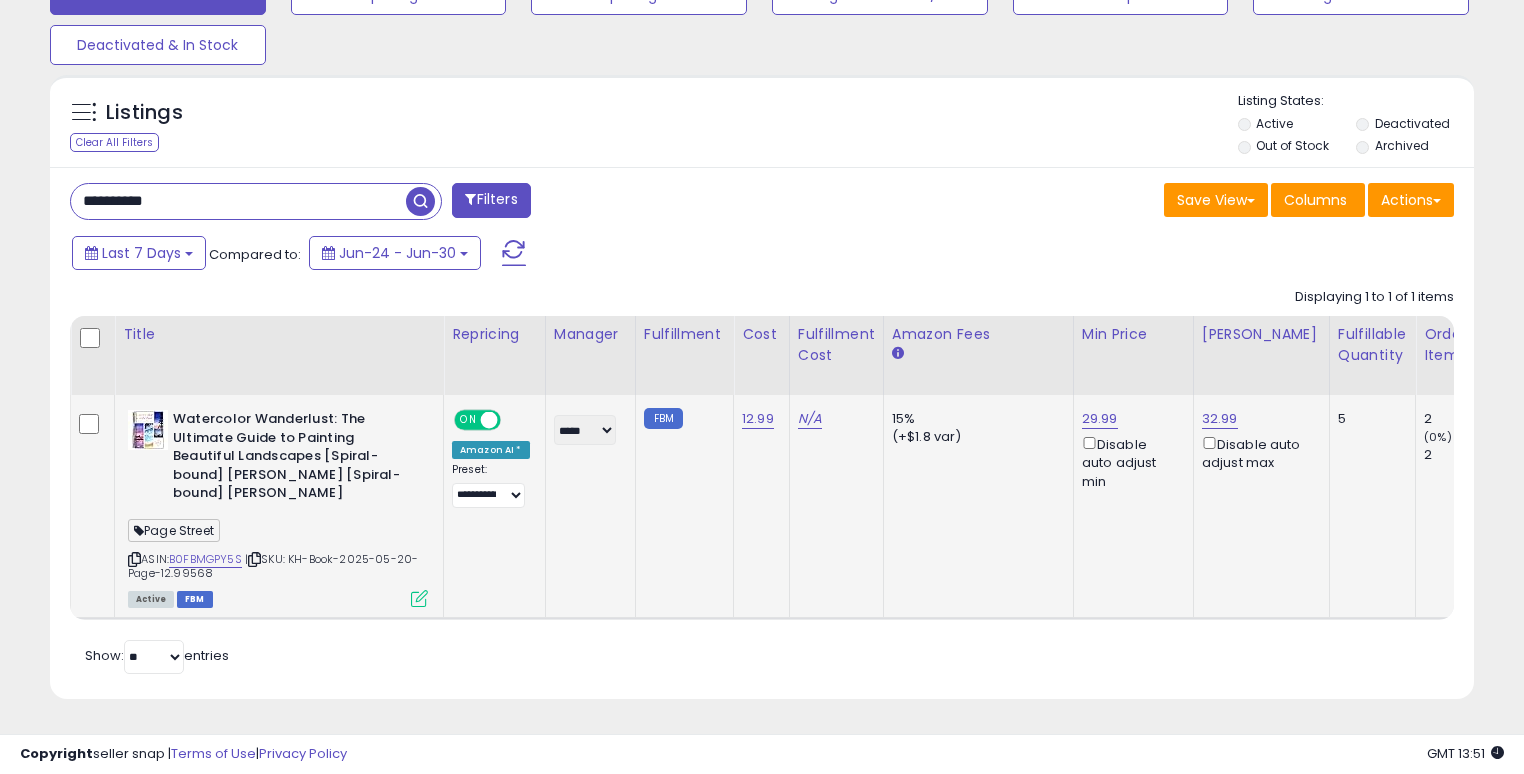 click on "**********" at bounding box center [238, 201] 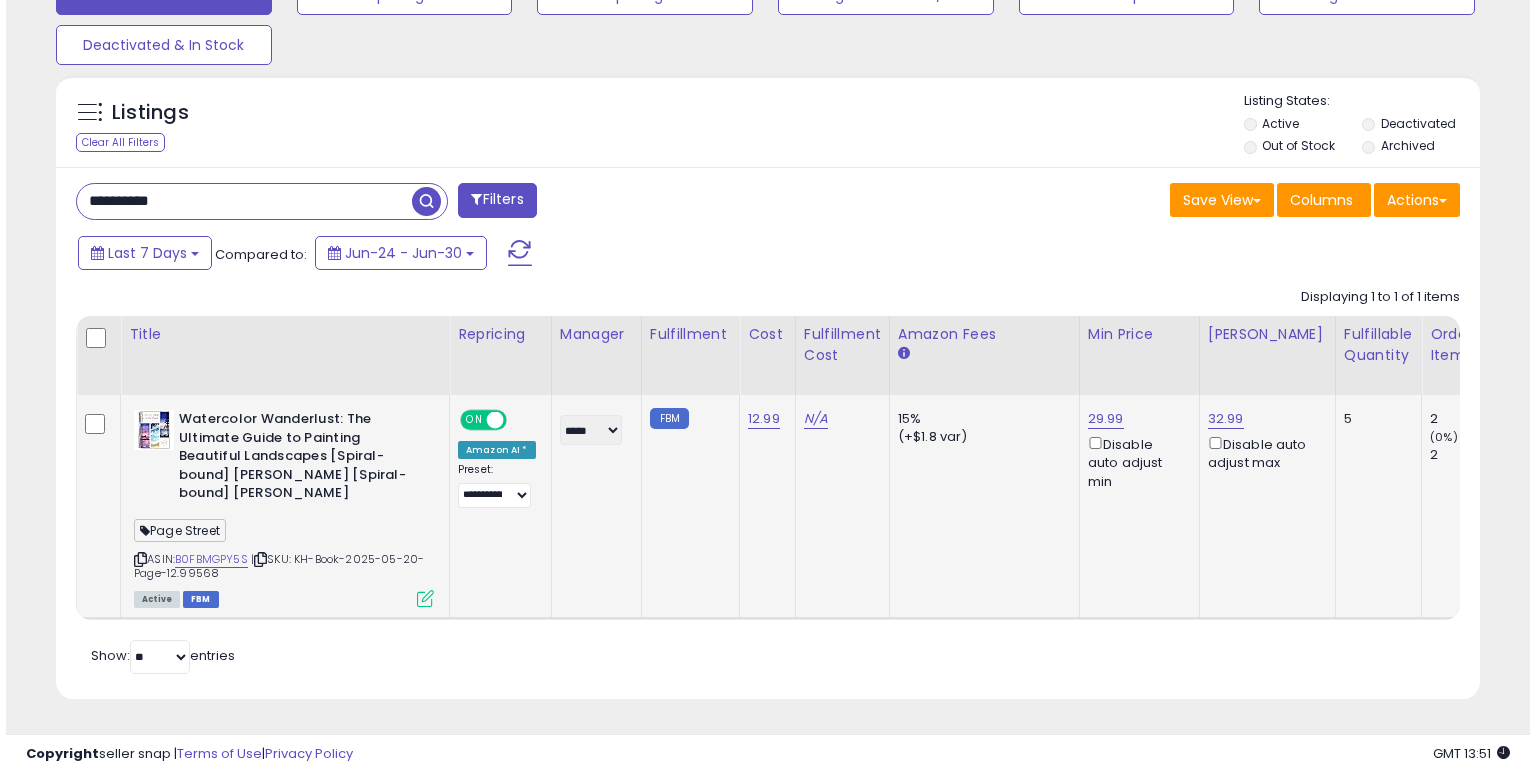 scroll, scrollTop: 441, scrollLeft: 0, axis: vertical 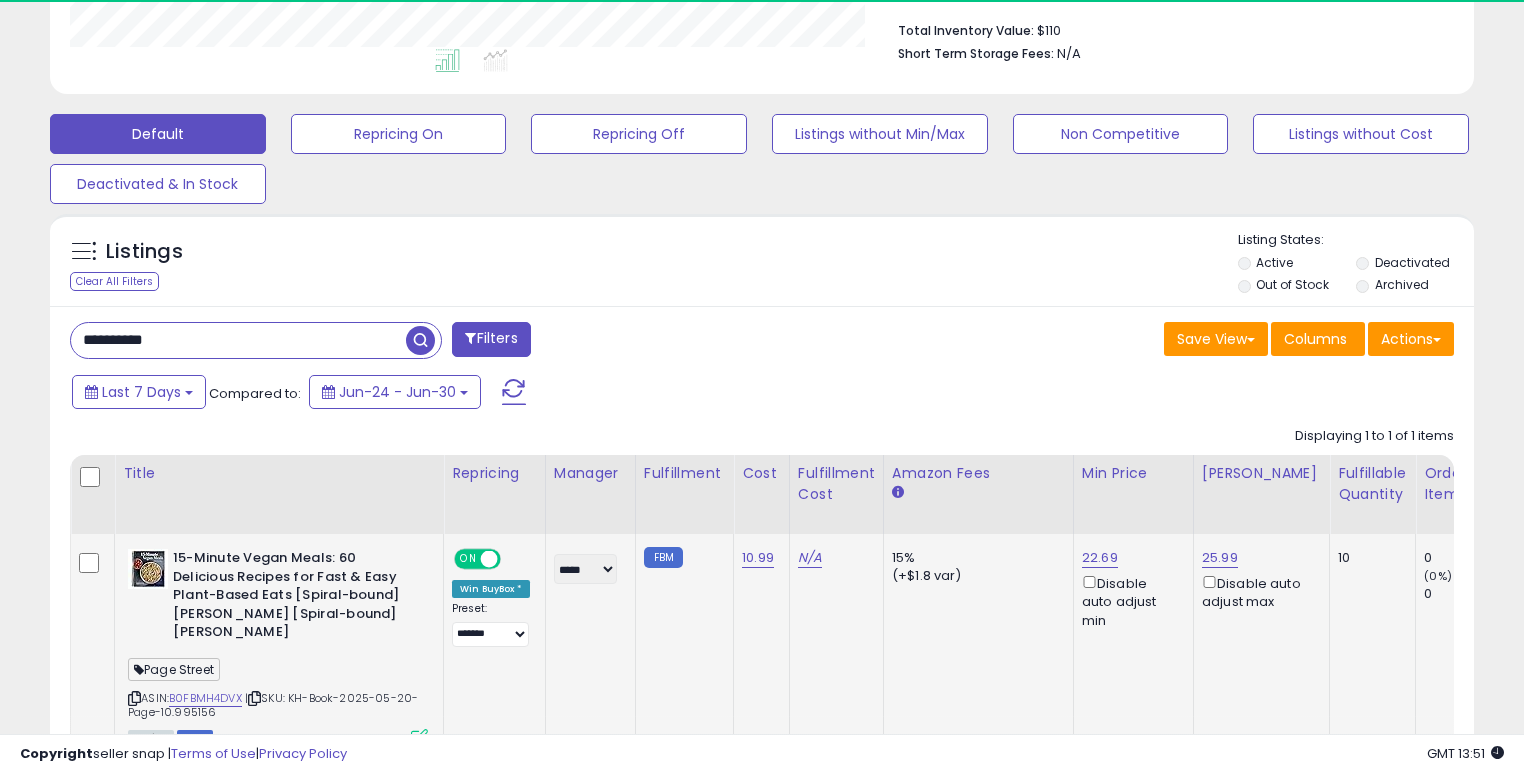 click on "Disable auto adjust min" at bounding box center (1130, 601) 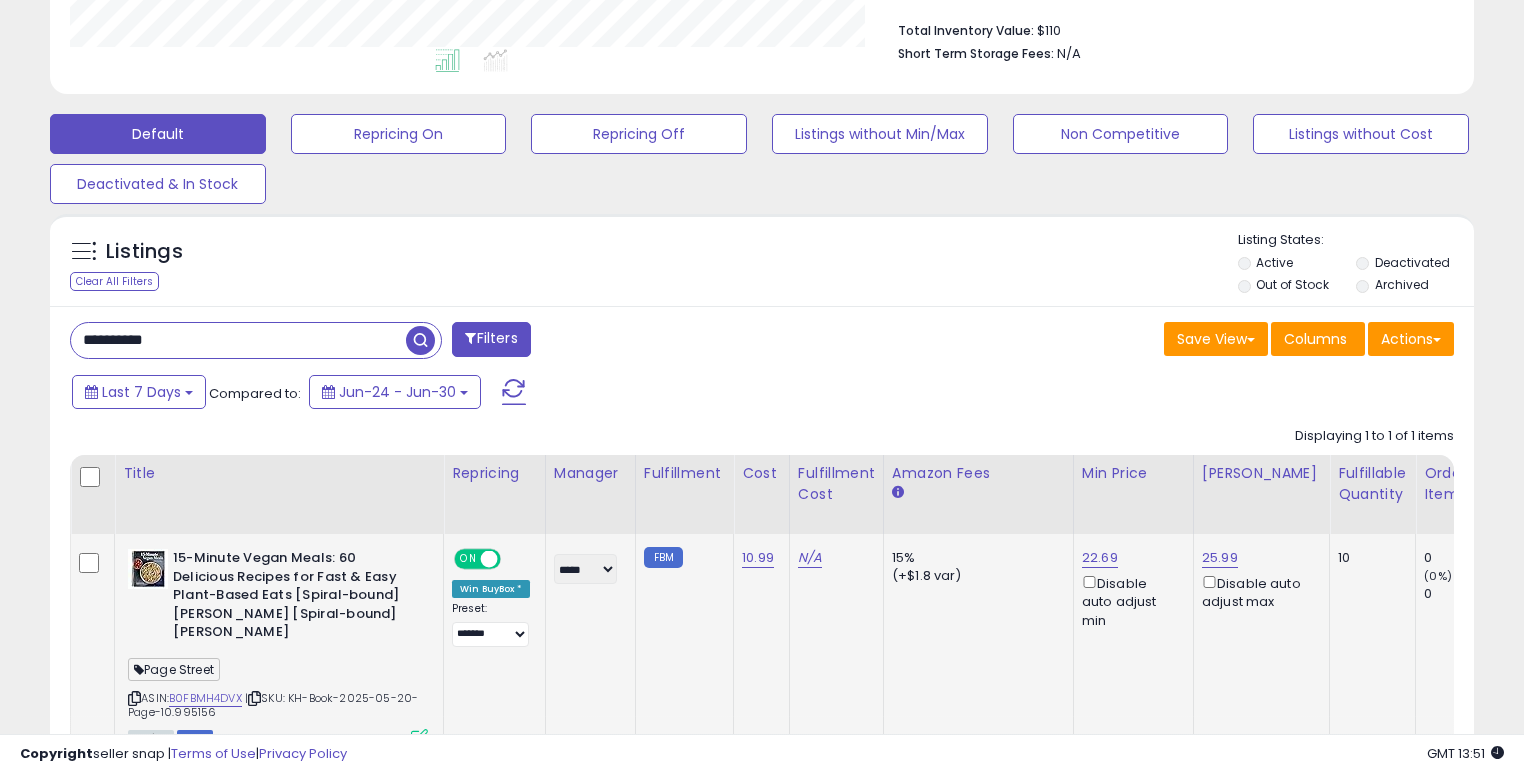 click on "22.69  Disable auto adjust min" 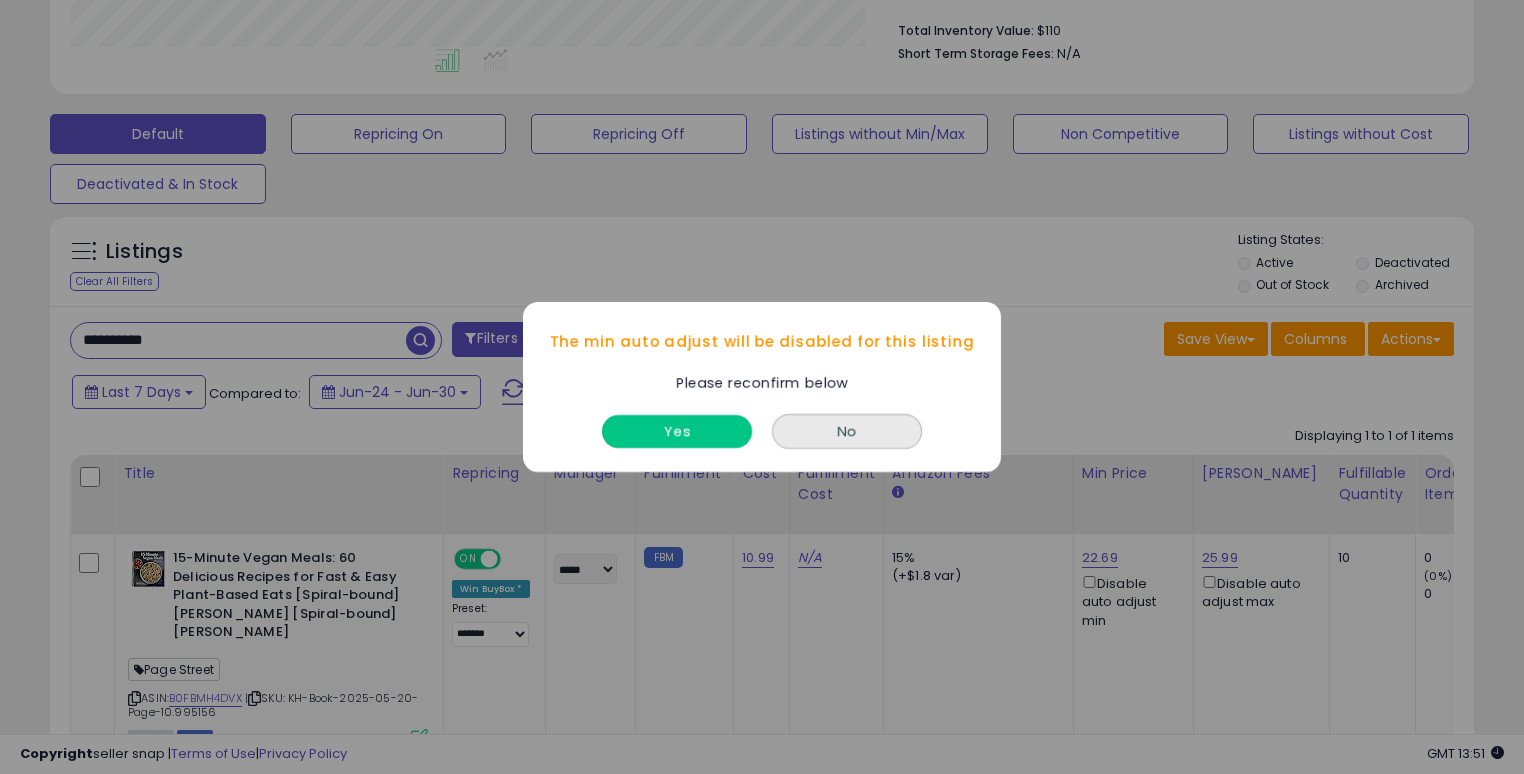 click on "Yes" at bounding box center [677, 431] 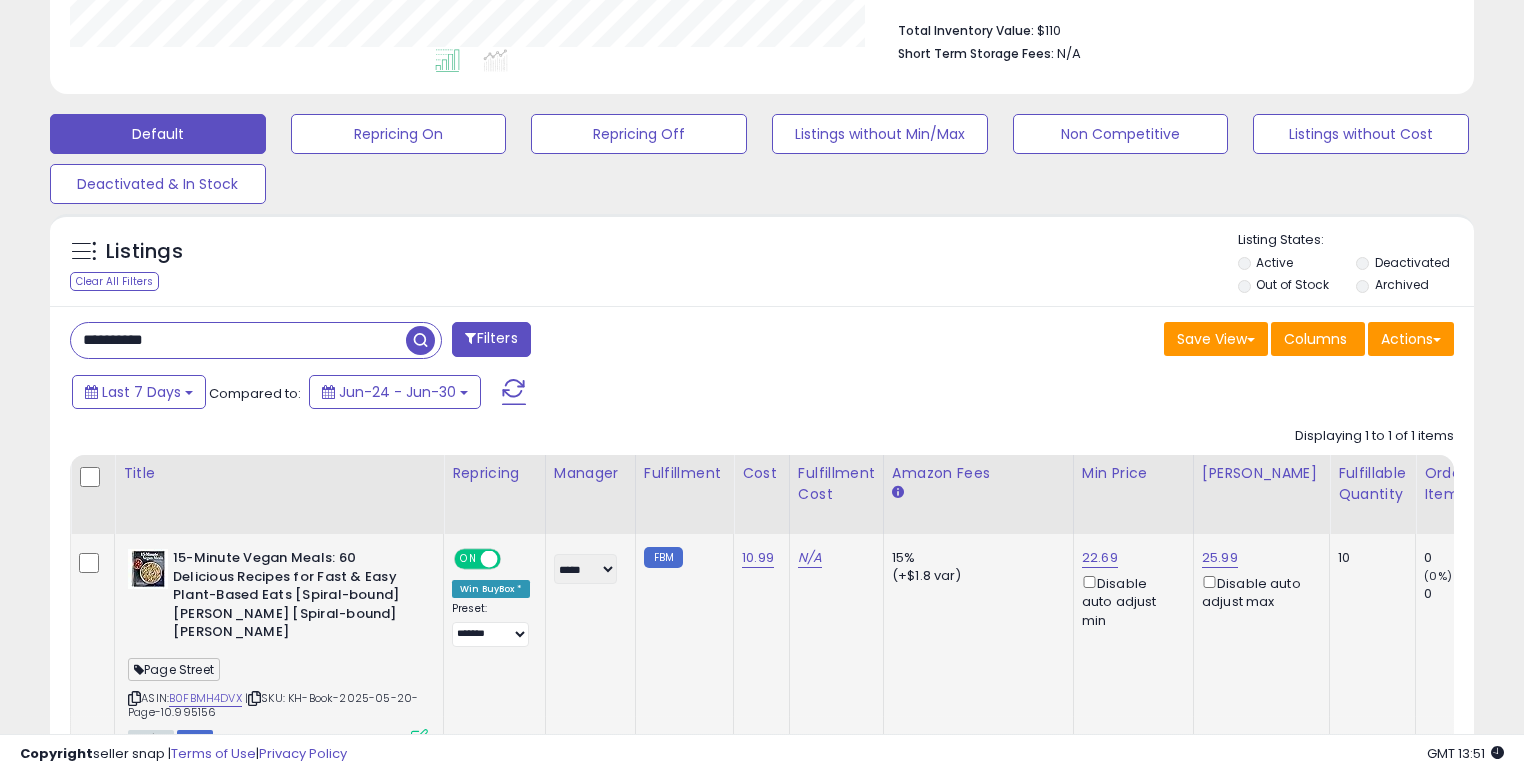 click on "25.99  Disable auto adjust max" 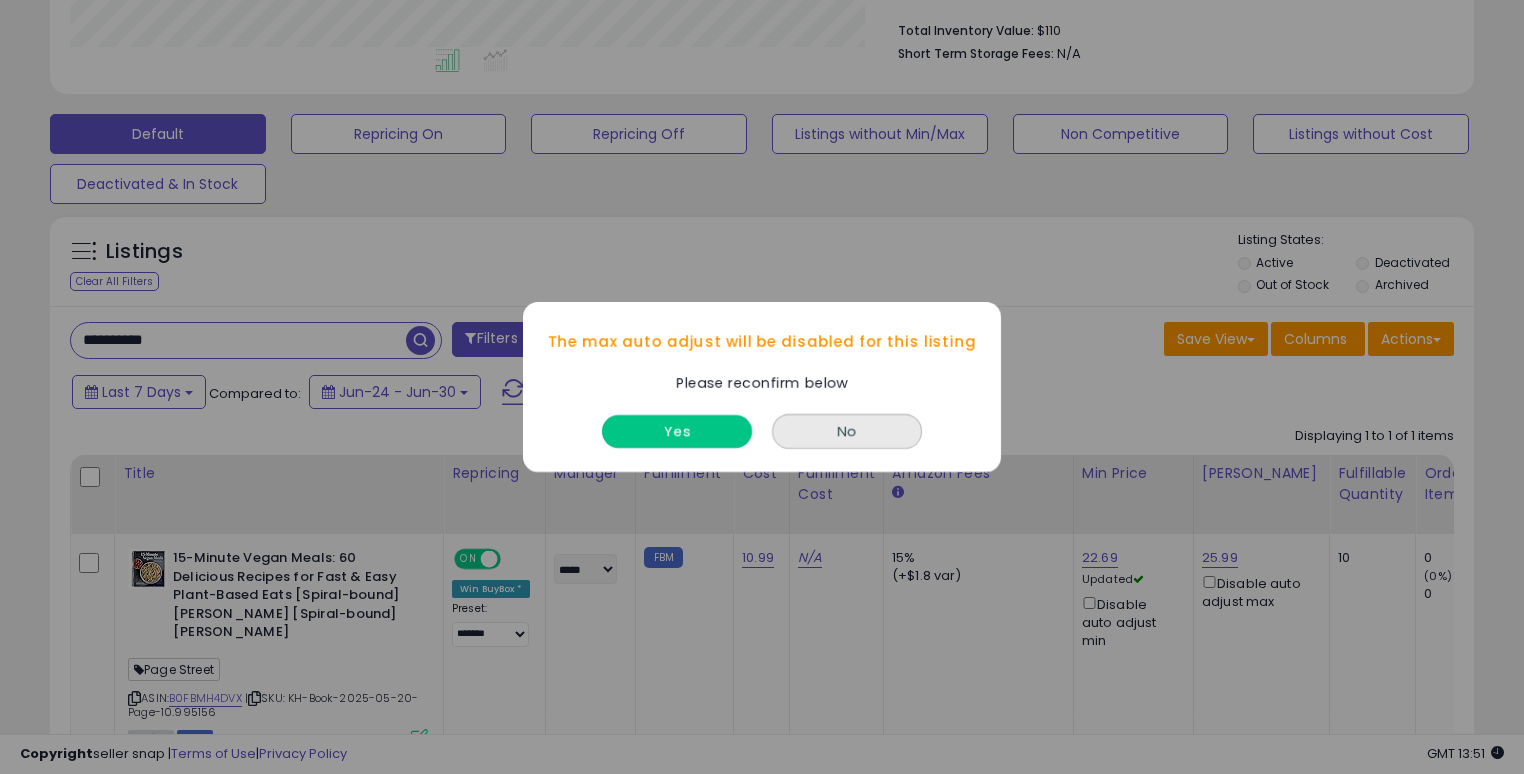 click on "Yes" at bounding box center [677, 431] 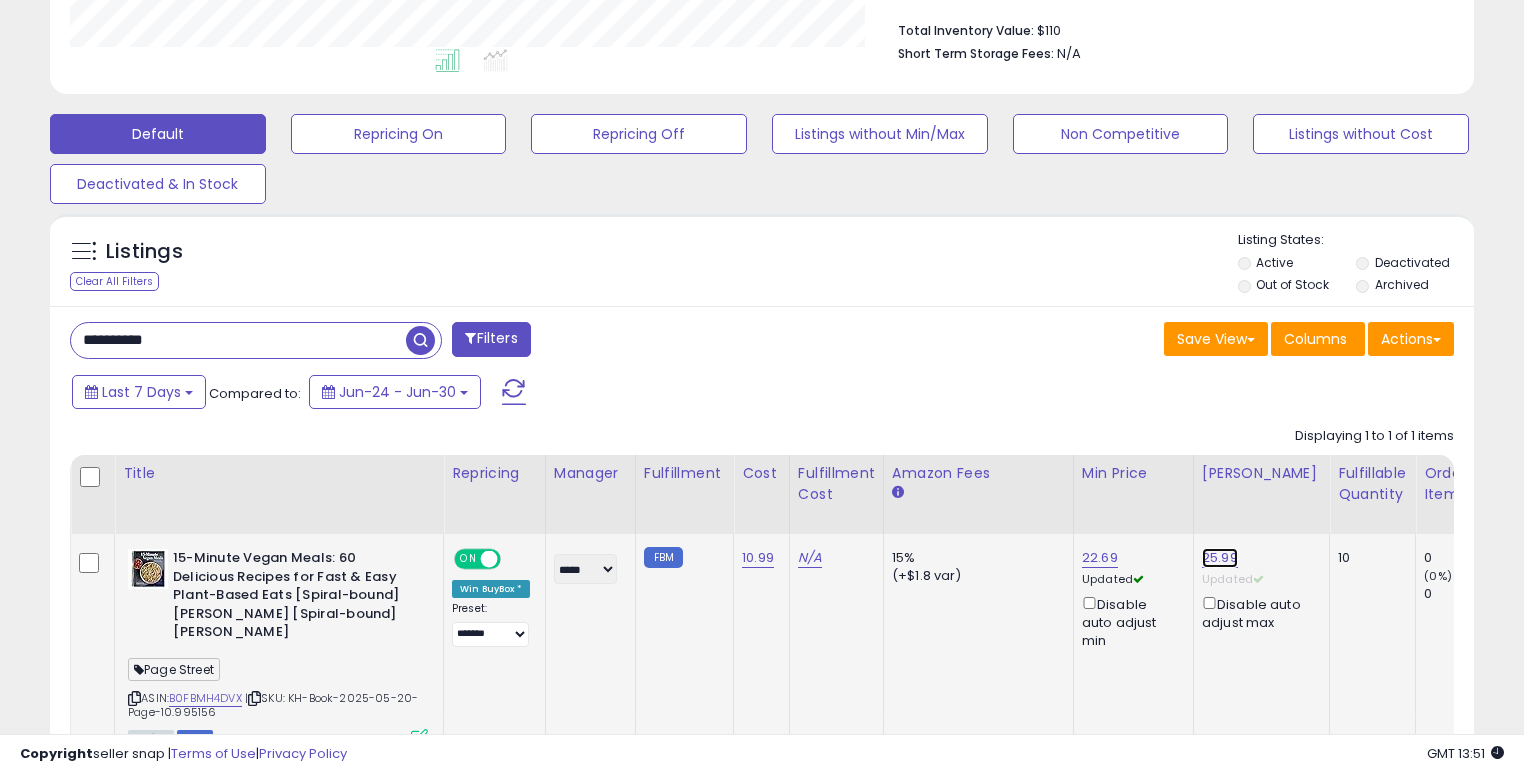 click on "25.99" at bounding box center (1220, 558) 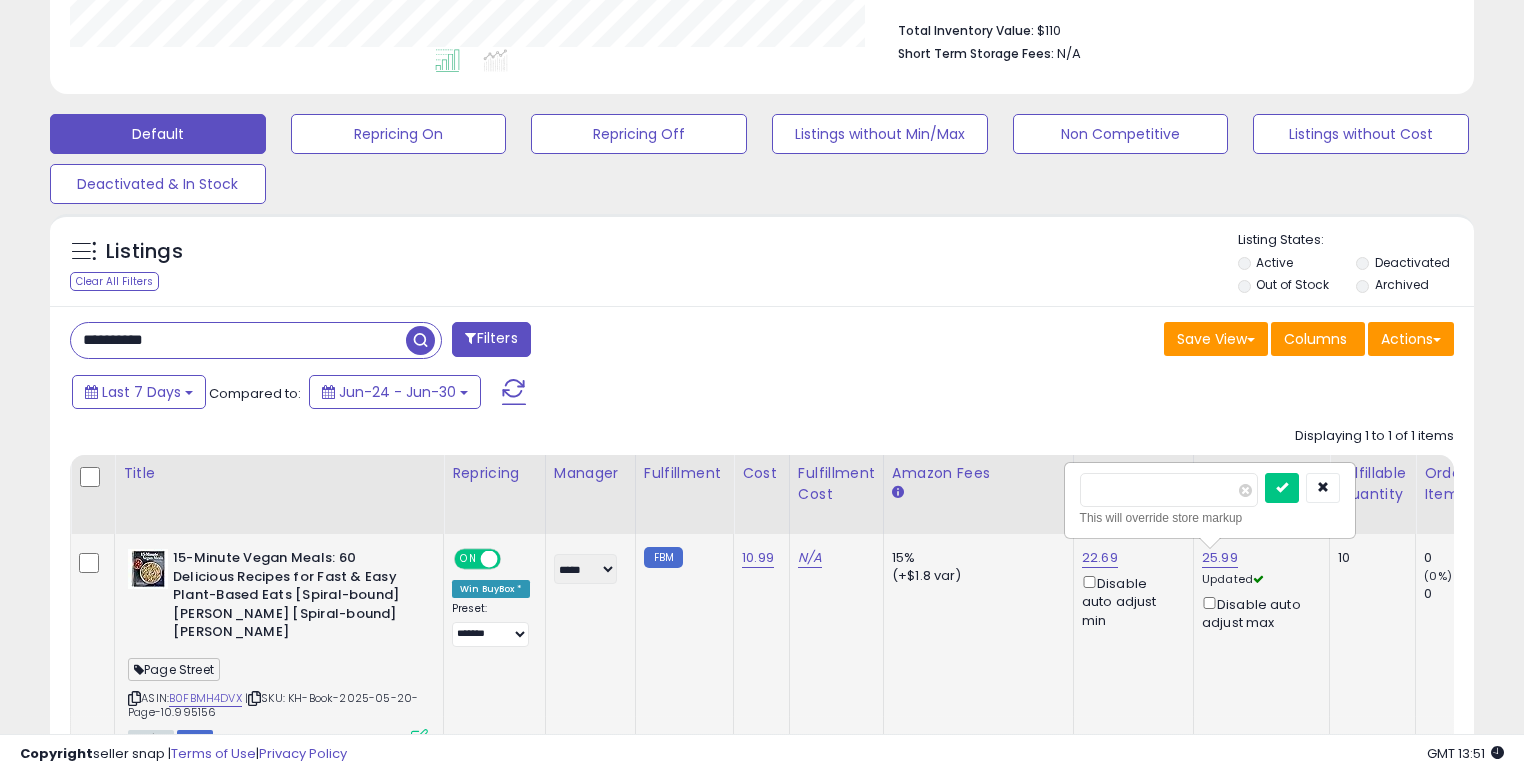 click on "*****" at bounding box center (1169, 490) 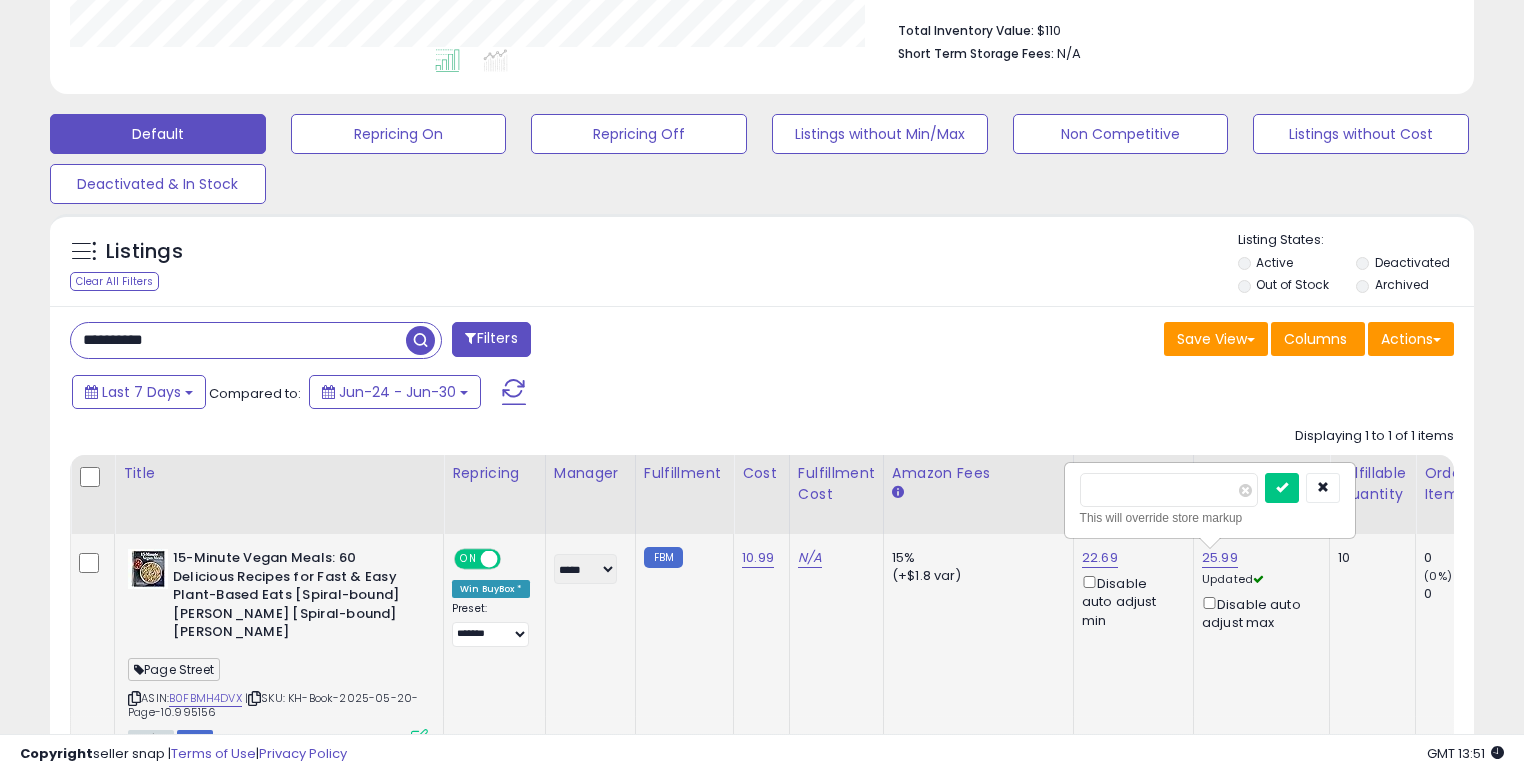 type on "*****" 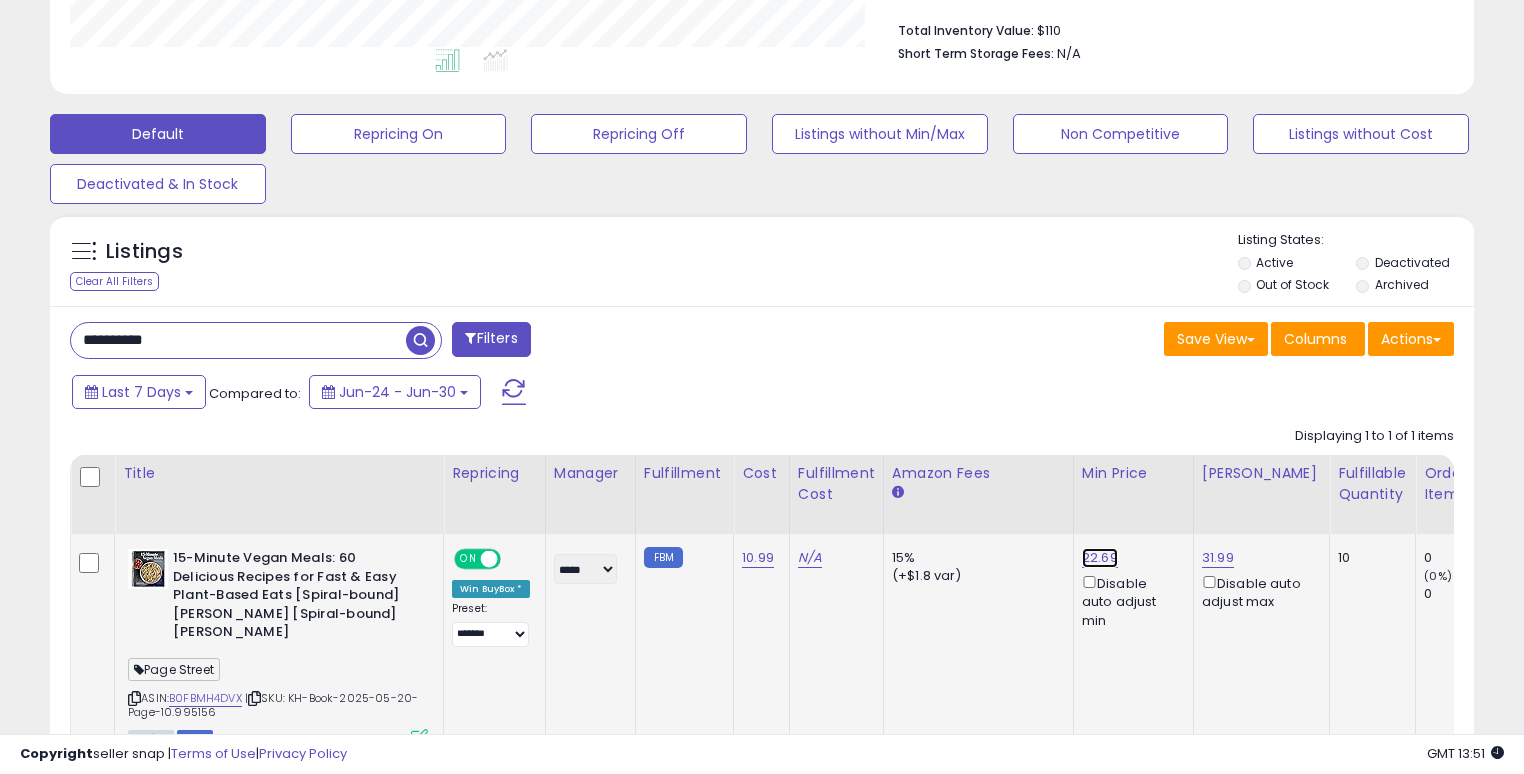 click on "22.69" at bounding box center (1100, 558) 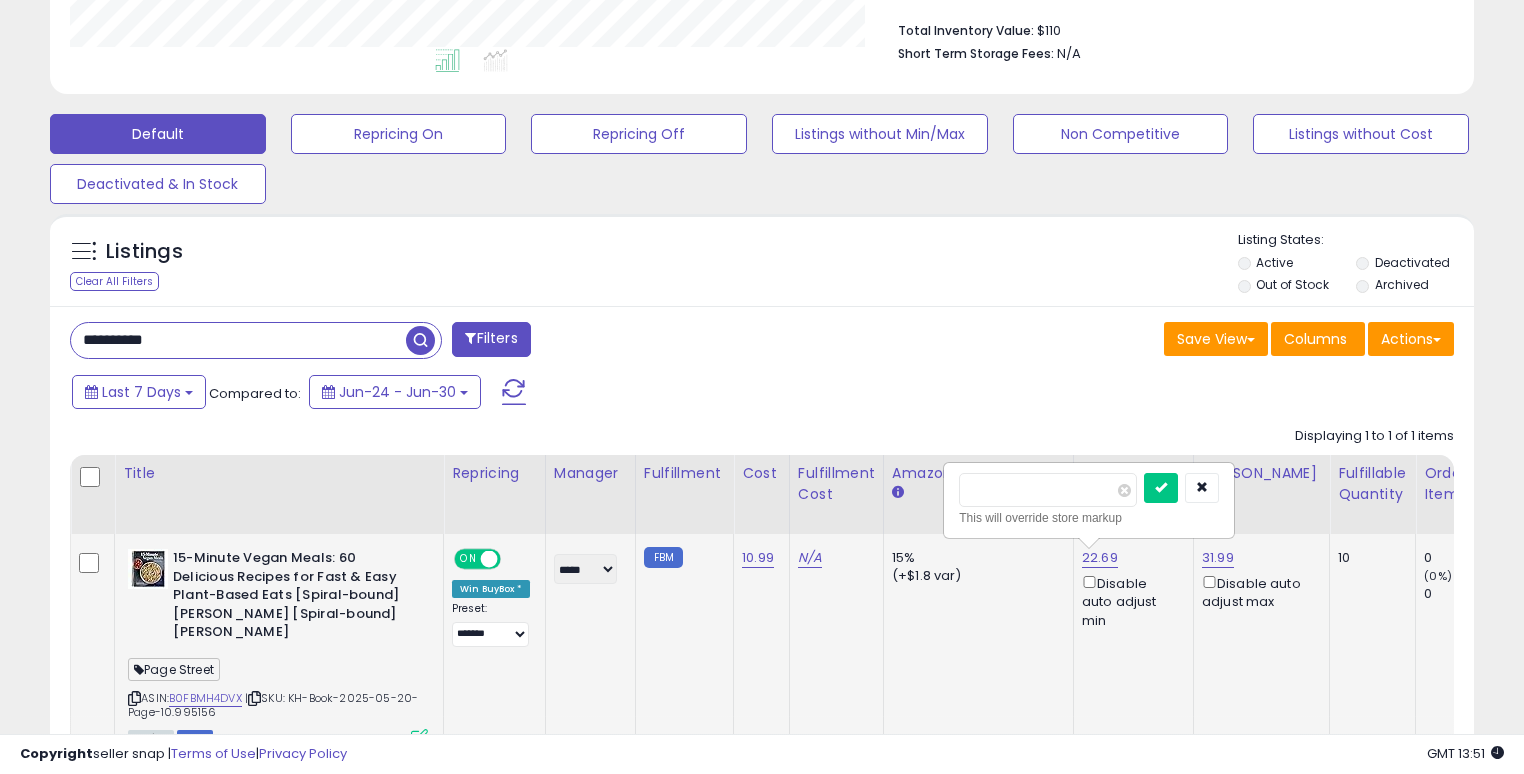 click on "*****" at bounding box center [1048, 490] 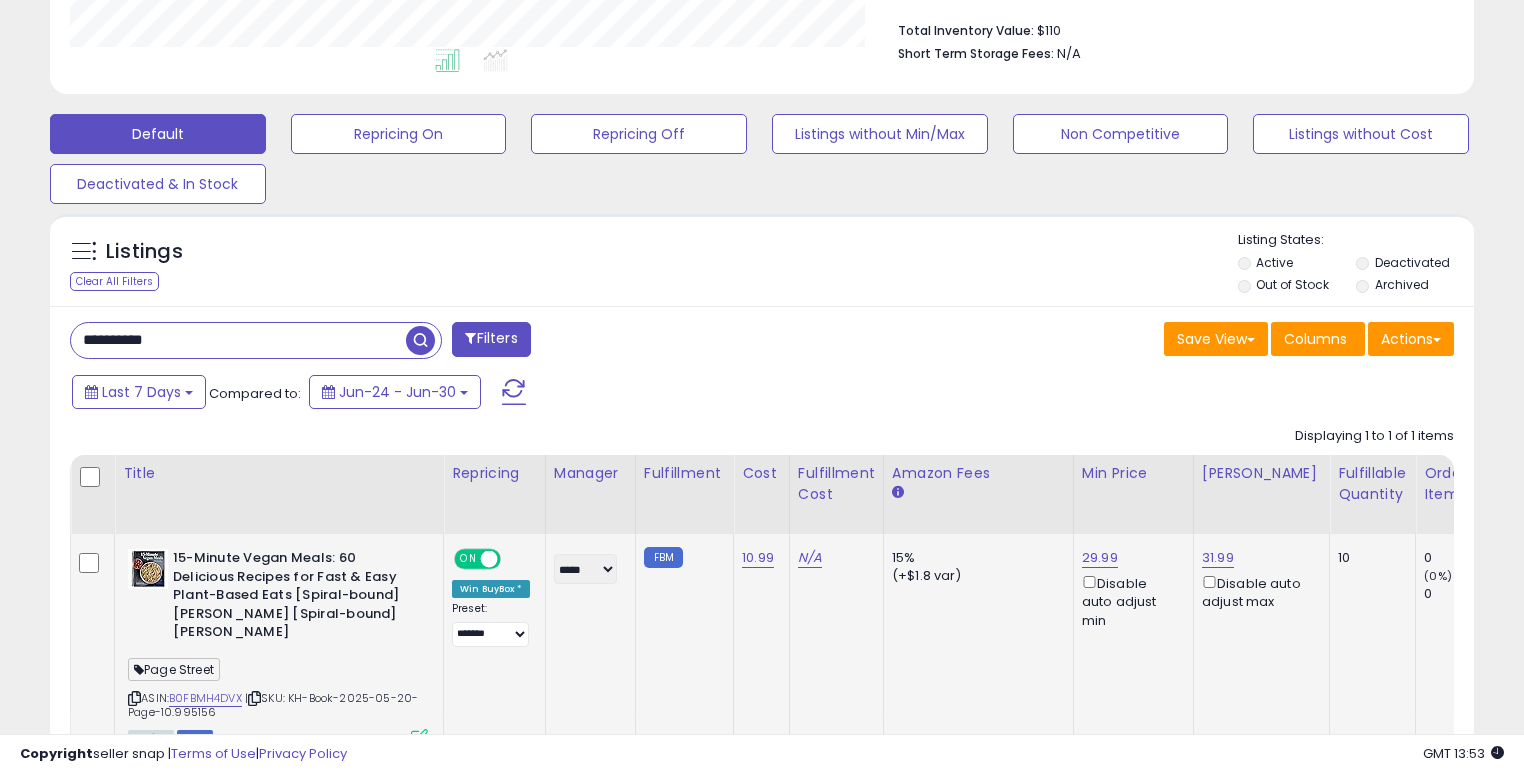click on "**********" at bounding box center [238, 340] 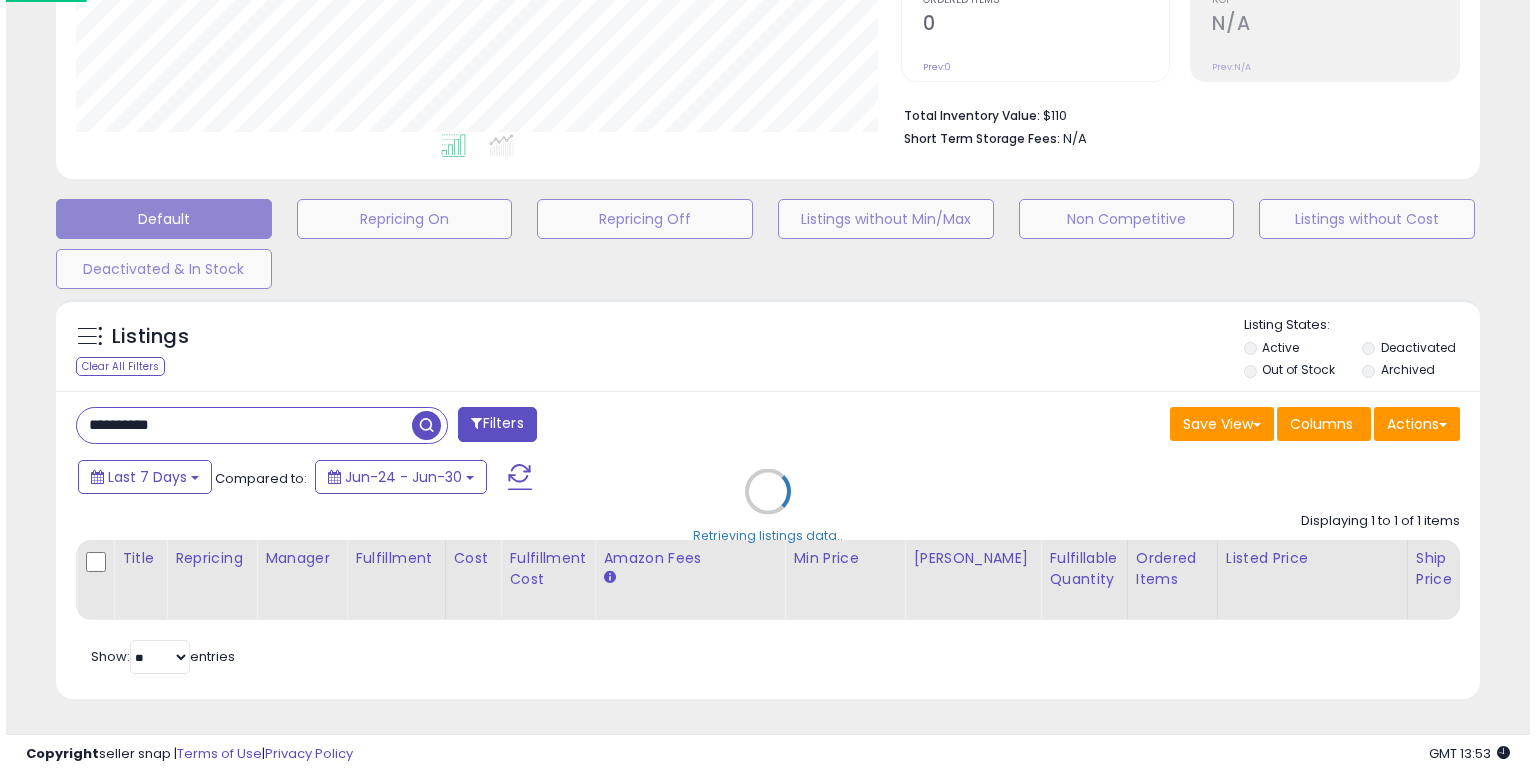 scroll, scrollTop: 441, scrollLeft: 0, axis: vertical 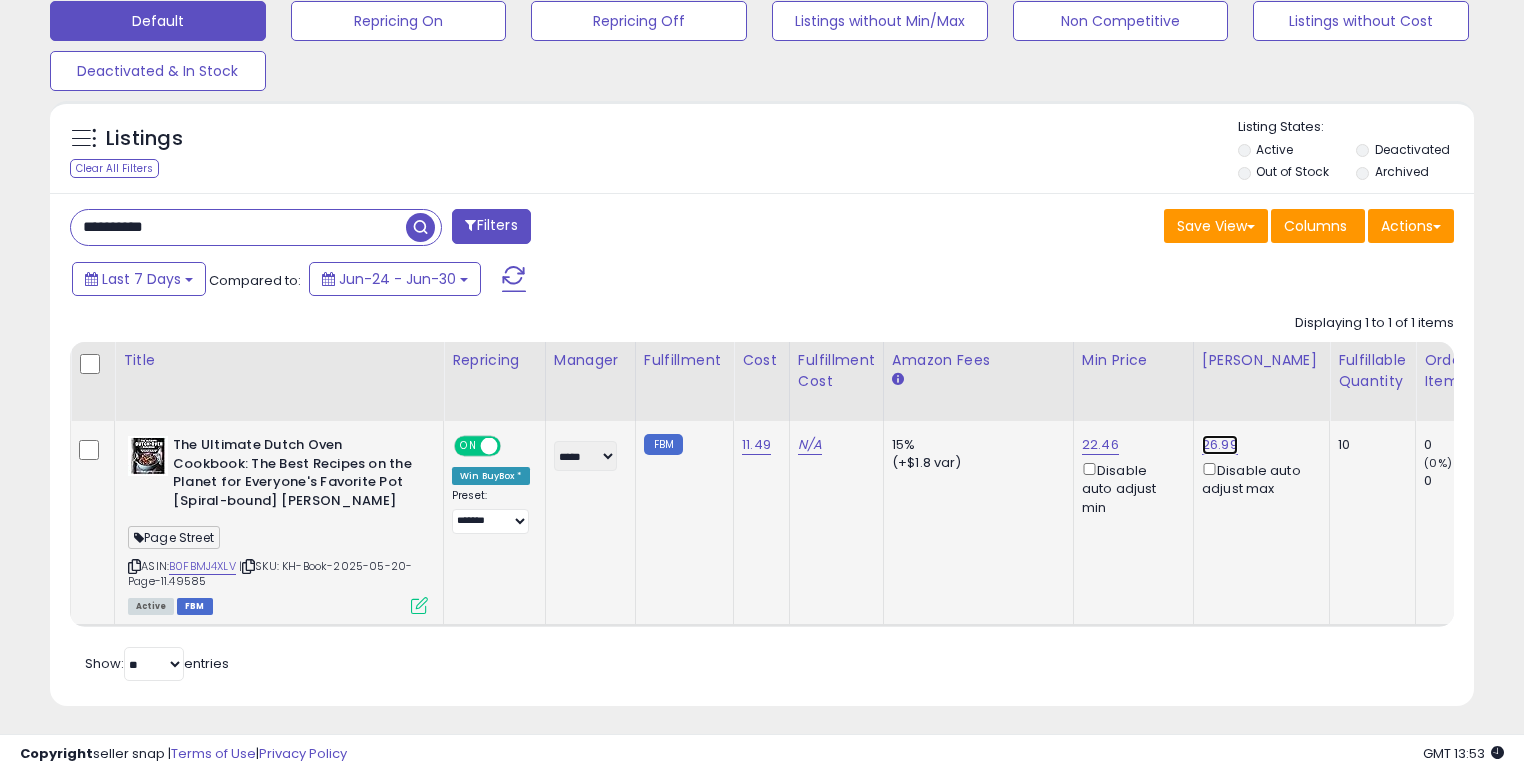 click on "26.99" at bounding box center (1220, 445) 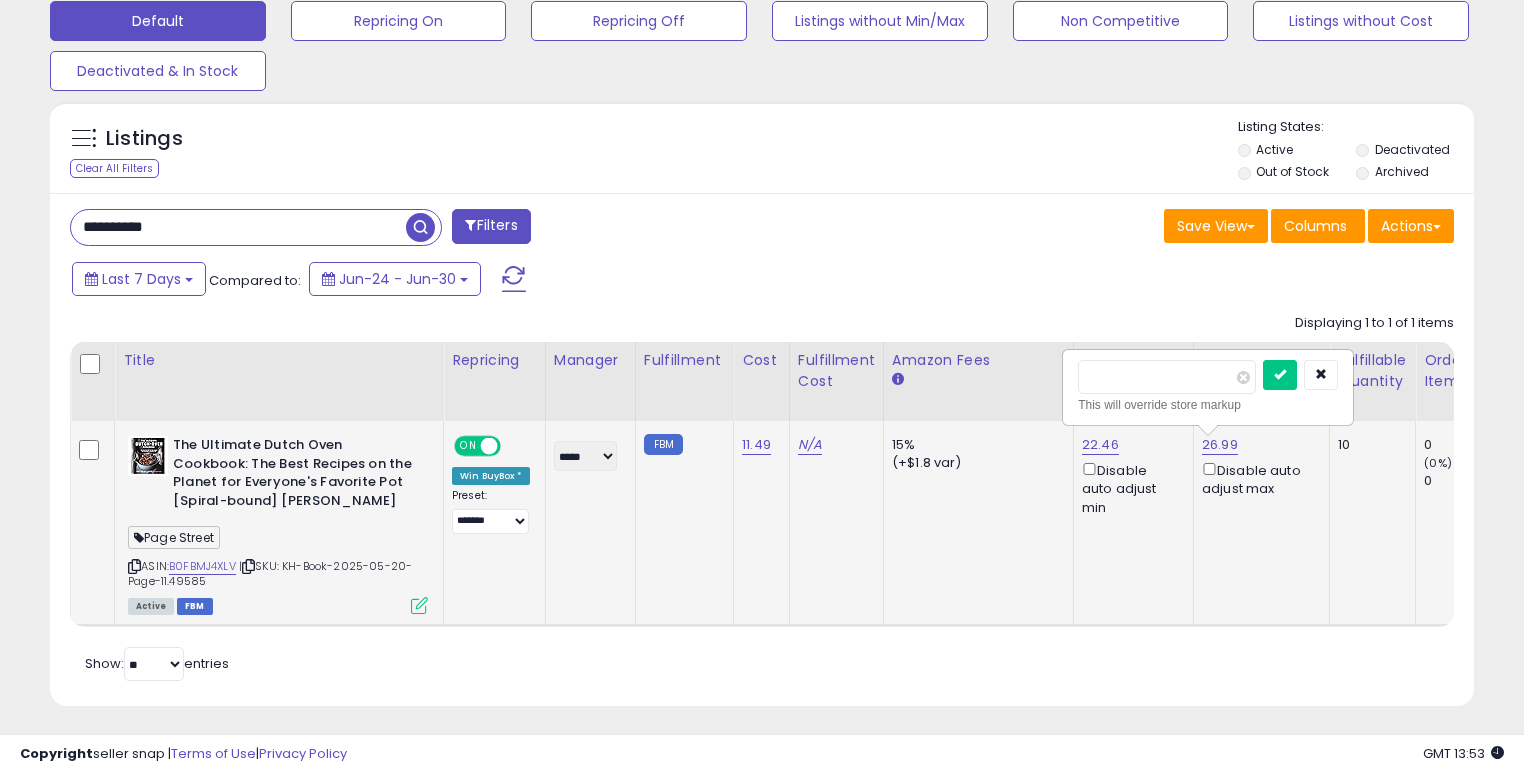 click on "*****" at bounding box center [1167, 377] 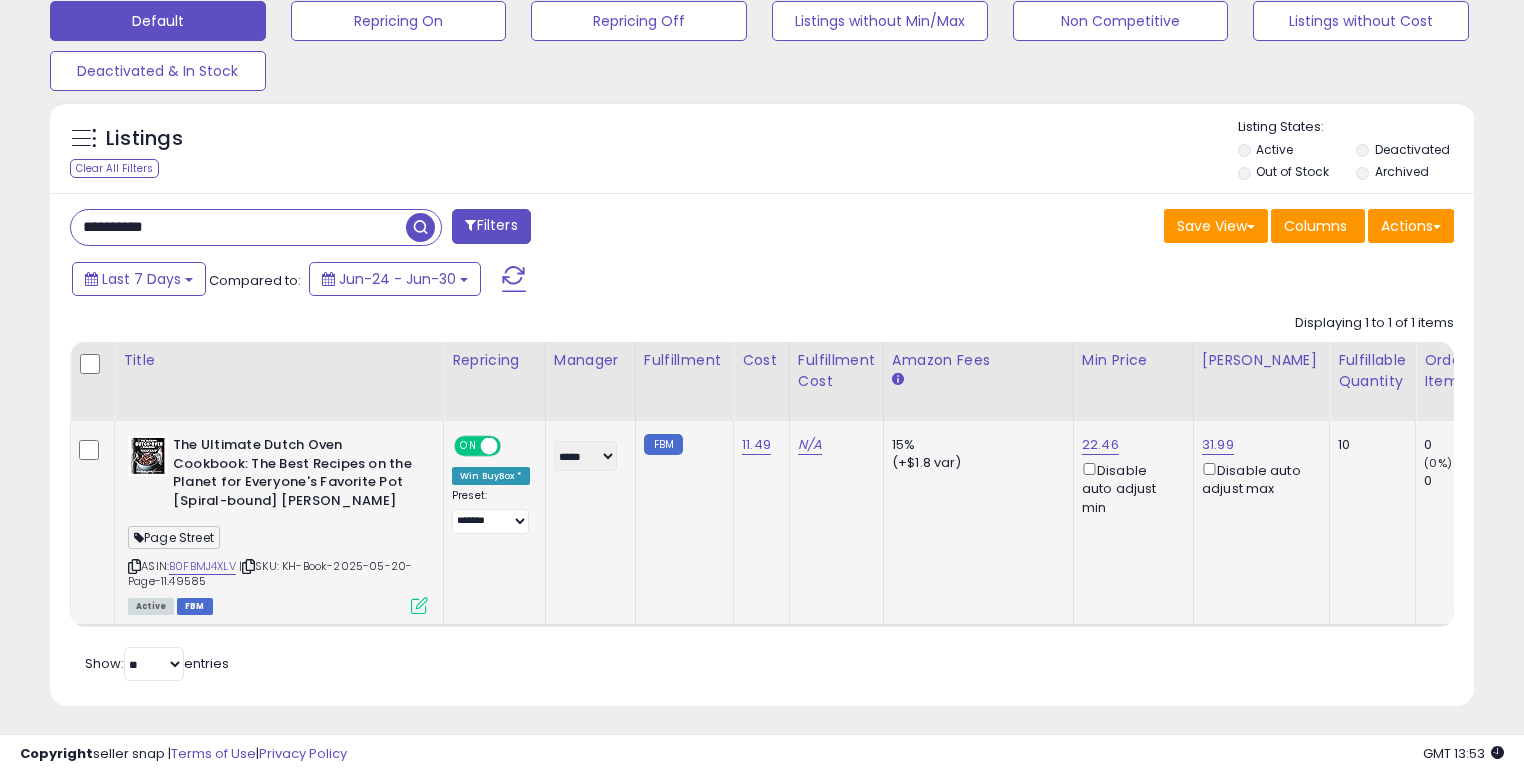 click on "15%  (+$1.8 var)" 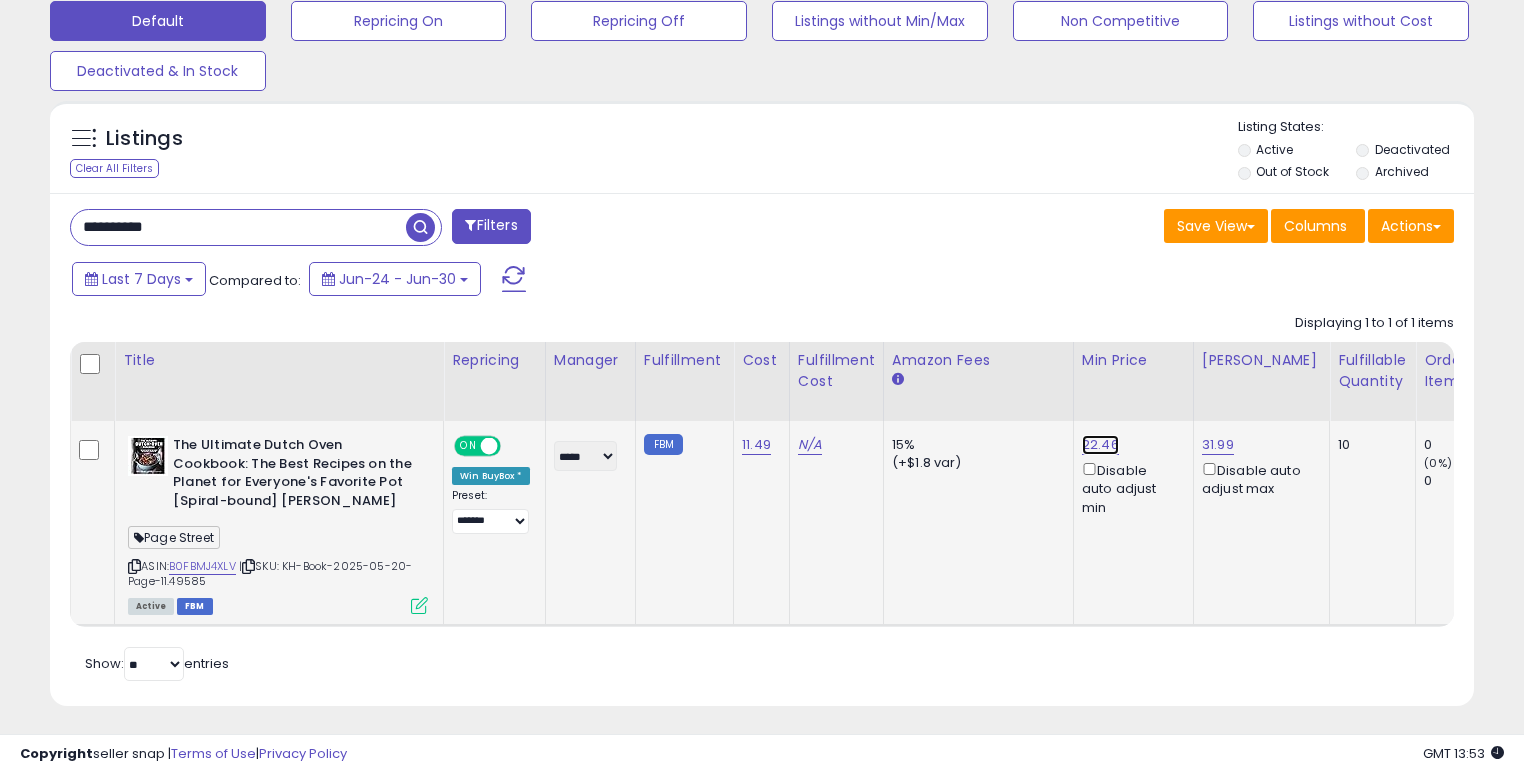 click on "22.46" at bounding box center [1100, 445] 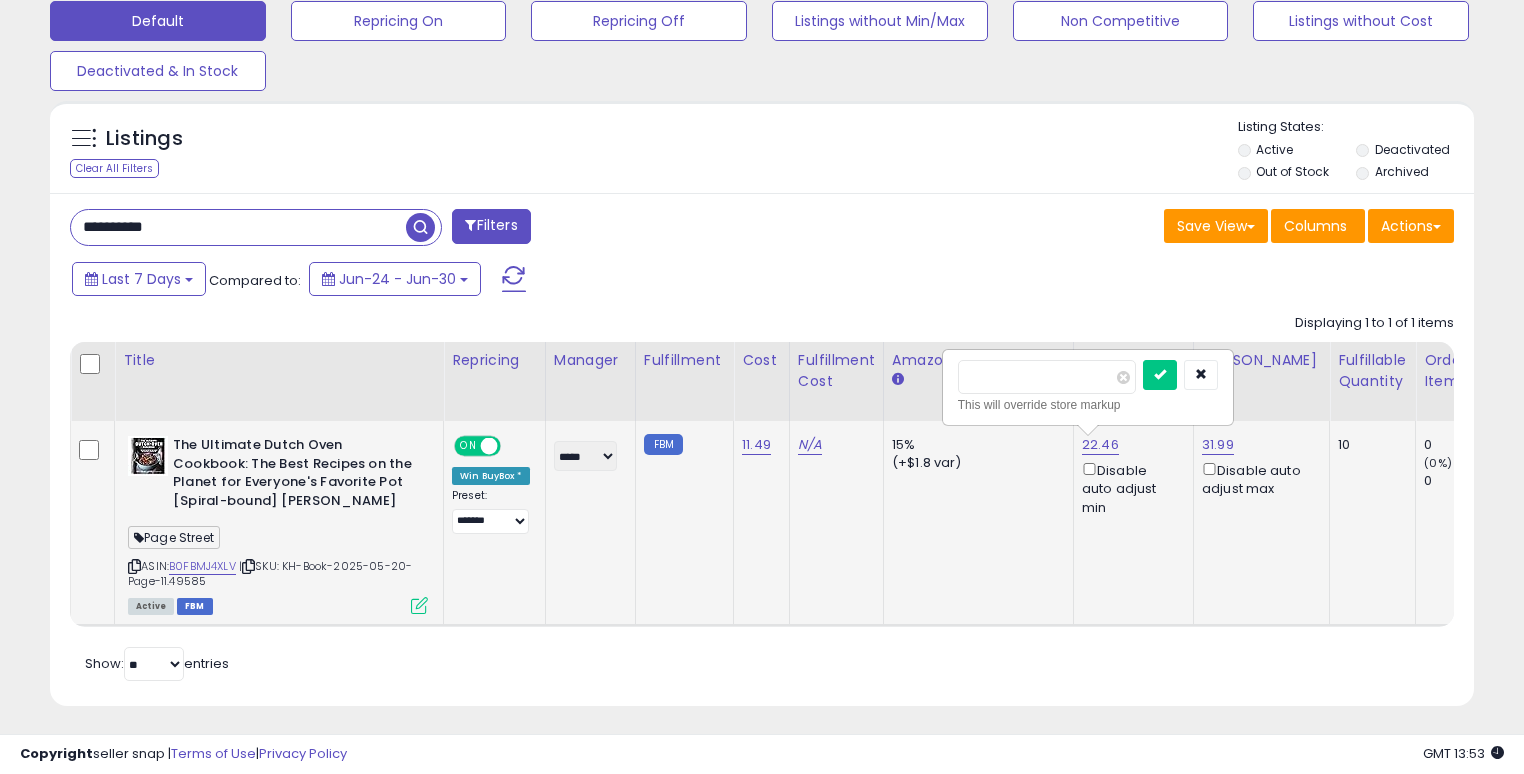 click on "*****" at bounding box center (1047, 377) 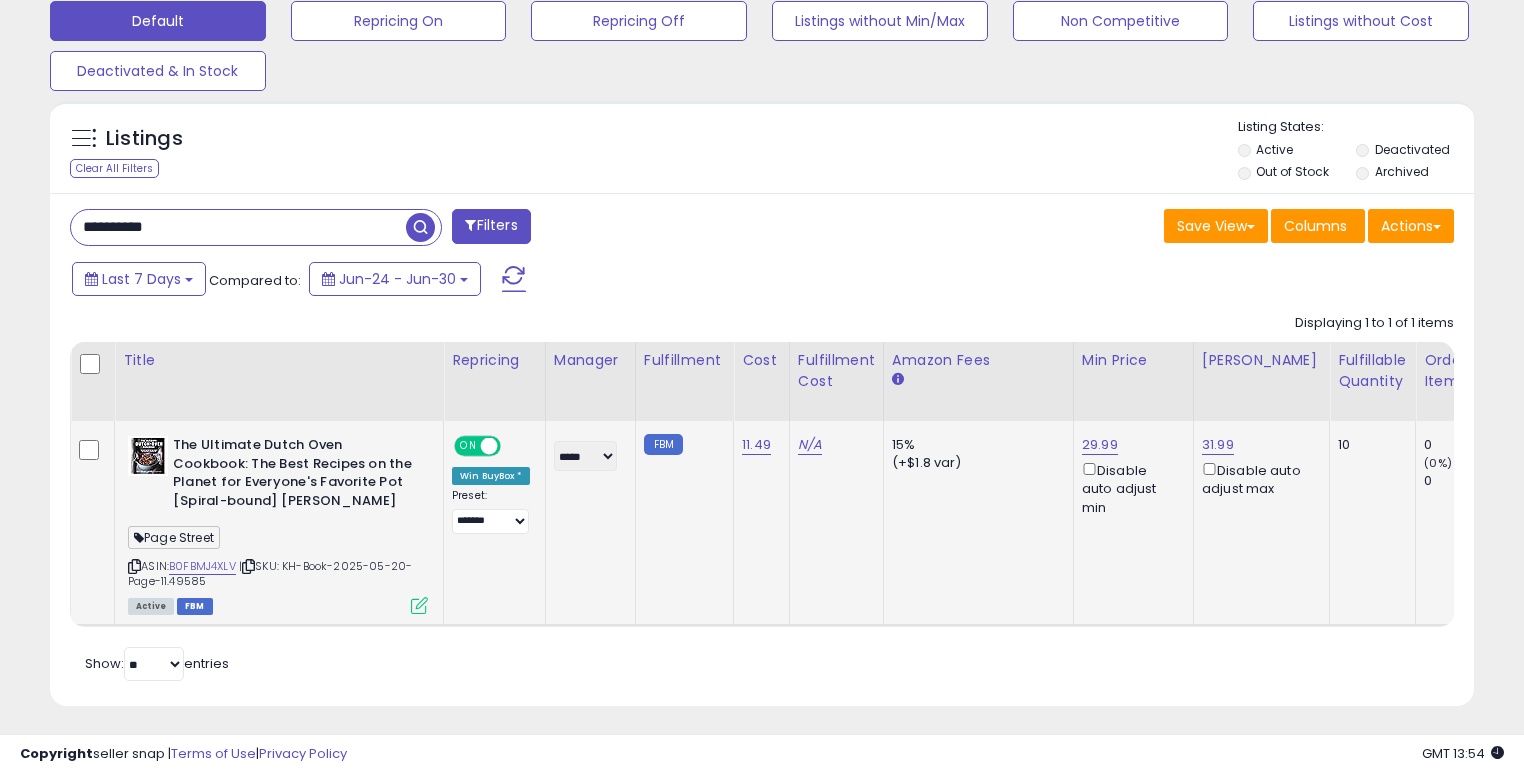 click on "**********" at bounding box center [238, 227] 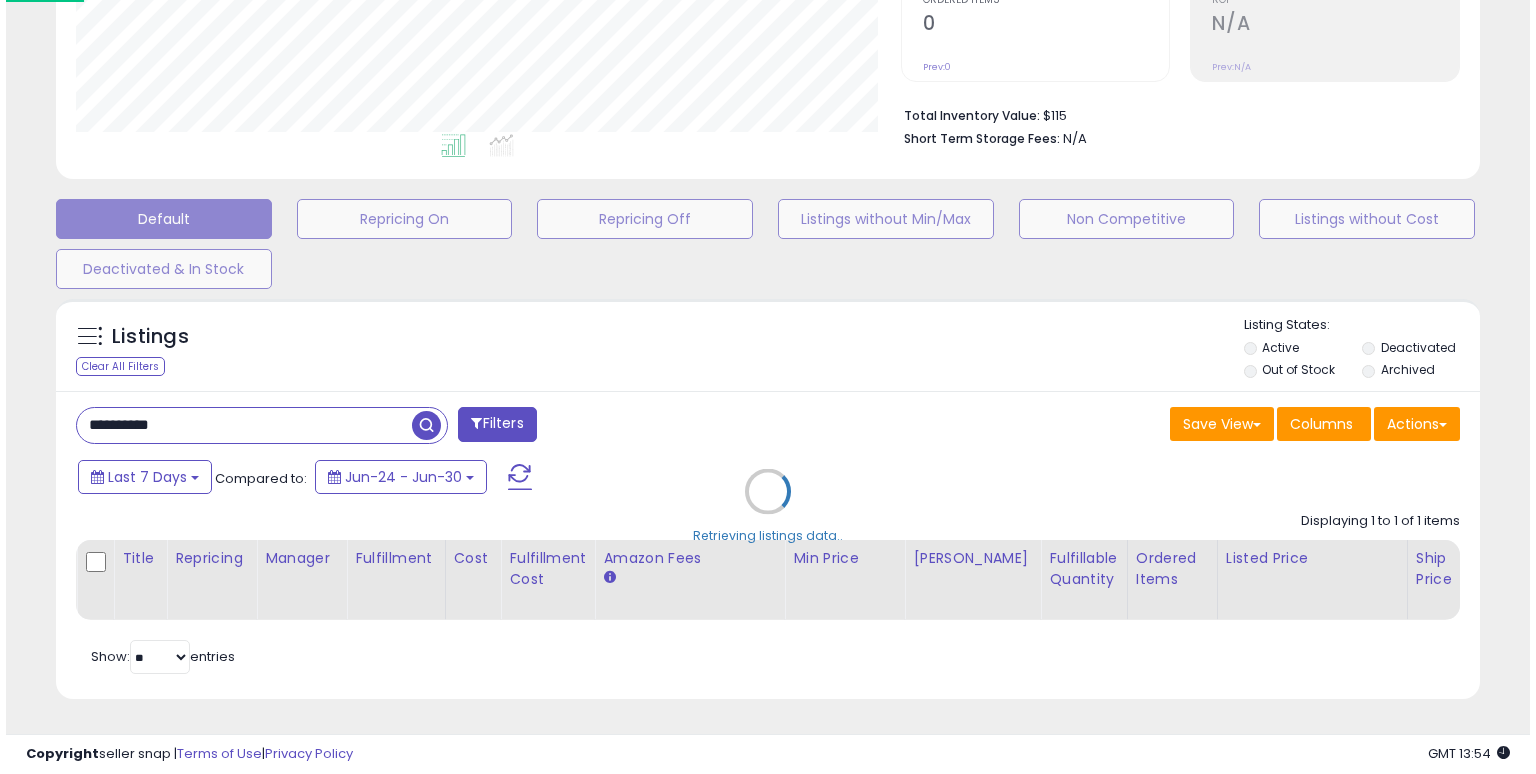 scroll, scrollTop: 441, scrollLeft: 0, axis: vertical 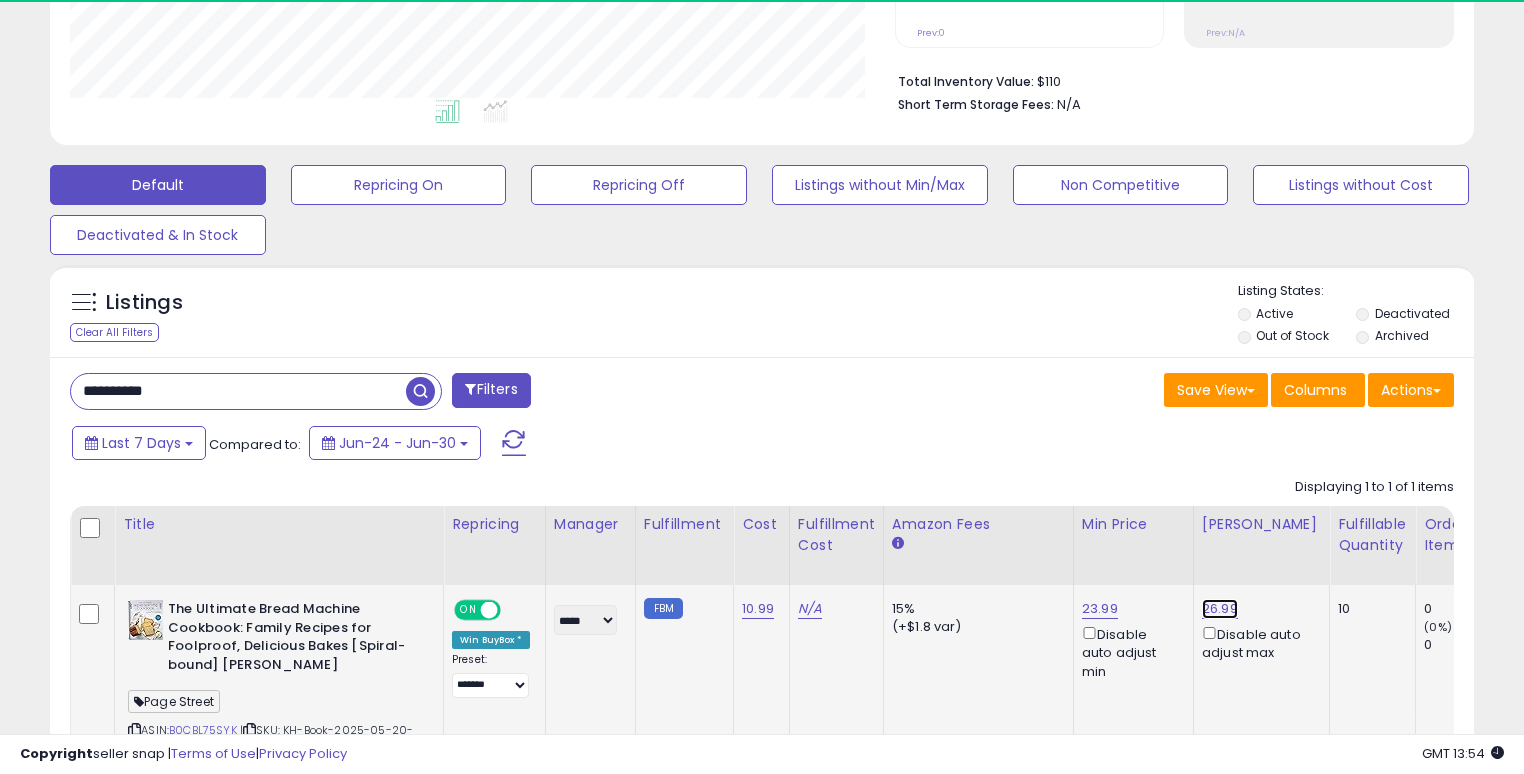 click on "26.99" at bounding box center [1220, 609] 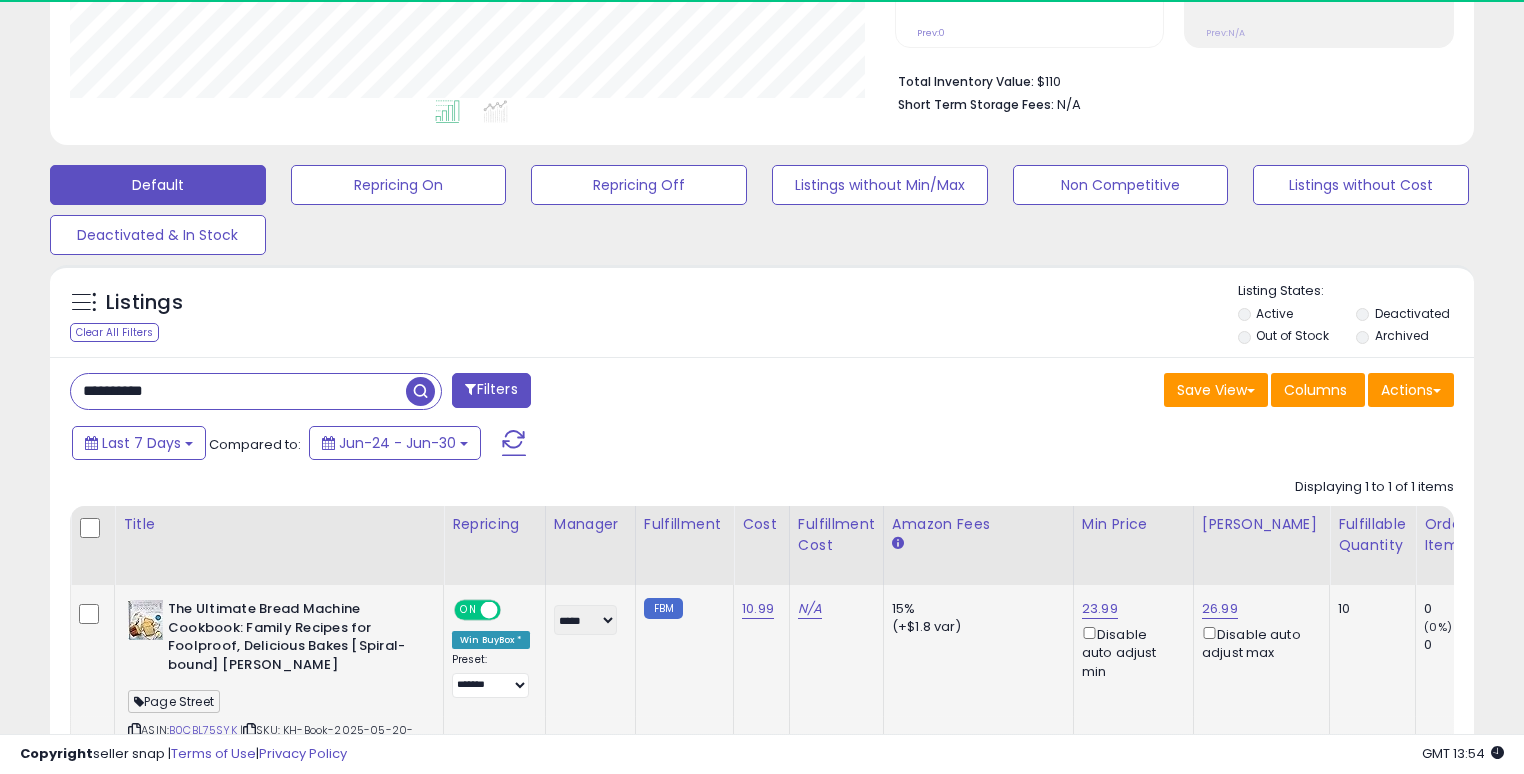 scroll, scrollTop: 999589, scrollLeft: 999175, axis: both 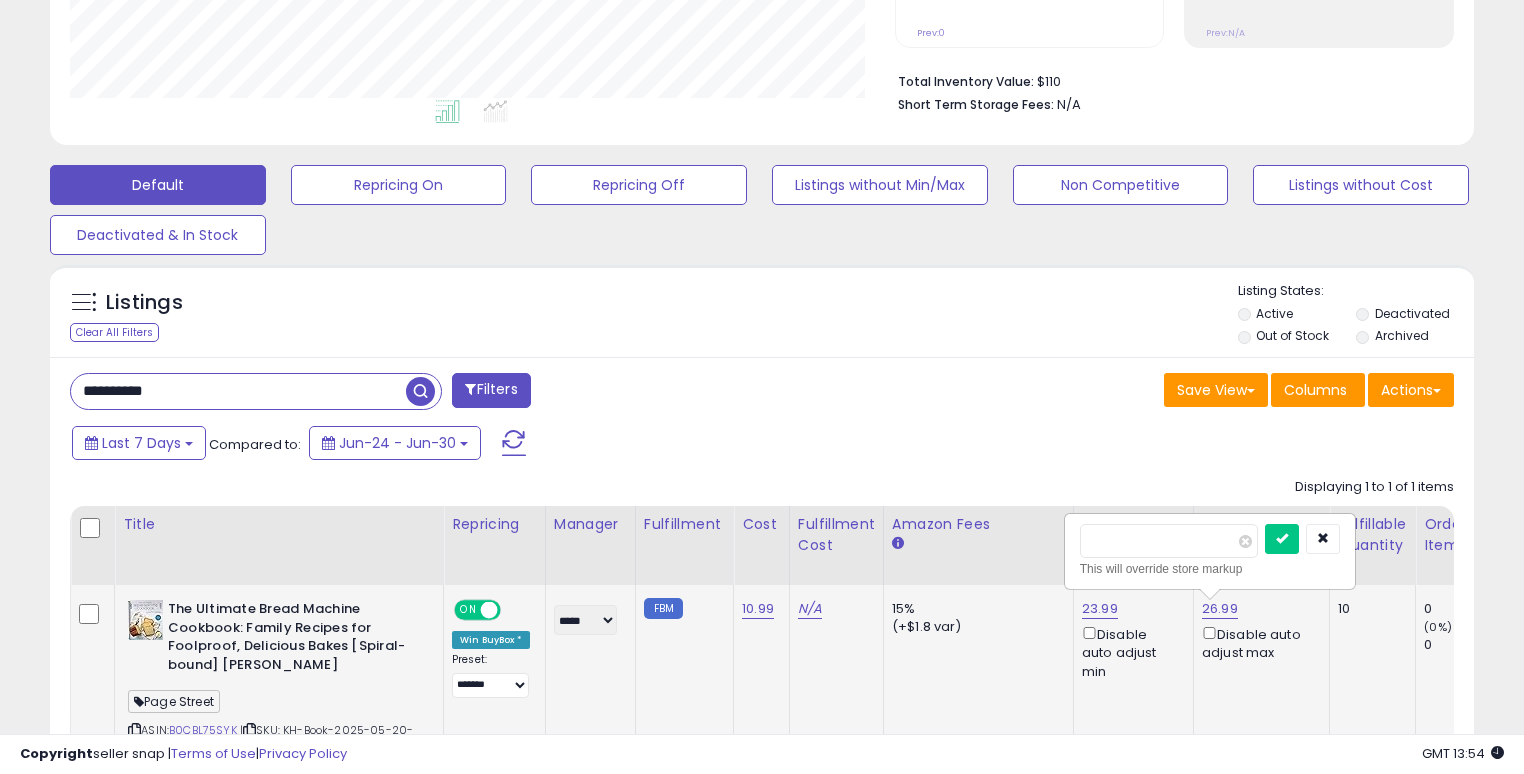 click on "*****" at bounding box center [1169, 541] 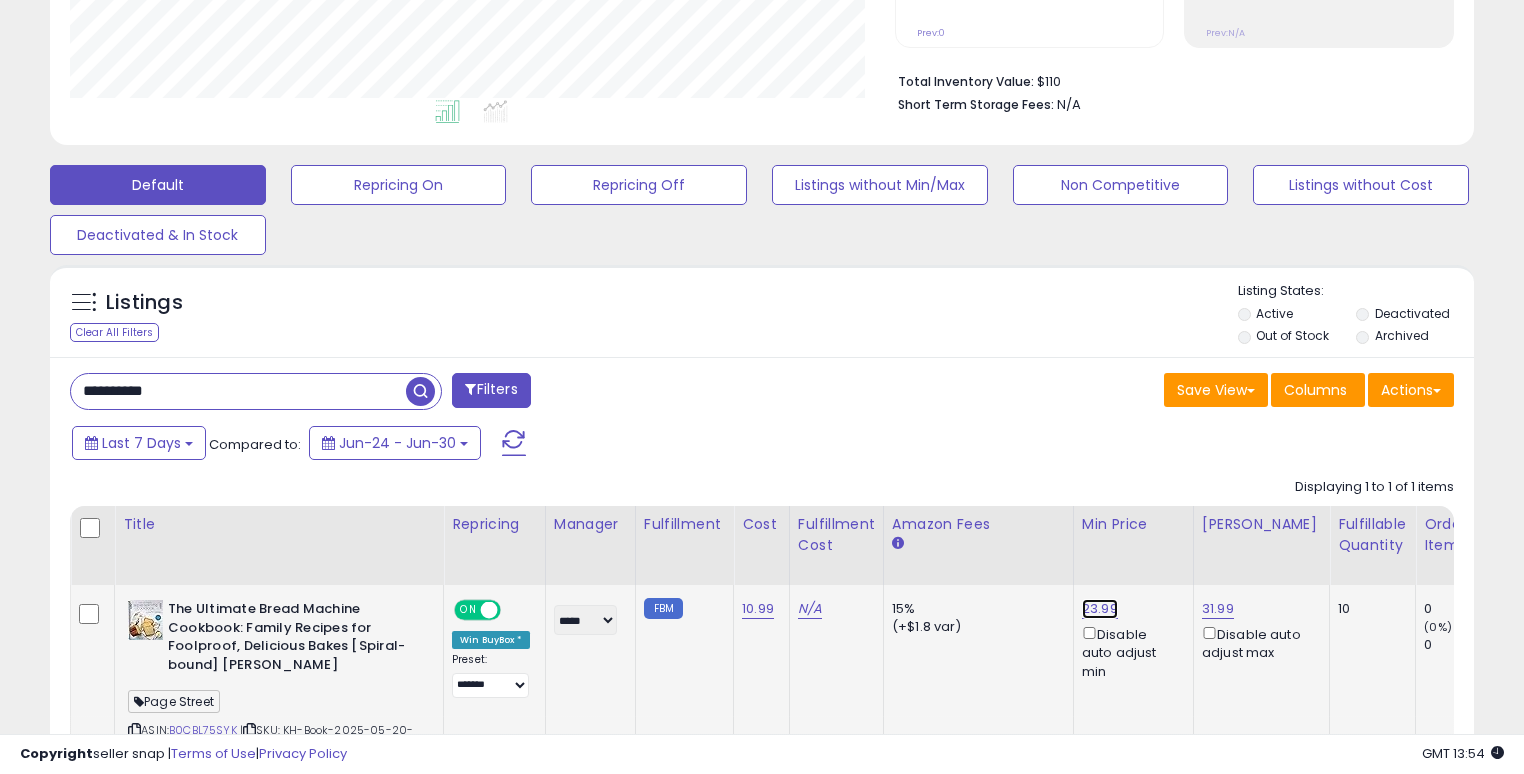 click on "23.99" at bounding box center (1100, 609) 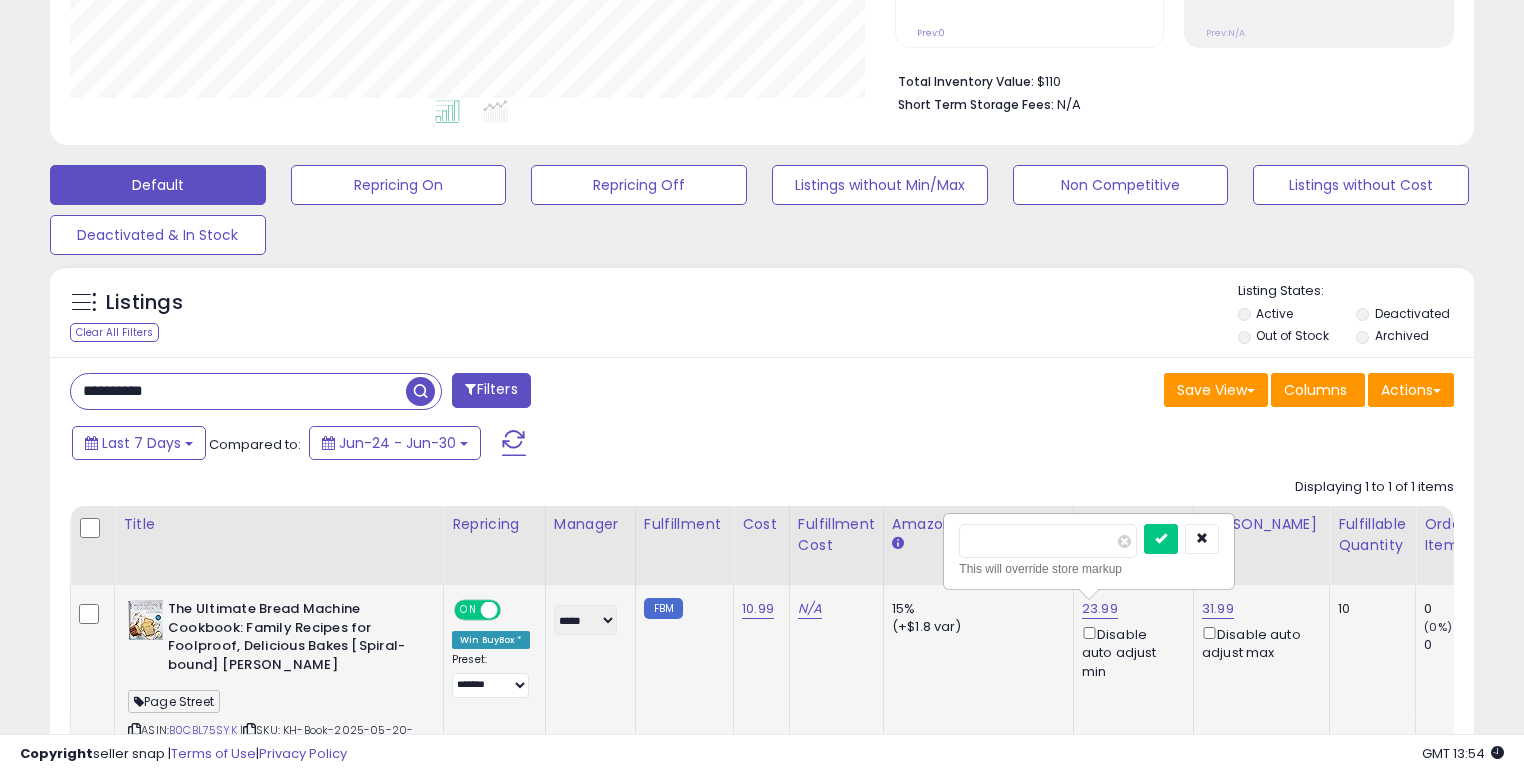 click on "This will override store markup" at bounding box center [1089, 569] 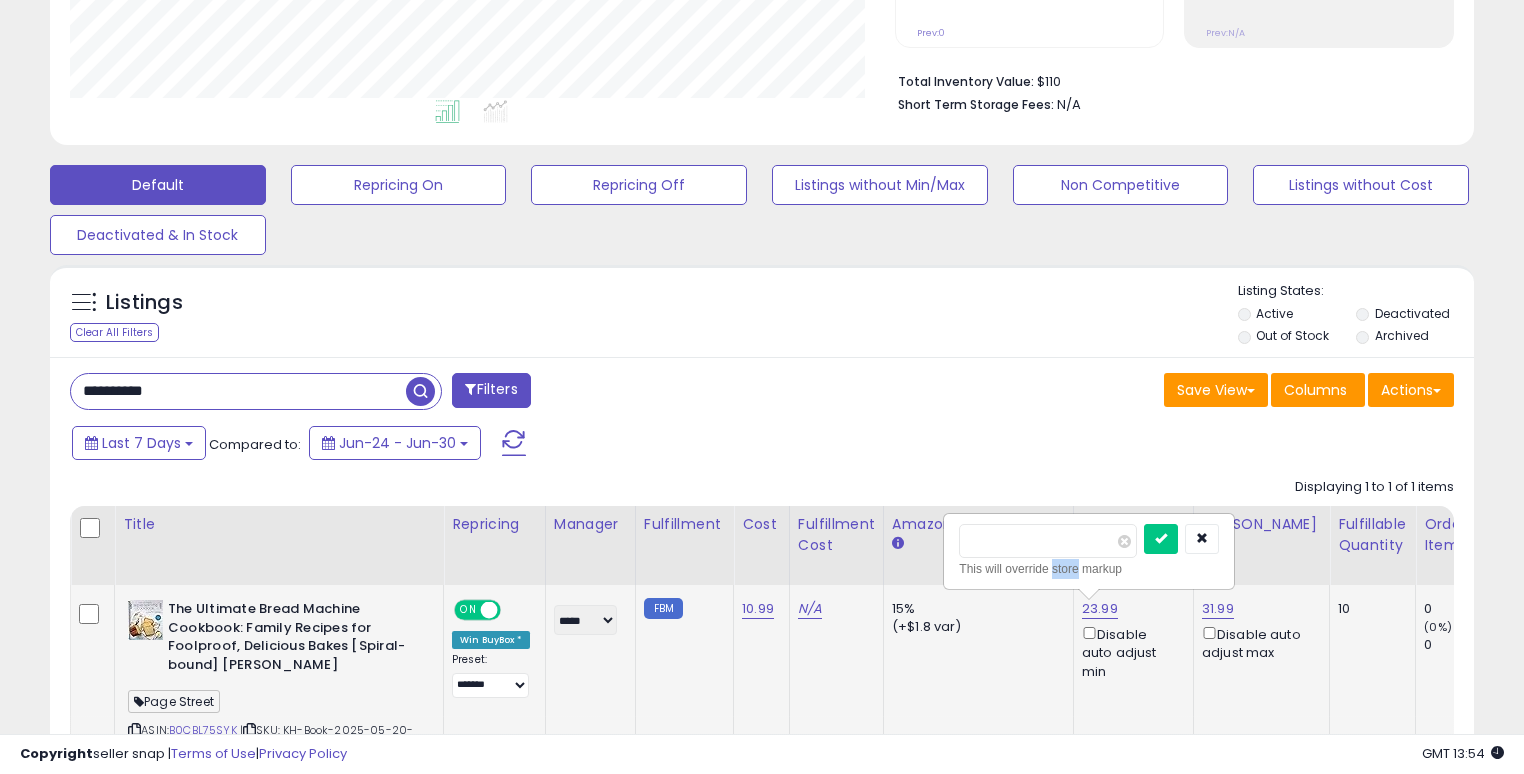 click on "This will override store markup" at bounding box center [1089, 569] 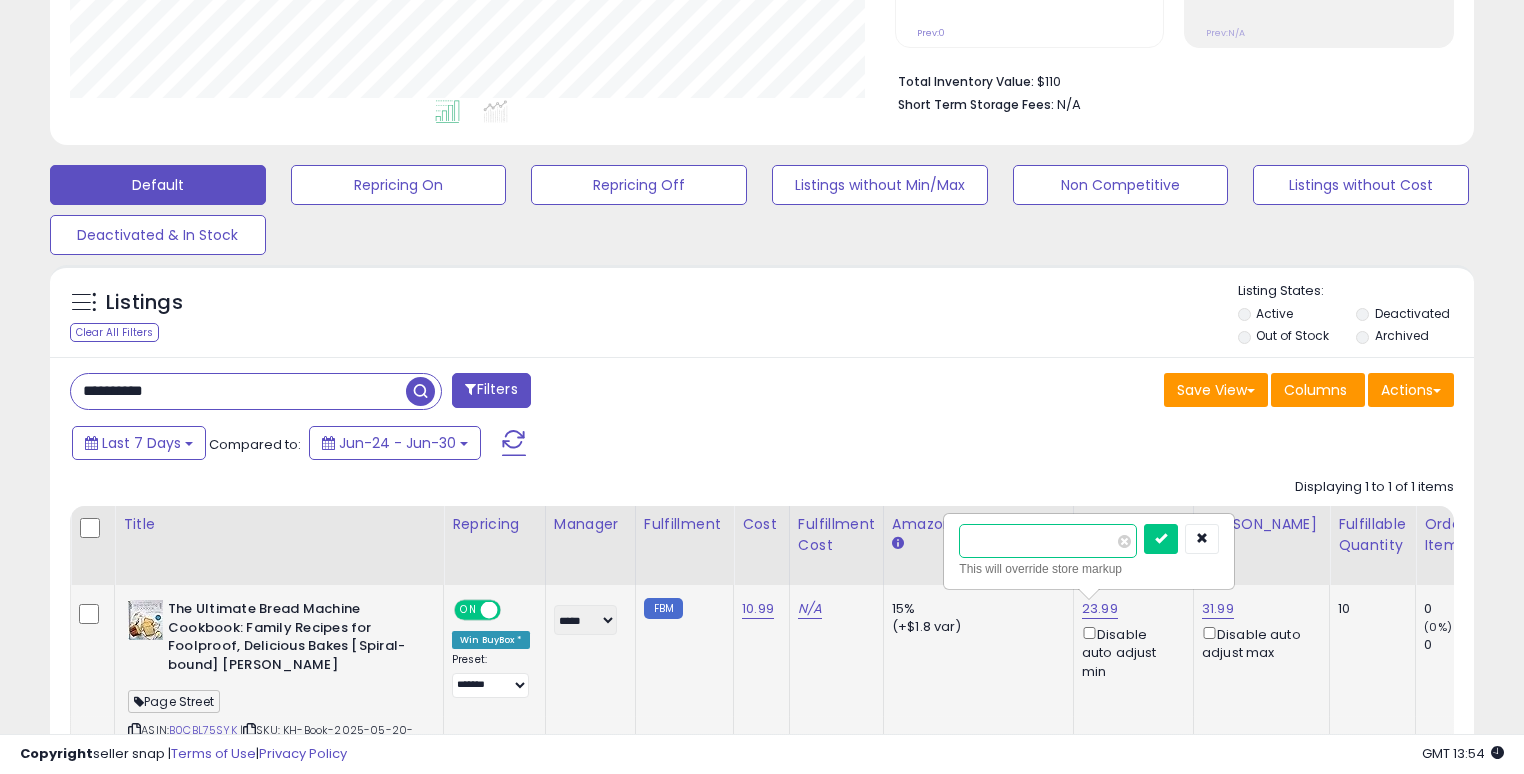 click on "*****" at bounding box center (1048, 541) 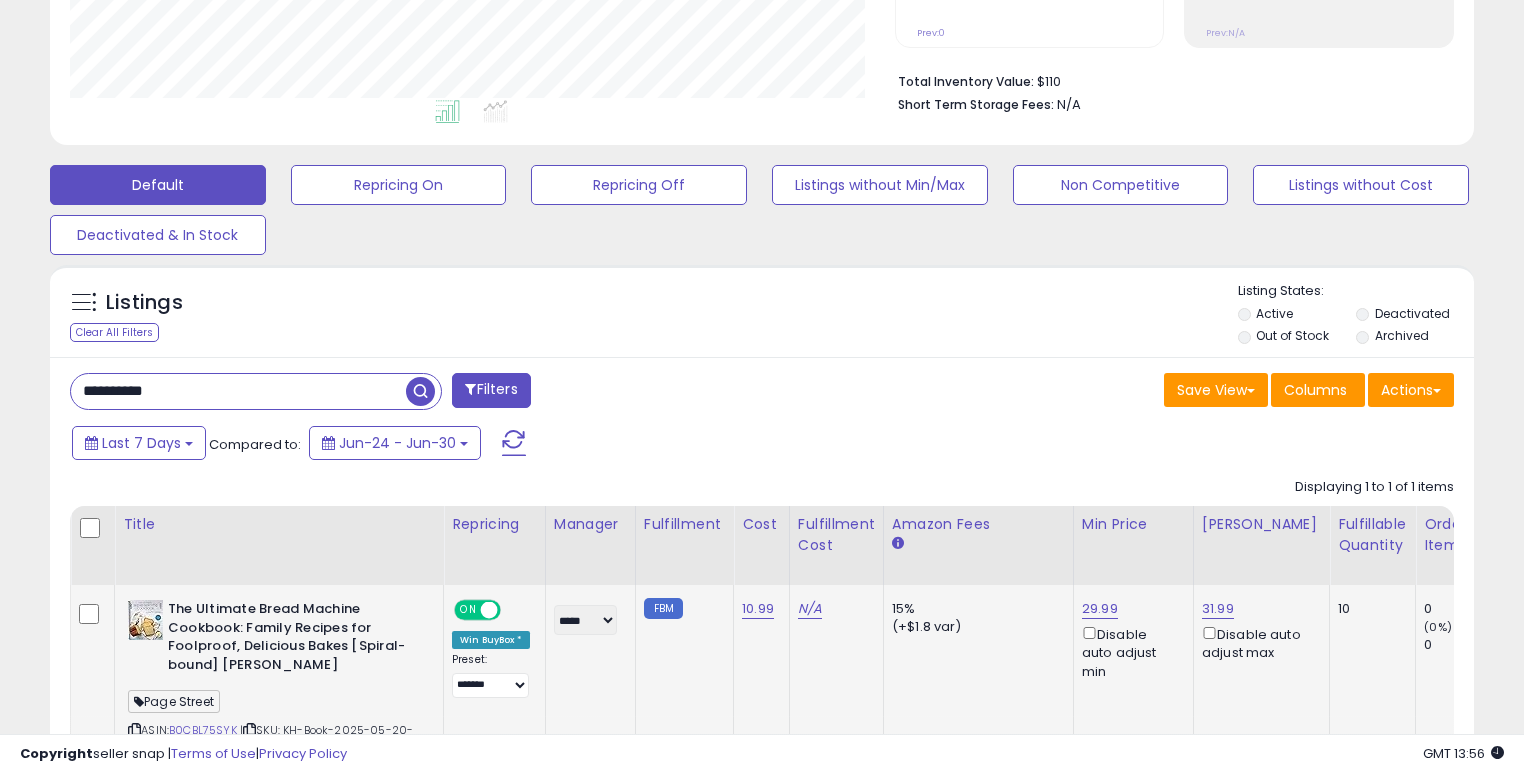 click on "**********" at bounding box center (238, 391) 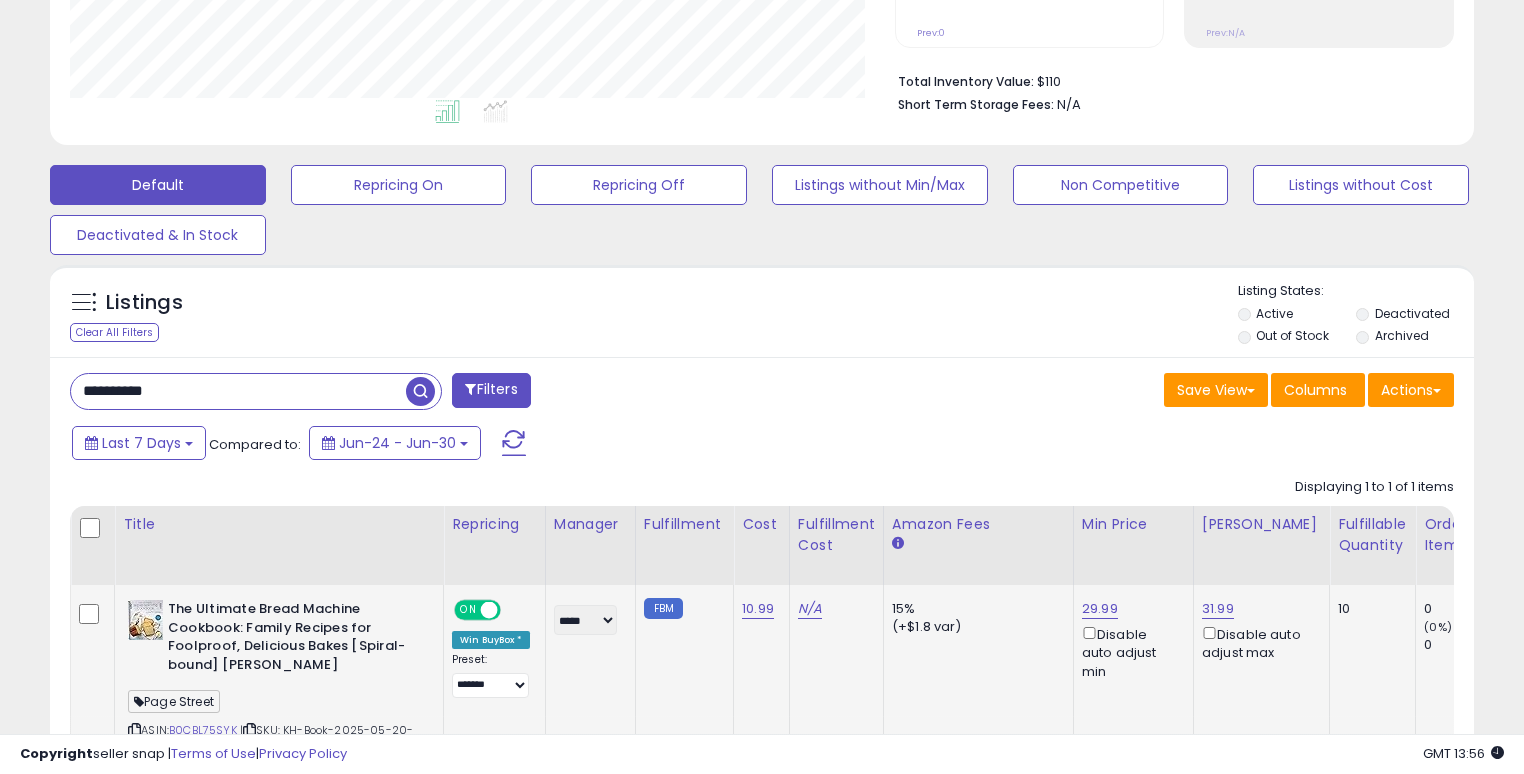 paste 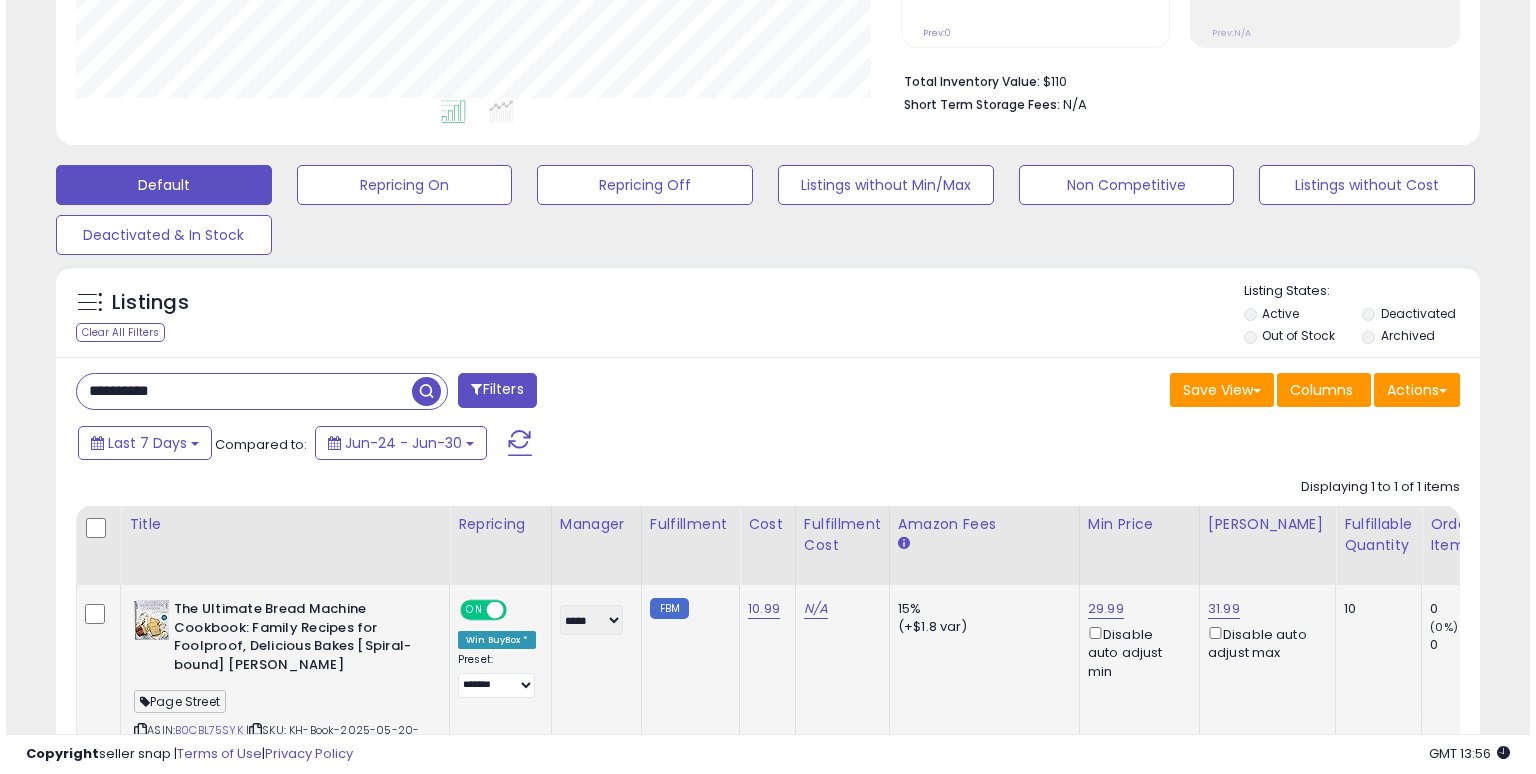 scroll, scrollTop: 441, scrollLeft: 0, axis: vertical 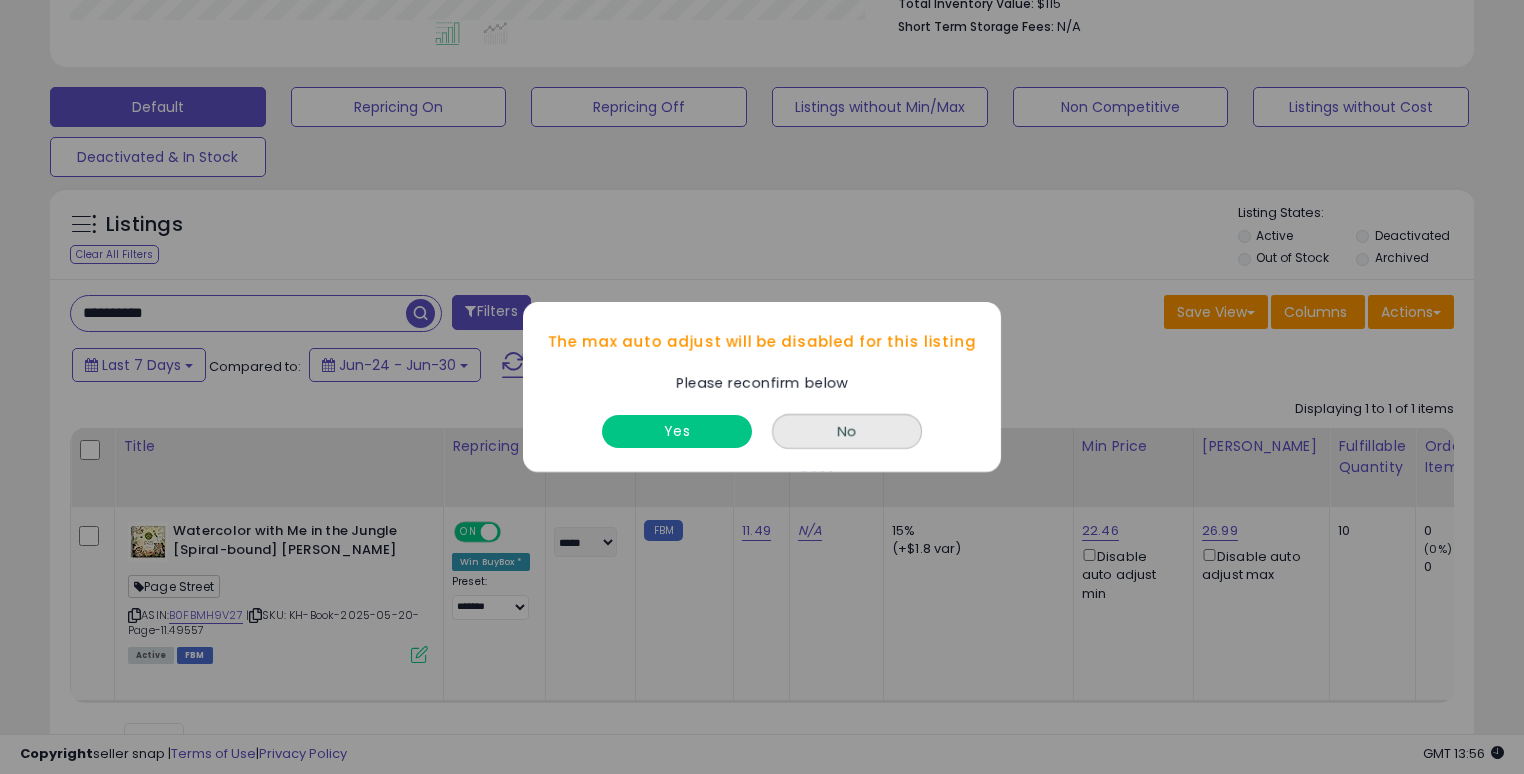 drag, startPoint x: 634, startPoint y: 452, endPoint x: 651, endPoint y: 450, distance: 17.117243 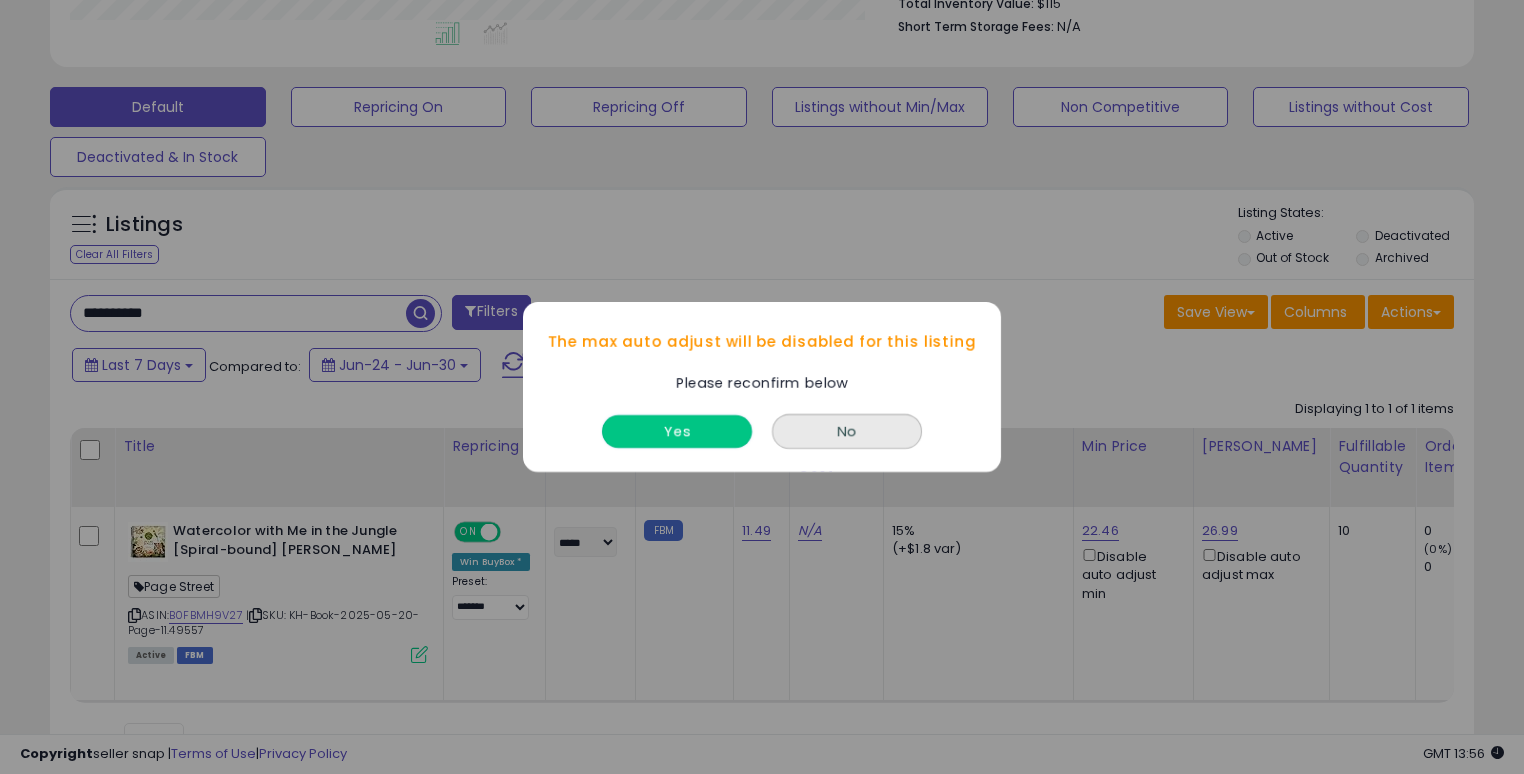 click on "Yes" at bounding box center (677, 431) 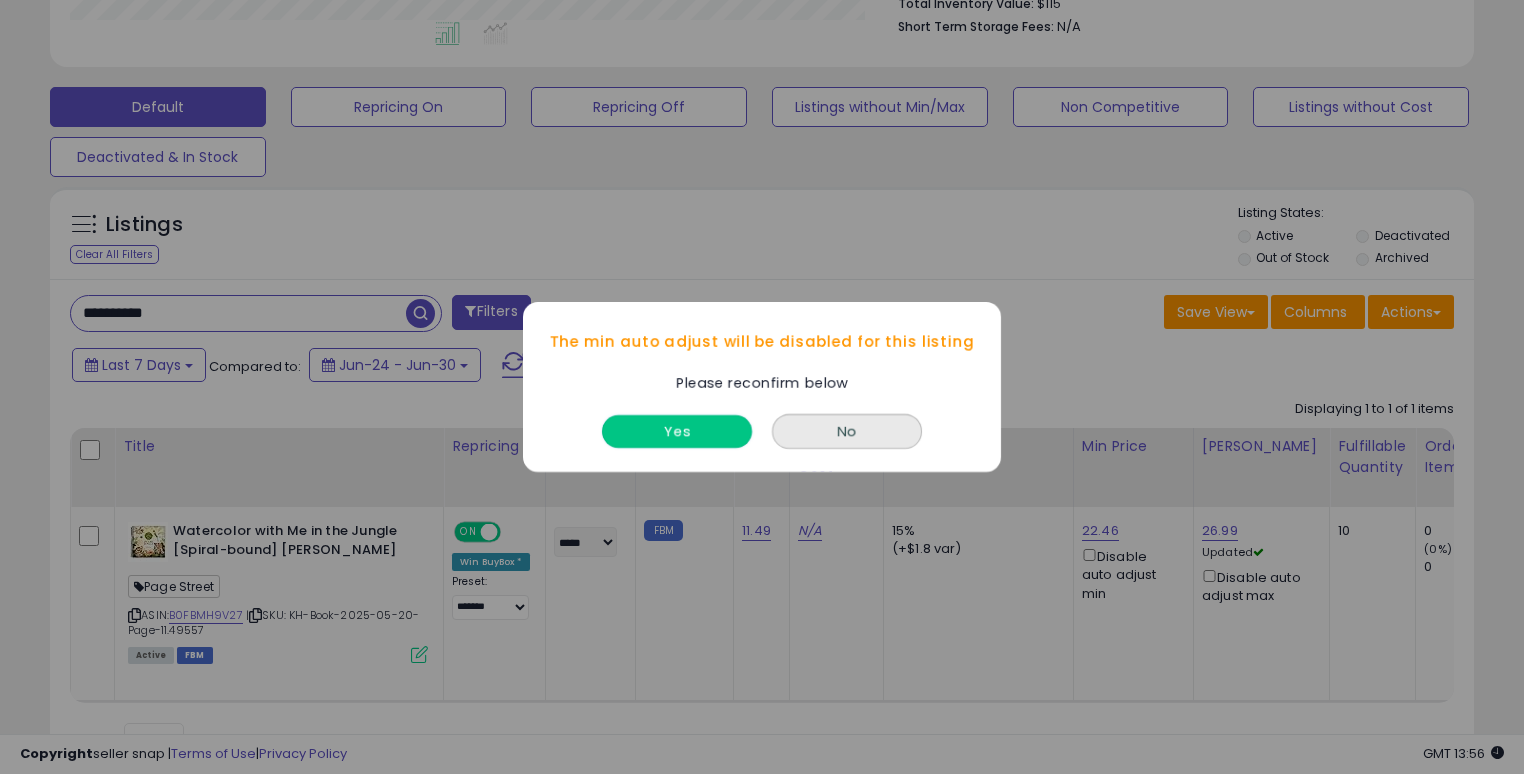 click on "Yes" at bounding box center [677, 431] 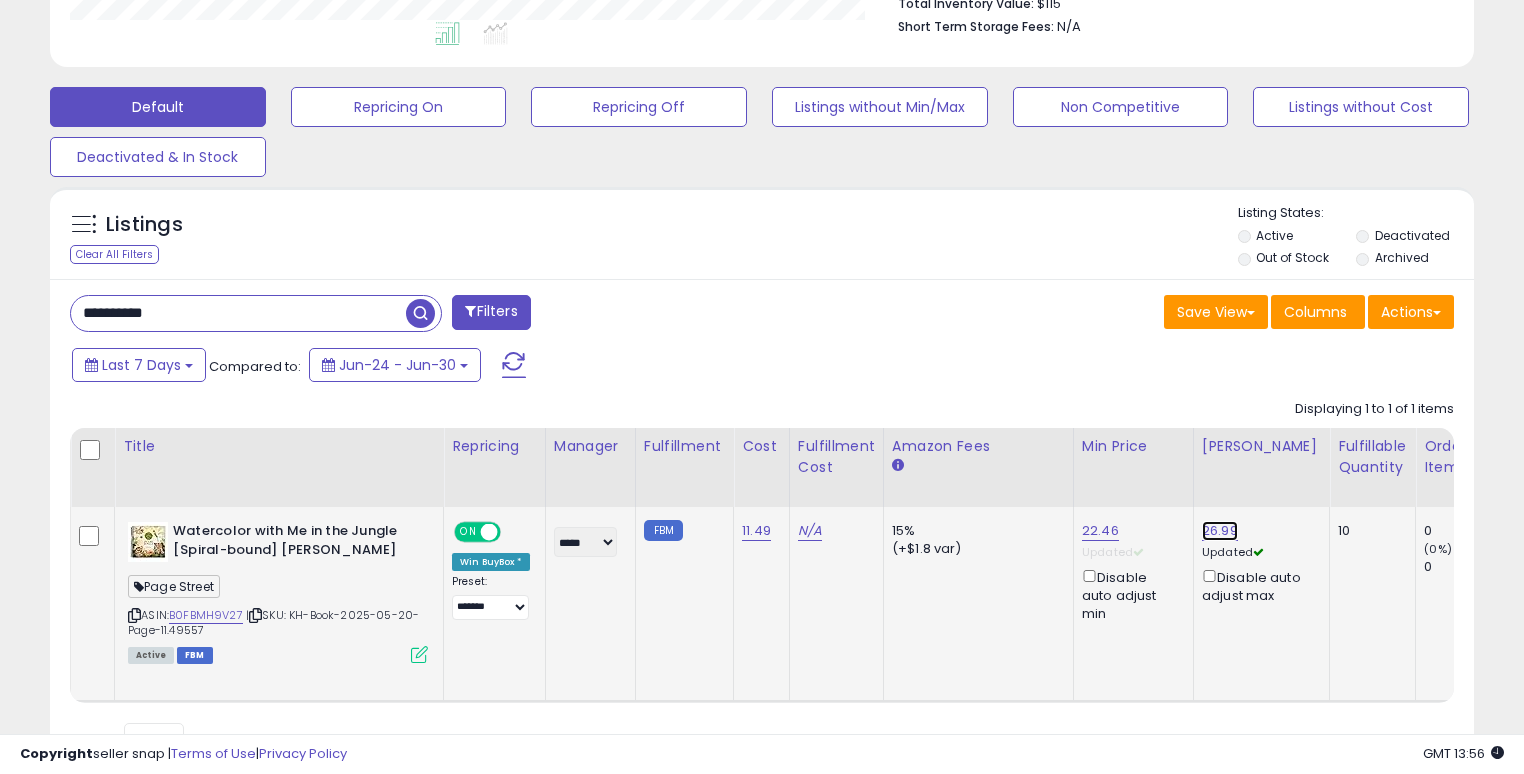 click on "26.99" at bounding box center (1220, 531) 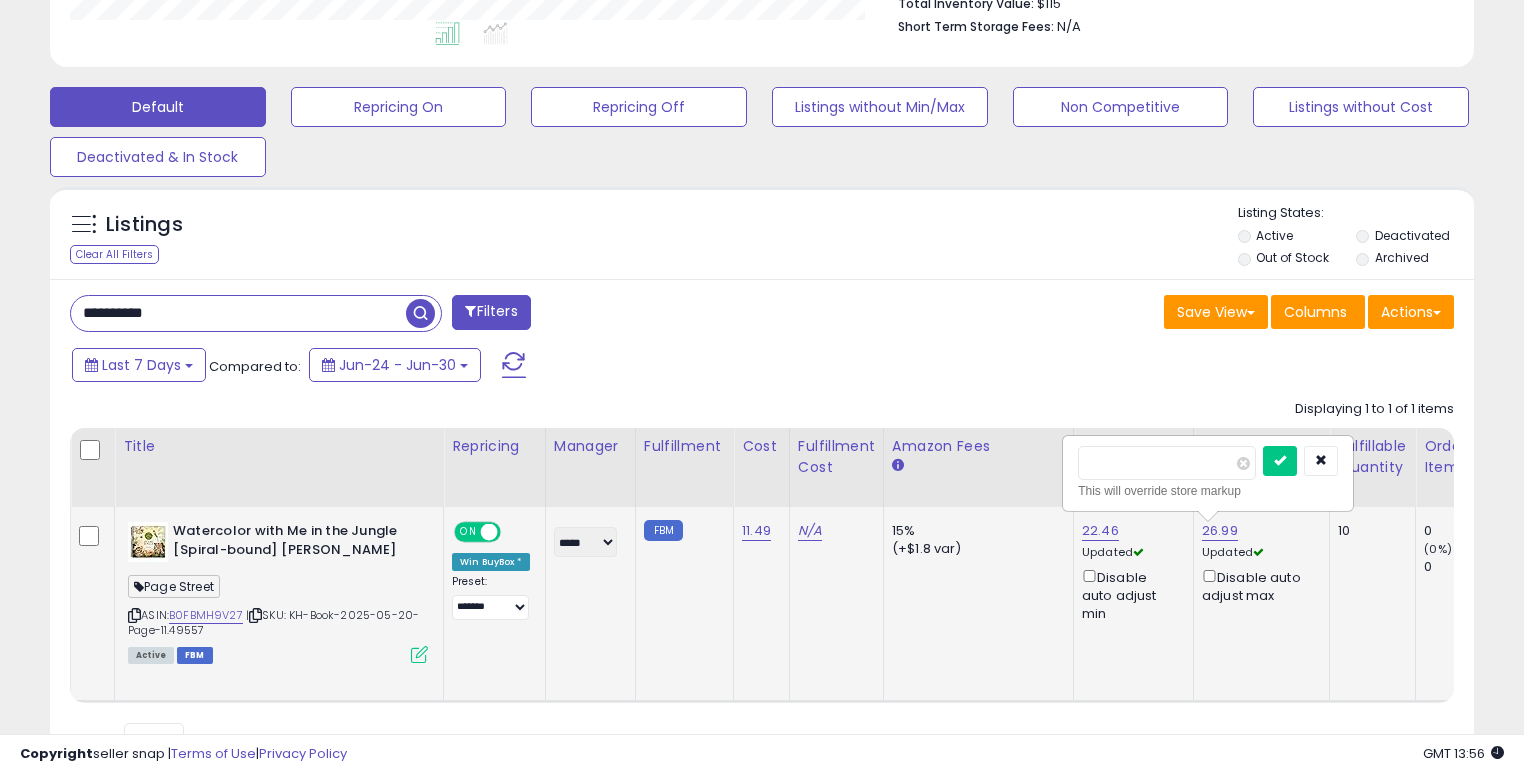 click on "*****" at bounding box center (1167, 463) 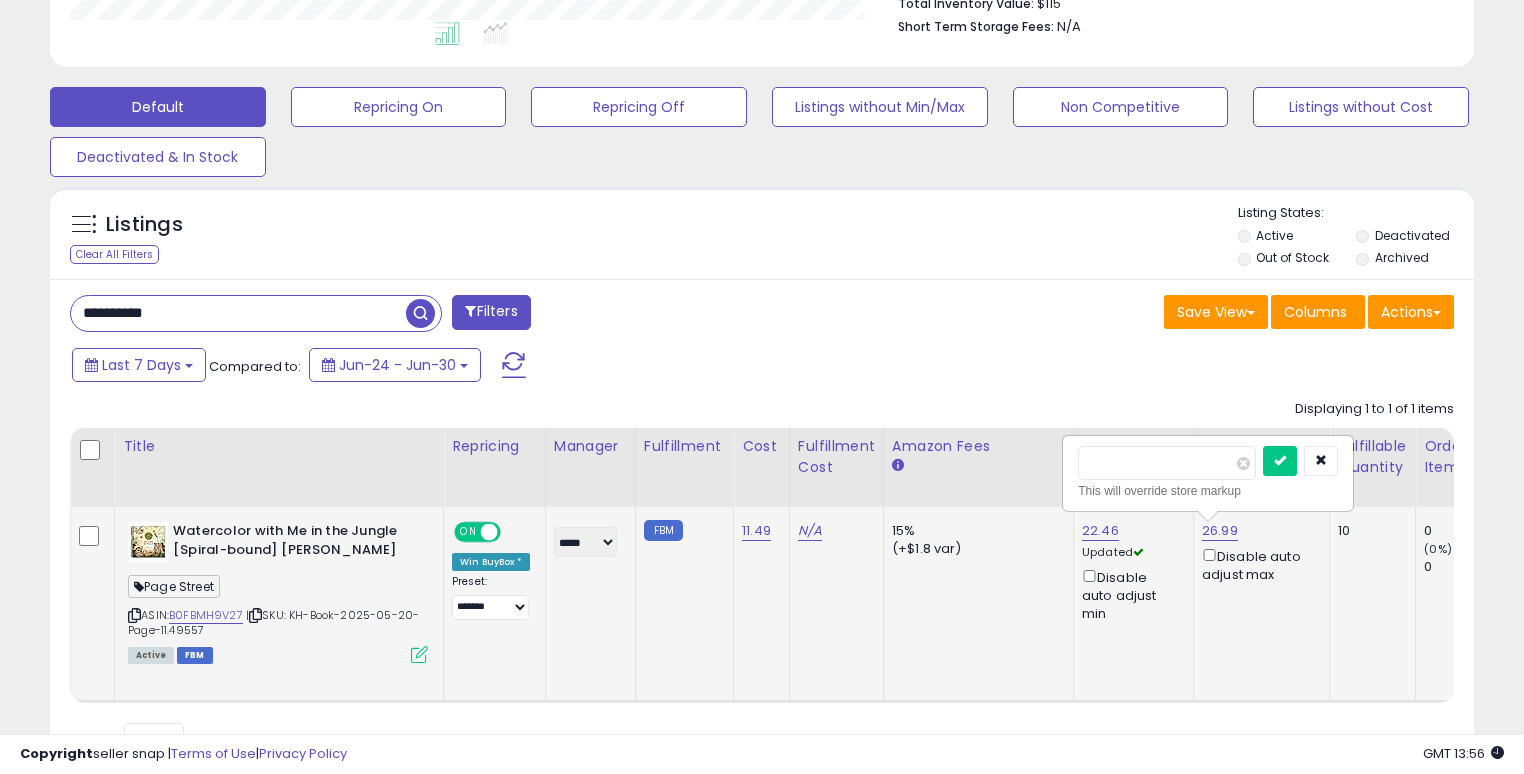 type on "*****" 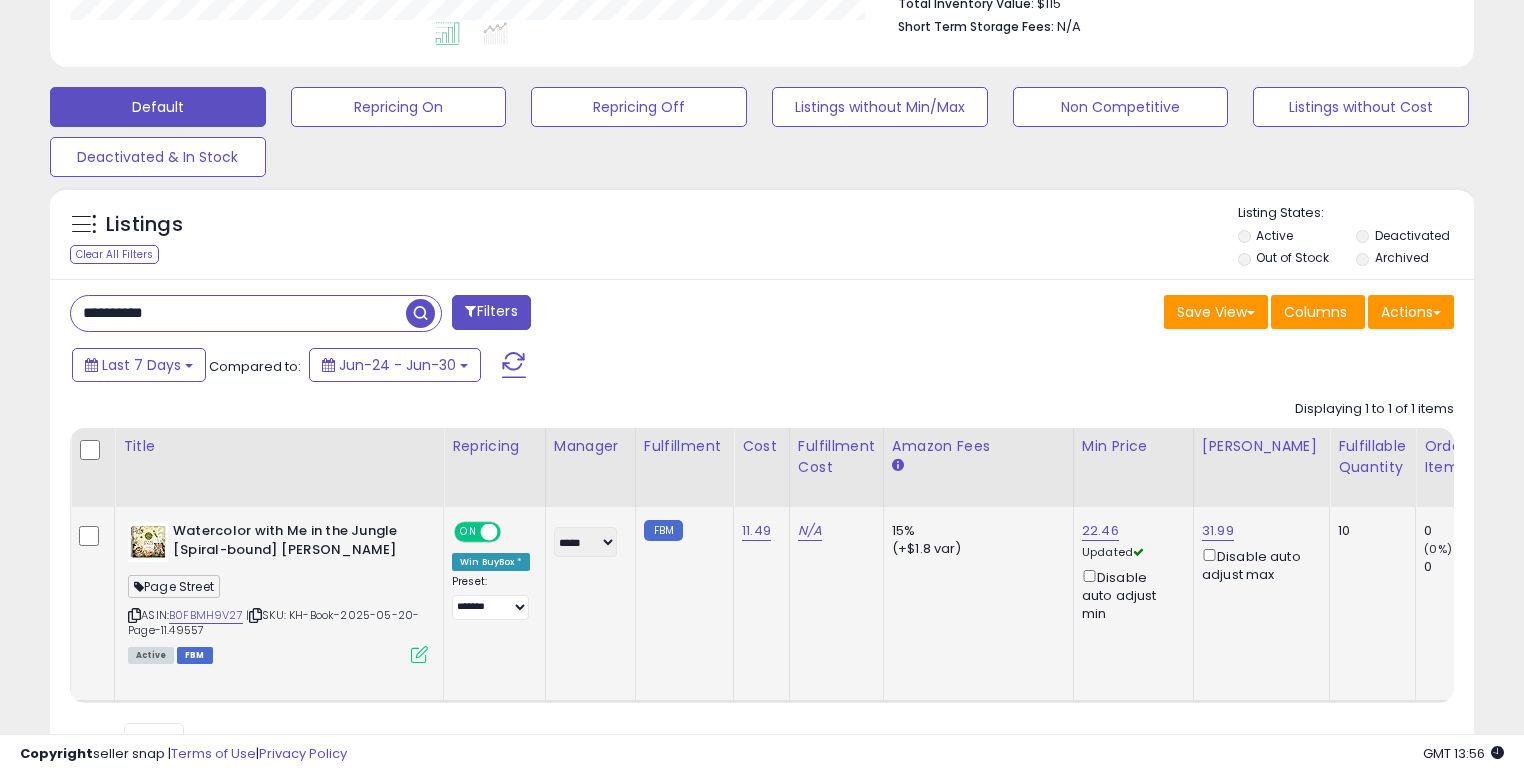 click on "22.46 Updated   Disable auto adjust min" 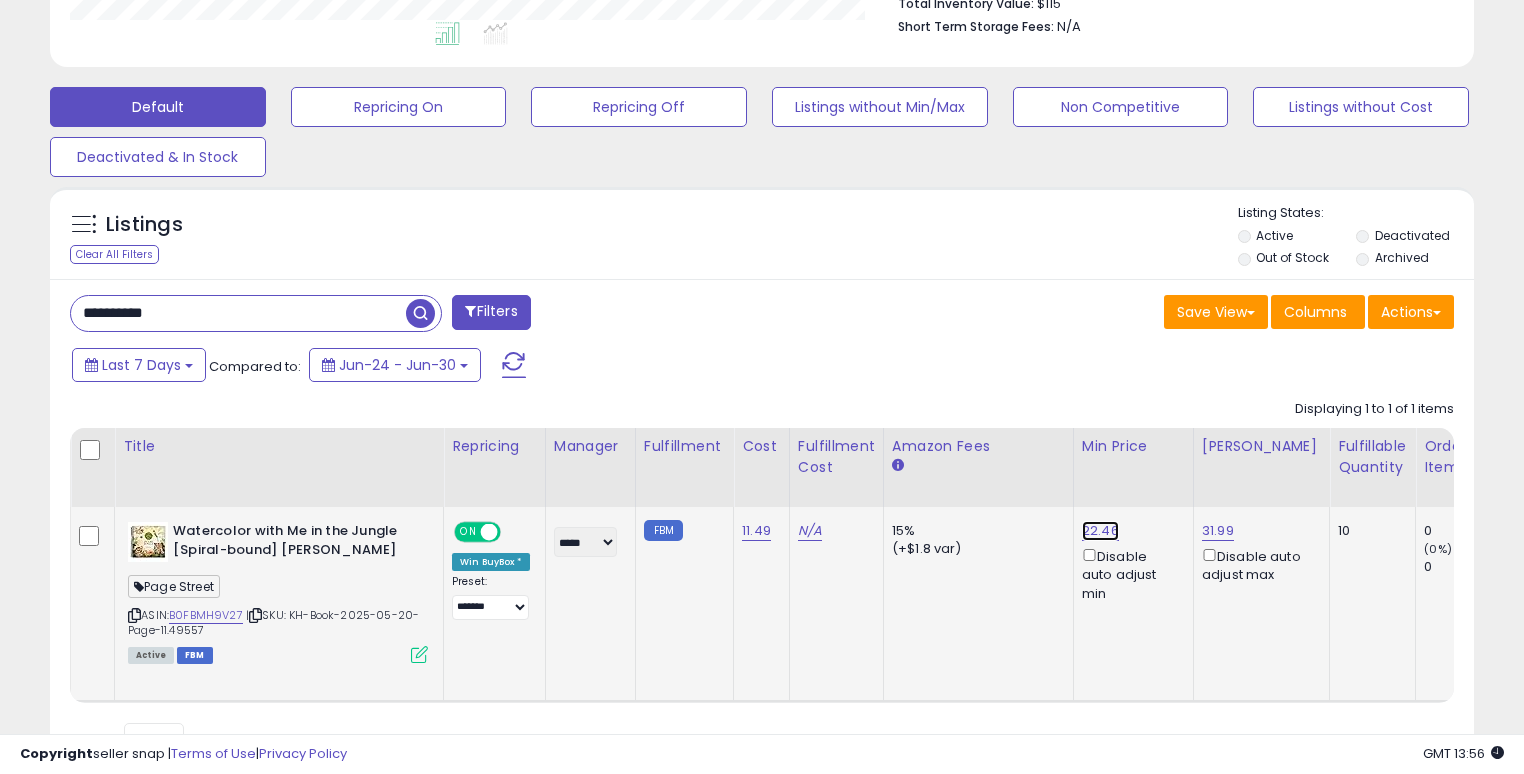 click on "22.46" at bounding box center (1100, 531) 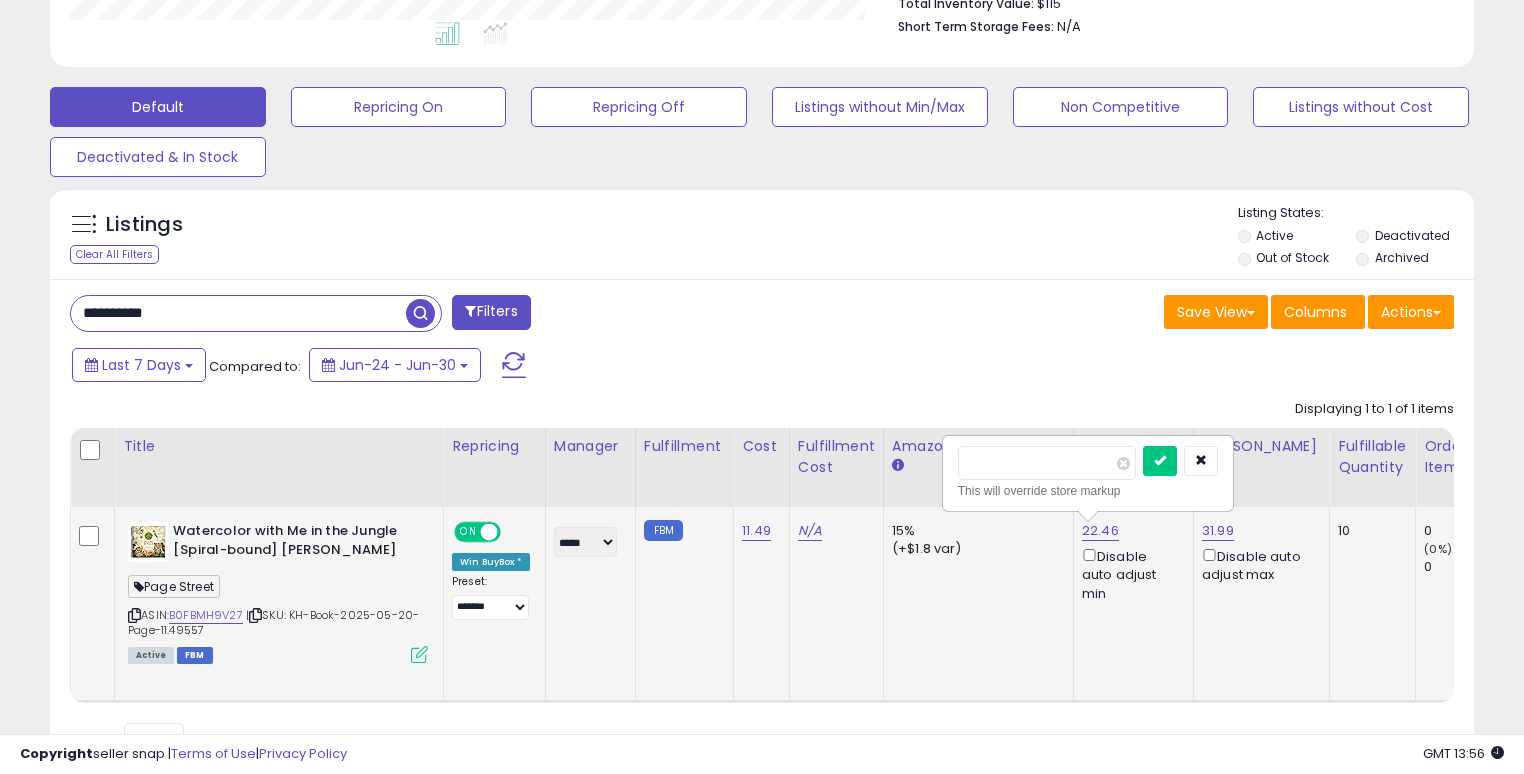 click on "*****" at bounding box center (1047, 463) 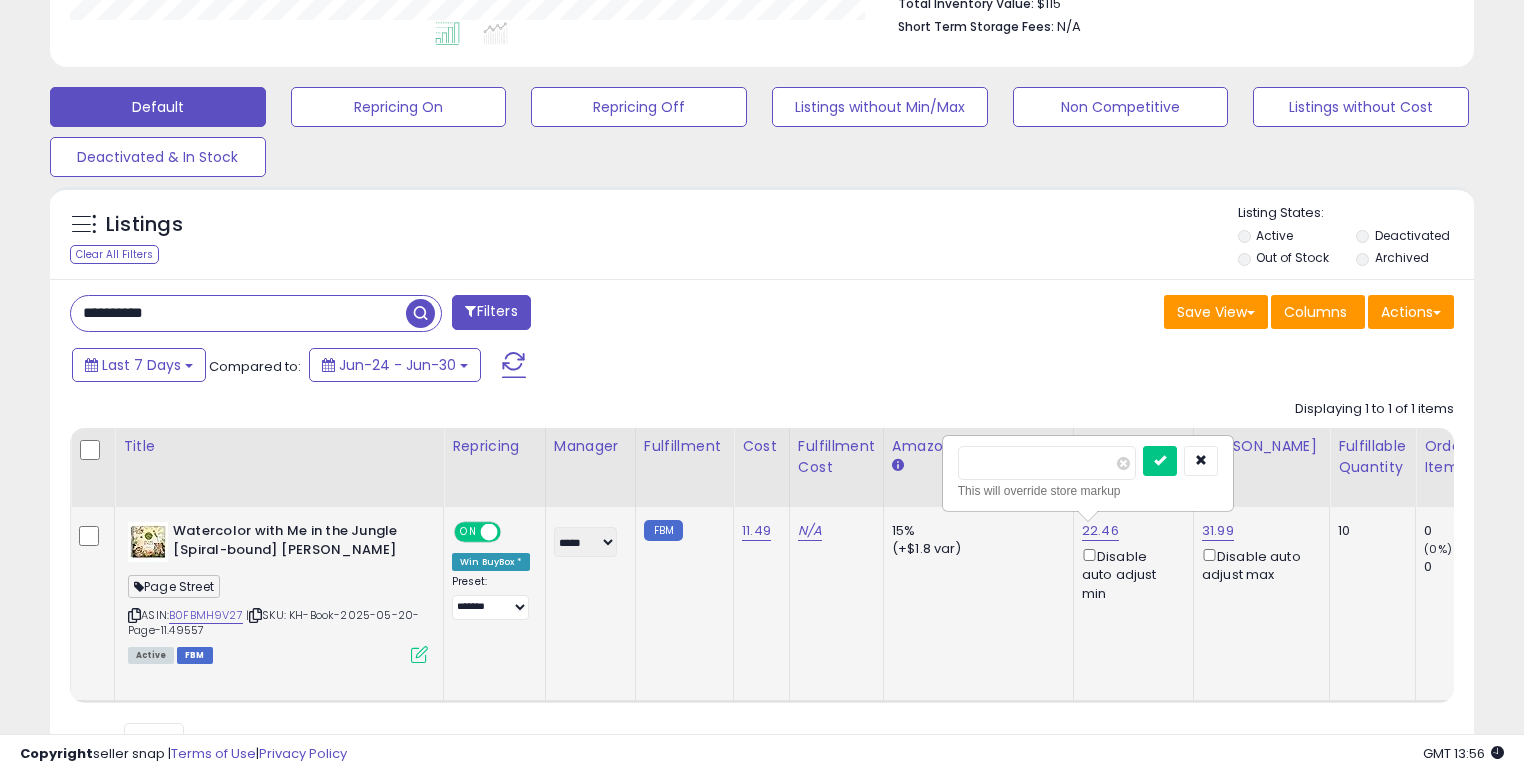 click at bounding box center (1160, 461) 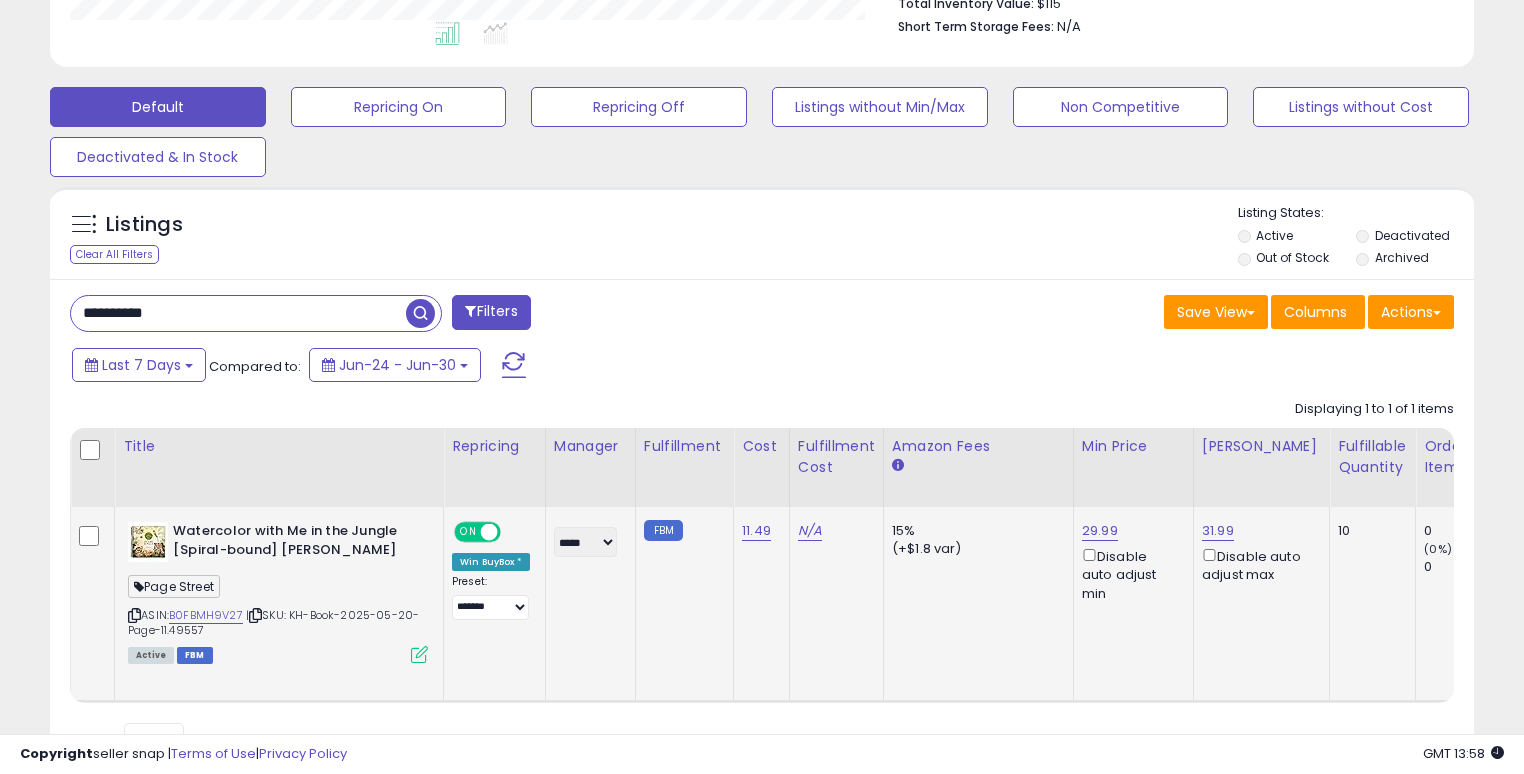click on "**********" at bounding box center (238, 313) 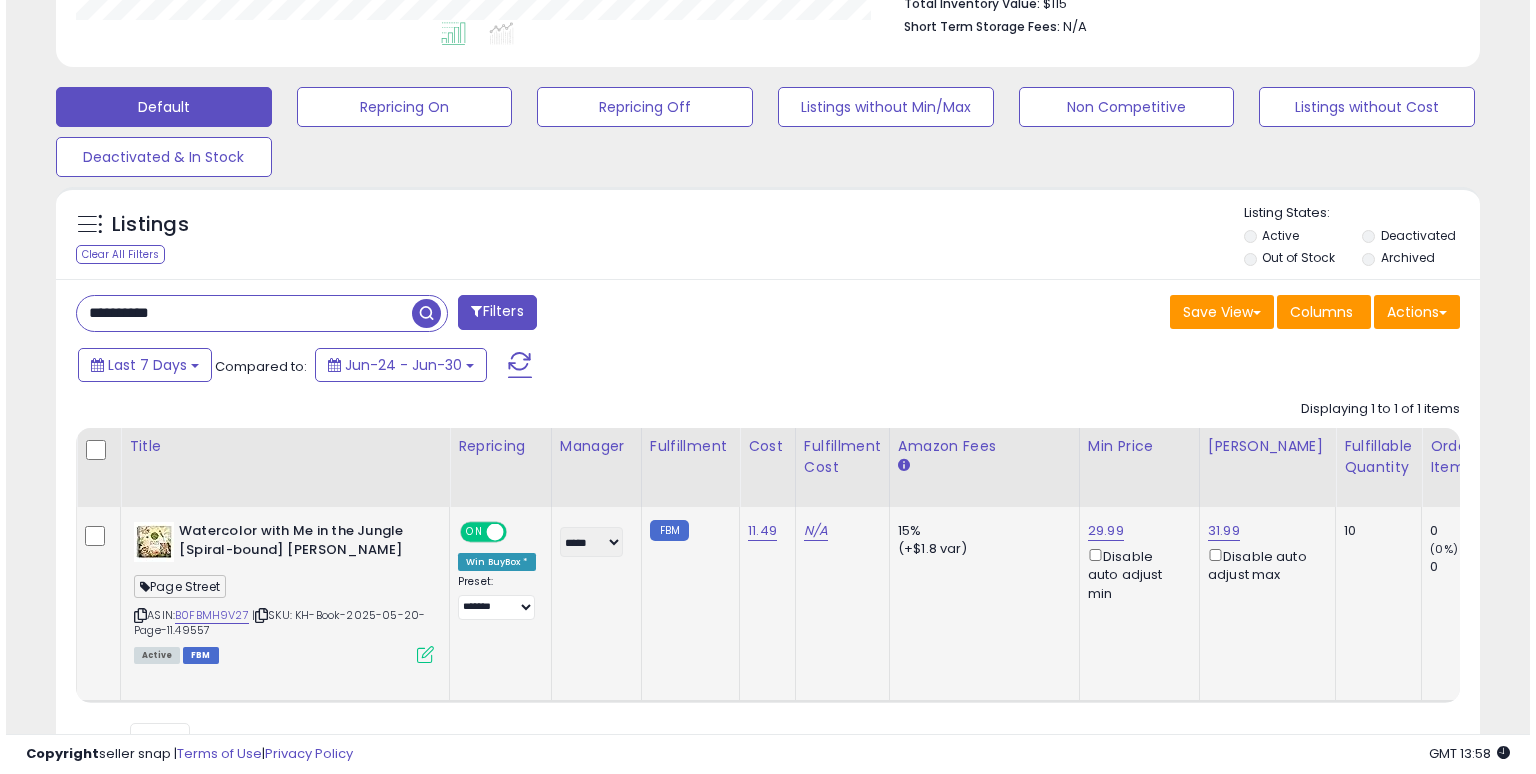 scroll, scrollTop: 441, scrollLeft: 0, axis: vertical 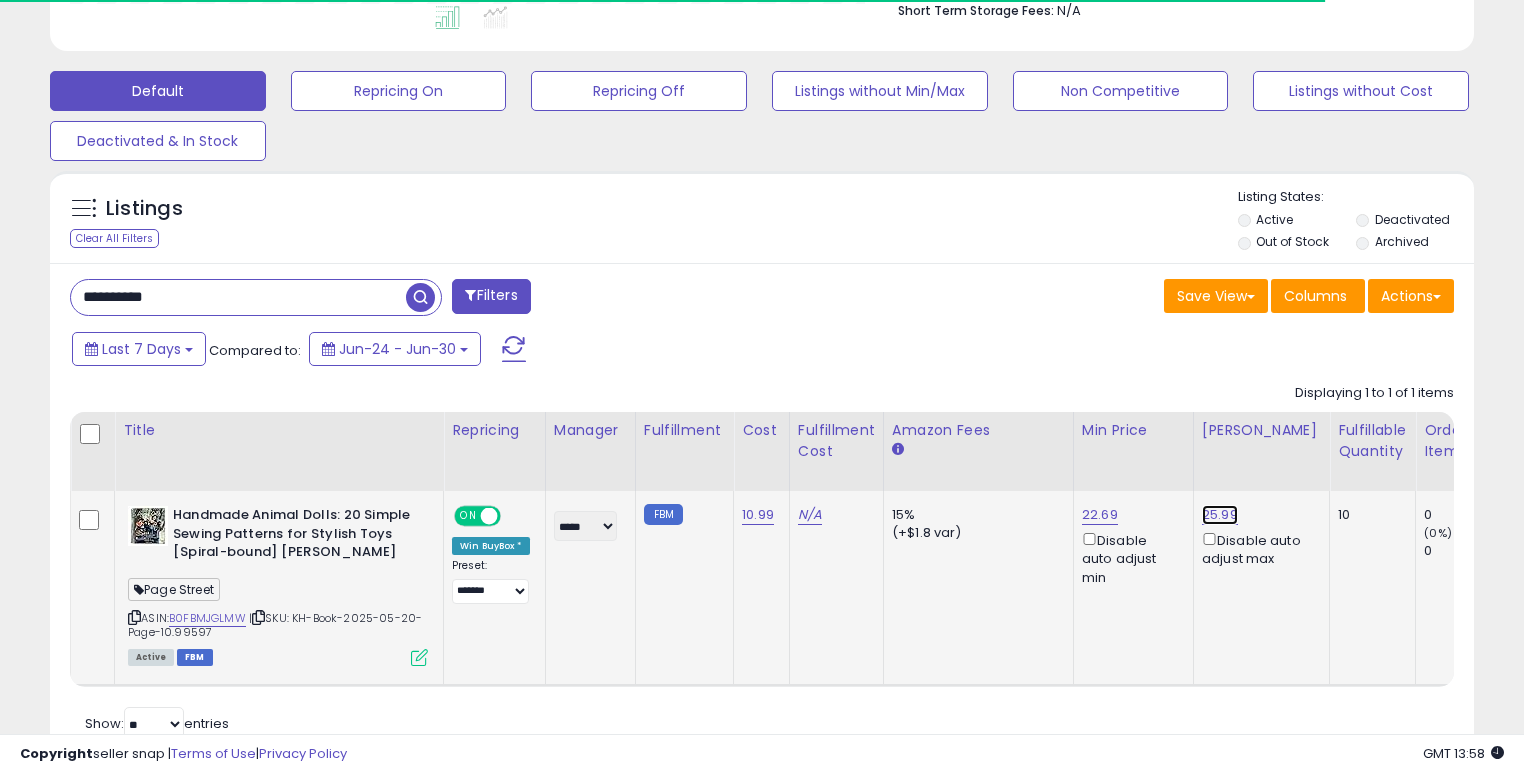 click on "25.99" at bounding box center (1220, 515) 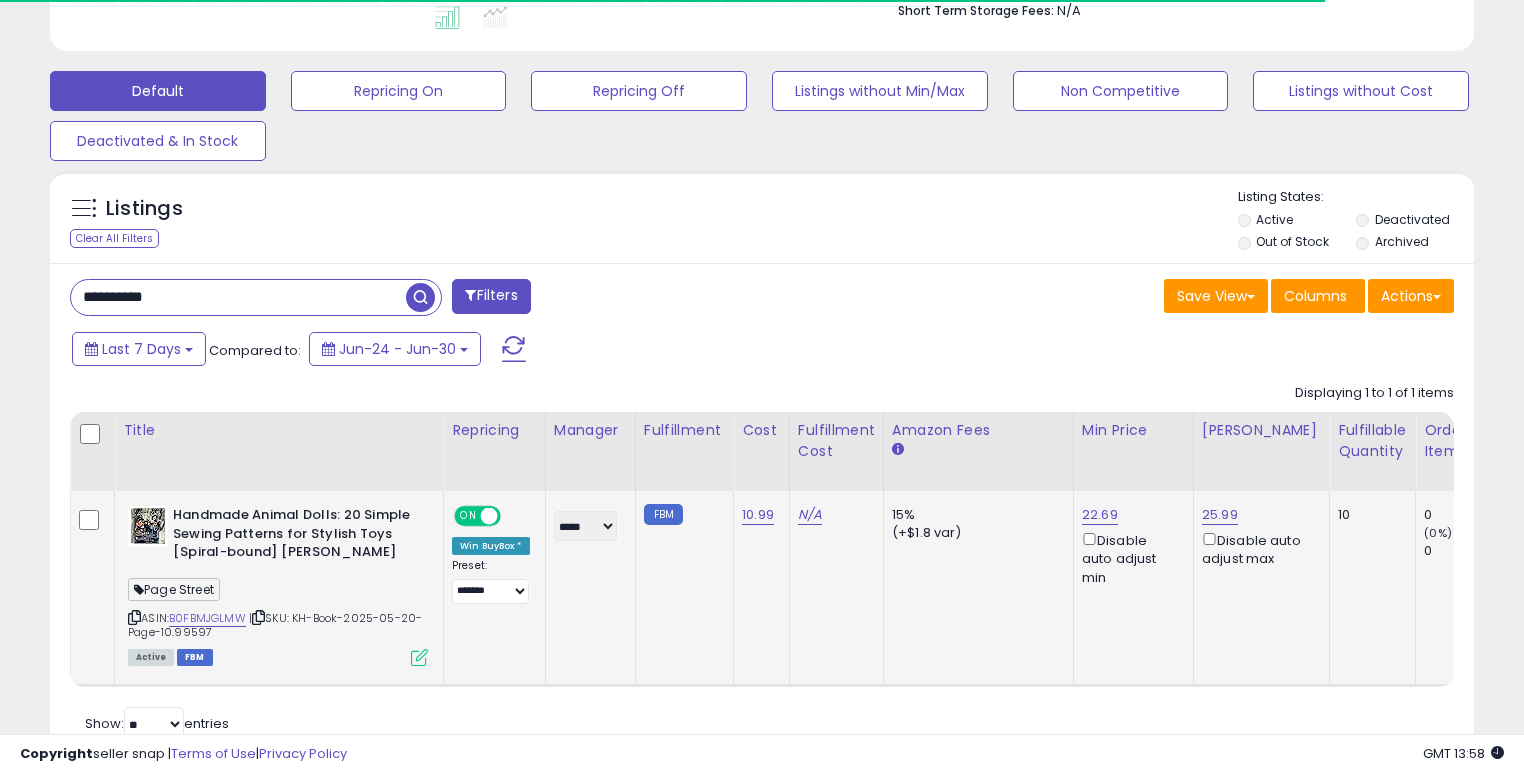scroll, scrollTop: 999589, scrollLeft: 999175, axis: both 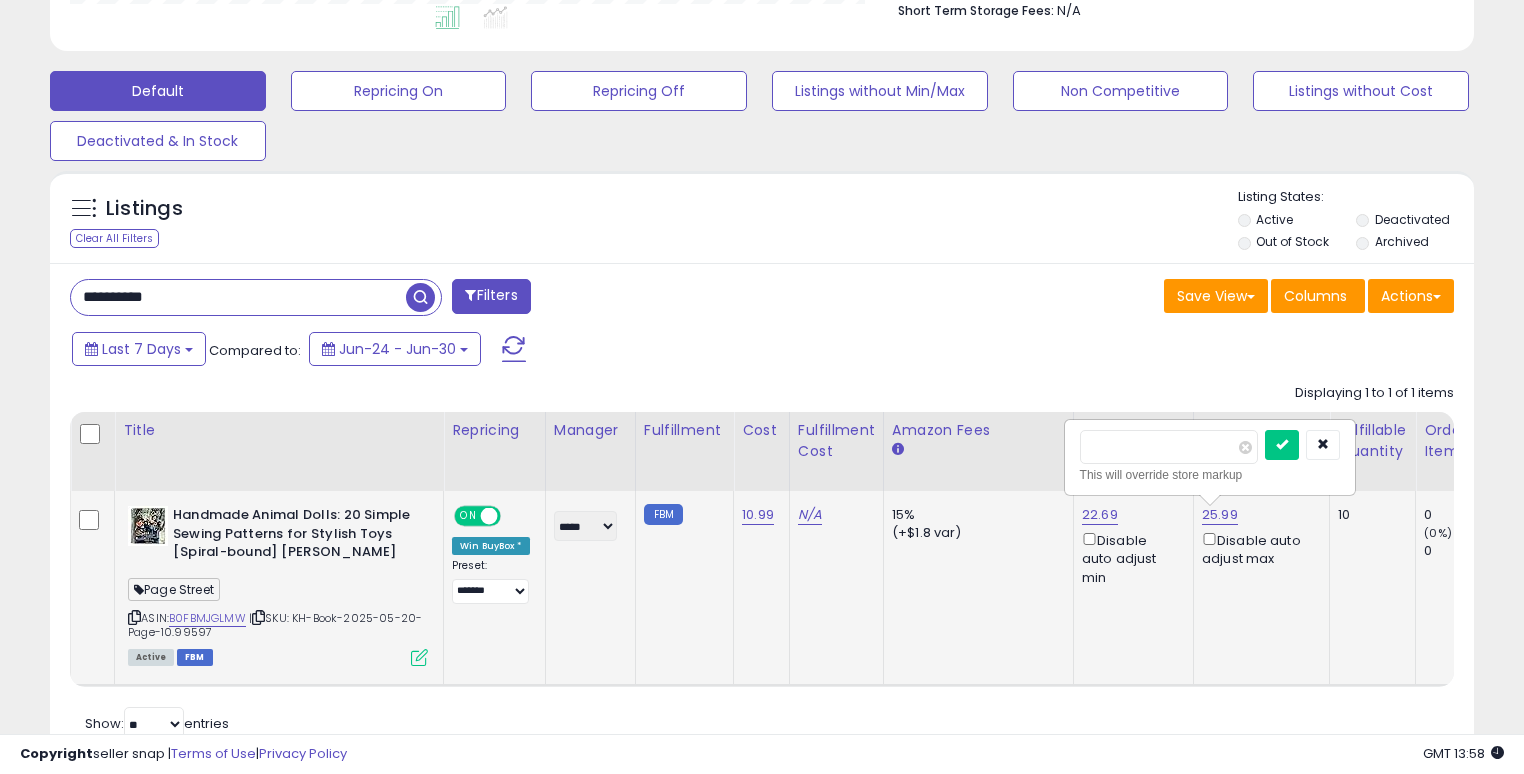 click on "*****" at bounding box center (1169, 447) 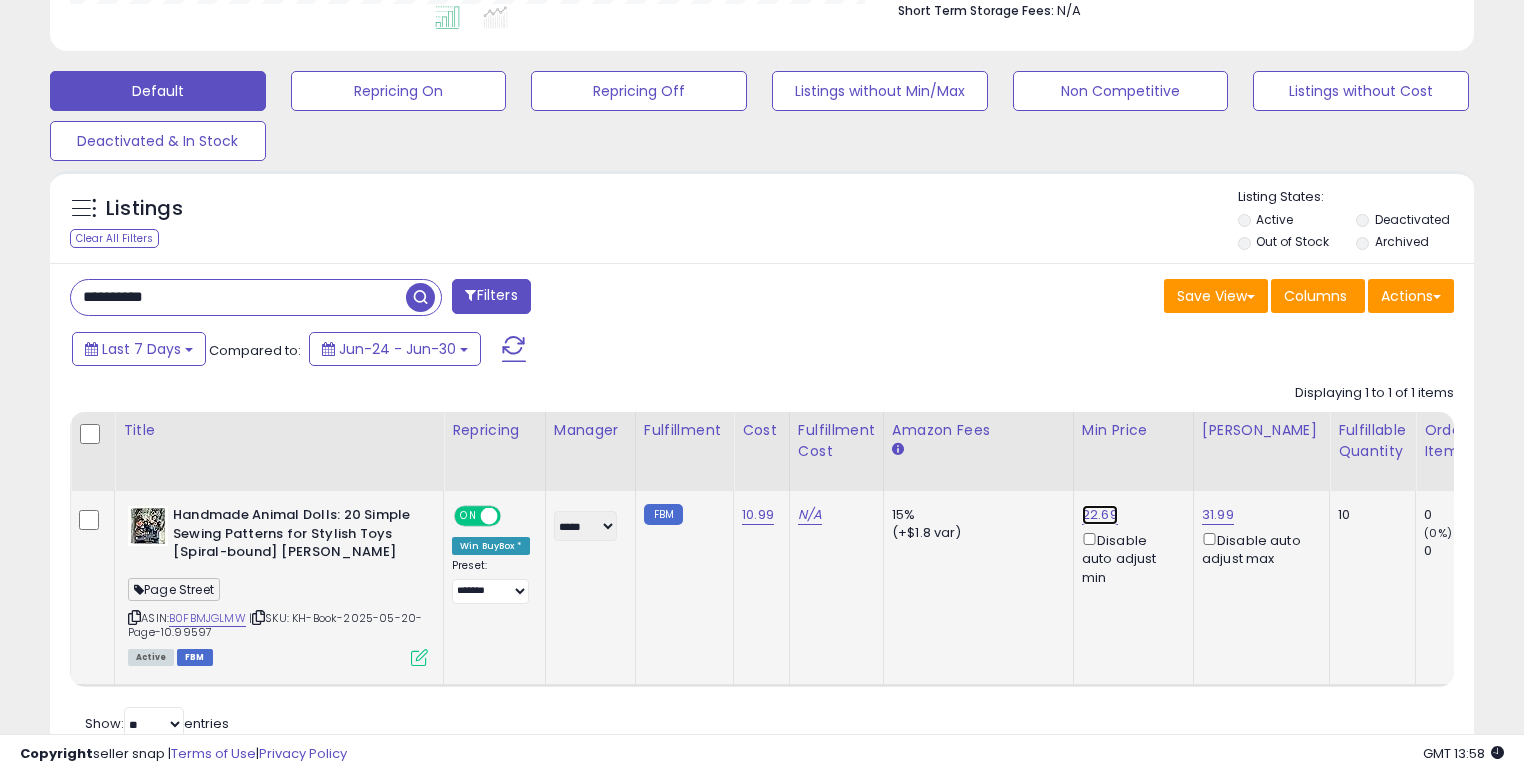 click on "22.69" at bounding box center (1100, 515) 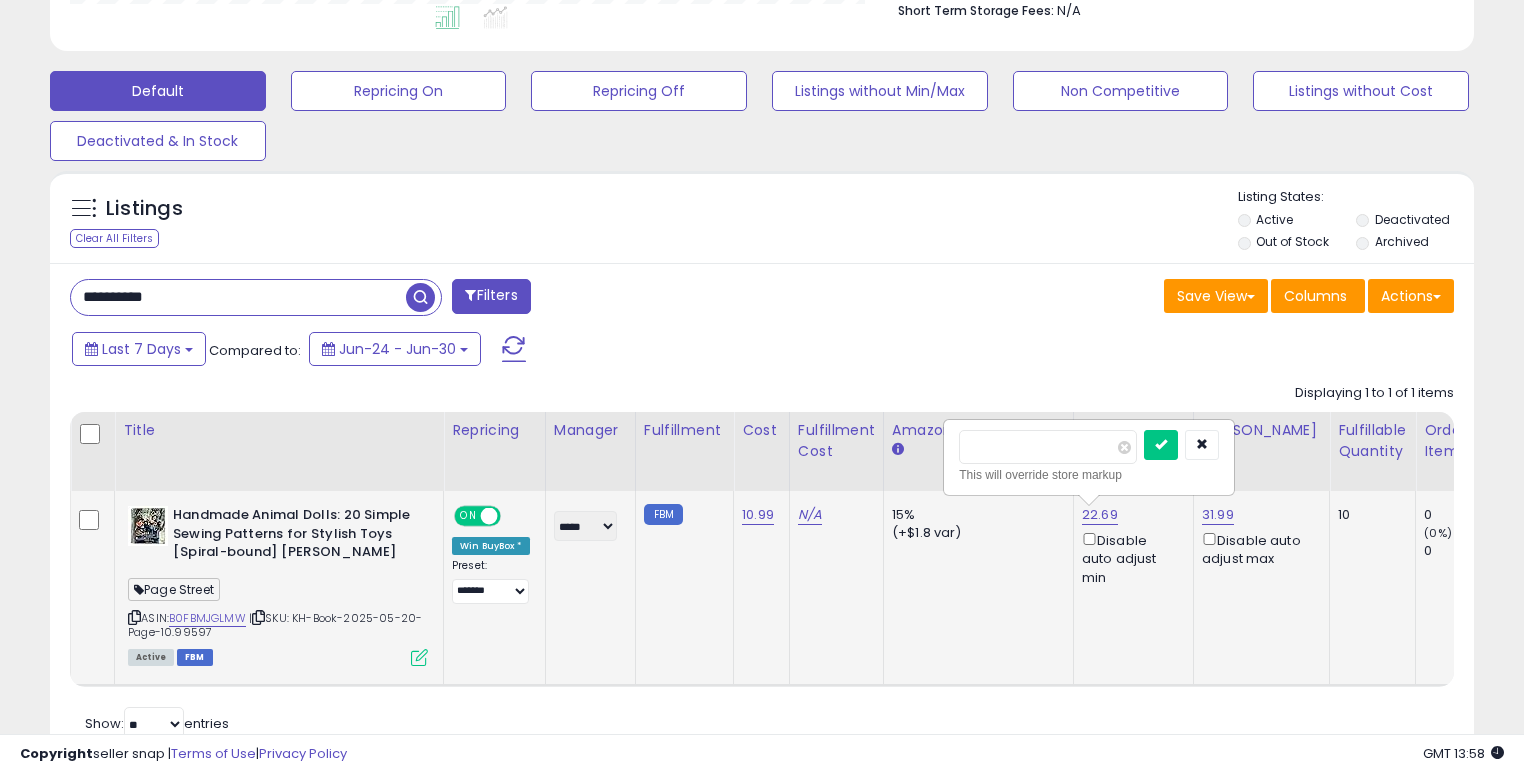 click on "*****" at bounding box center [1048, 447] 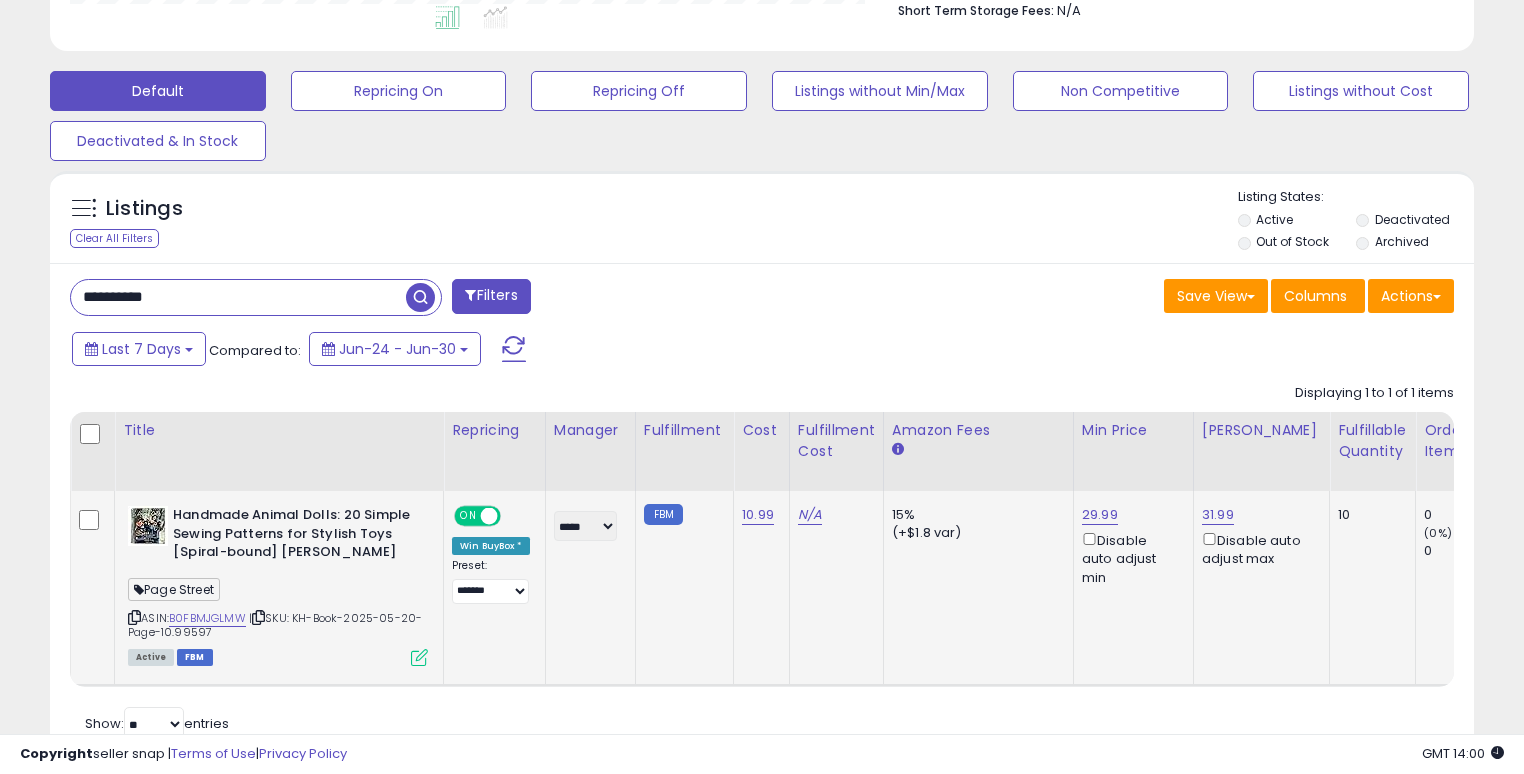 click on "**********" at bounding box center [238, 297] 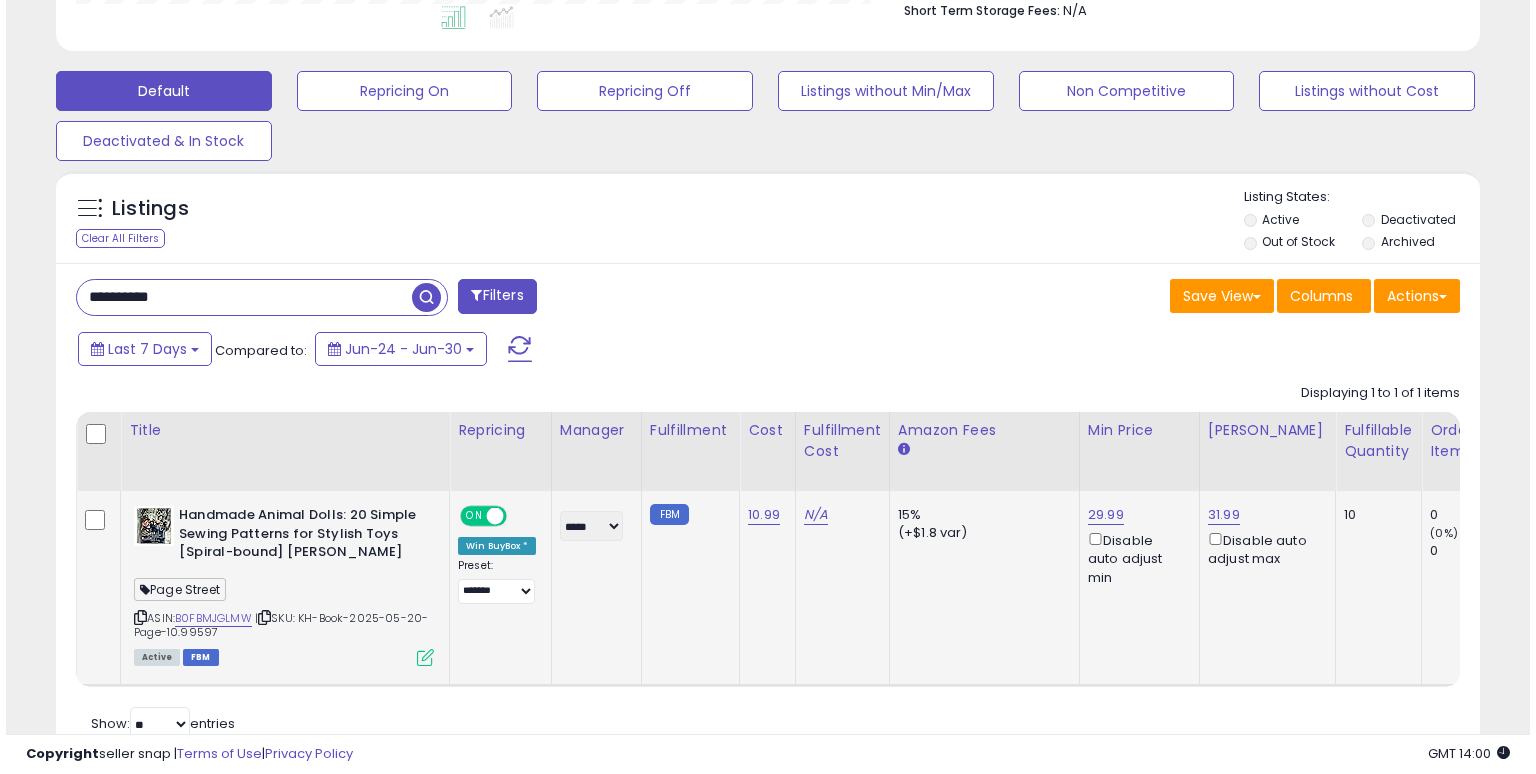 scroll, scrollTop: 441, scrollLeft: 0, axis: vertical 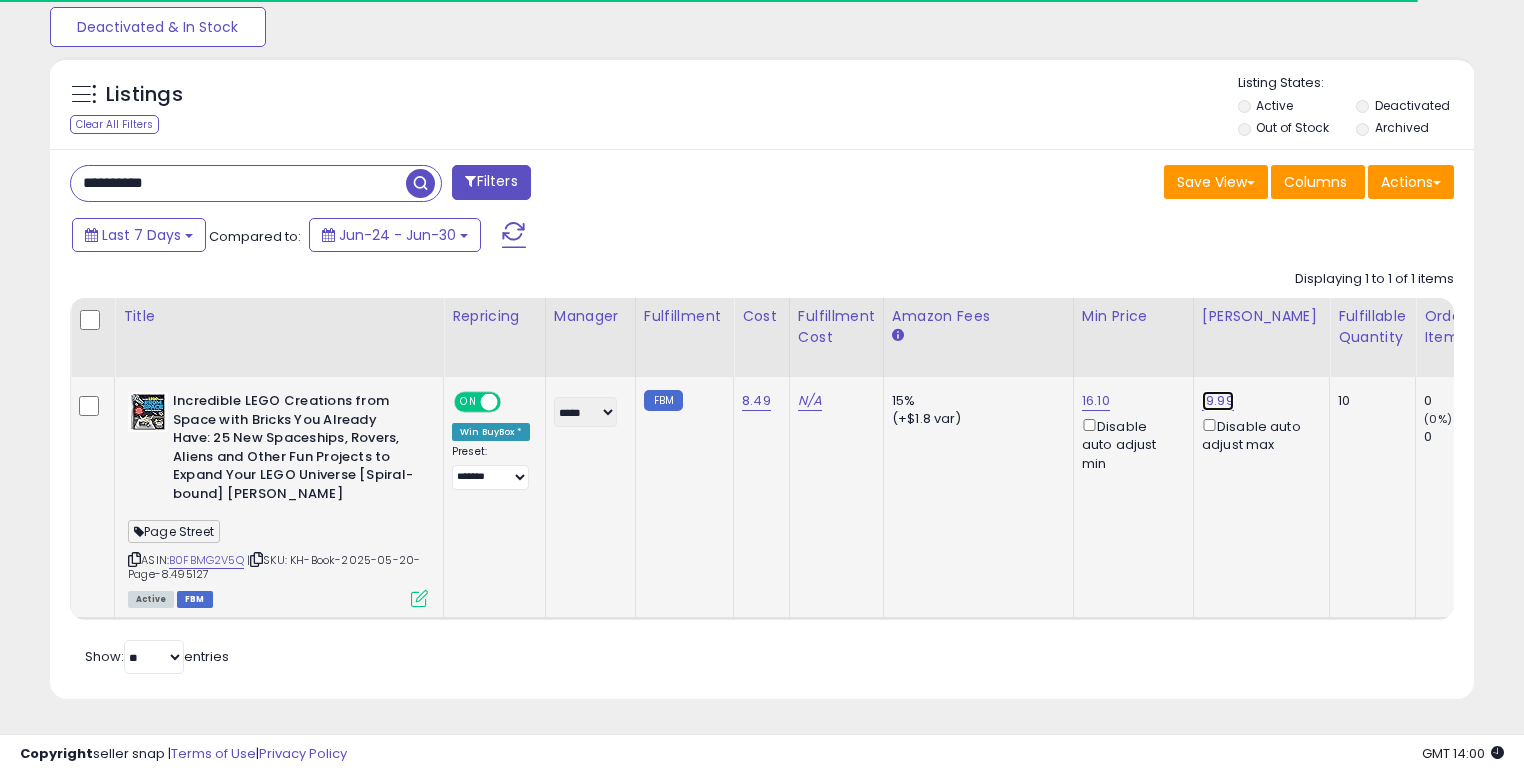 click on "19.99" at bounding box center (1218, 401) 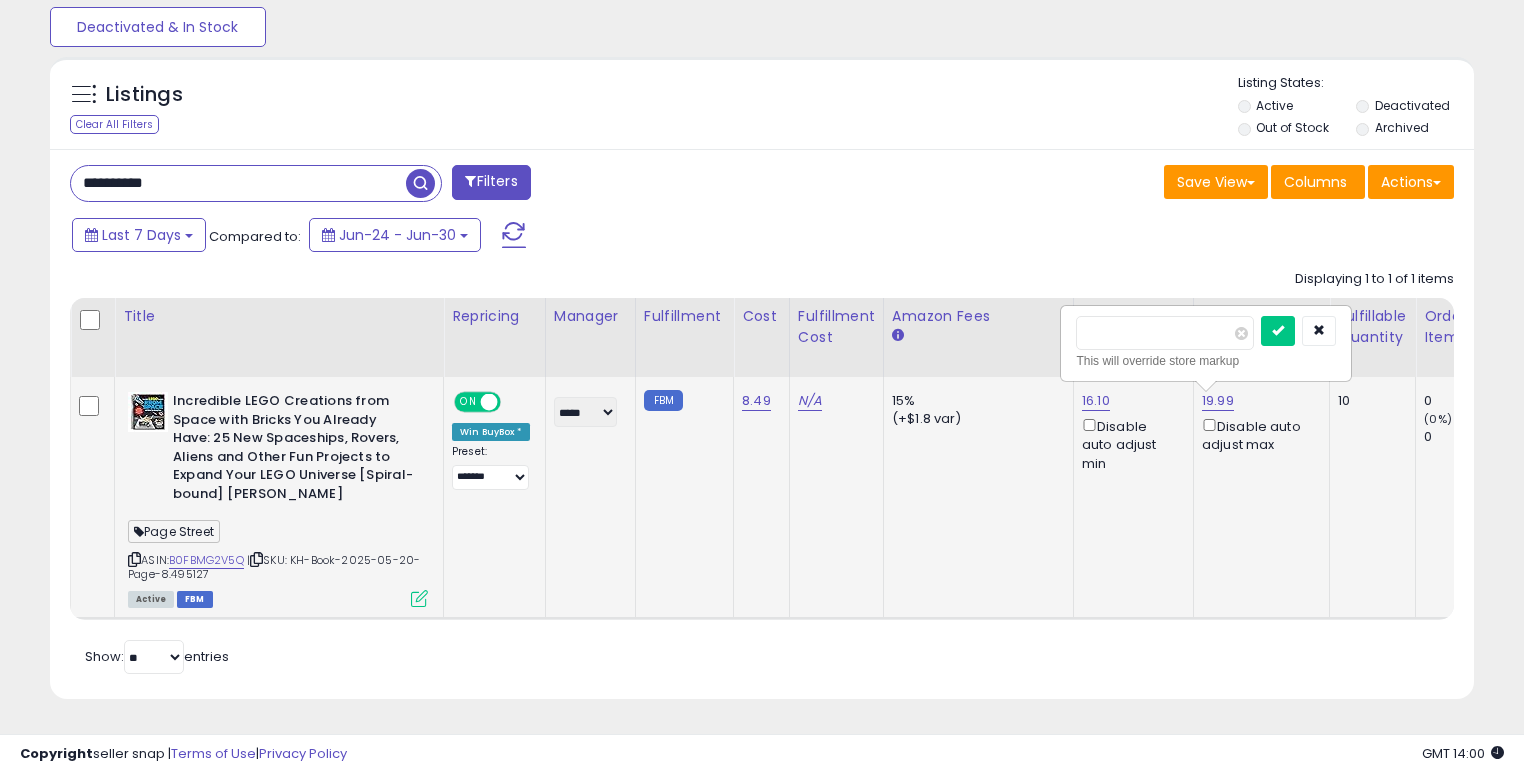 scroll, scrollTop: 999589, scrollLeft: 999175, axis: both 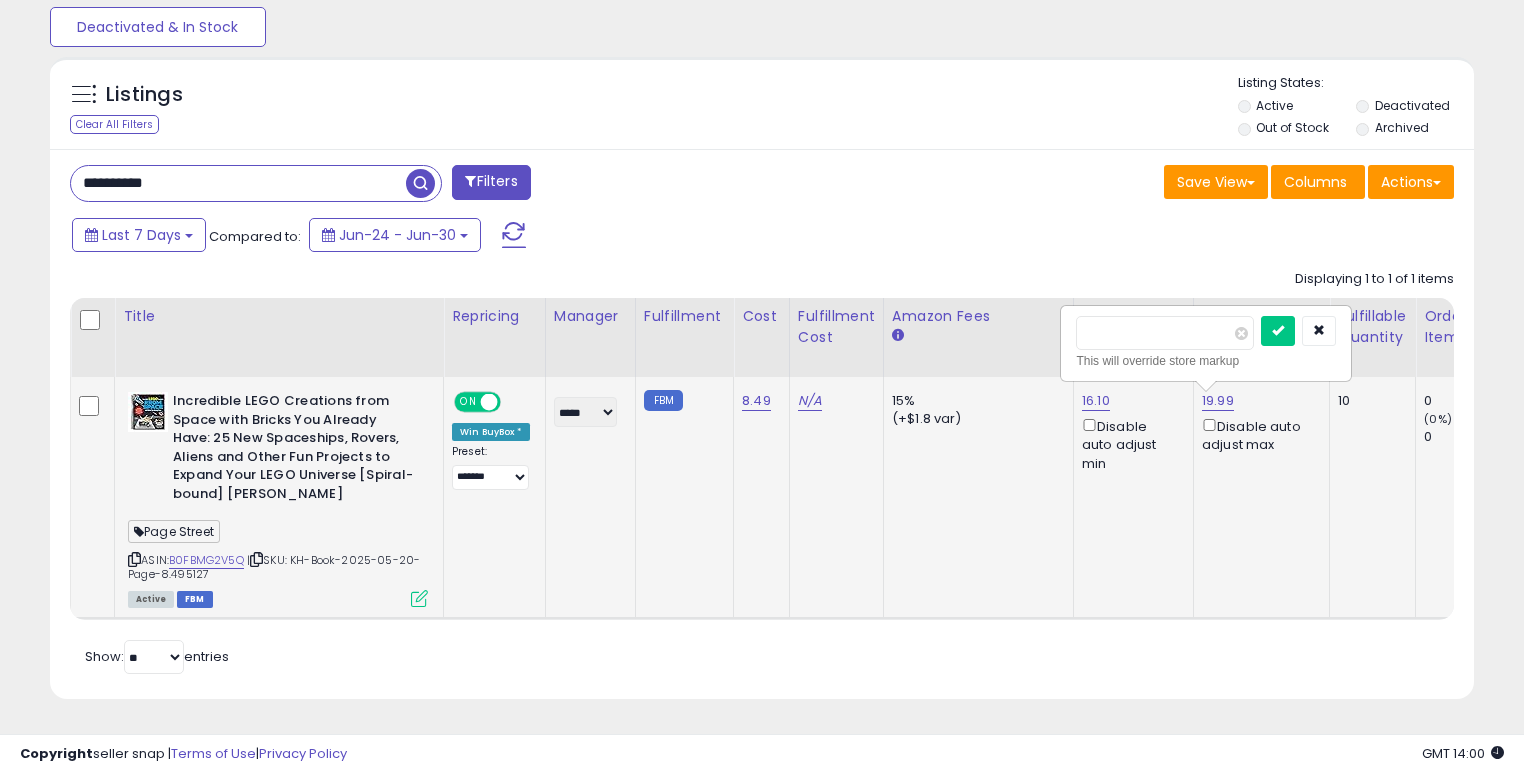type on "*****" 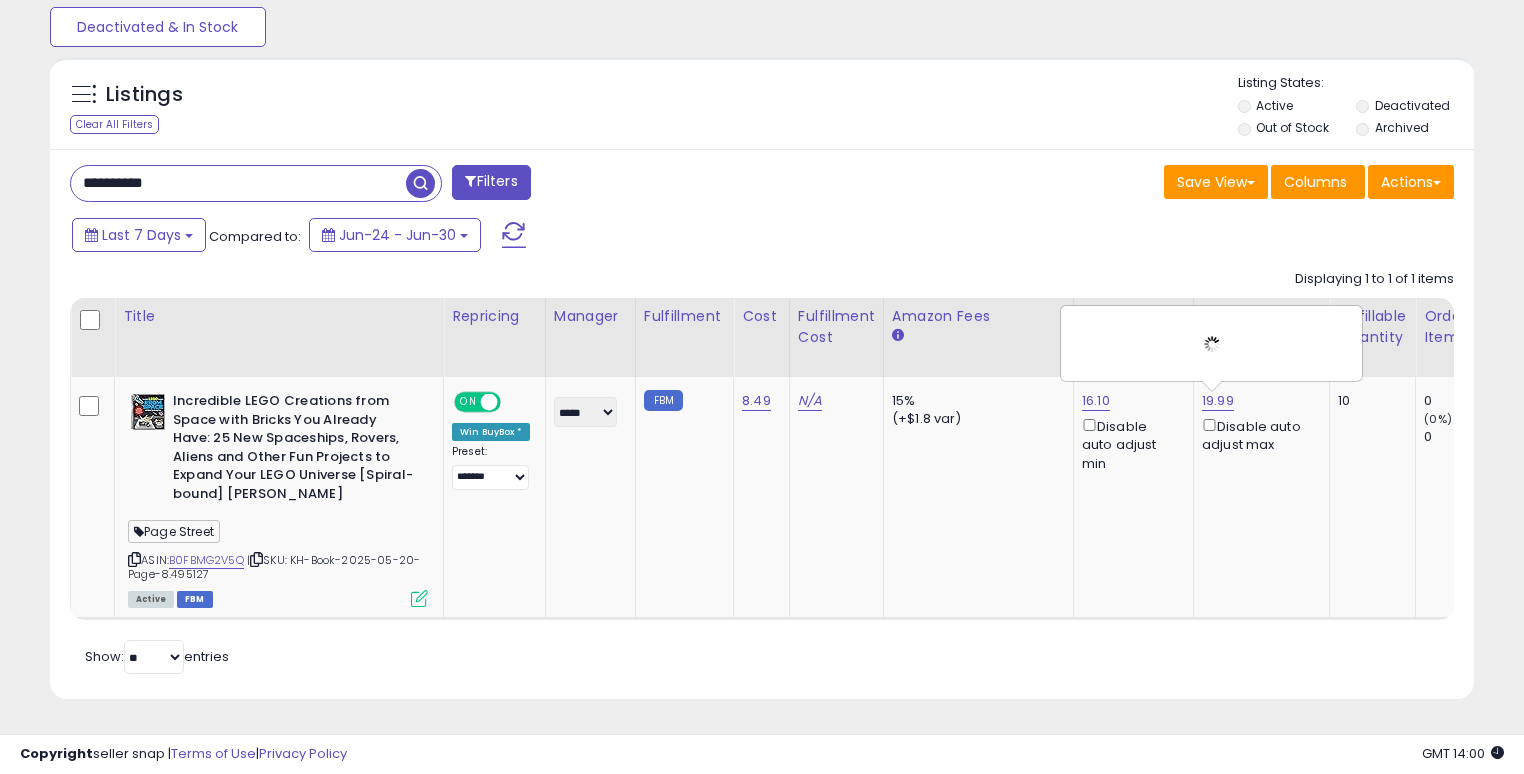 scroll, scrollTop: 680, scrollLeft: 0, axis: vertical 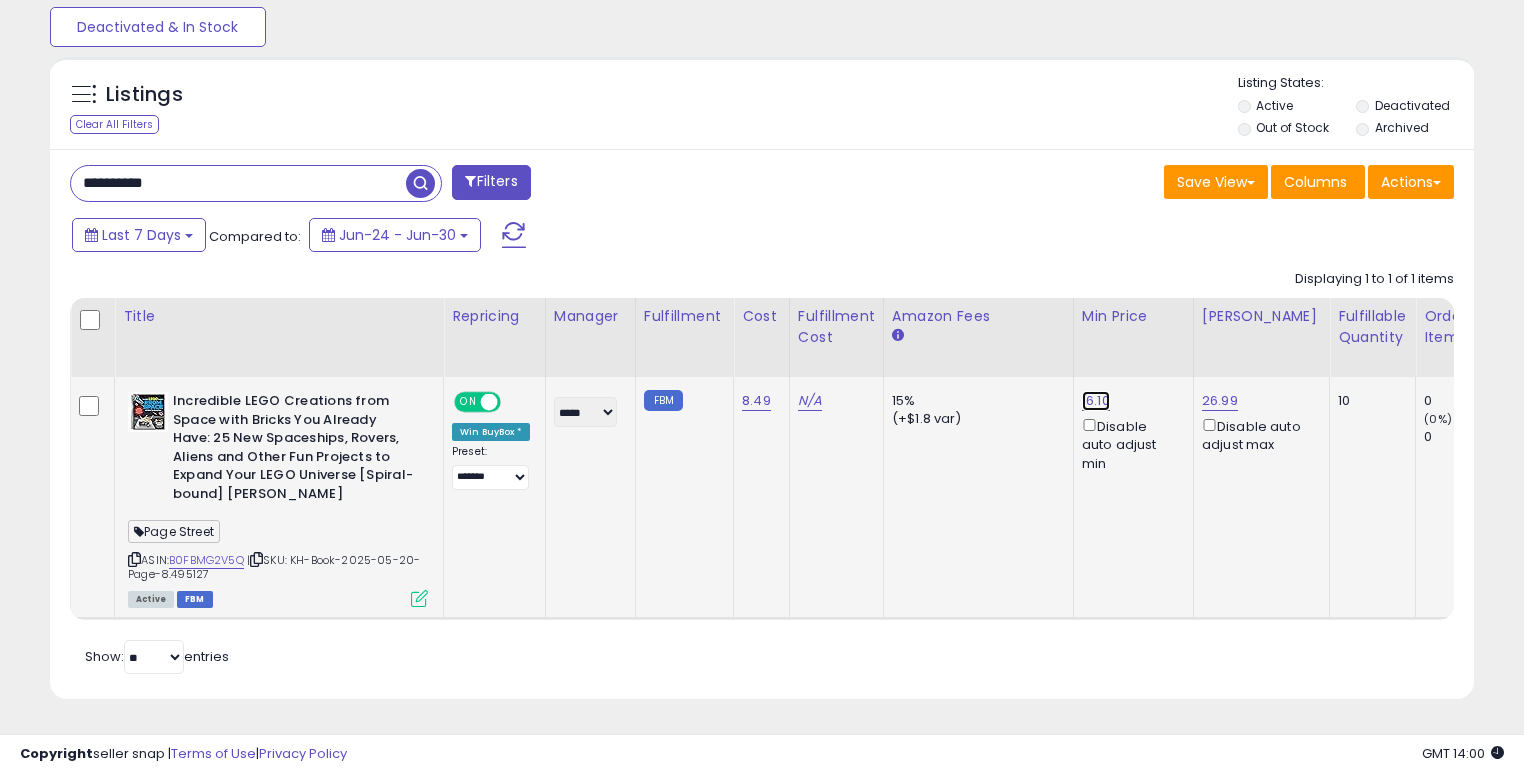 click on "16.10" at bounding box center (1096, 401) 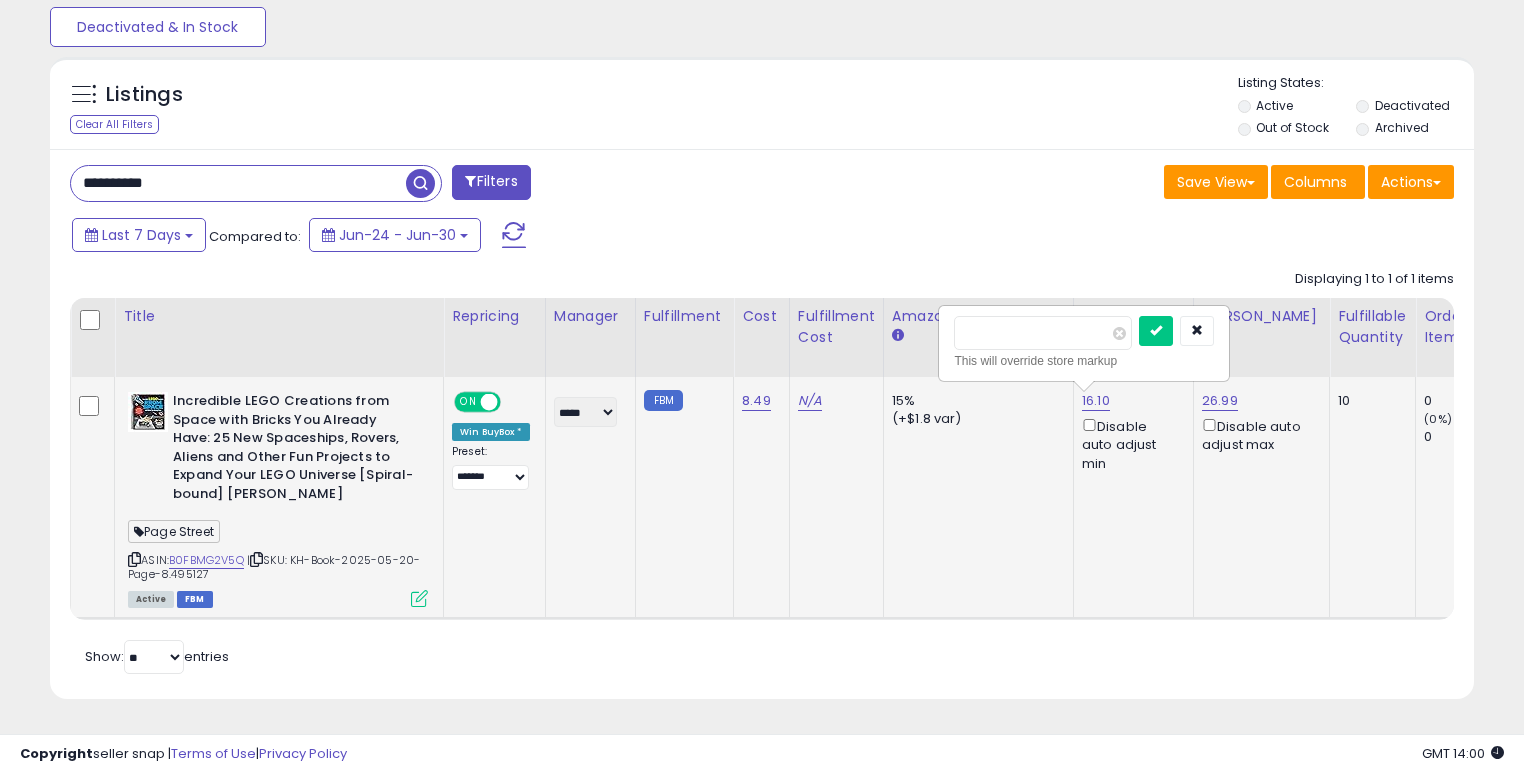 click on "*****" at bounding box center [1043, 333] 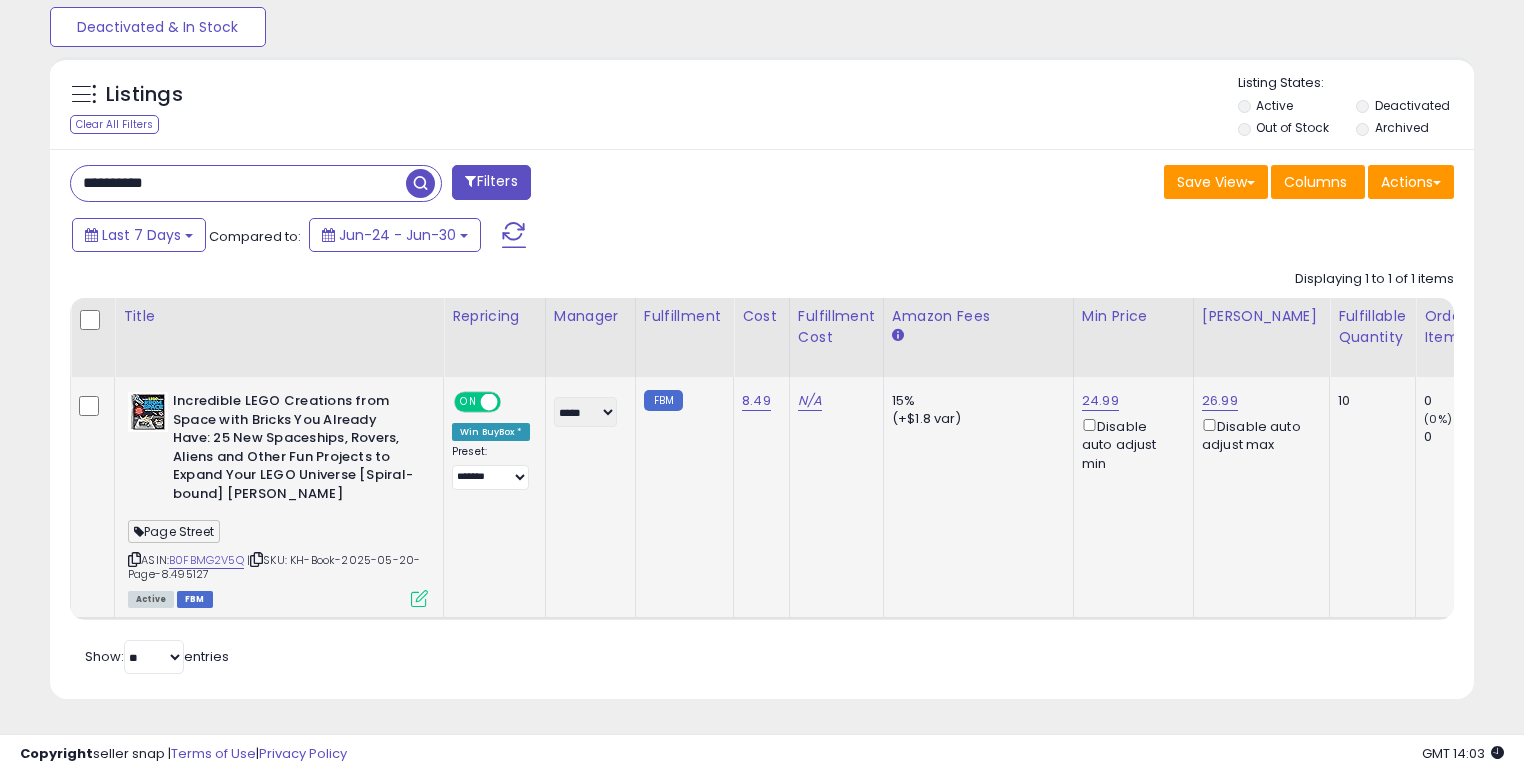 click on "**********" at bounding box center [238, 183] 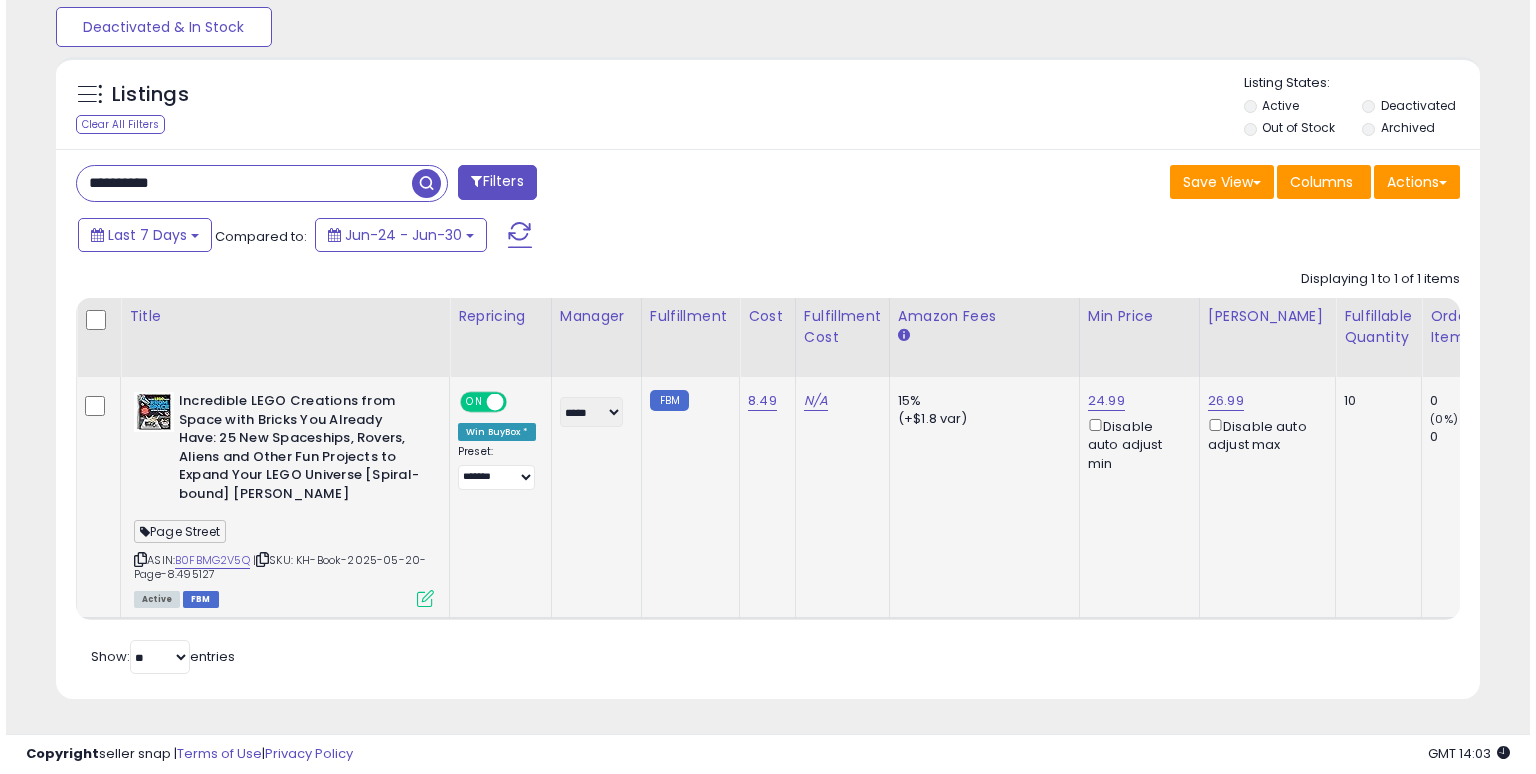 scroll, scrollTop: 441, scrollLeft: 0, axis: vertical 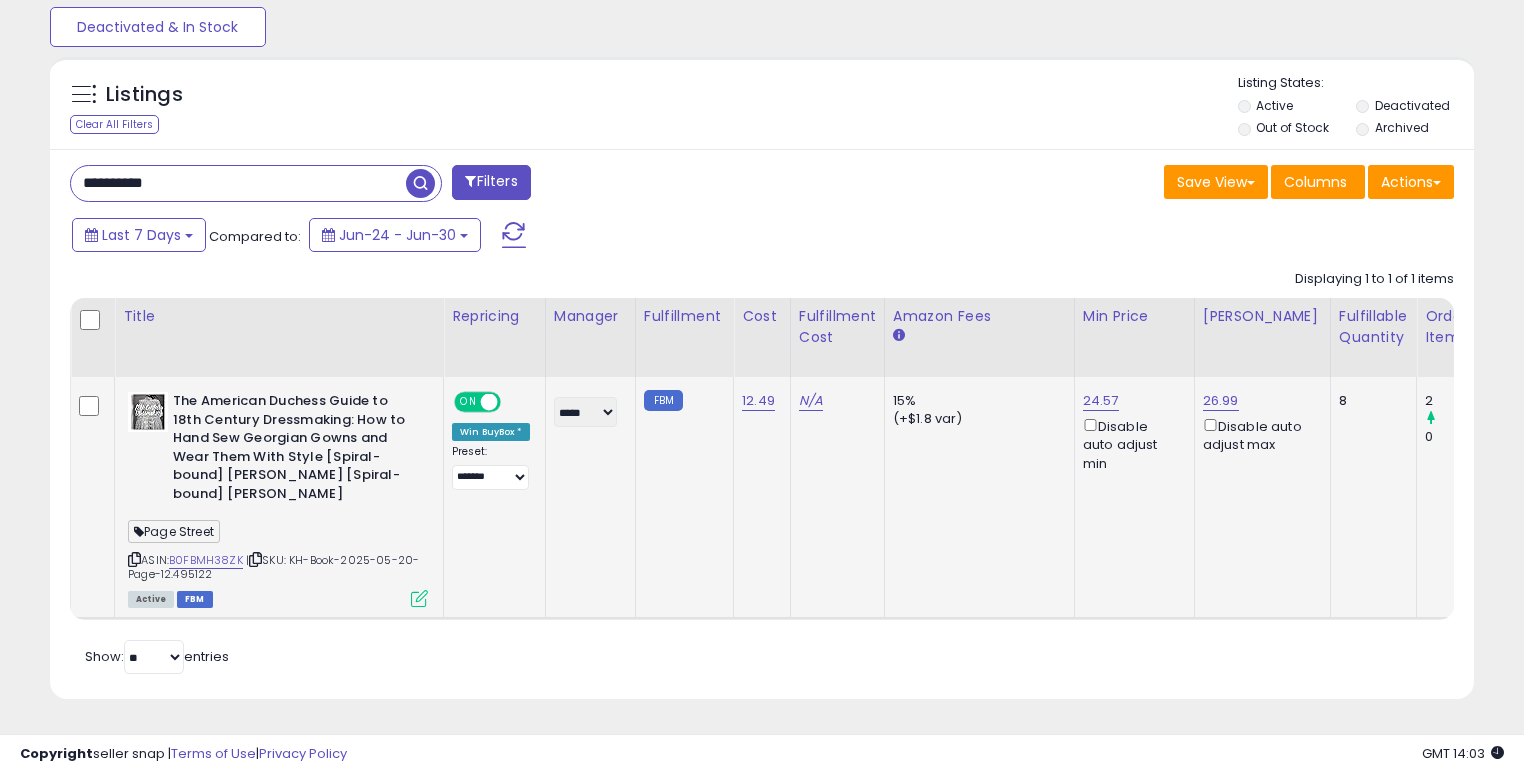 click on "26.99  Disable auto adjust max" 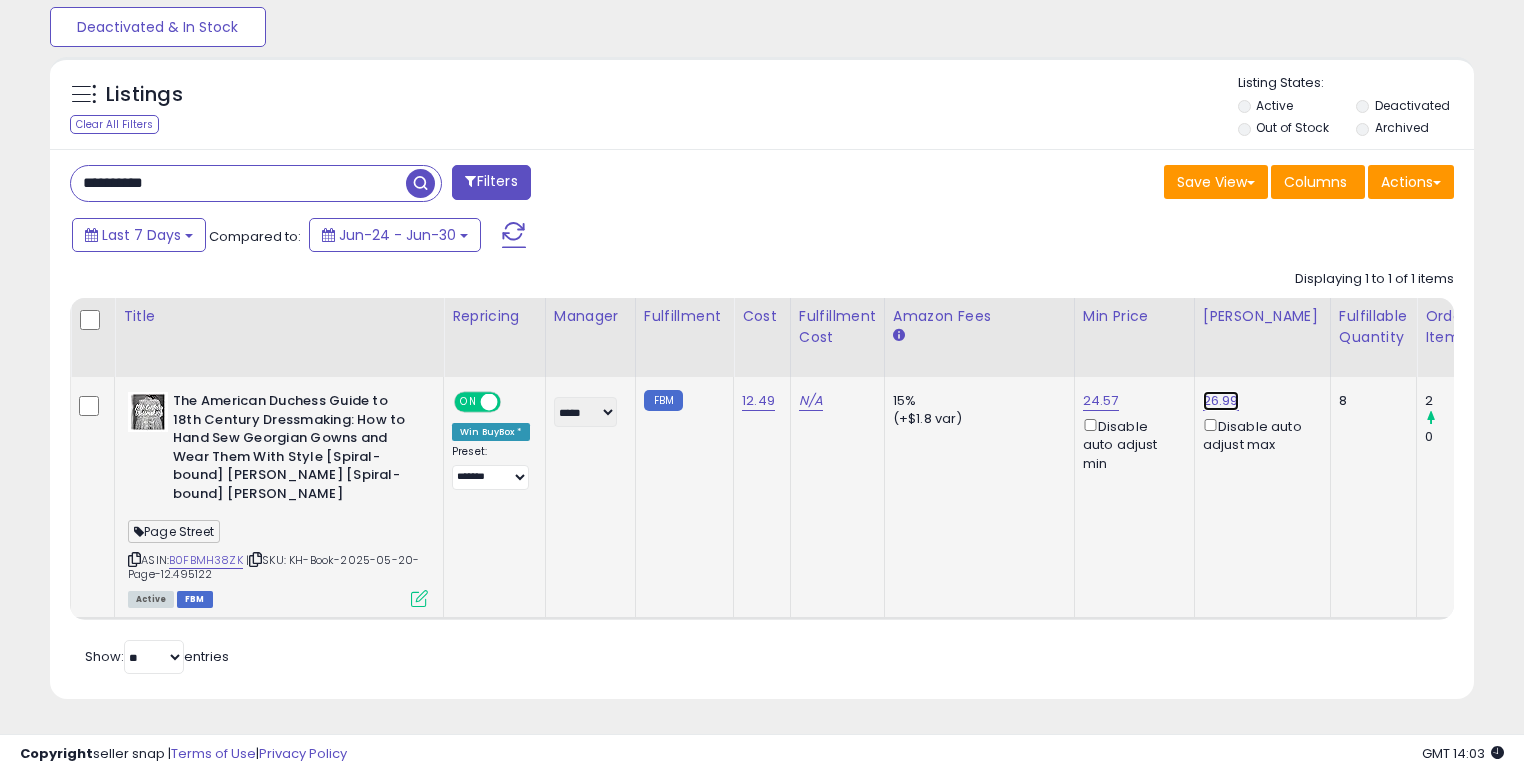 click on "26.99" at bounding box center (1221, 401) 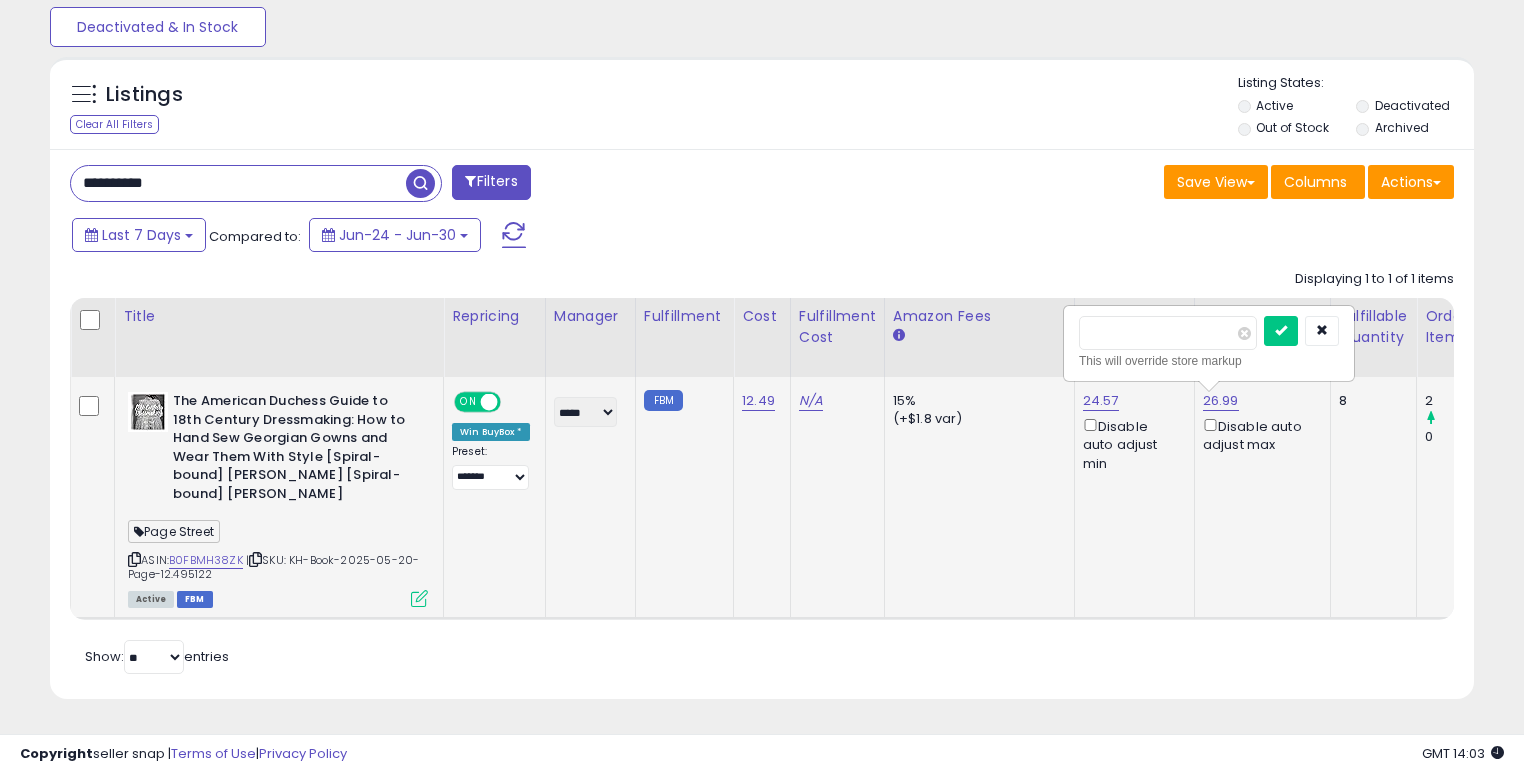 click on "*****" at bounding box center (1168, 333) 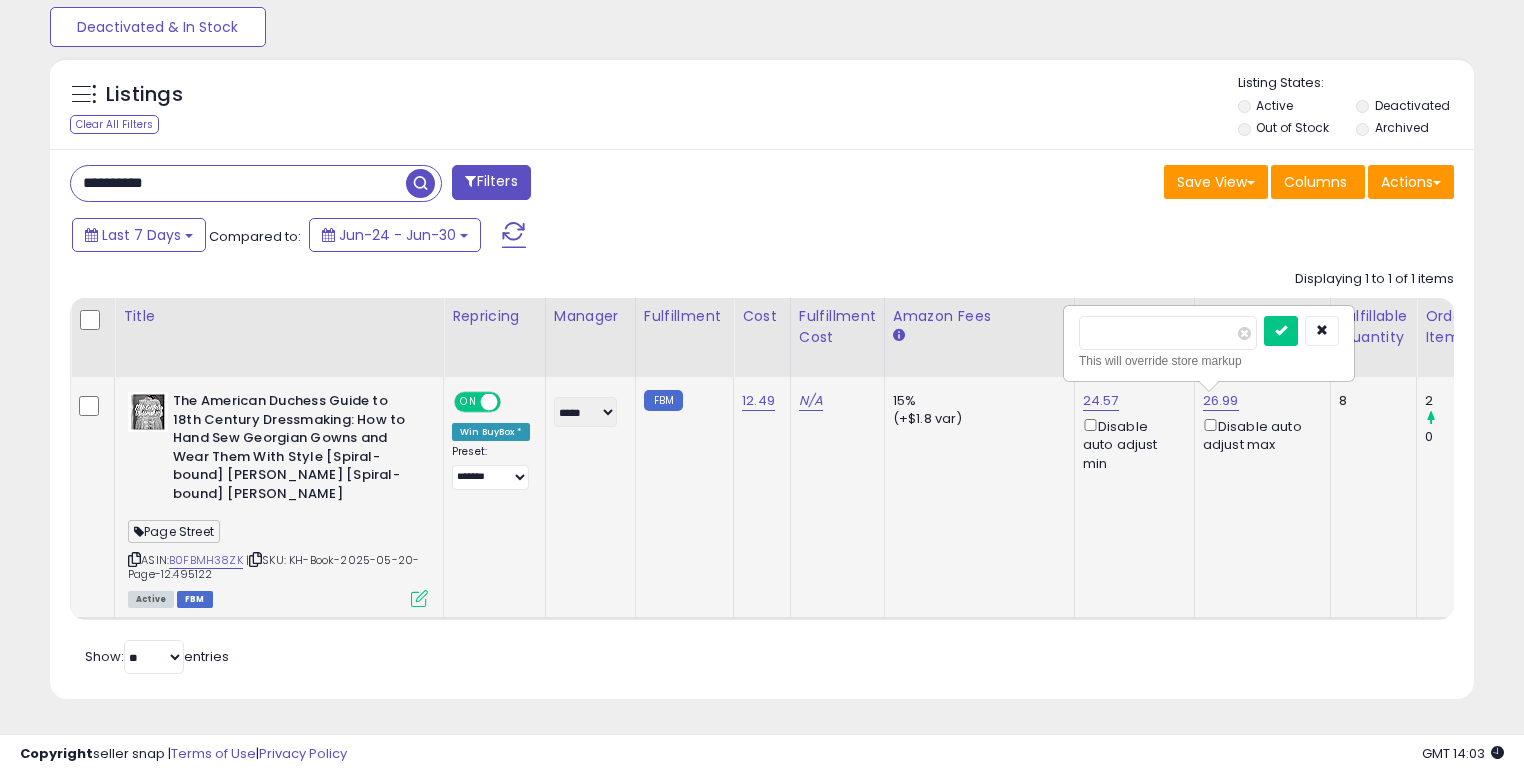type on "*****" 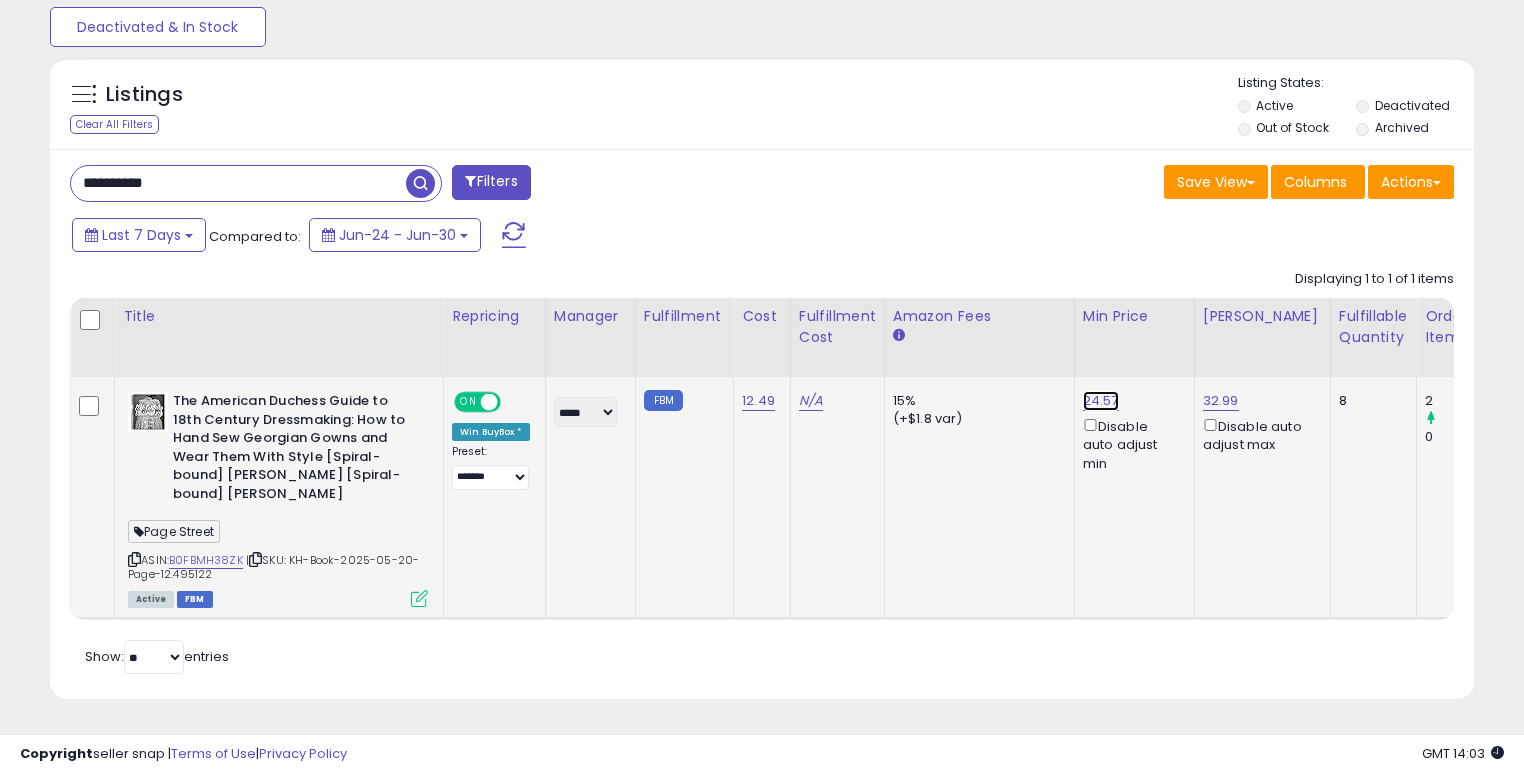 click on "24.57" at bounding box center (1101, 401) 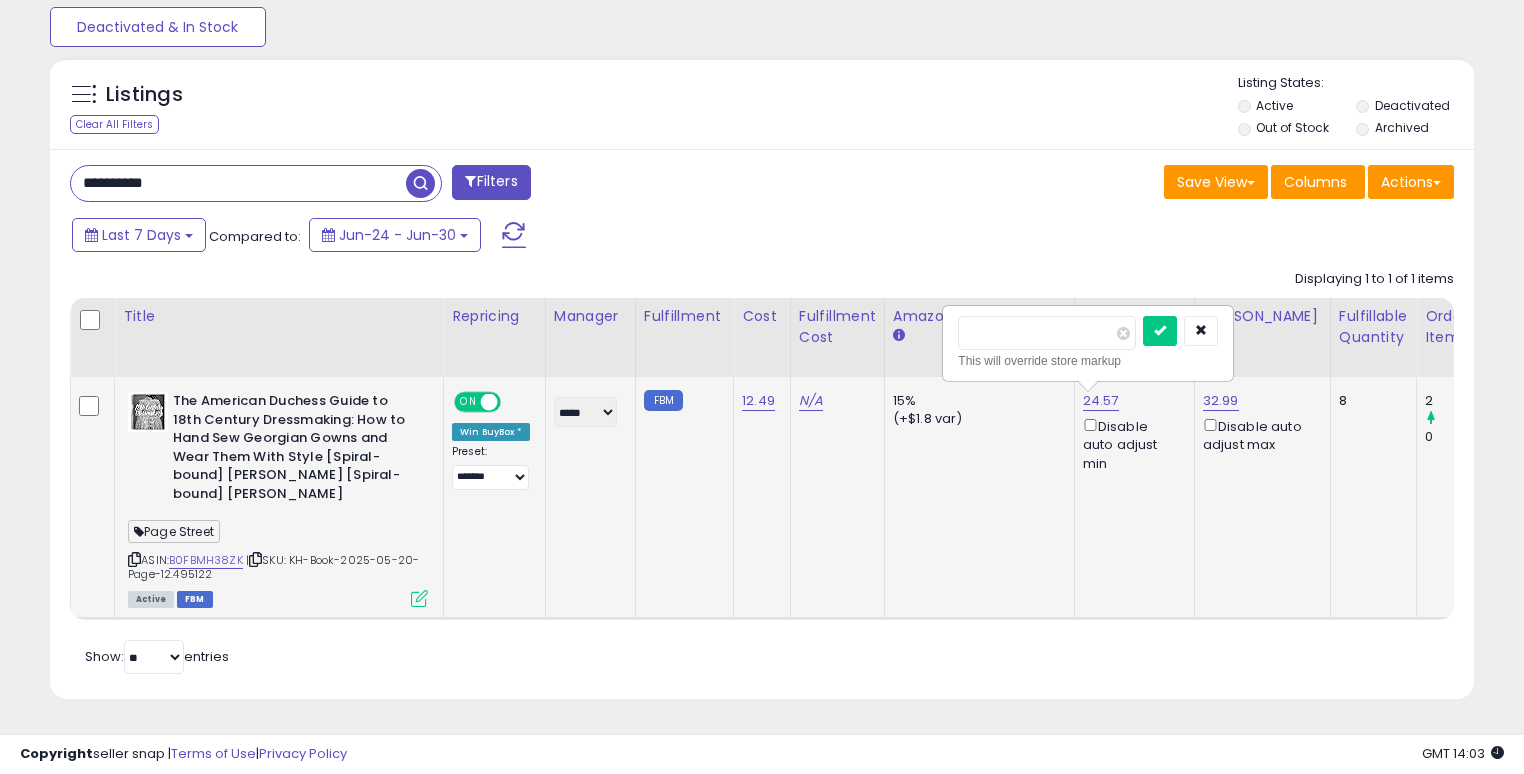 click on "*****" at bounding box center (1047, 333) 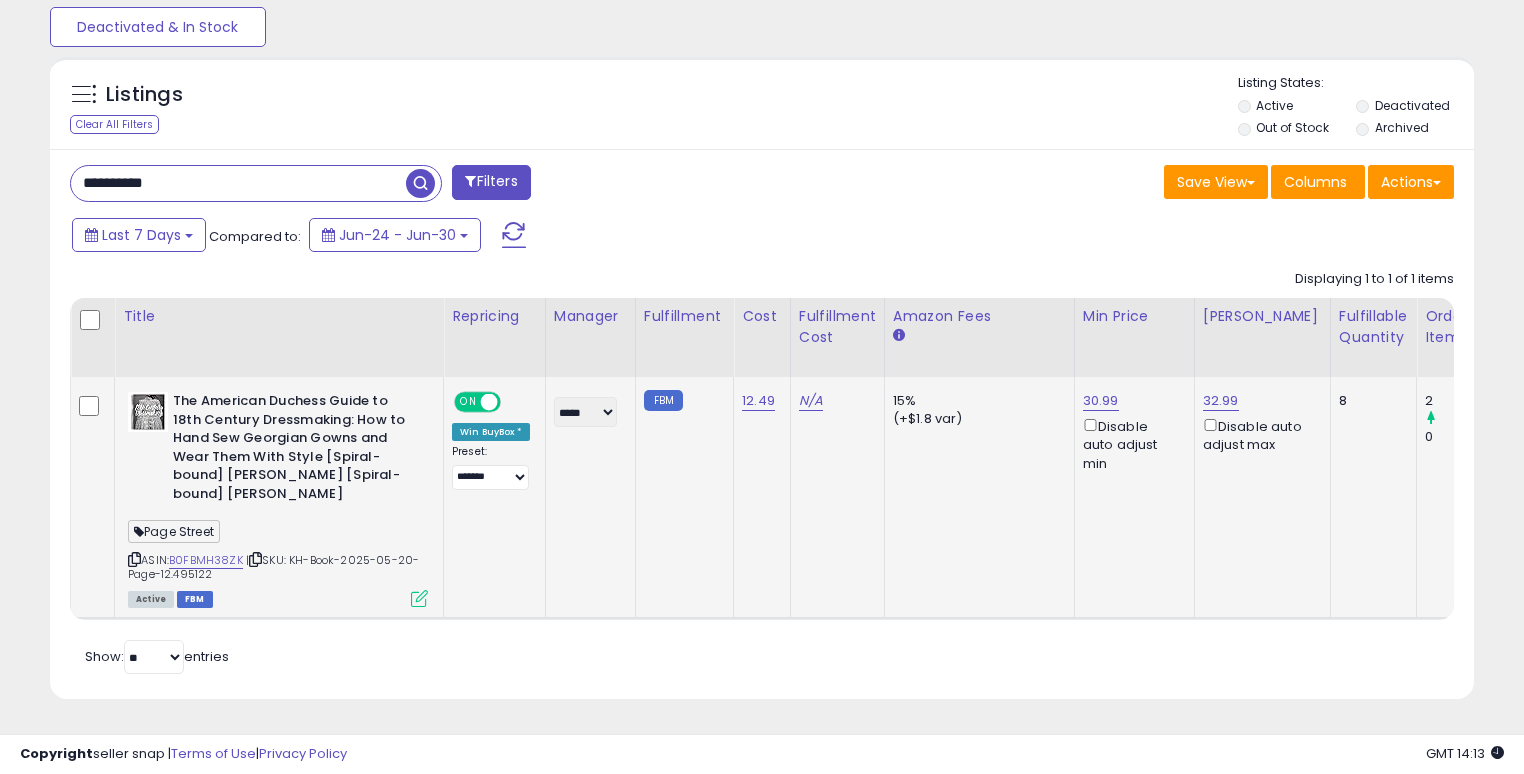 click on "**********" at bounding box center (238, 183) 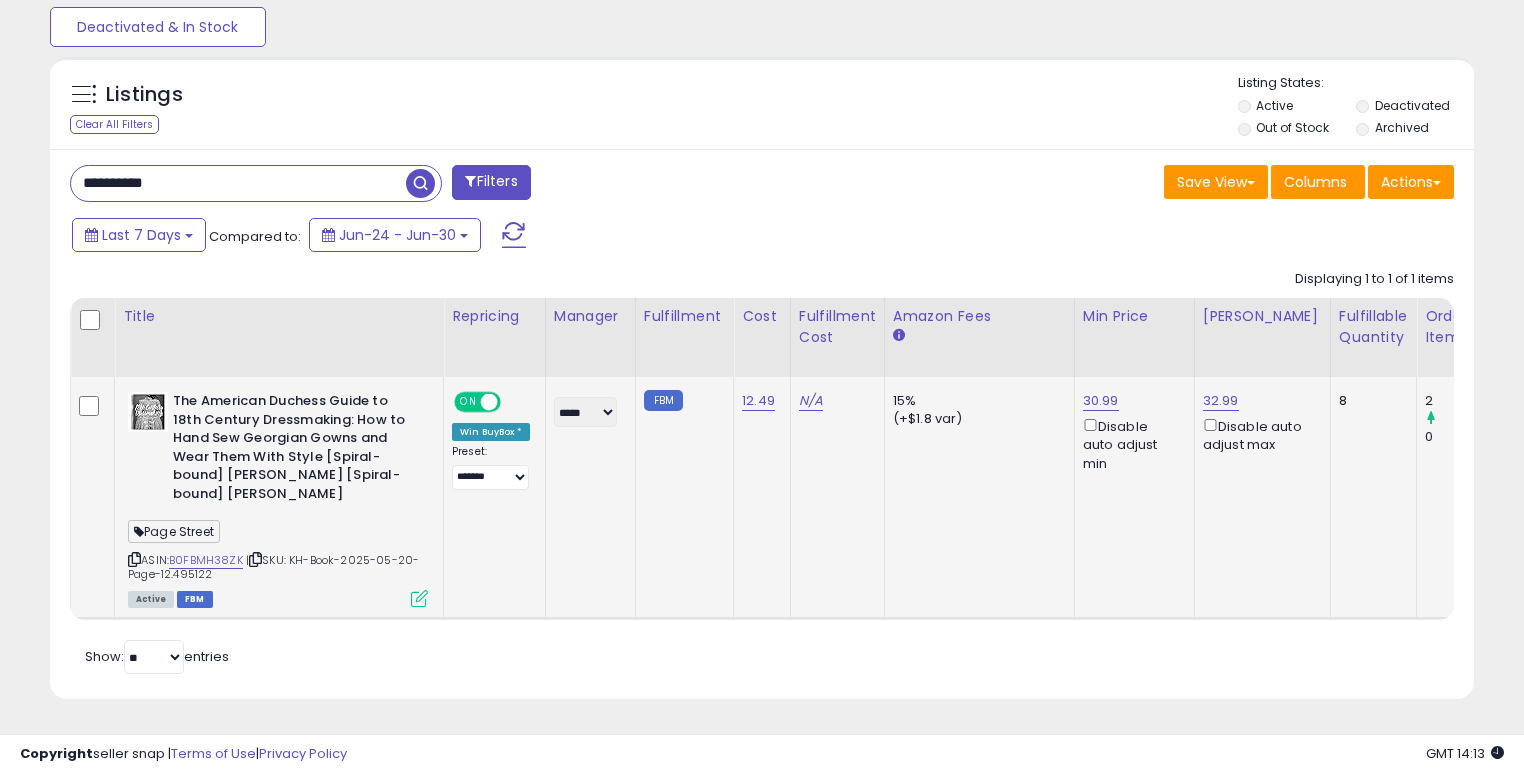 paste 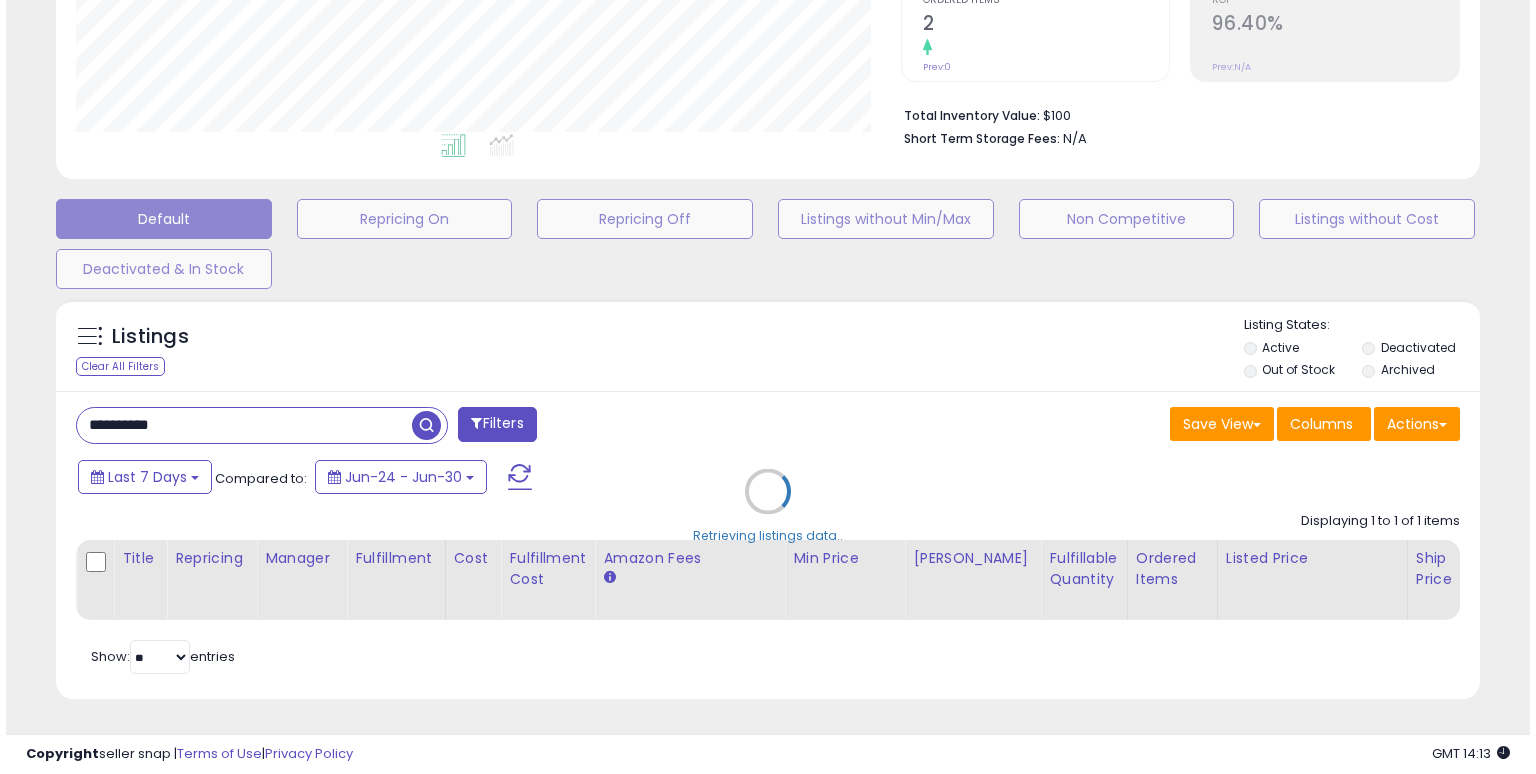 scroll, scrollTop: 441, scrollLeft: 0, axis: vertical 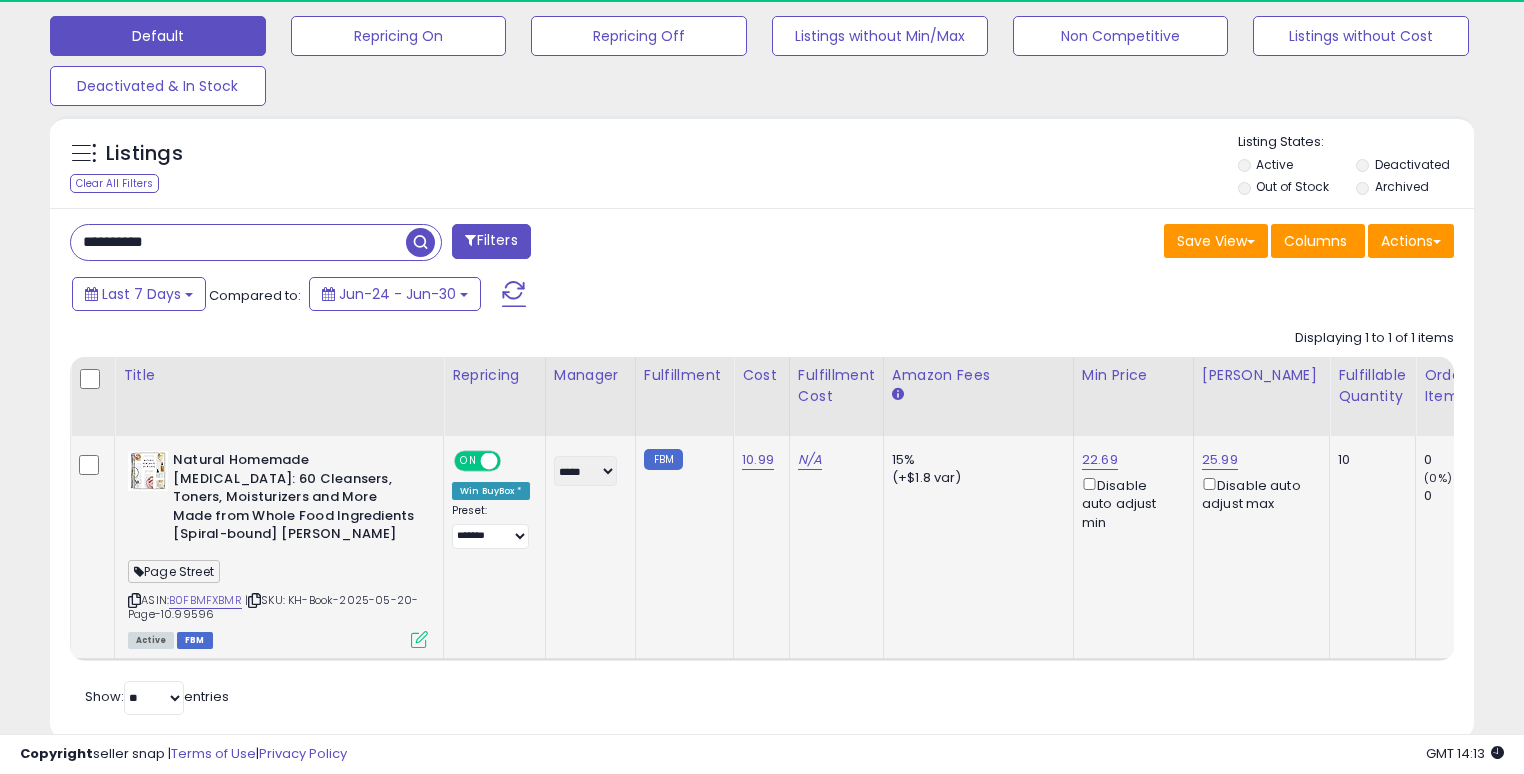 type on "**********" 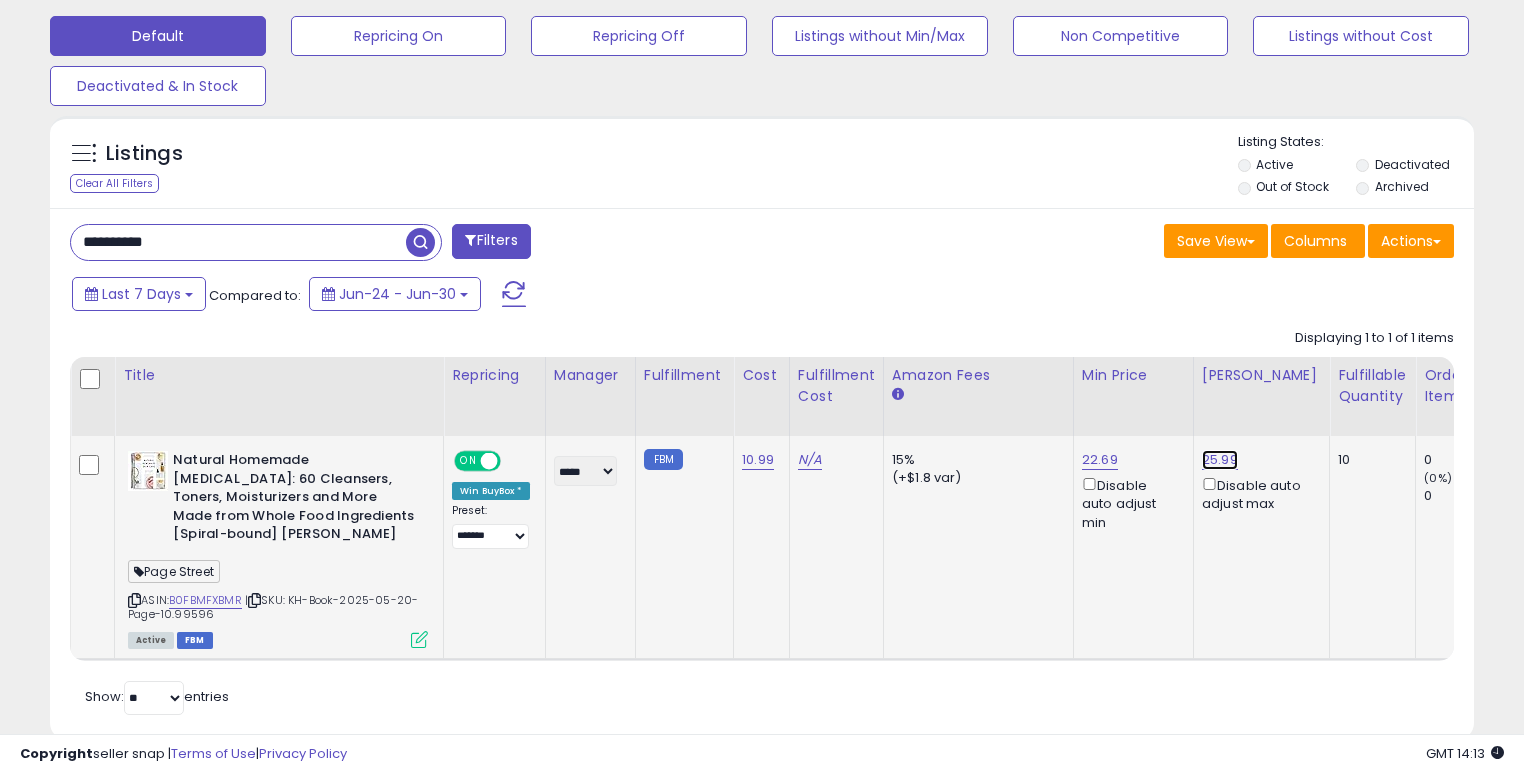 click on "25.99" at bounding box center [1220, 460] 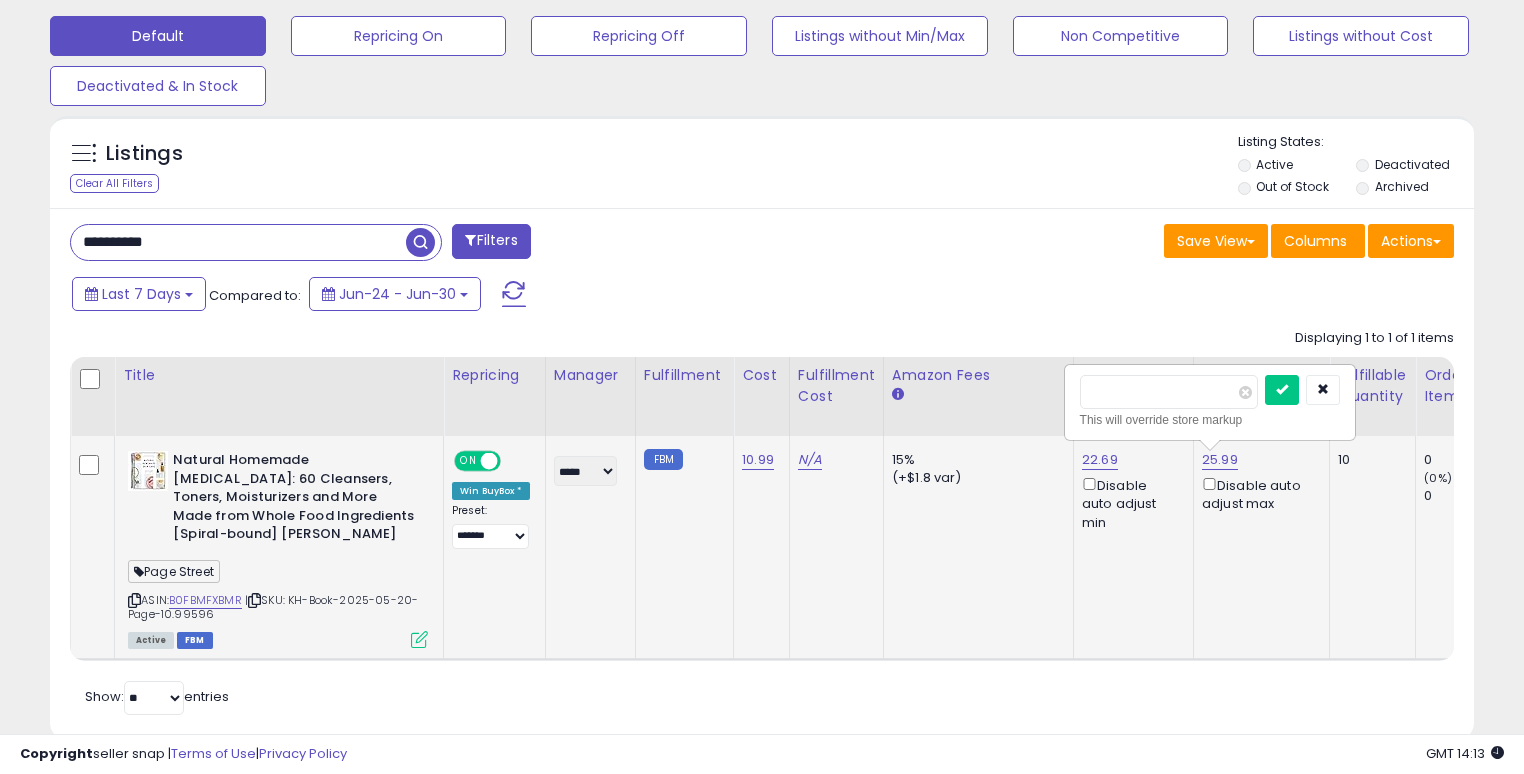click on "*****" at bounding box center (1169, 392) 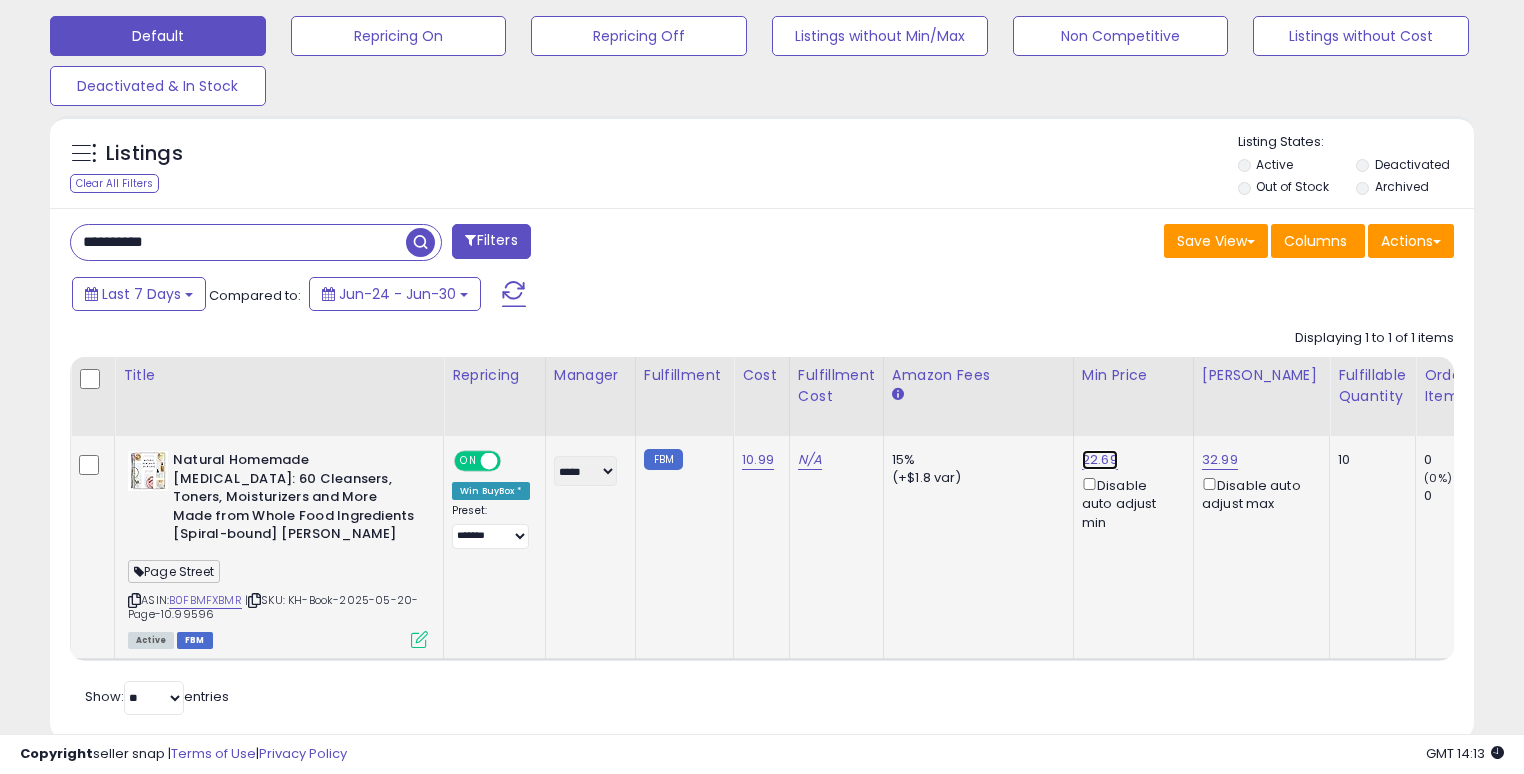 click on "22.69" at bounding box center (1100, 460) 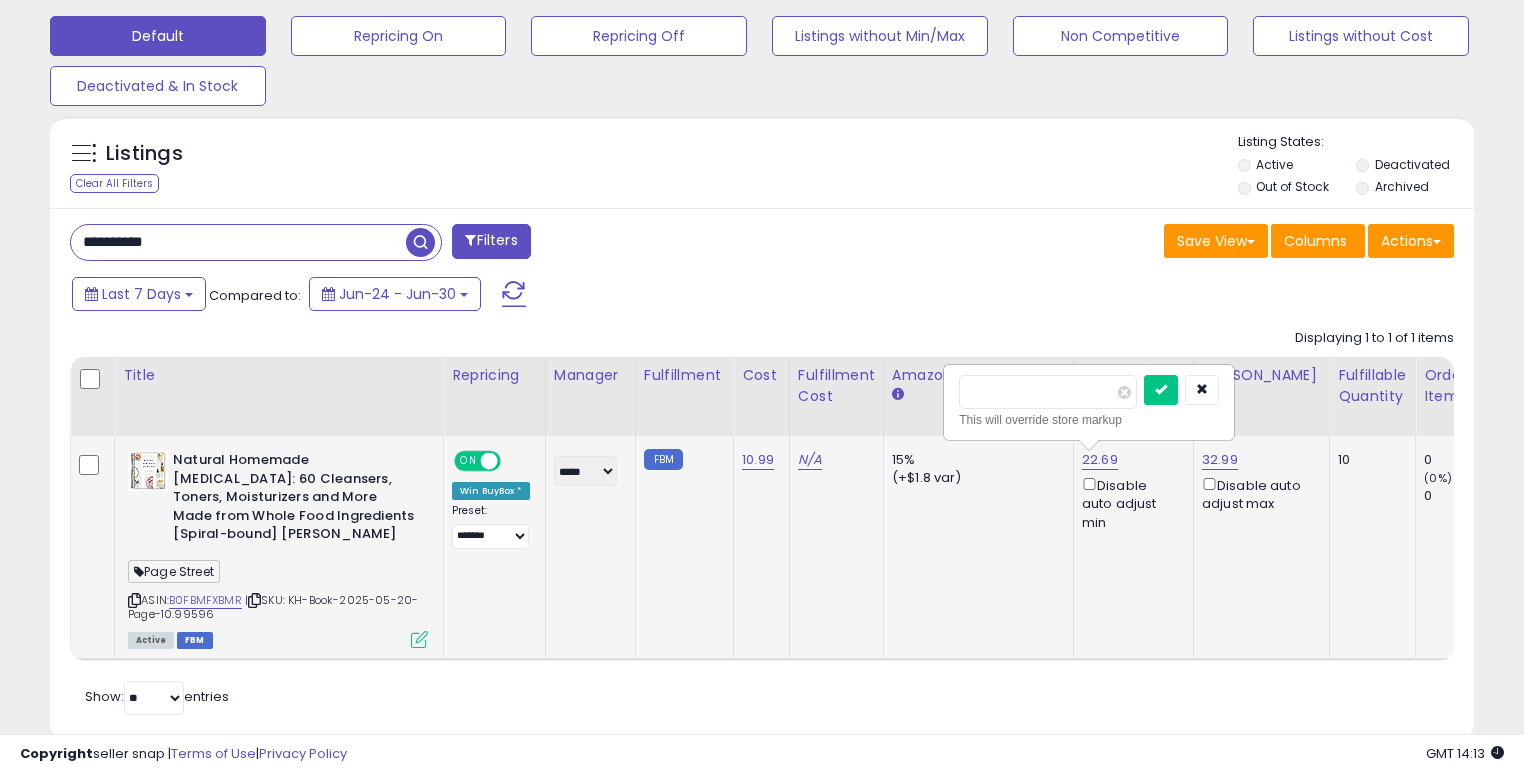 click on "*****" at bounding box center [1048, 392] 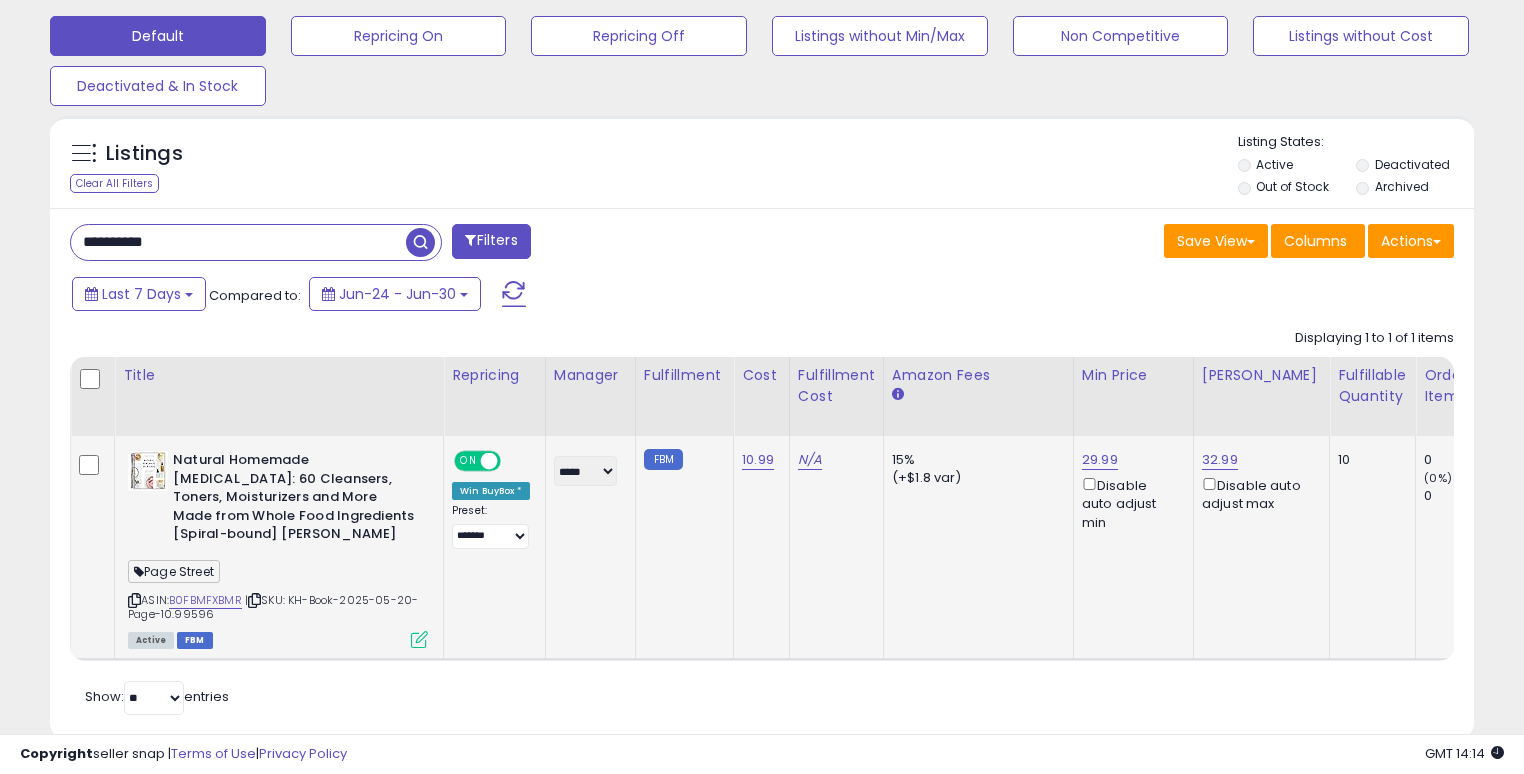 click on "**********" at bounding box center (238, 242) 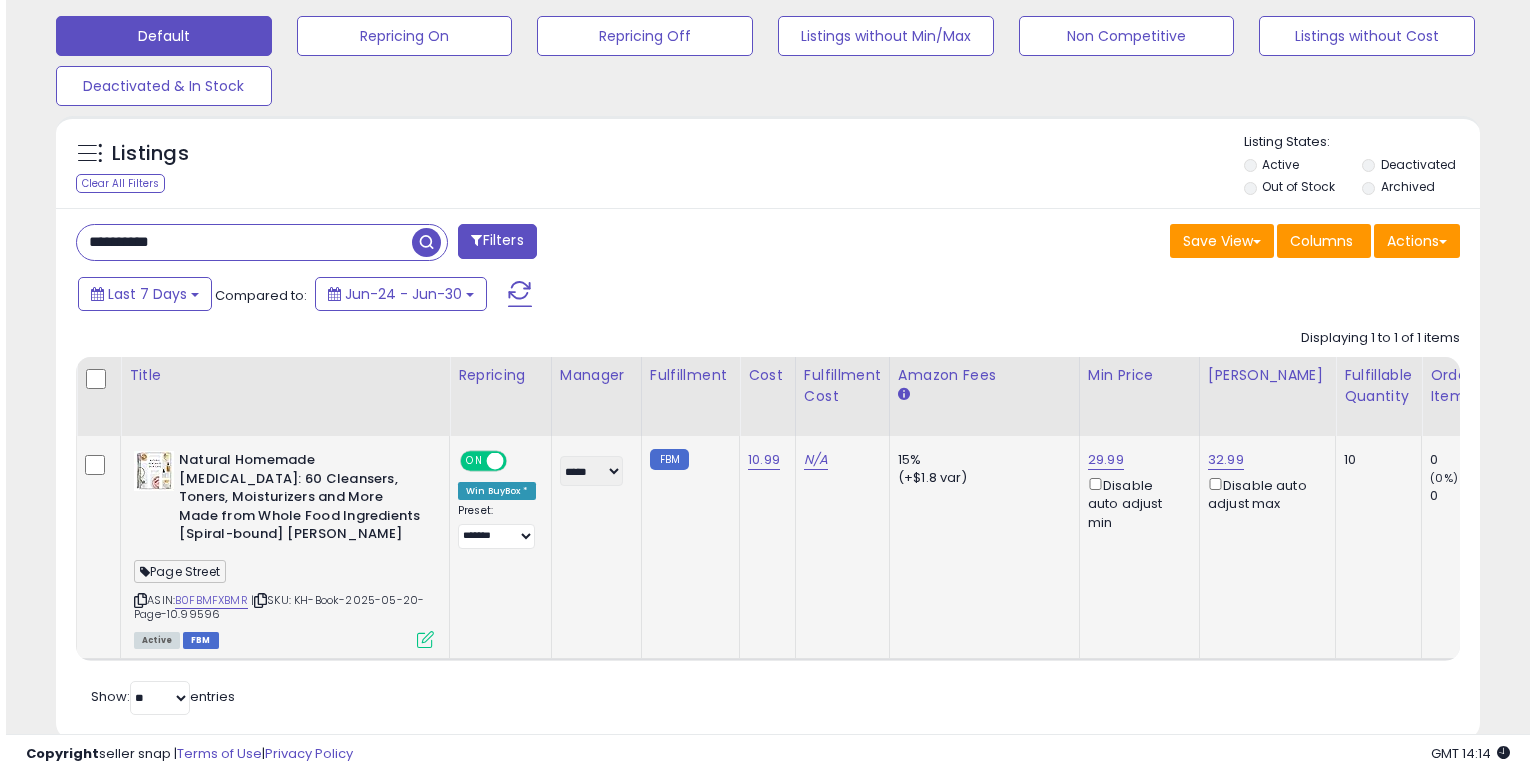 scroll, scrollTop: 441, scrollLeft: 0, axis: vertical 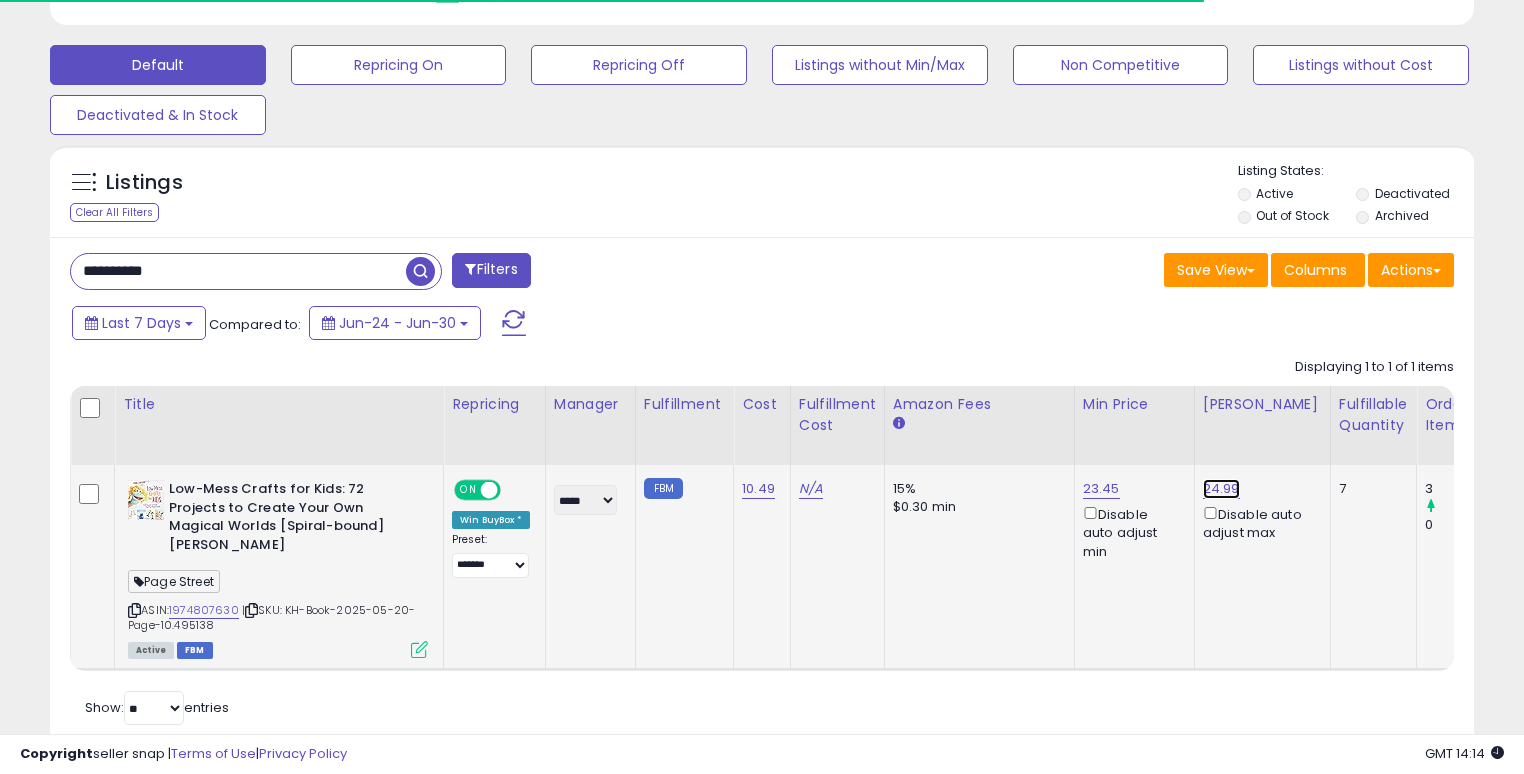 click on "24.99" at bounding box center (1221, 489) 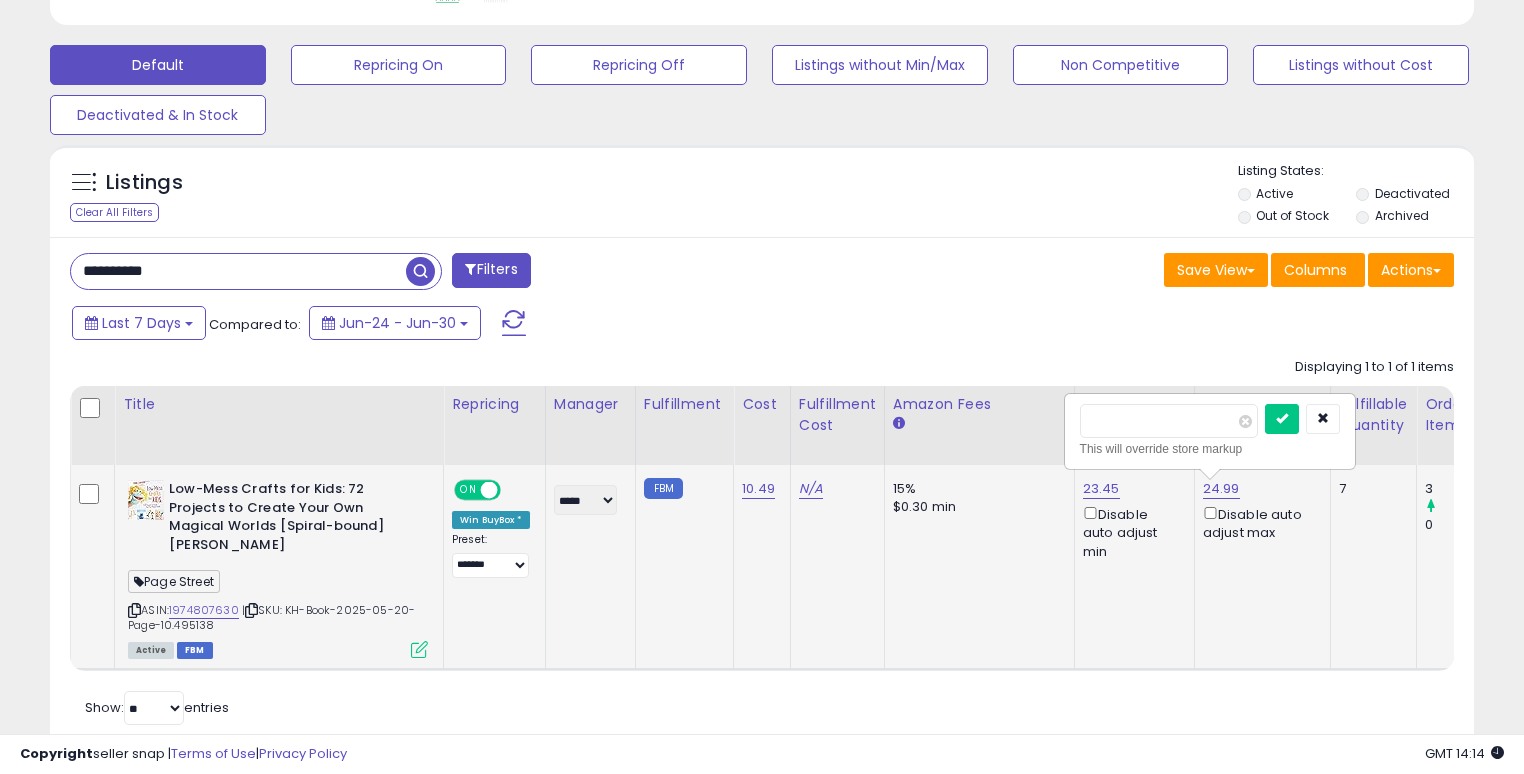 scroll, scrollTop: 999589, scrollLeft: 999175, axis: both 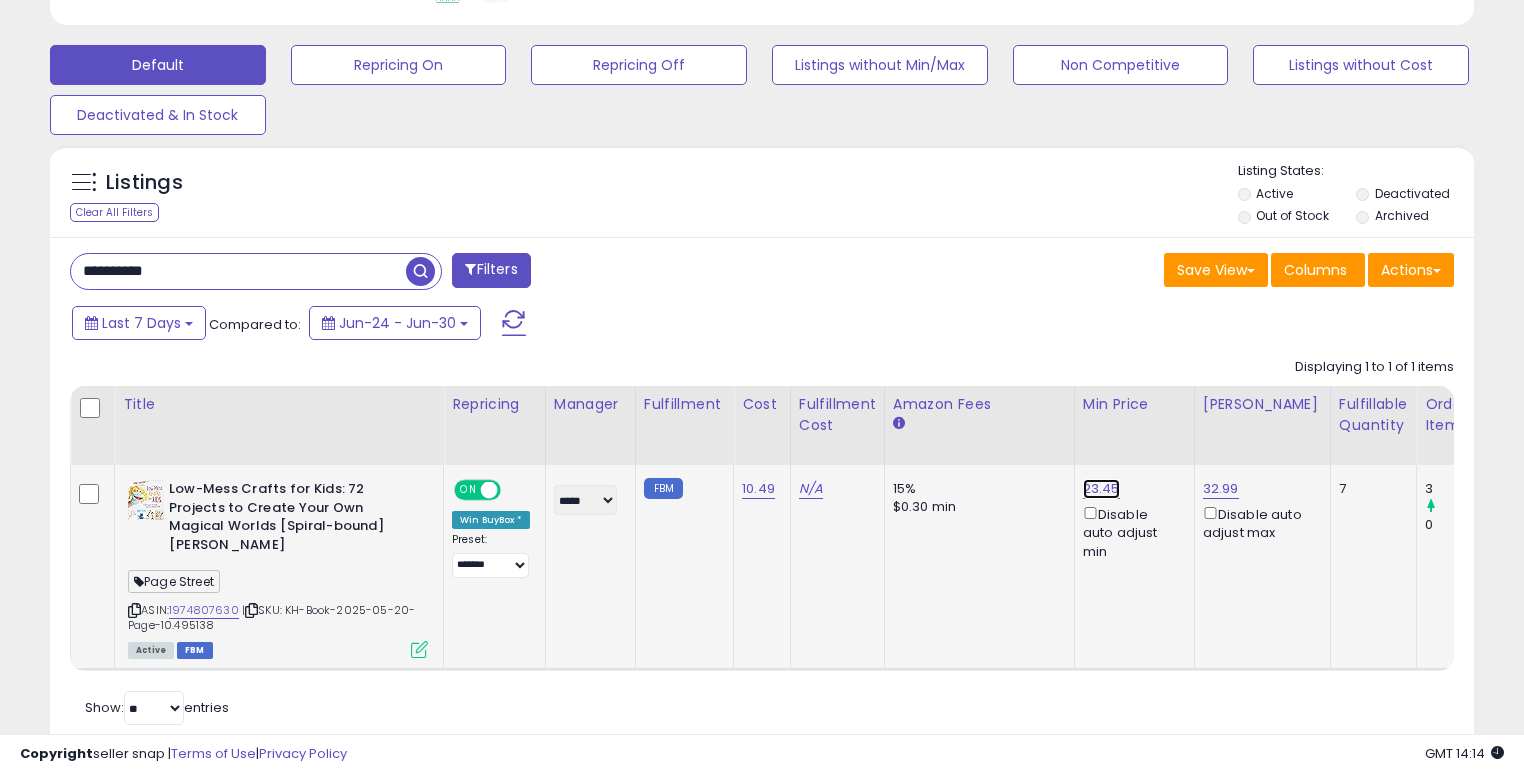 click on "23.45" at bounding box center [1101, 489] 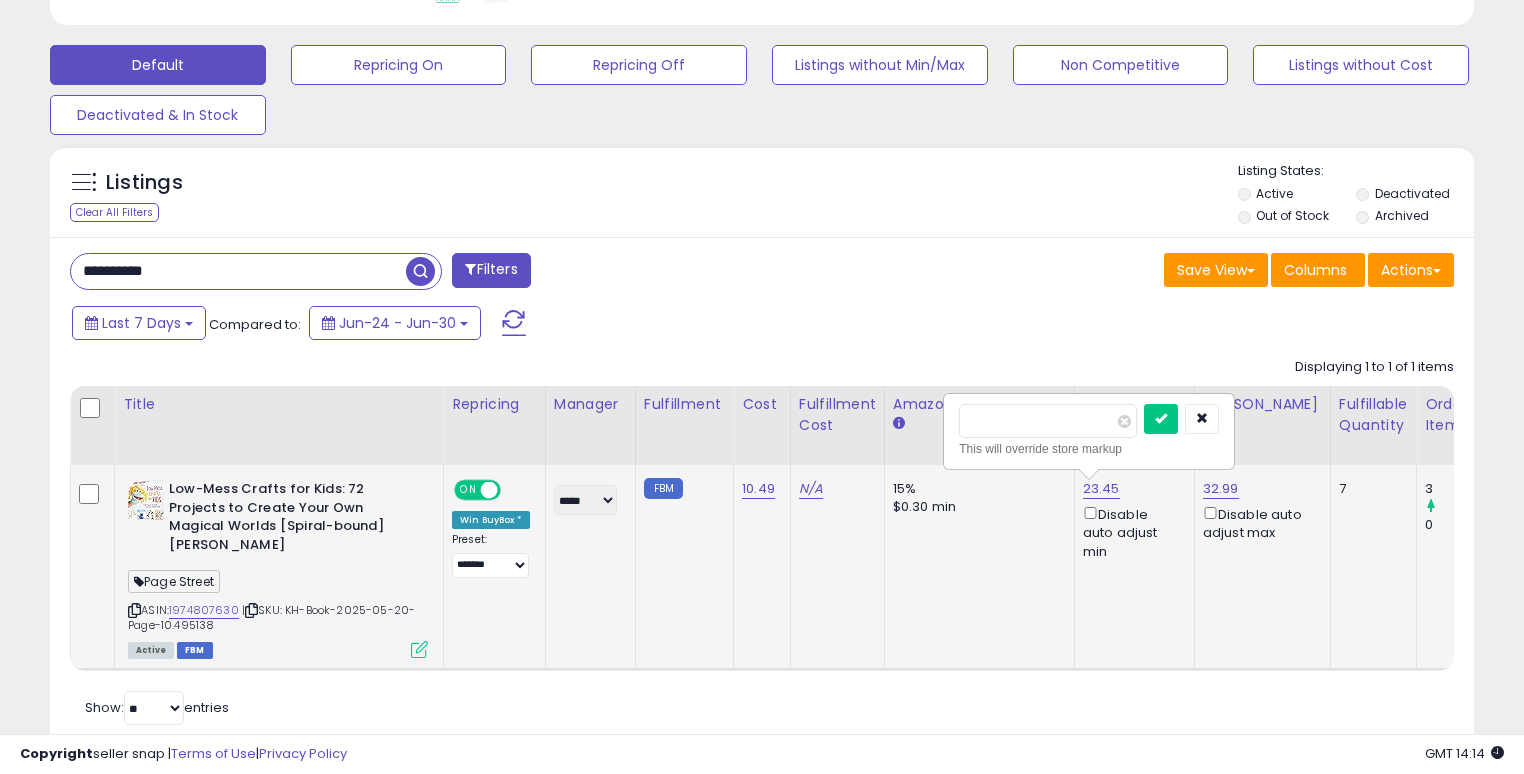 click on "*****" at bounding box center (1048, 421) 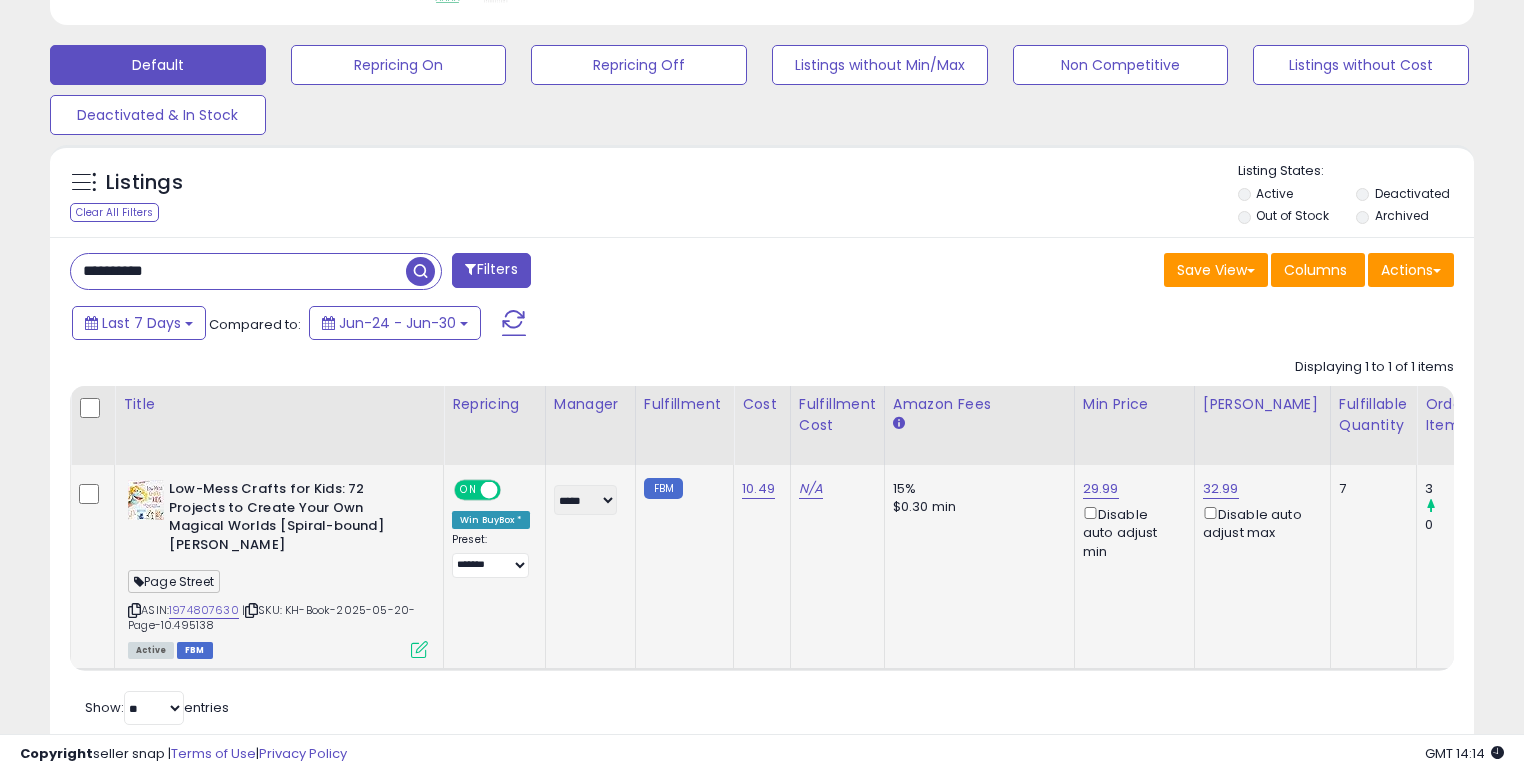 click on "Low-Mess Crafts for Kids: 72 Projects to Create Your Own Magical Worlds [Spiral-bound] [PERSON_NAME]  Page Street  ASIN:  1974807630    |   SKU: KH-Book-2025-05-20-Page-10.495138 Active FBM" at bounding box center [275, 568] 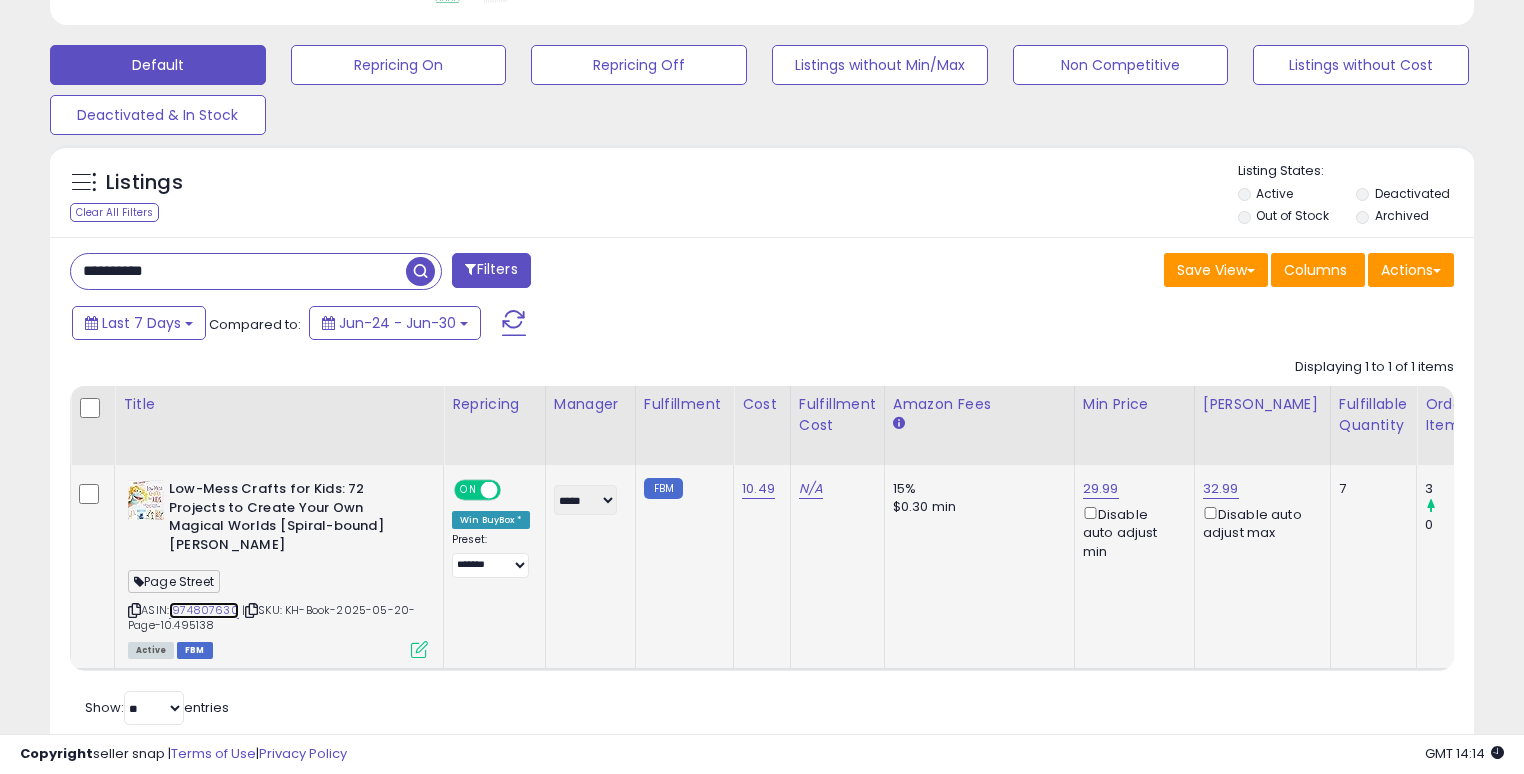 click on "1974807630" at bounding box center [204, 610] 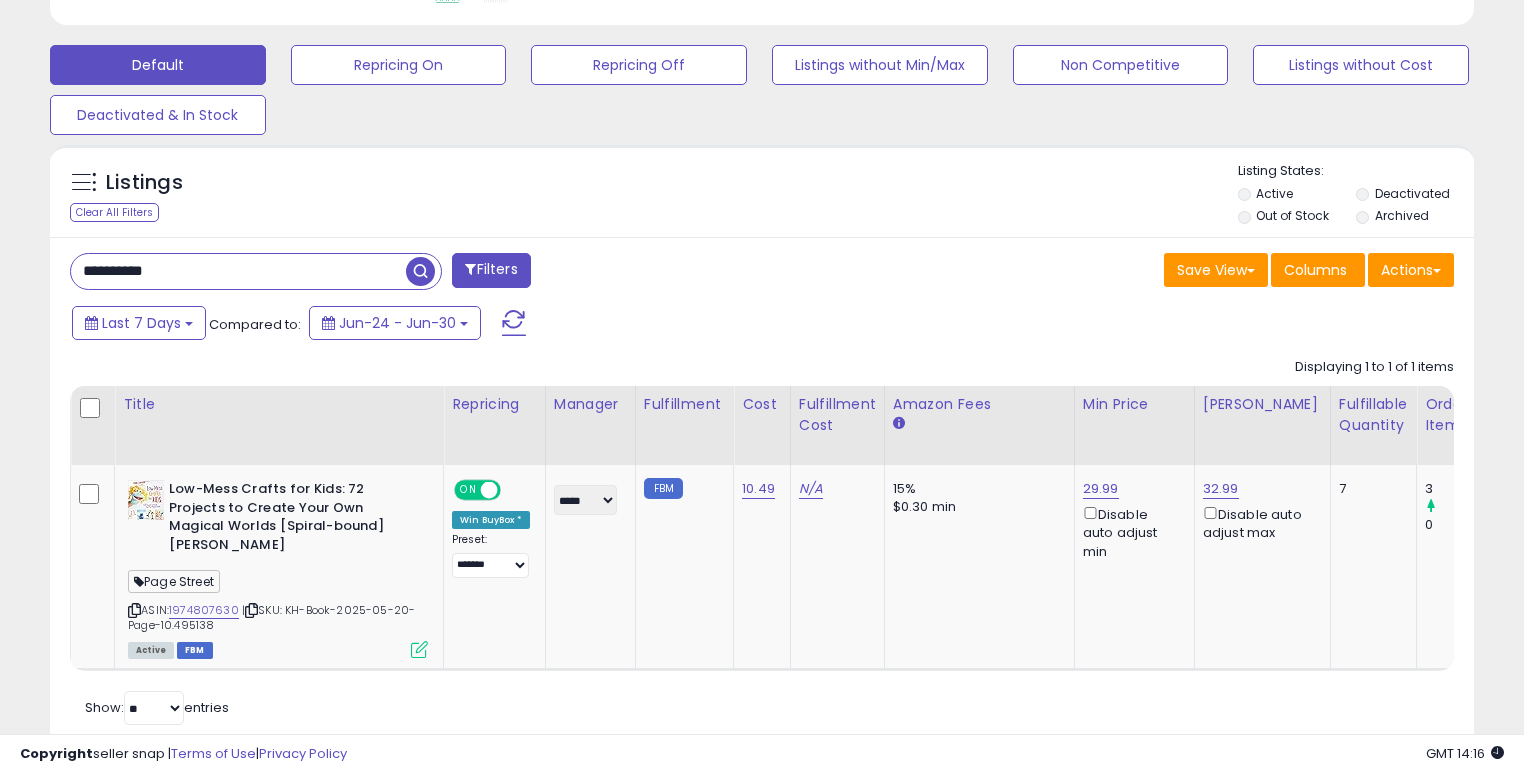 click on "**********" at bounding box center [238, 271] 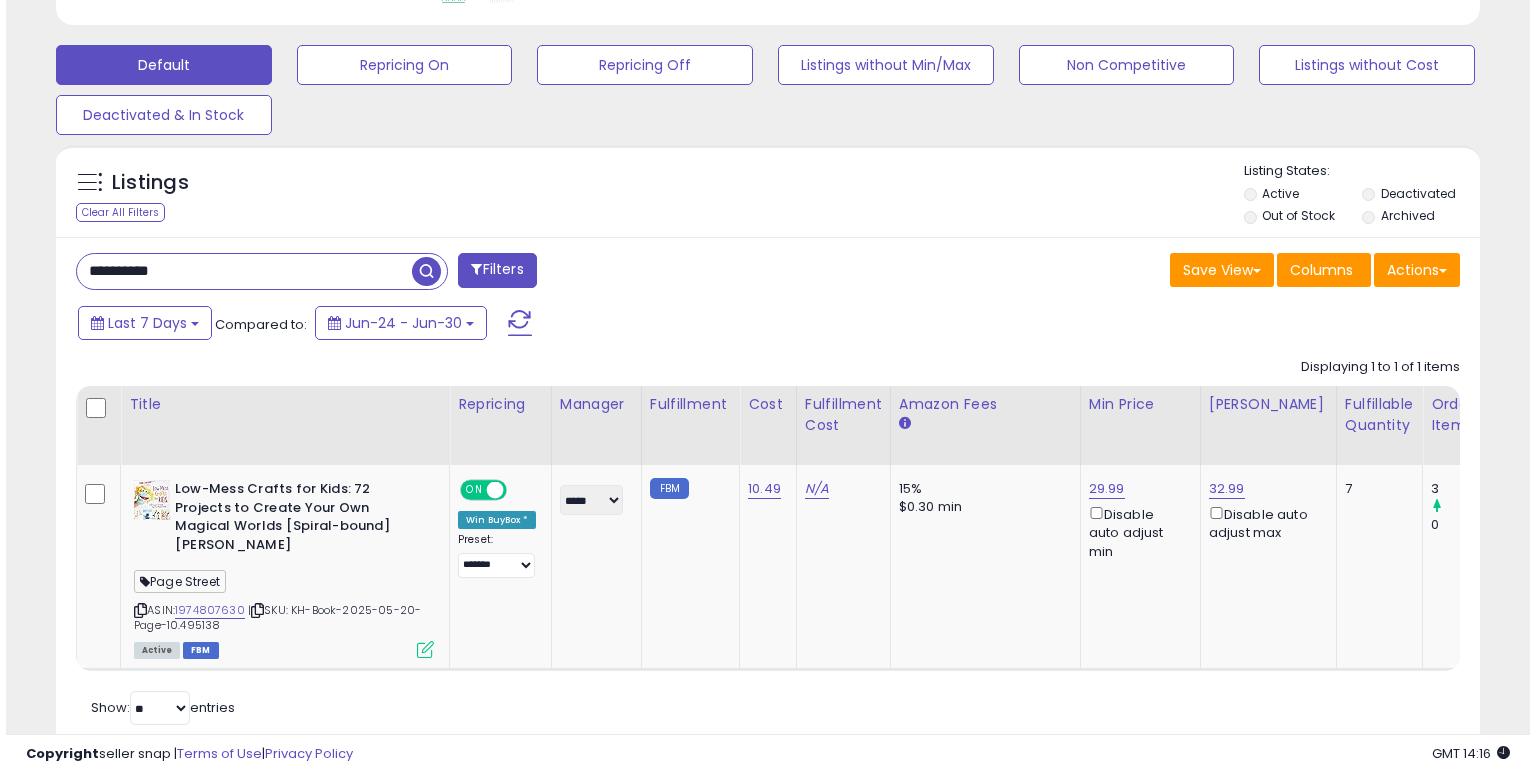scroll, scrollTop: 441, scrollLeft: 0, axis: vertical 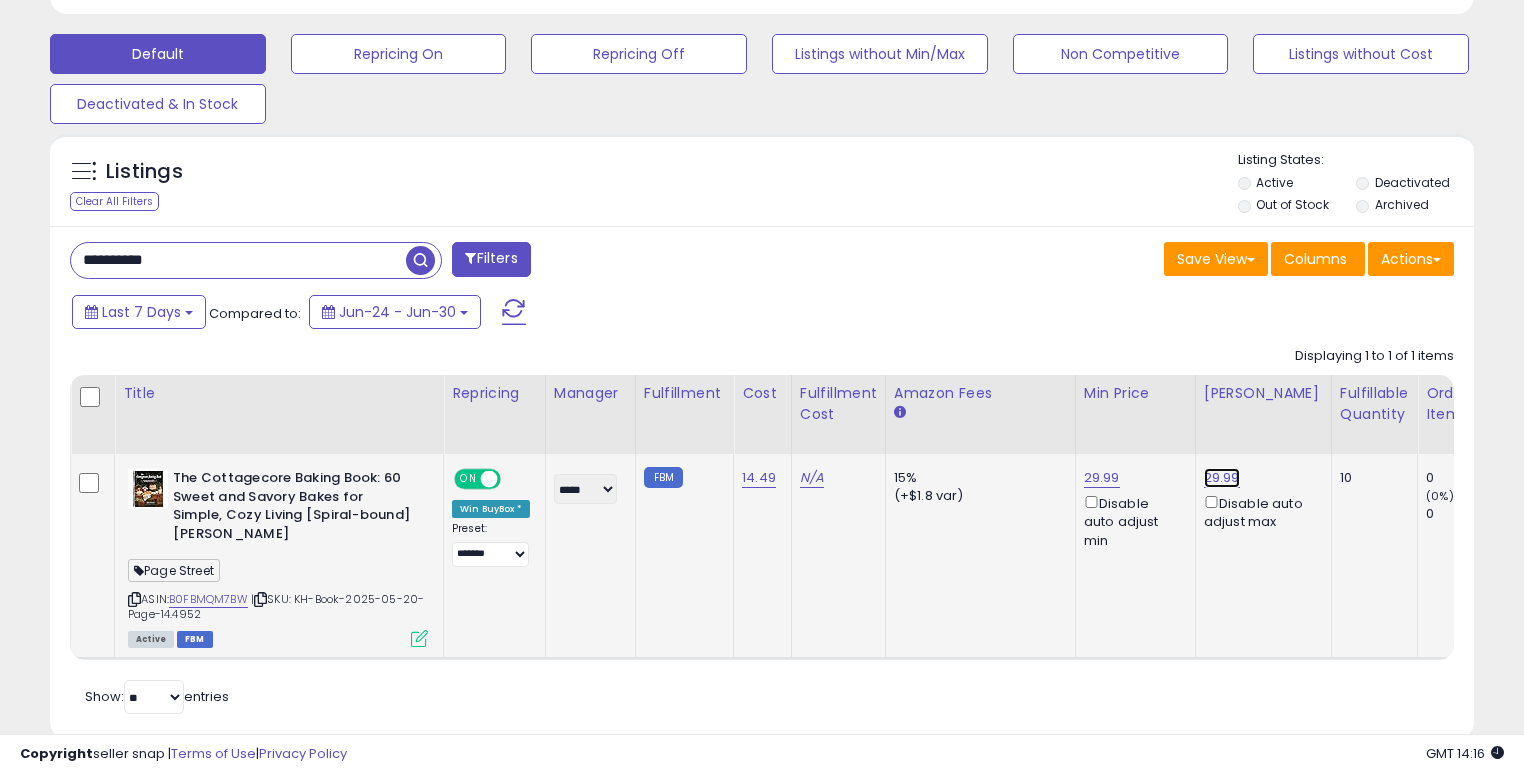 click on "29.99" at bounding box center (1222, 478) 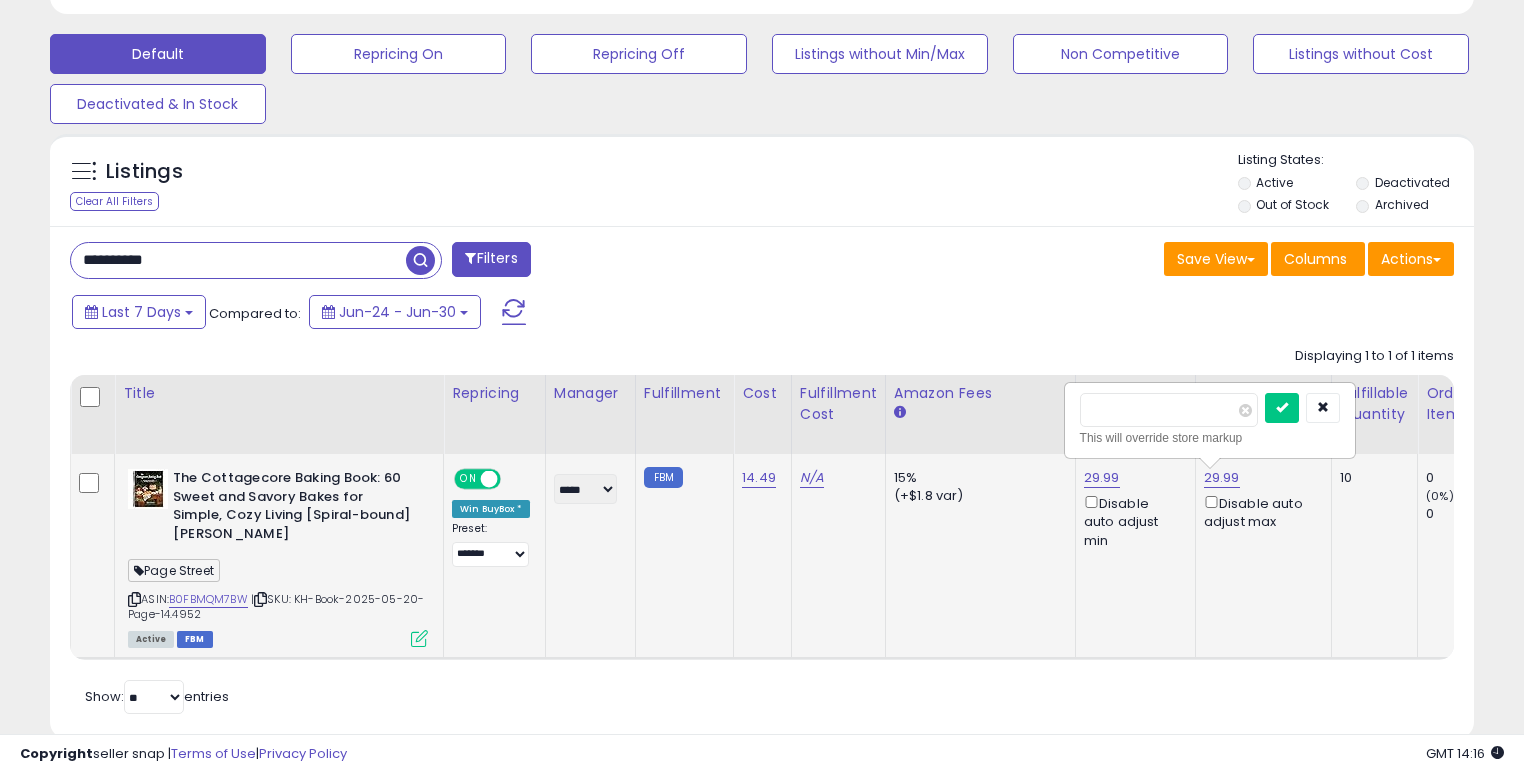 click on "*****" at bounding box center [1169, 410] 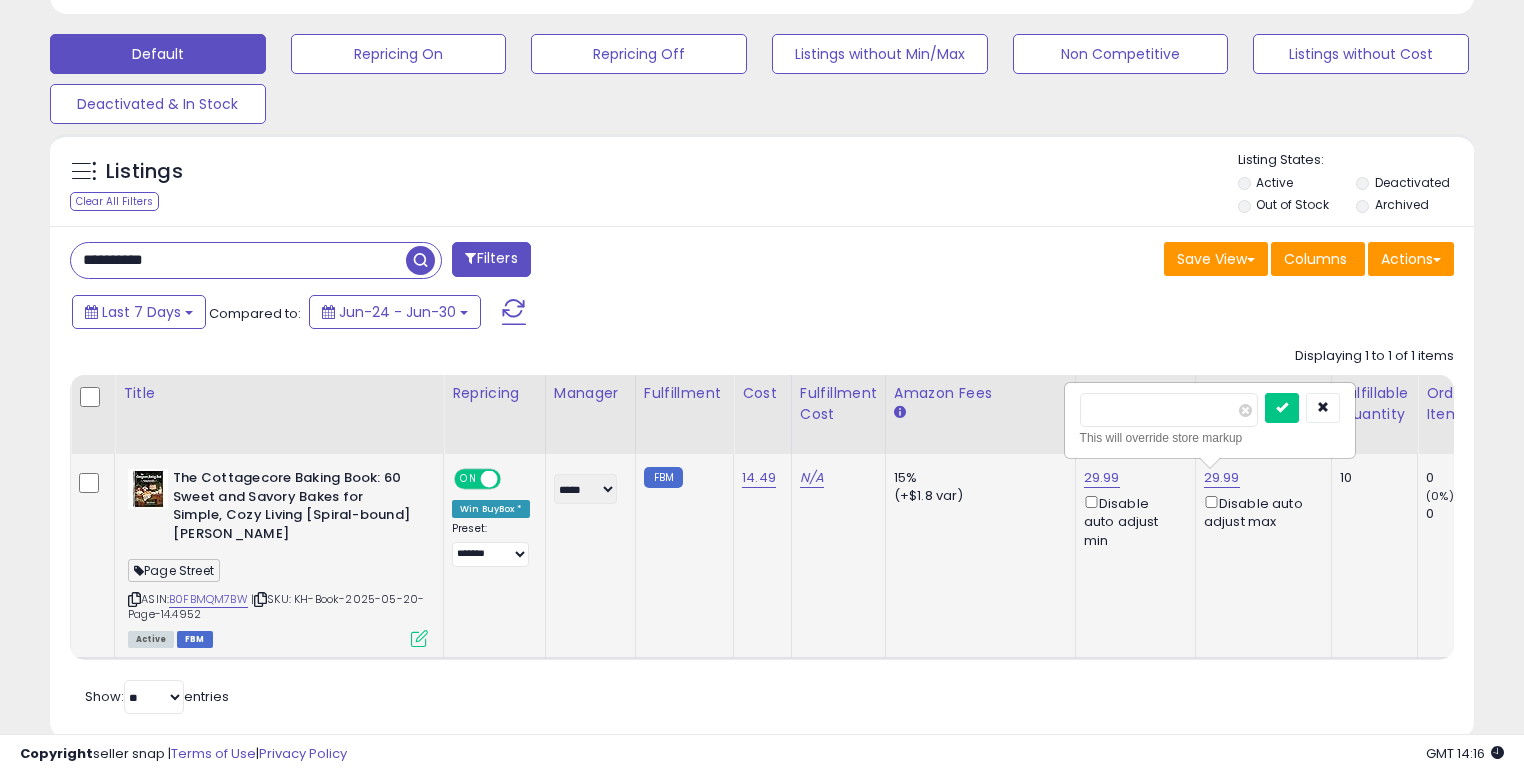 type on "*****" 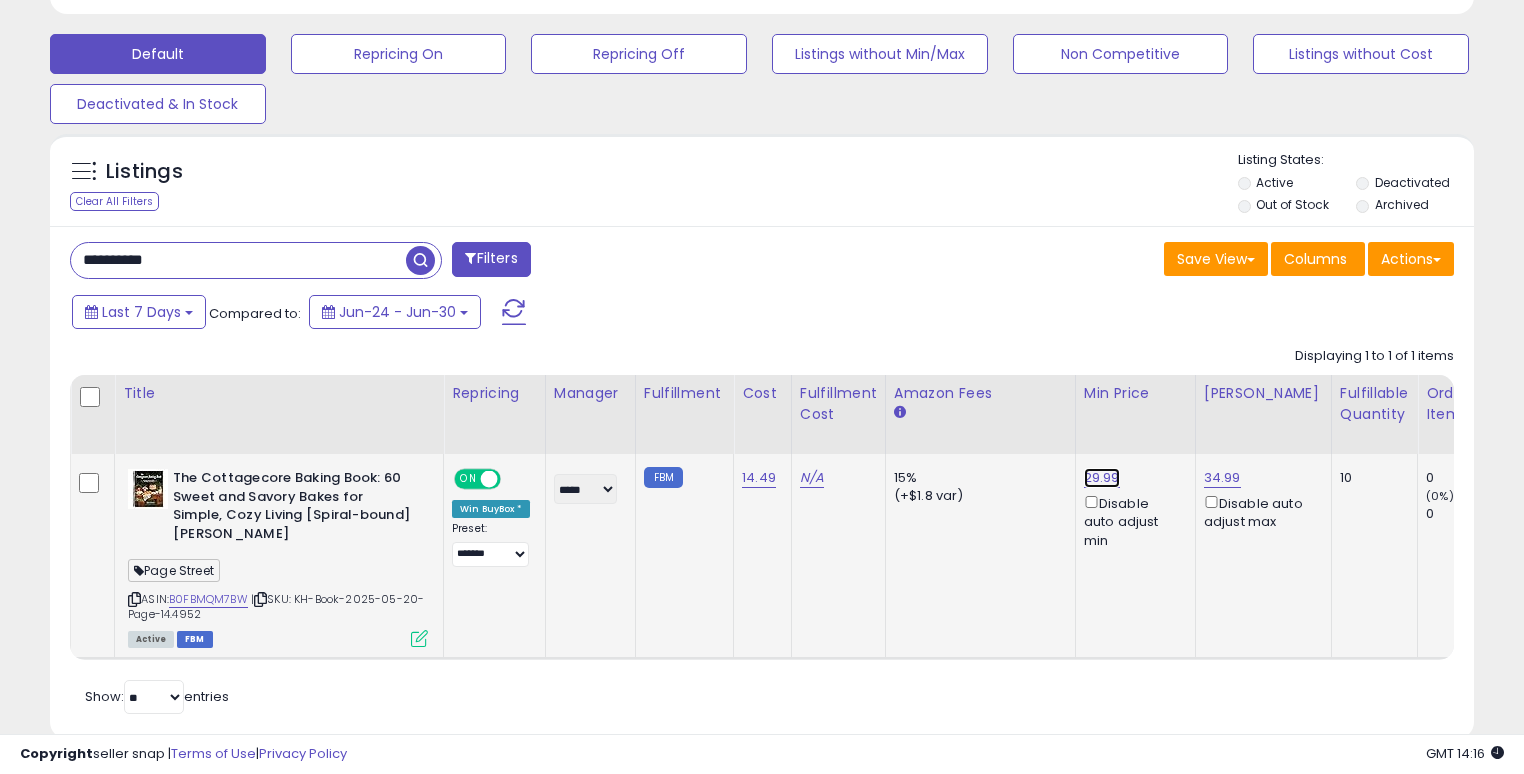 click on "29.99" at bounding box center (1102, 478) 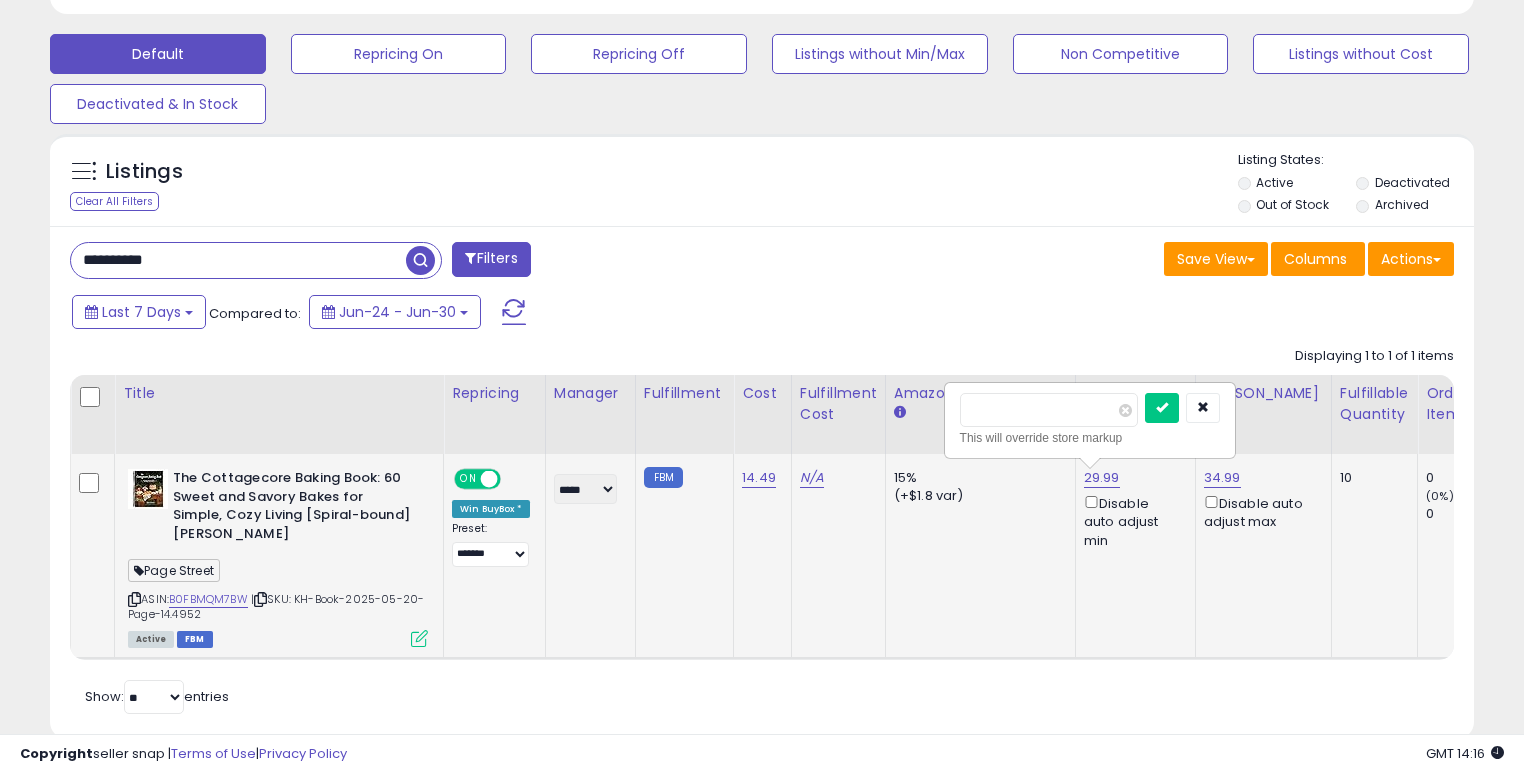 click on "*****" at bounding box center (1049, 410) 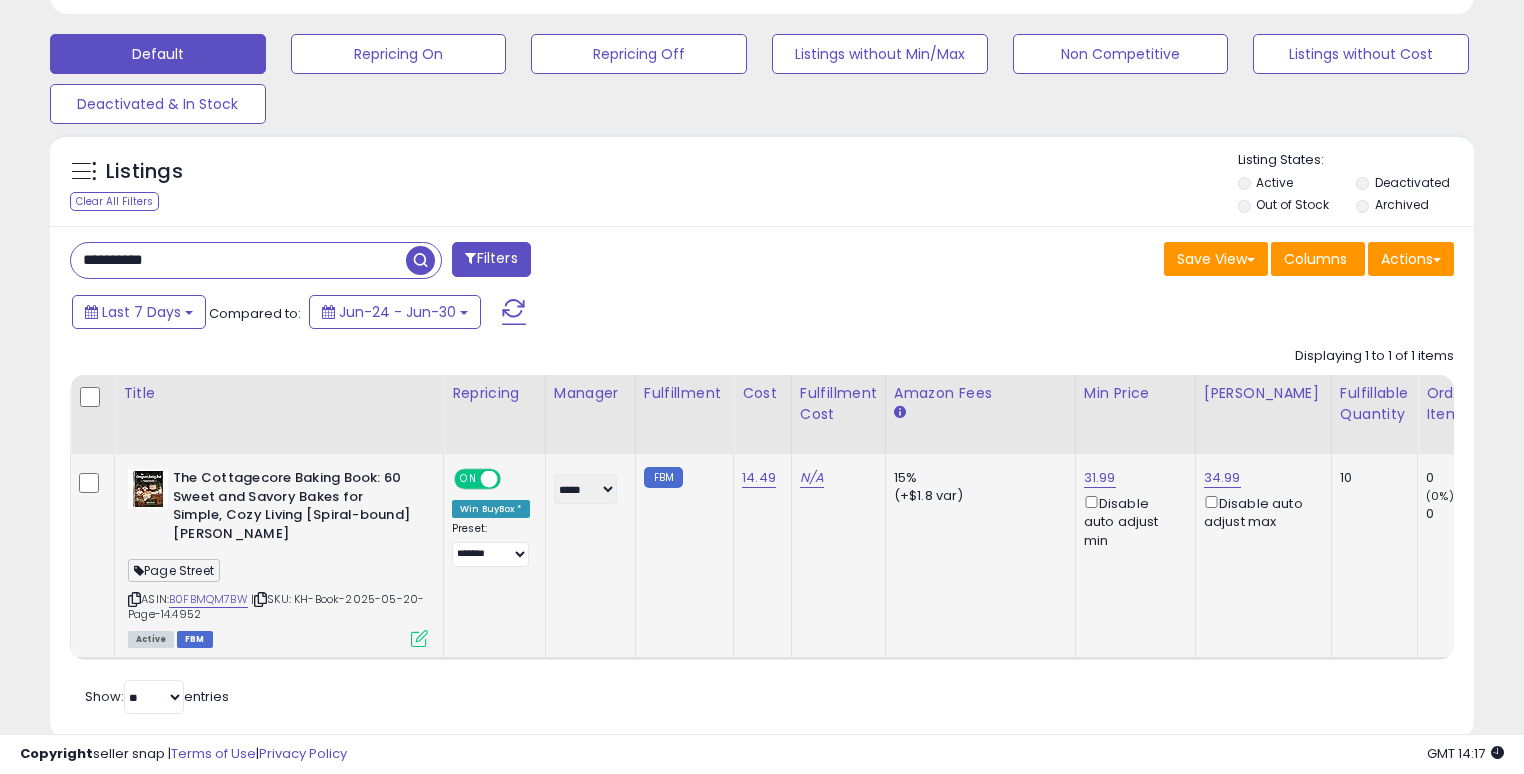 click on "**********" at bounding box center [238, 260] 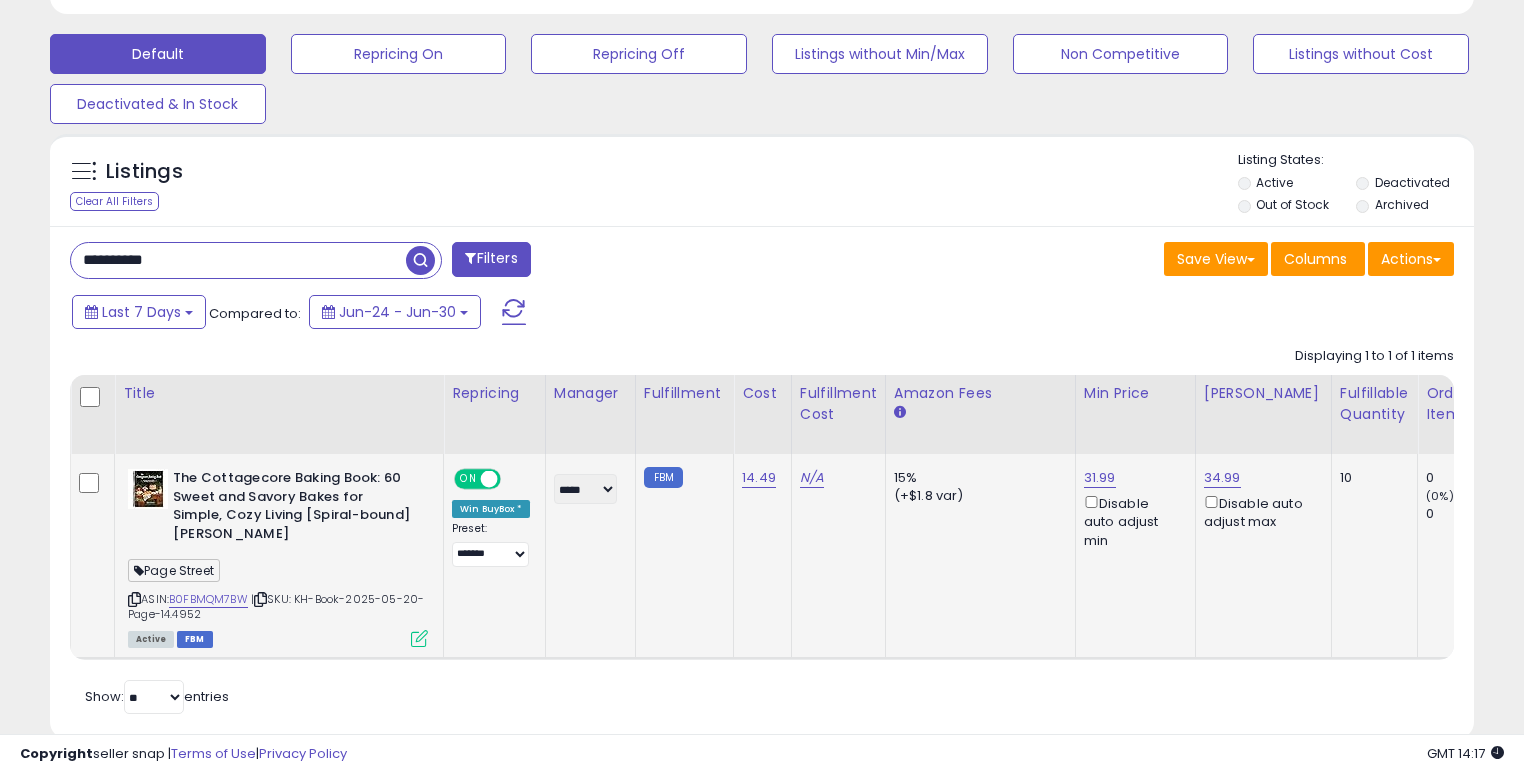 paste 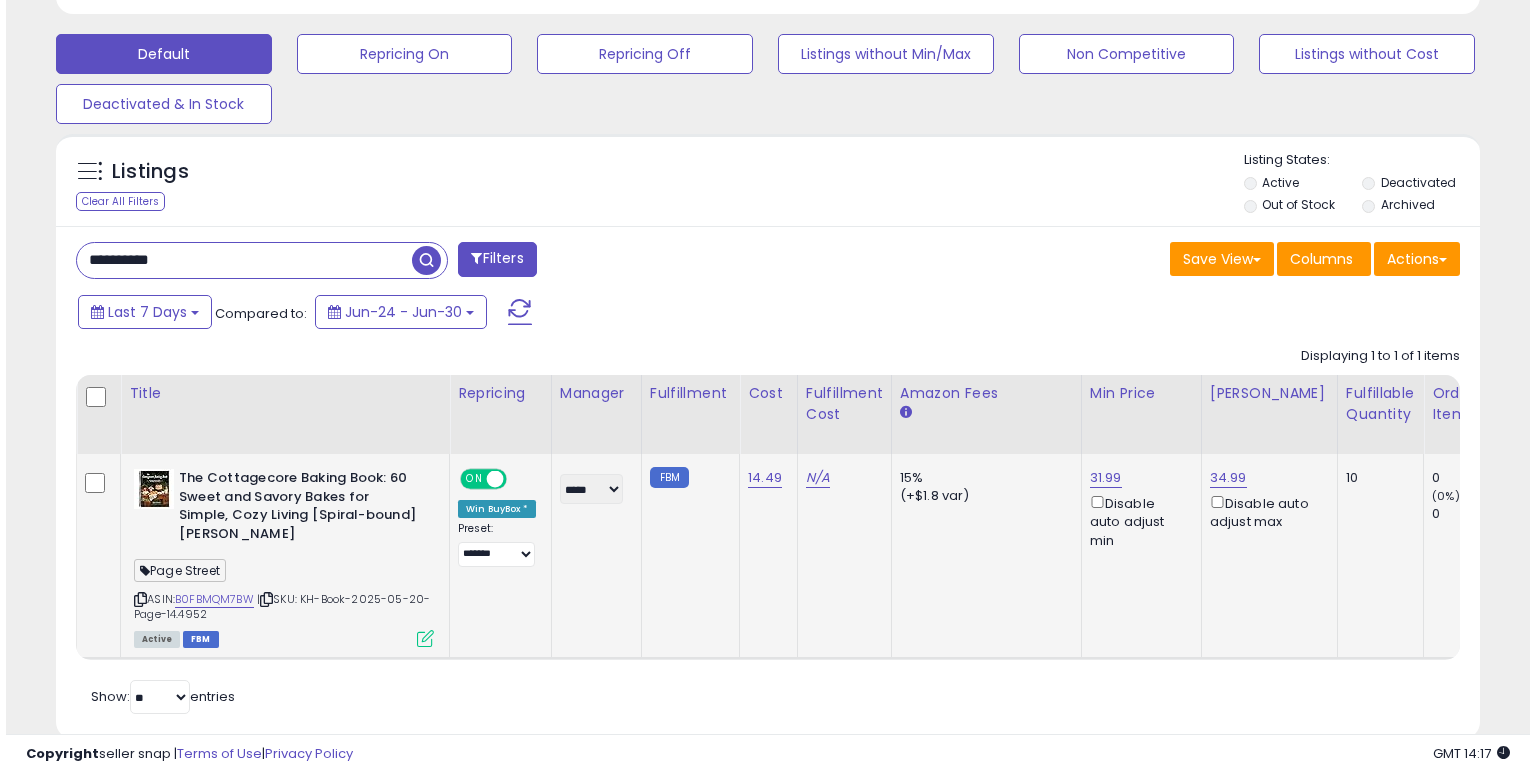 scroll, scrollTop: 441, scrollLeft: 0, axis: vertical 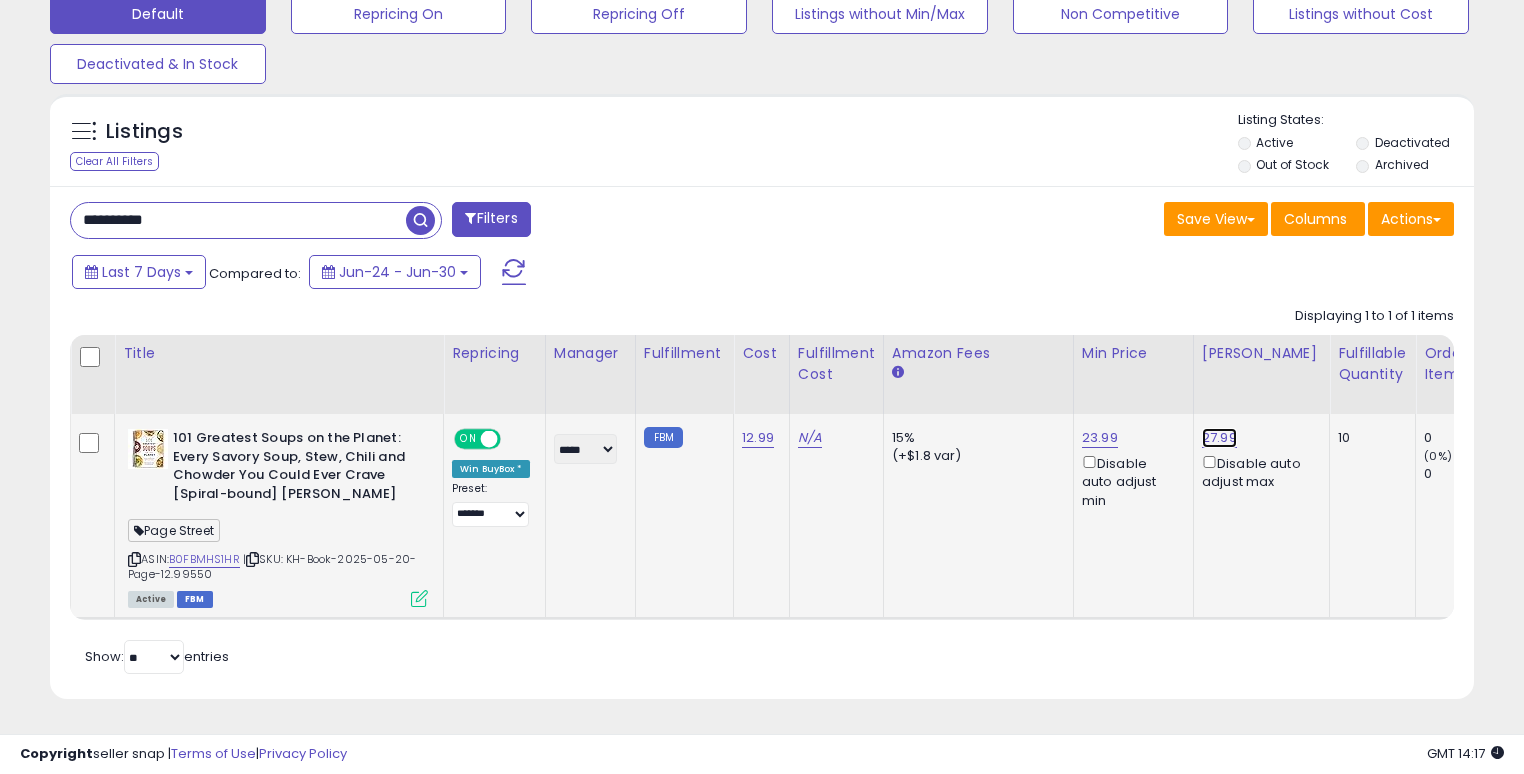click on "27.99" at bounding box center [1219, 438] 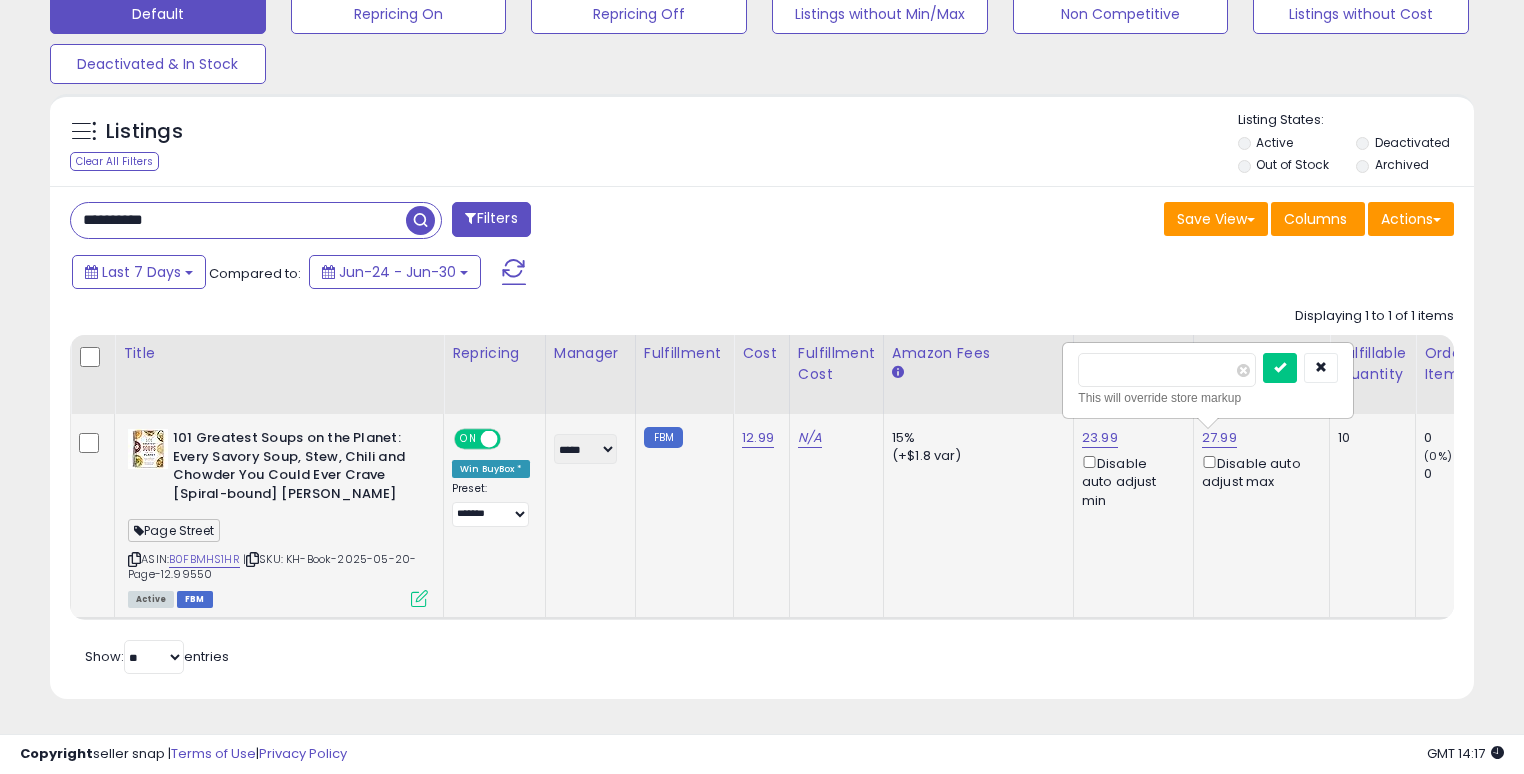 click on "*****" at bounding box center (1167, 370) 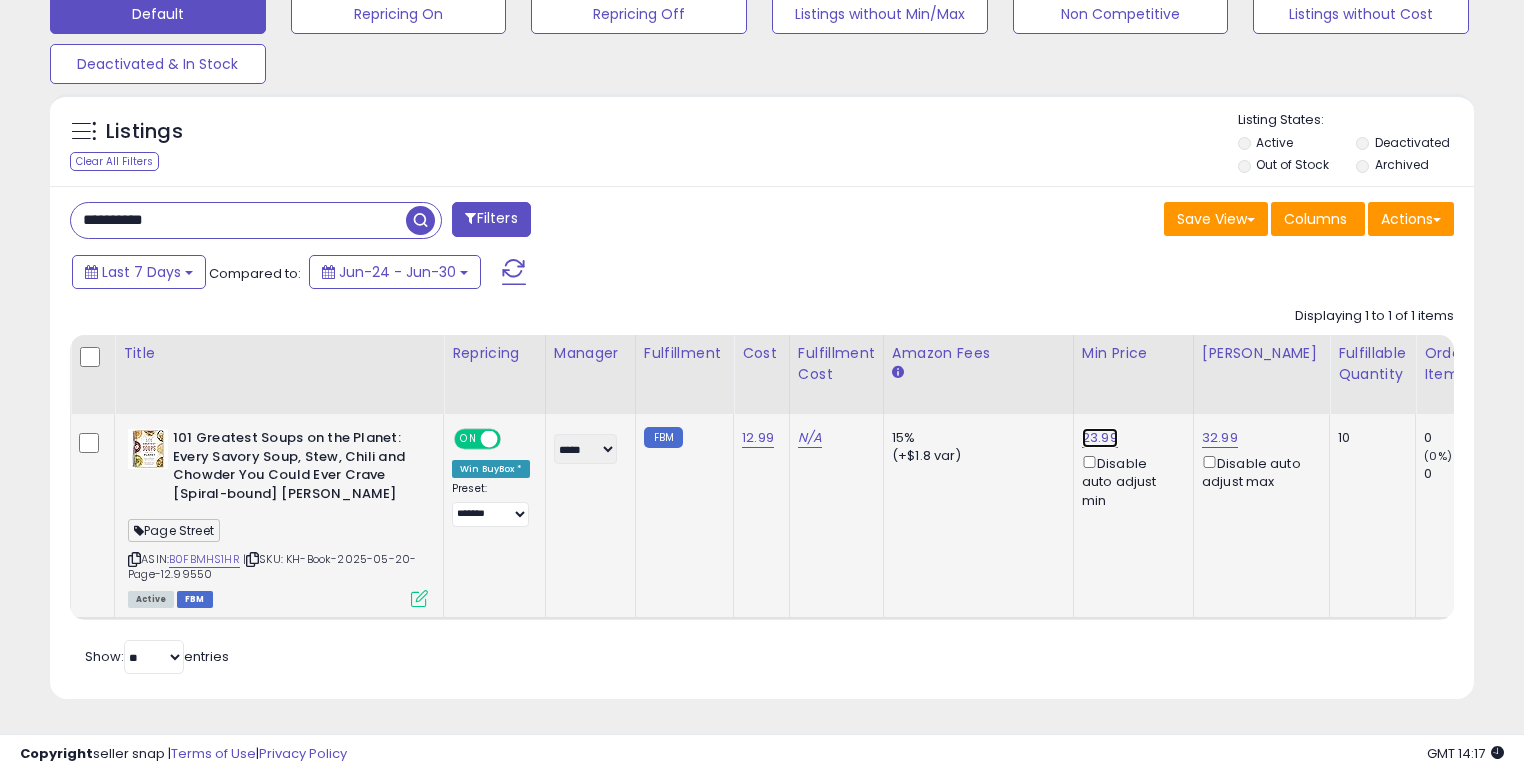 click on "23.99" at bounding box center (1100, 438) 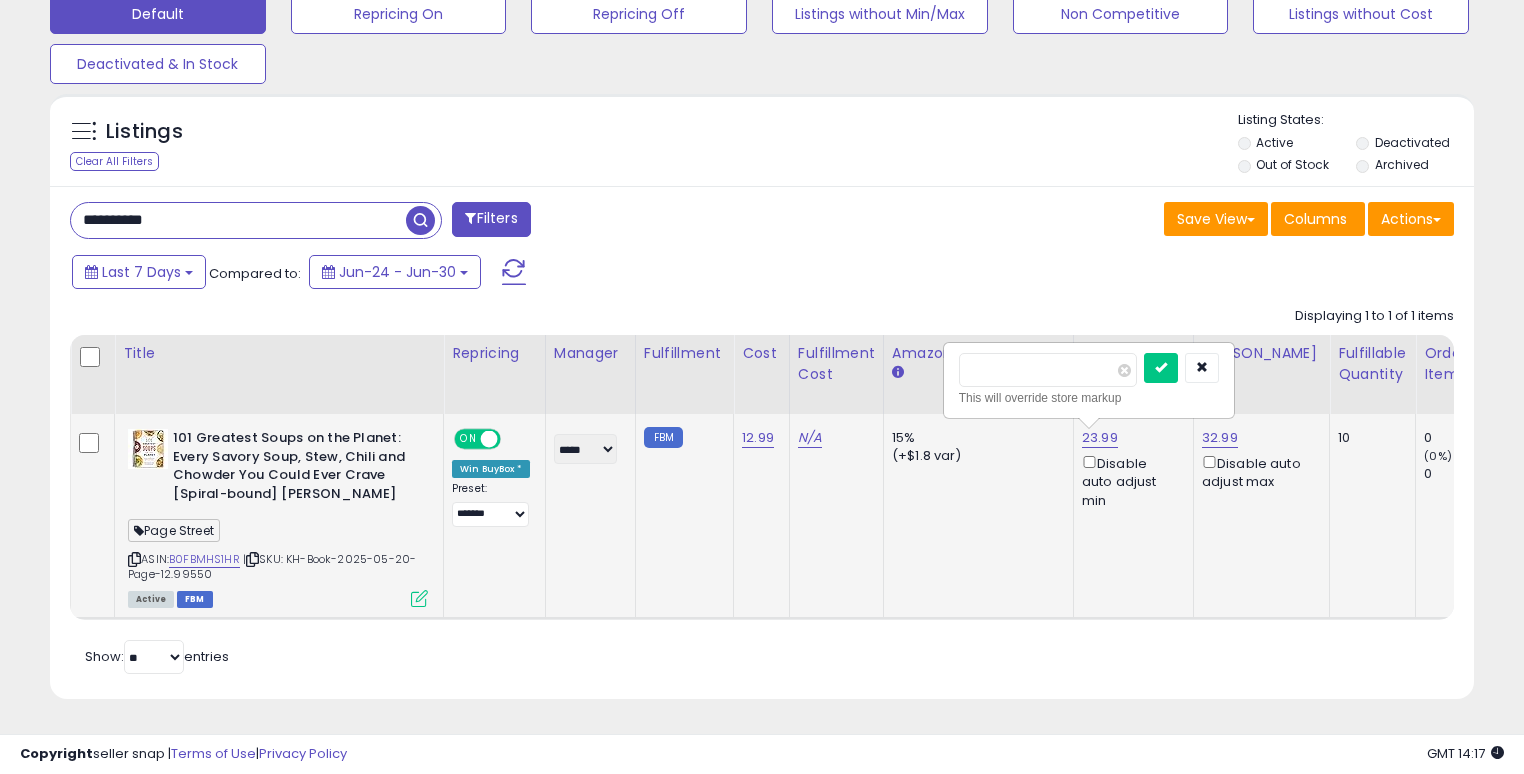 click on "*****" at bounding box center (1048, 370) 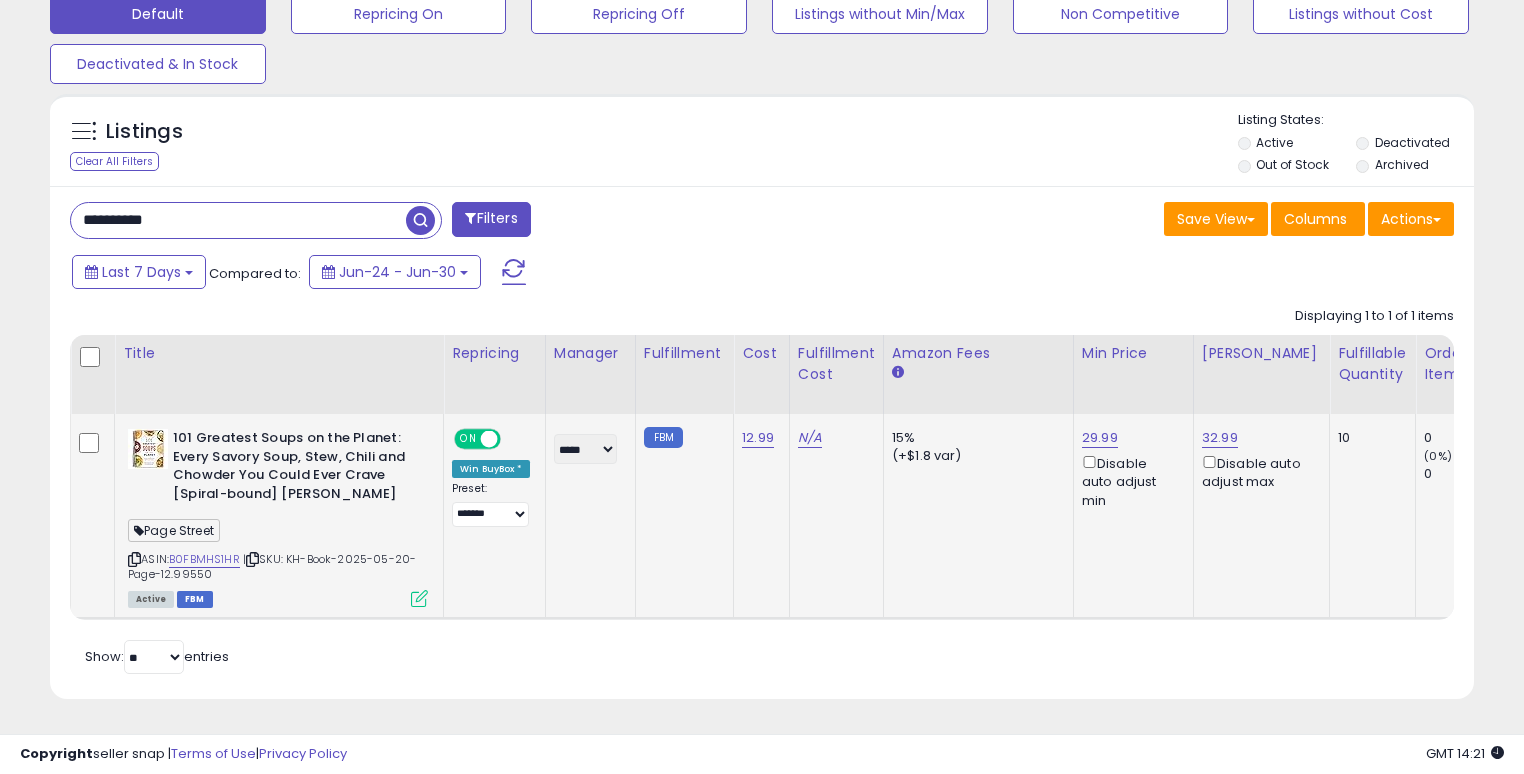 click on "**********" at bounding box center [238, 220] 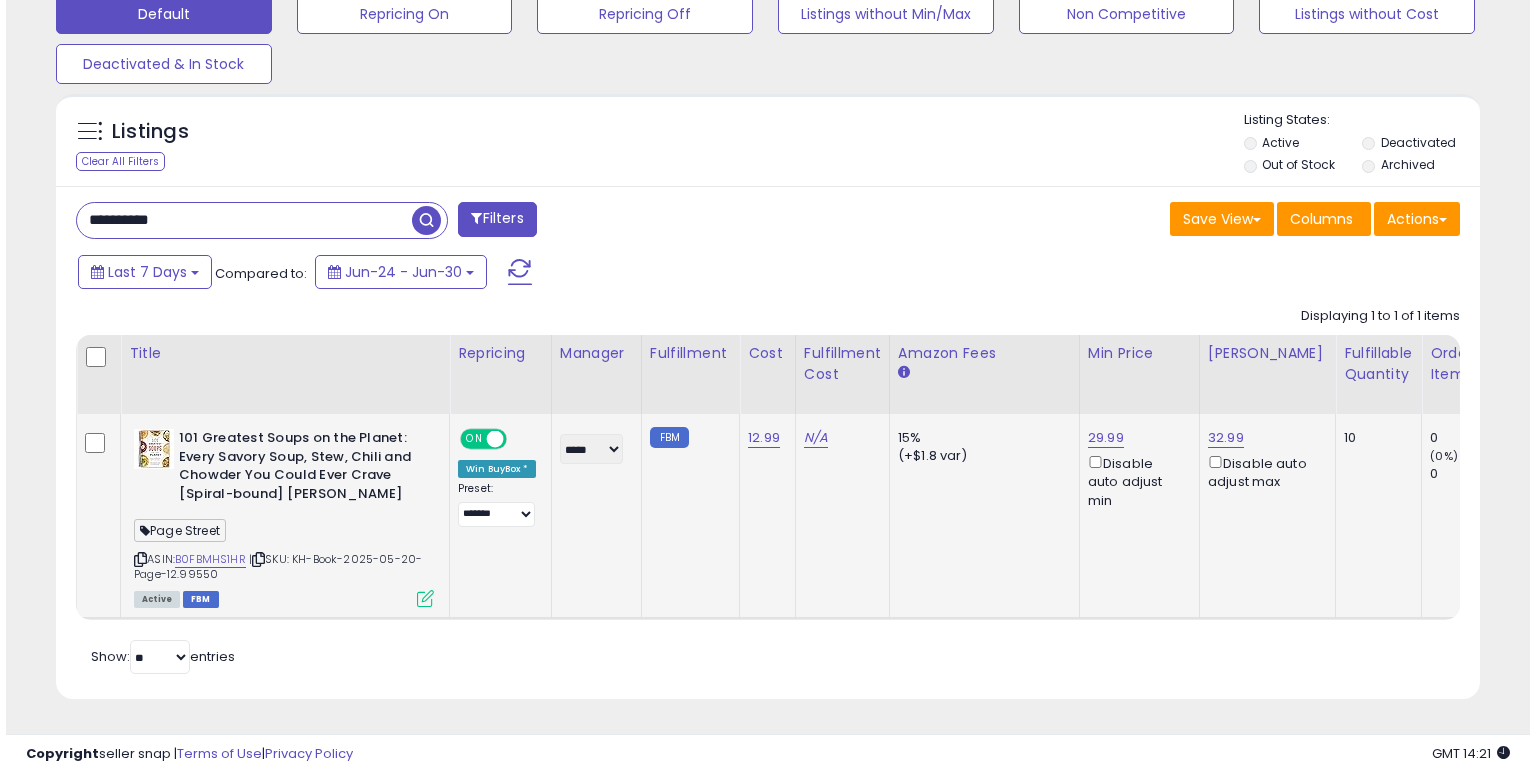 scroll, scrollTop: 441, scrollLeft: 0, axis: vertical 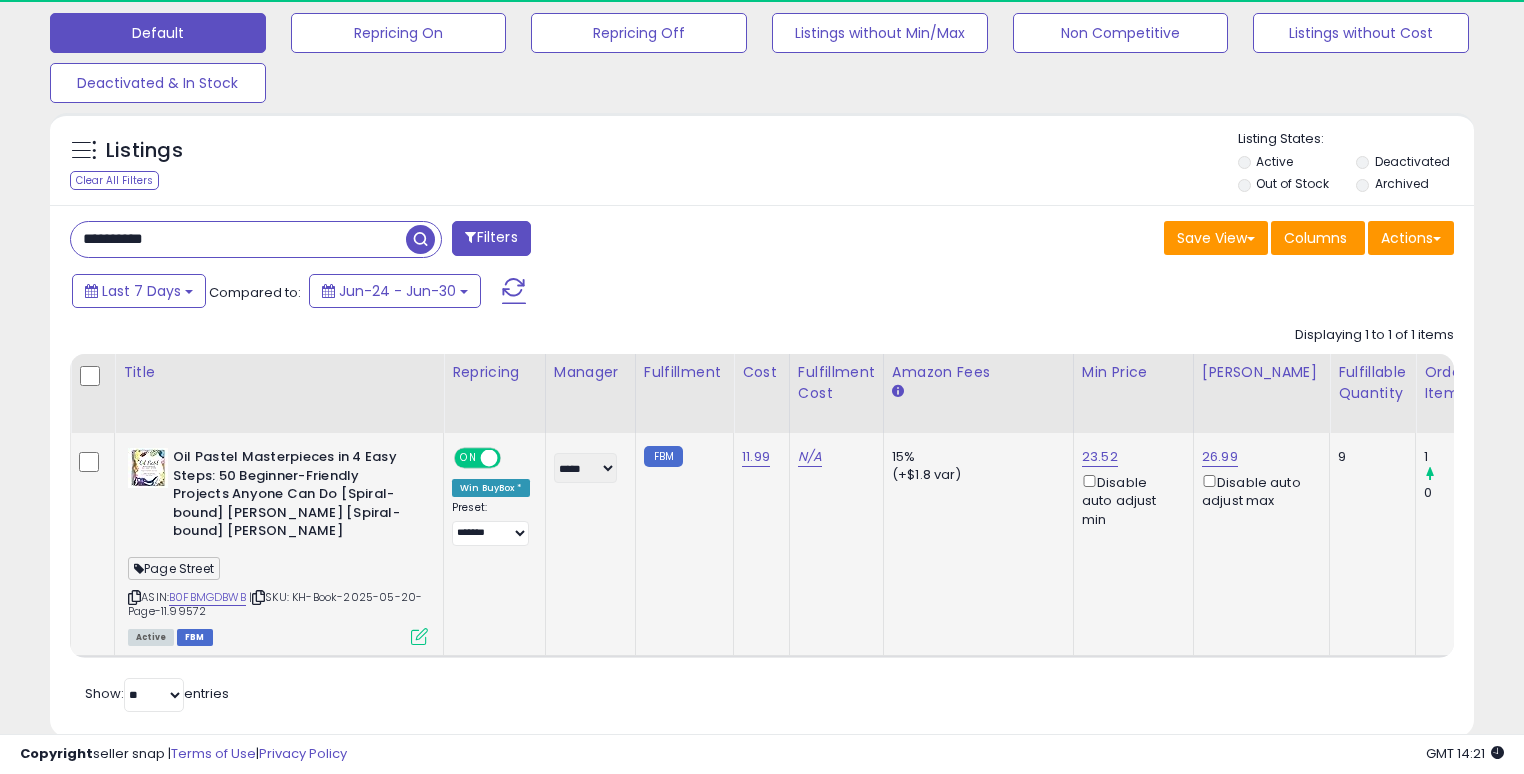 type on "**********" 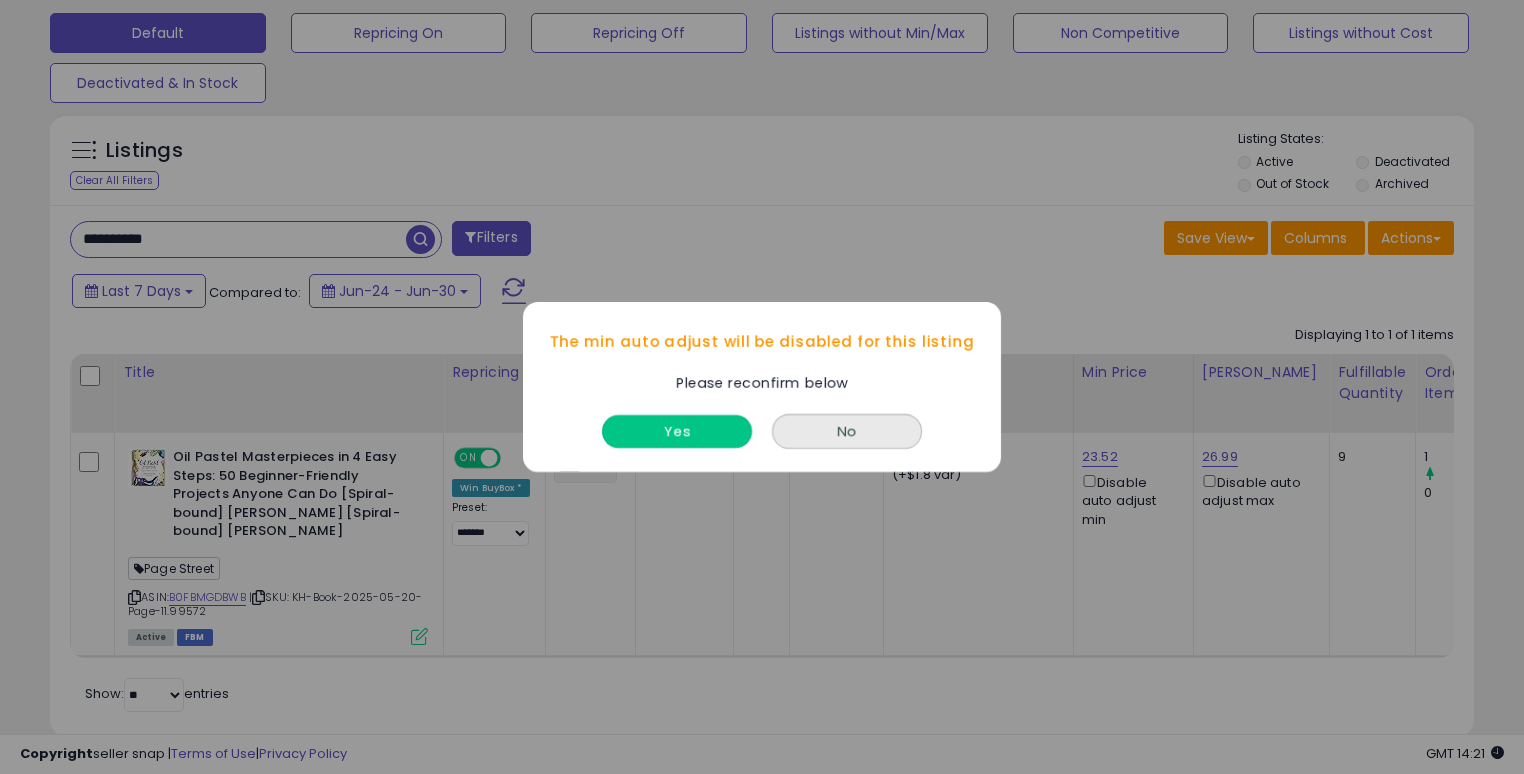 drag, startPoint x: 665, startPoint y: 427, endPoint x: 711, endPoint y: 426, distance: 46.010868 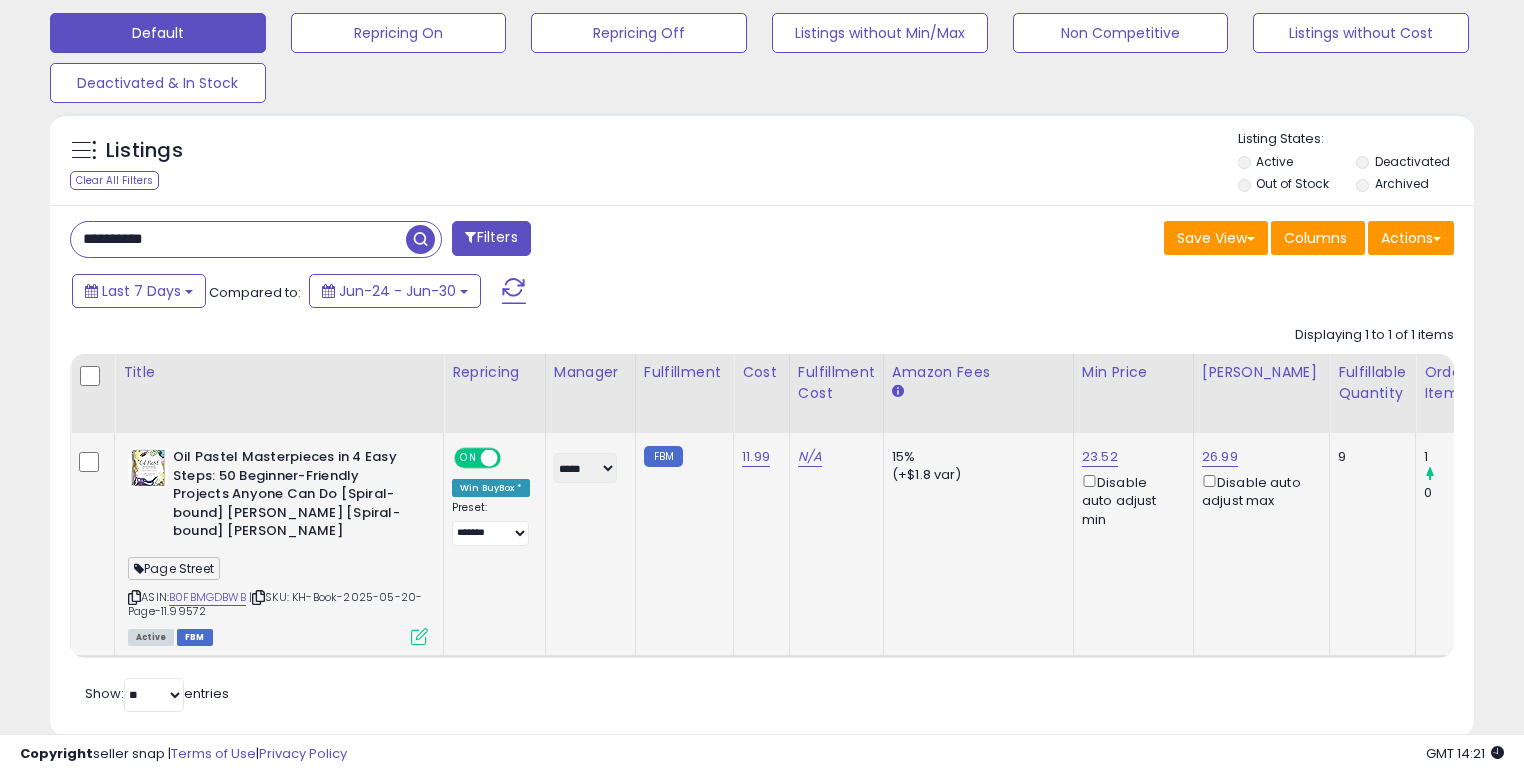 click on "Disable auto adjust max" at bounding box center (1258, 490) 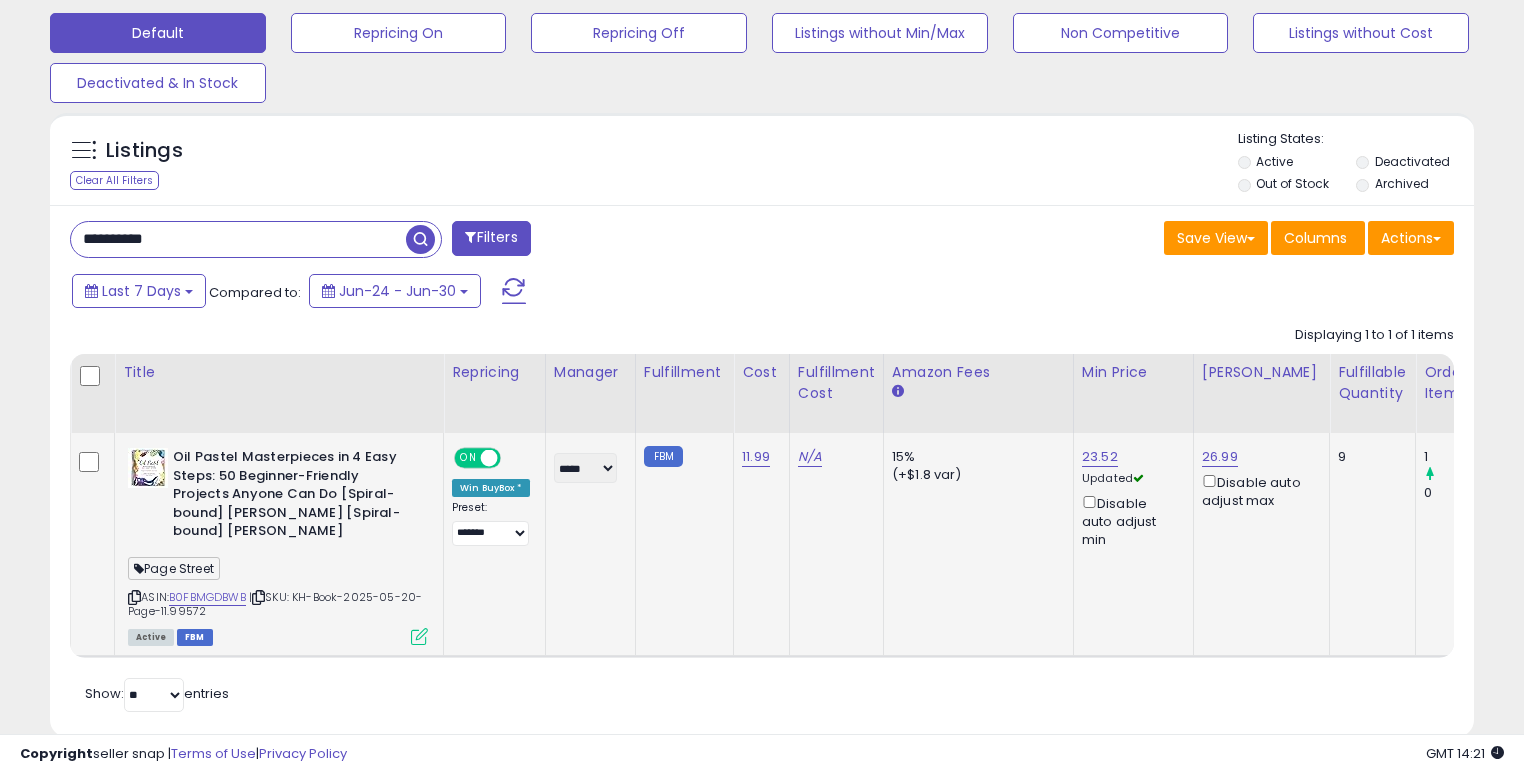 click on "Disable auto adjust max" at bounding box center (1258, 490) 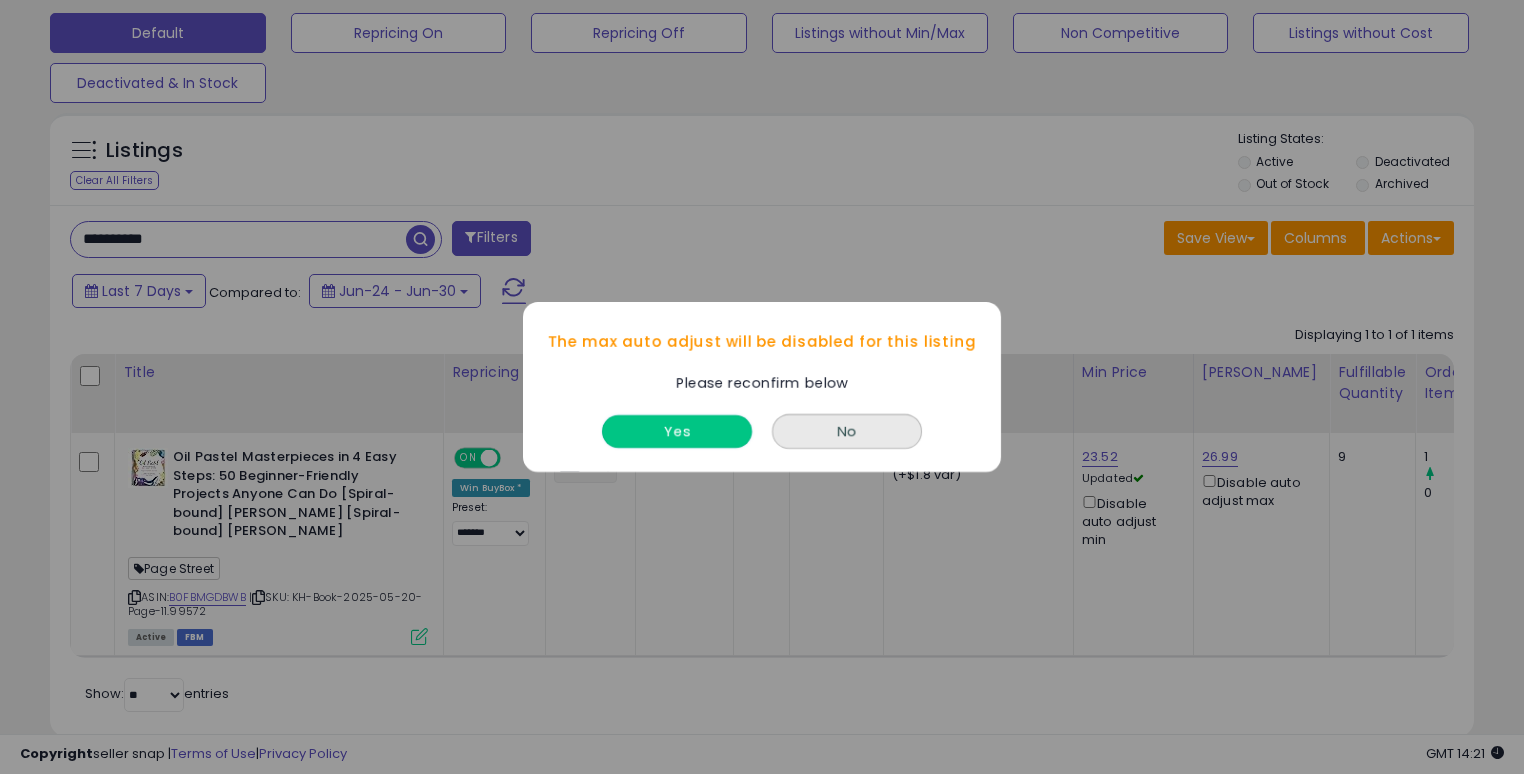 click on "Yes" at bounding box center (677, 431) 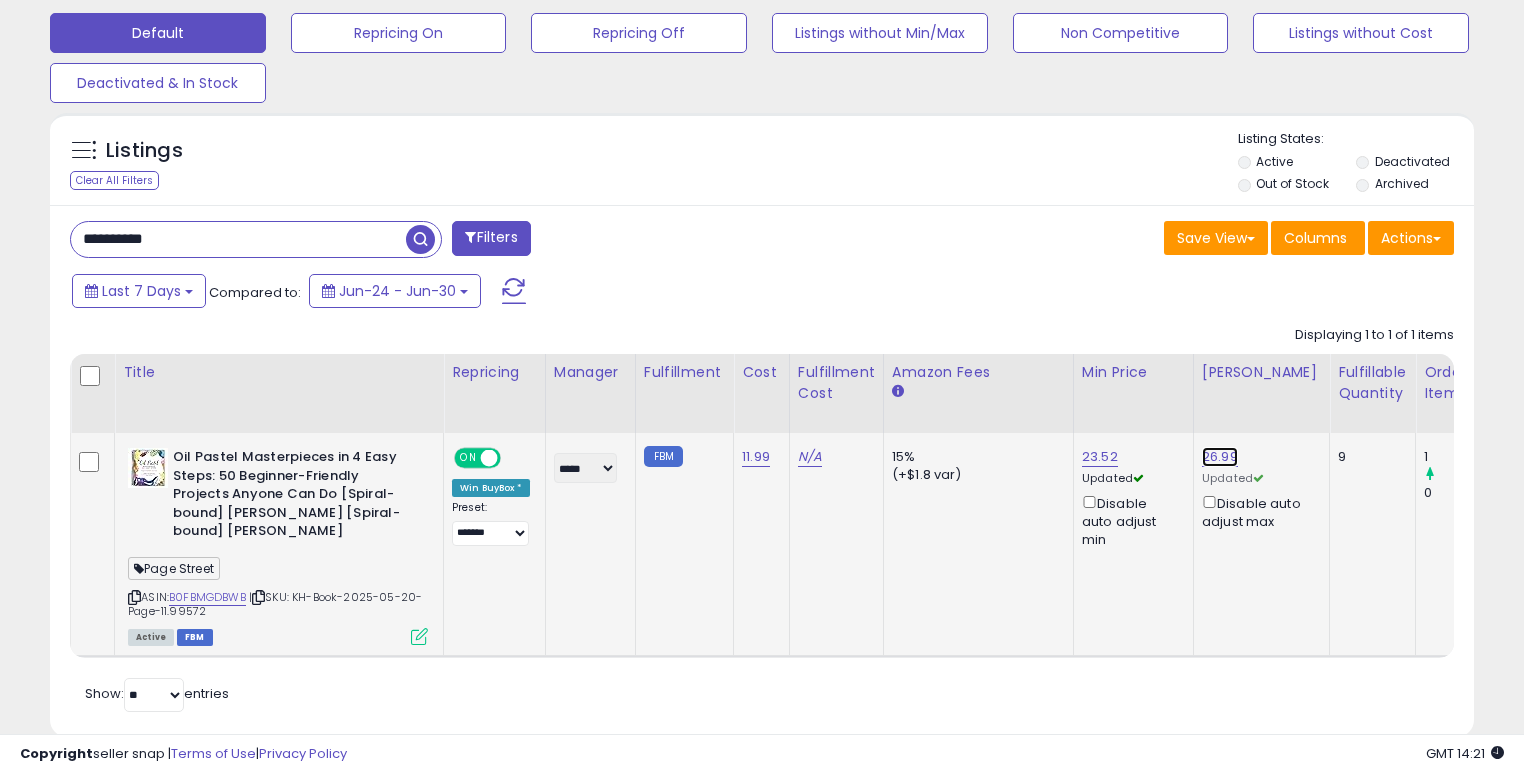 click on "26.99" at bounding box center [1220, 457] 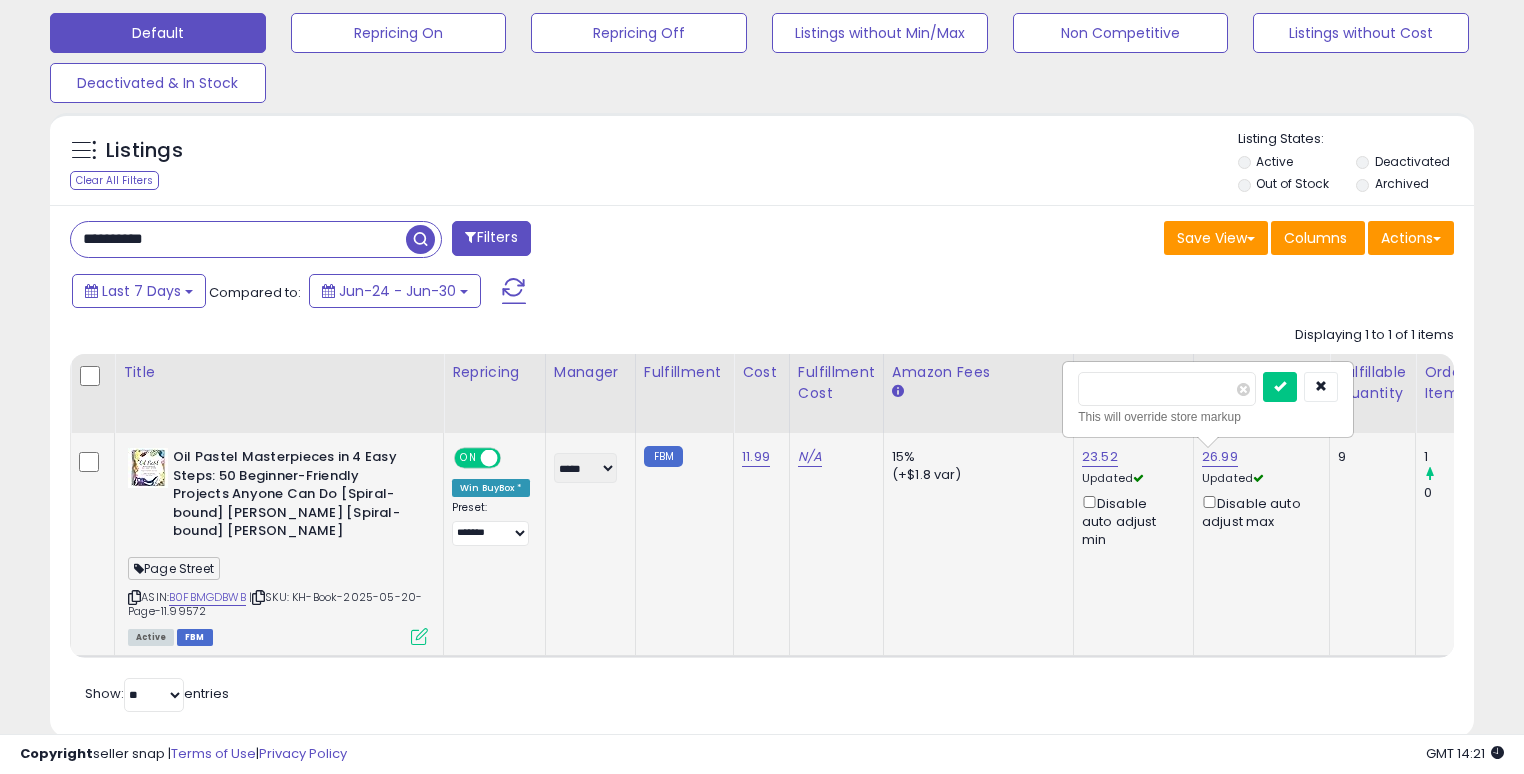 click on "*****" at bounding box center (1167, 389) 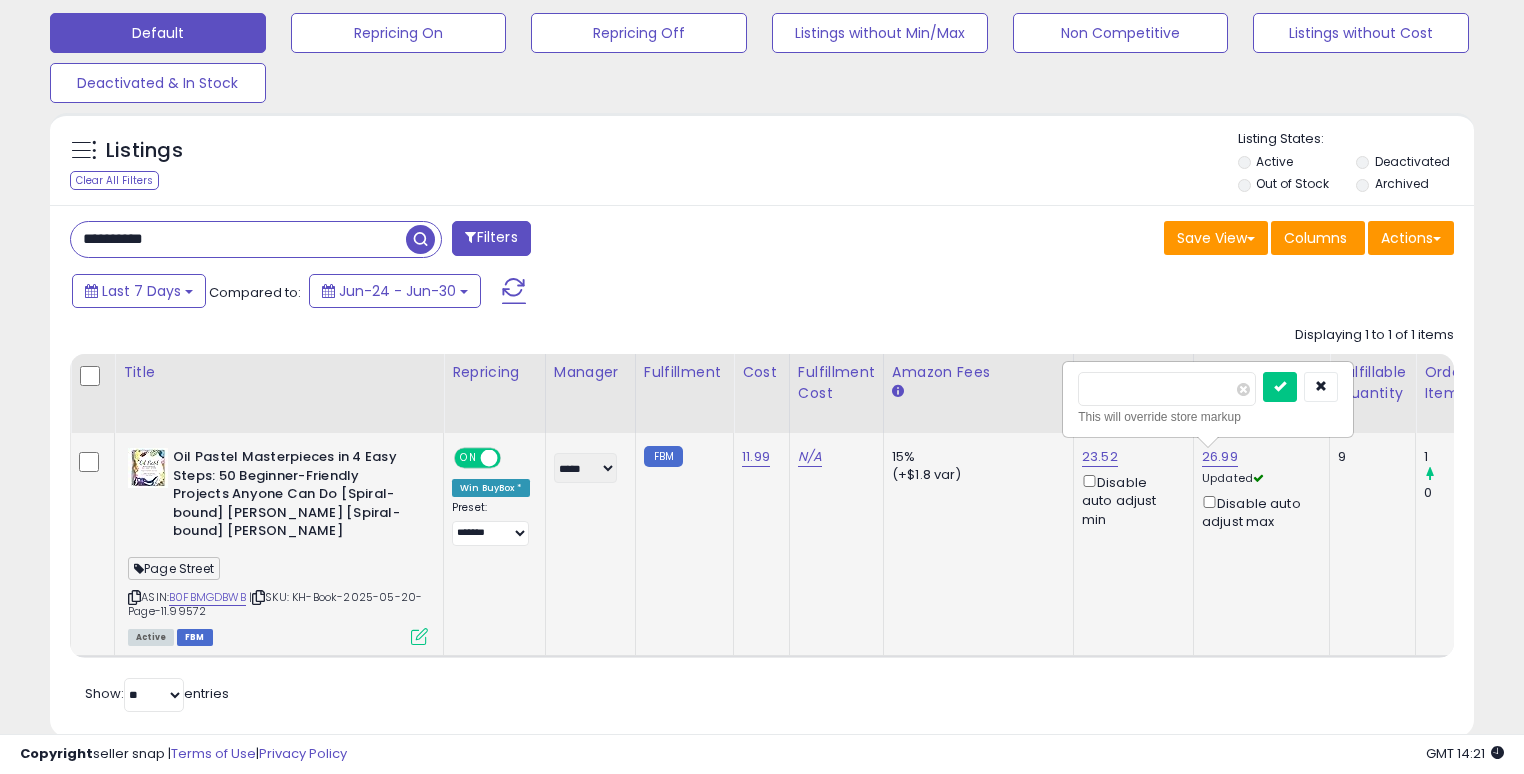 click on "*****" at bounding box center (1167, 389) 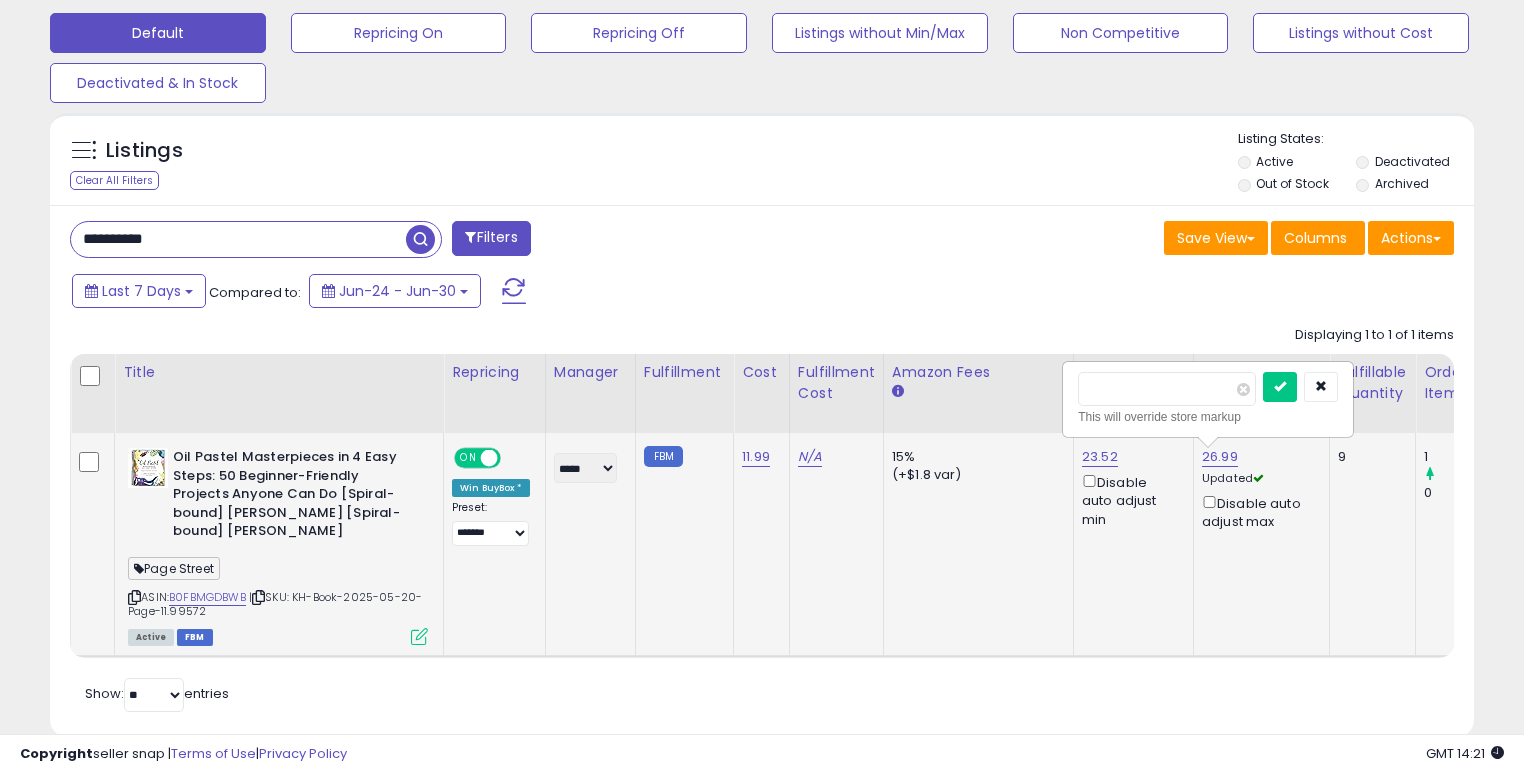 type on "*****" 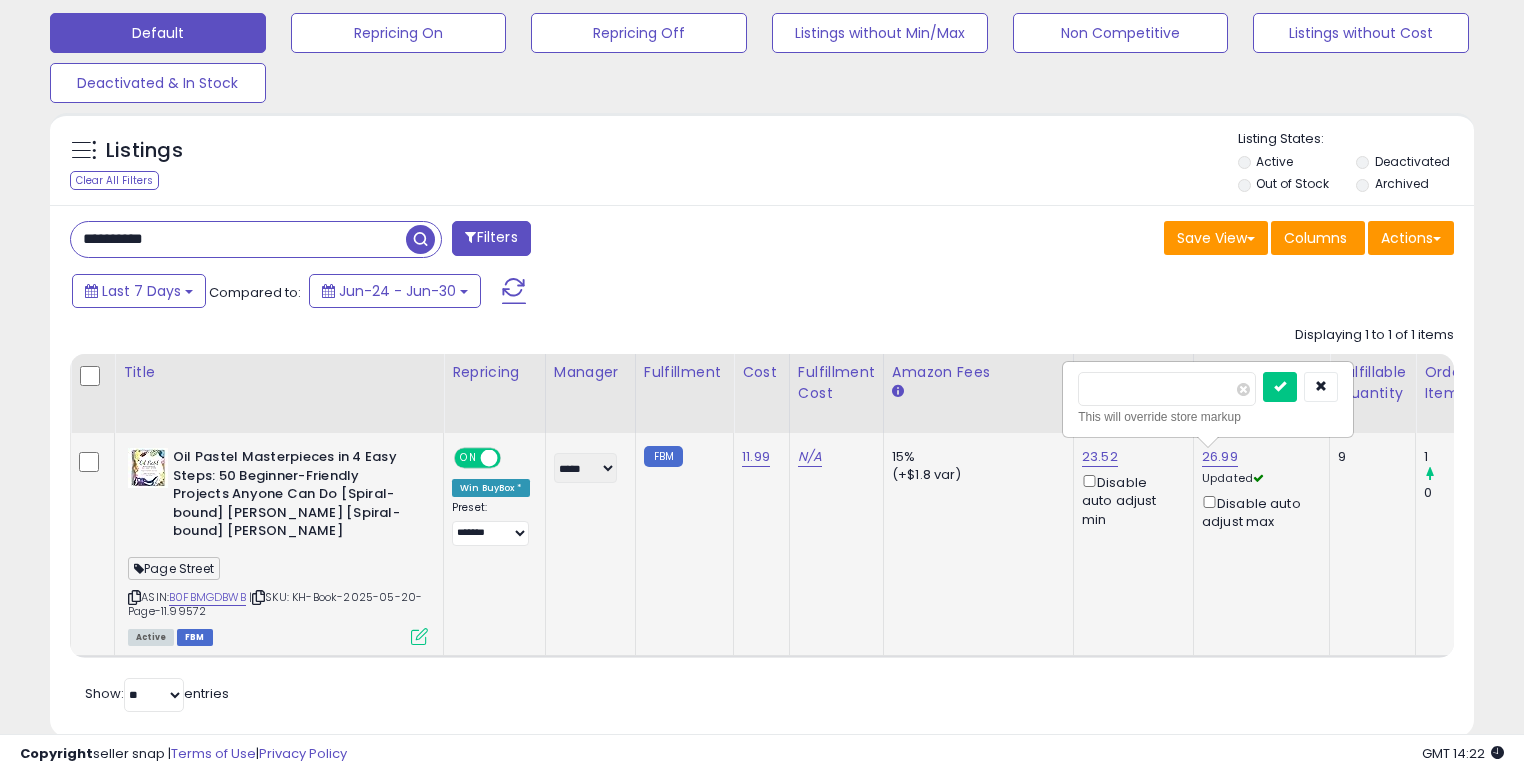 click at bounding box center (1280, 387) 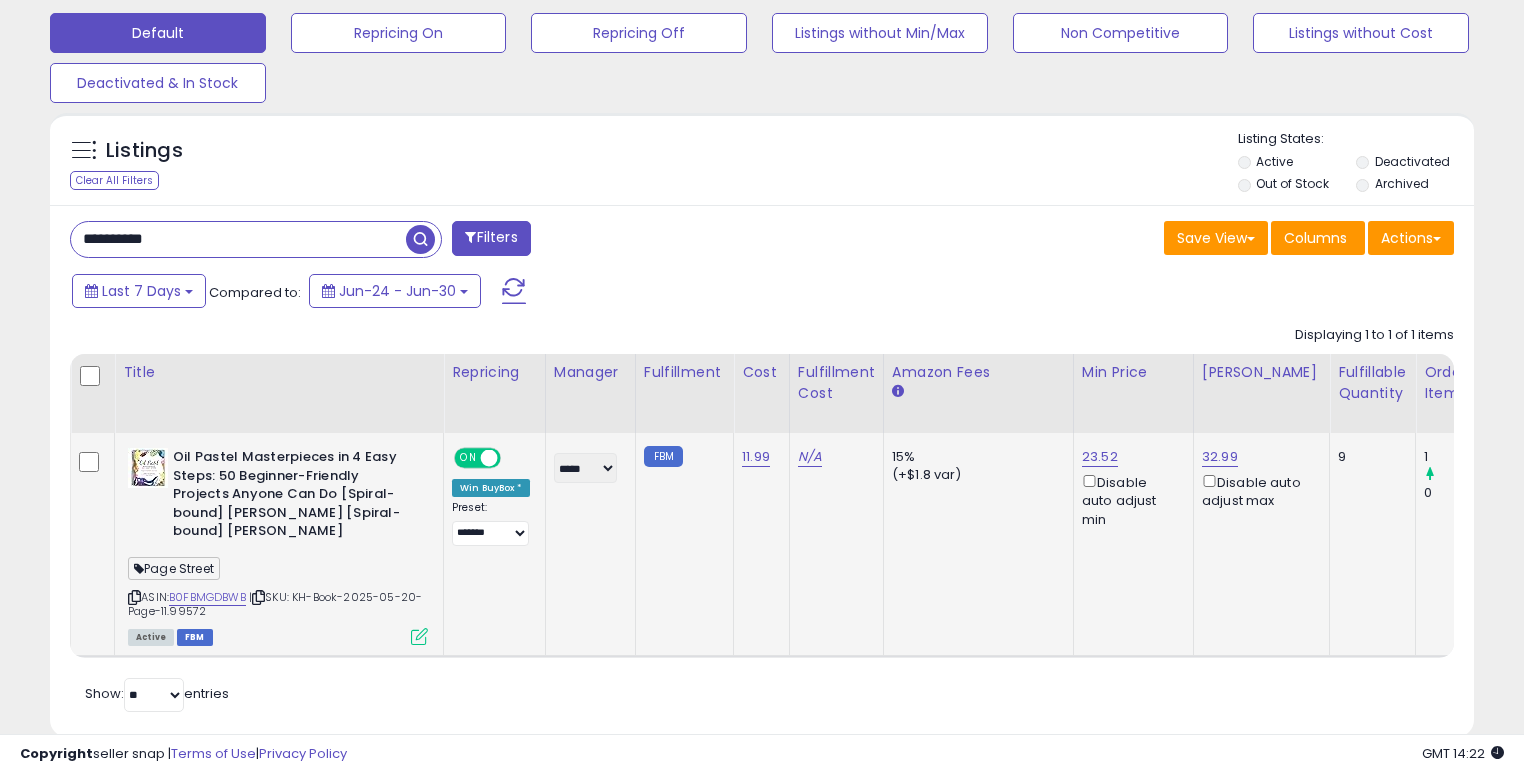 click on "23.52  Disable auto adjust min" at bounding box center (1130, 488) 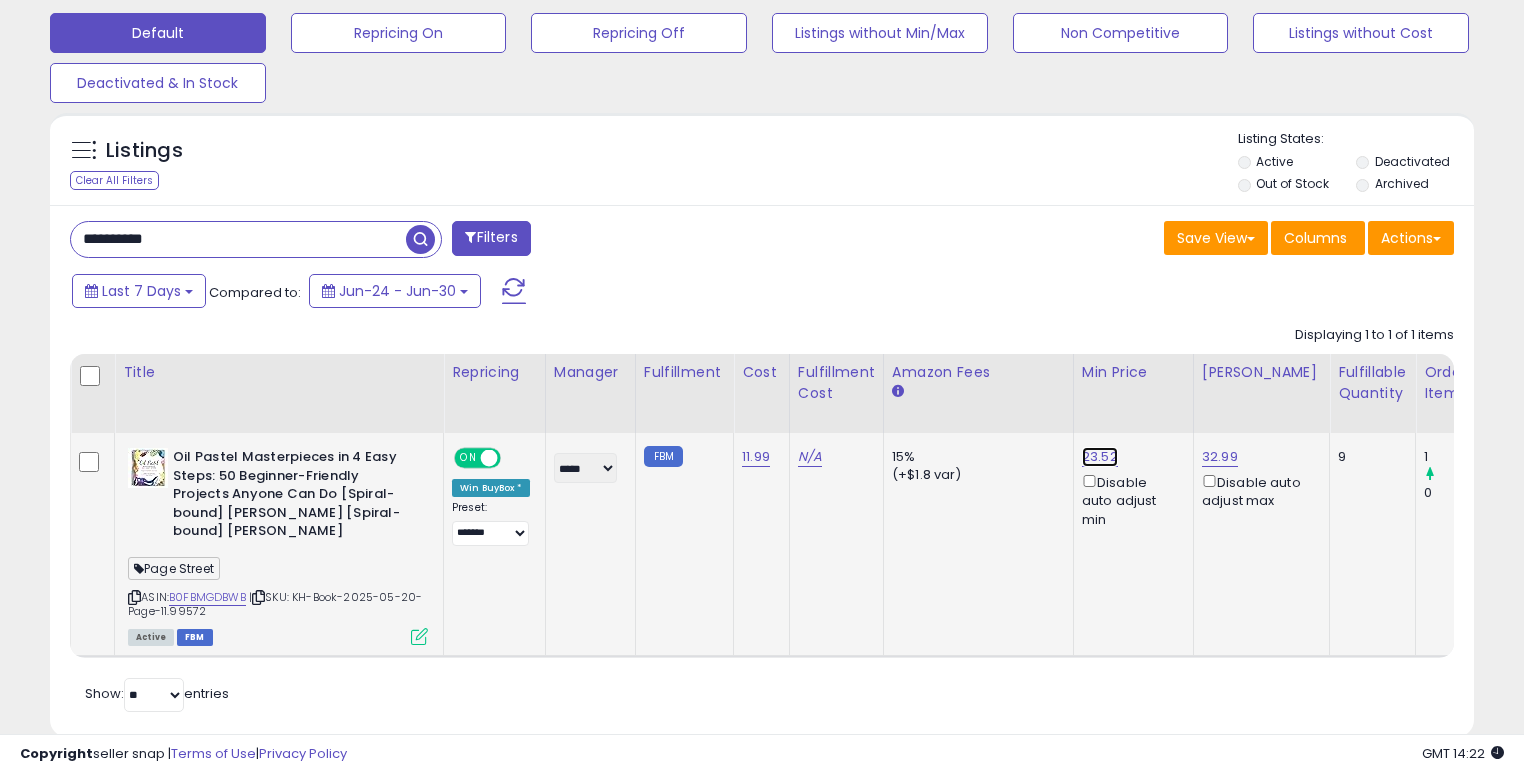 click on "23.52" at bounding box center [1100, 457] 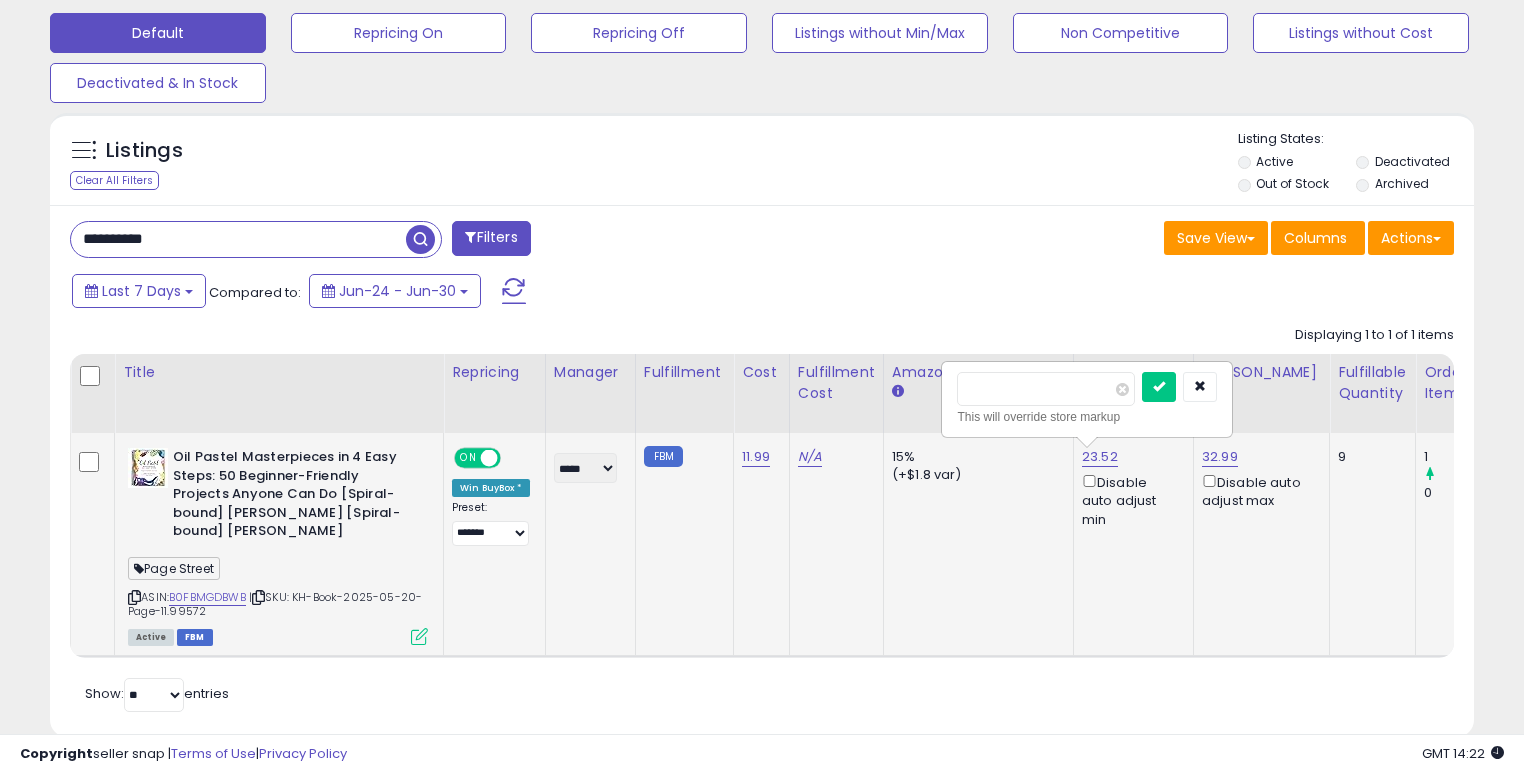 click on "*****" at bounding box center (1046, 389) 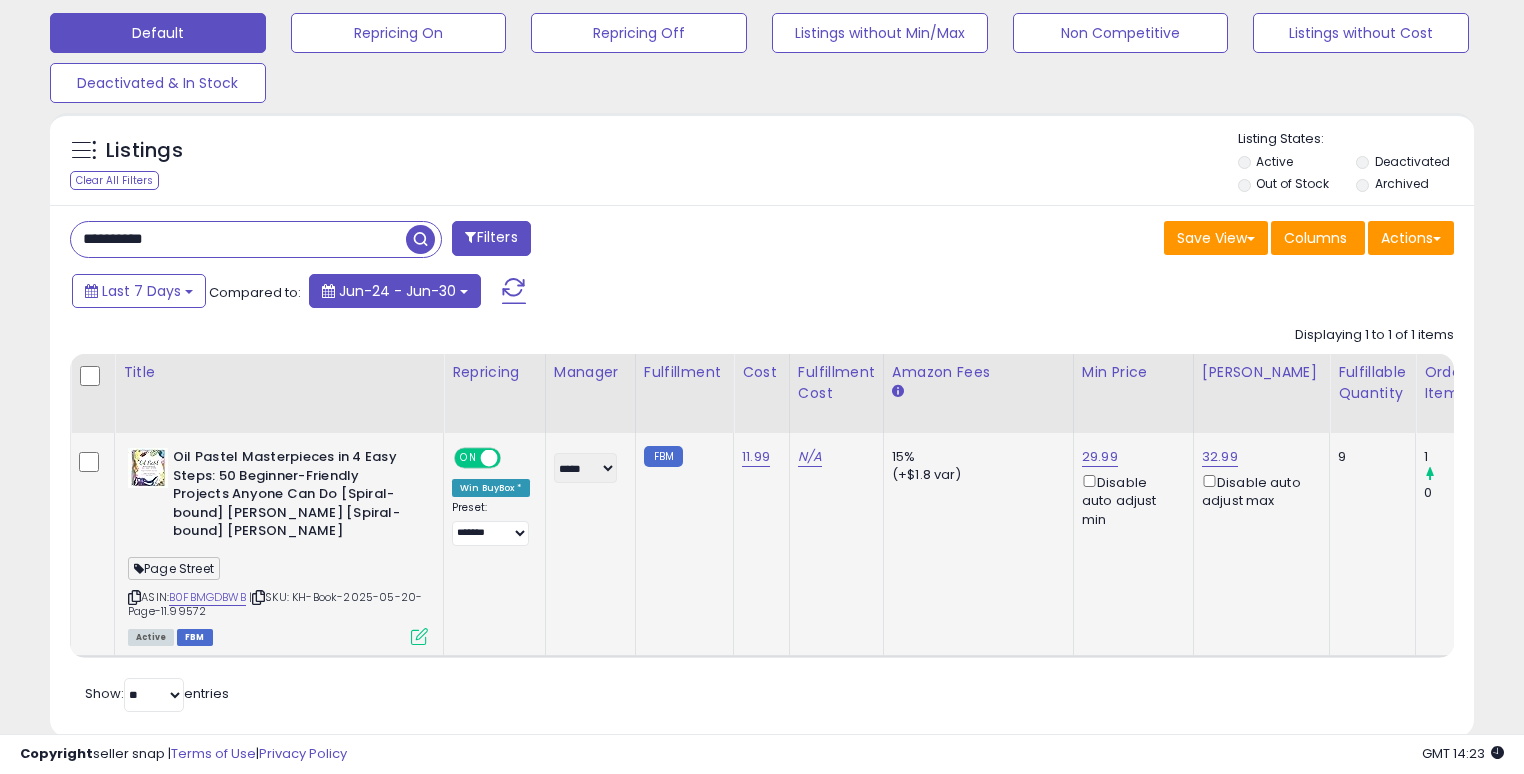 click on "Jun-24 - Jun-30" at bounding box center [395, 291] 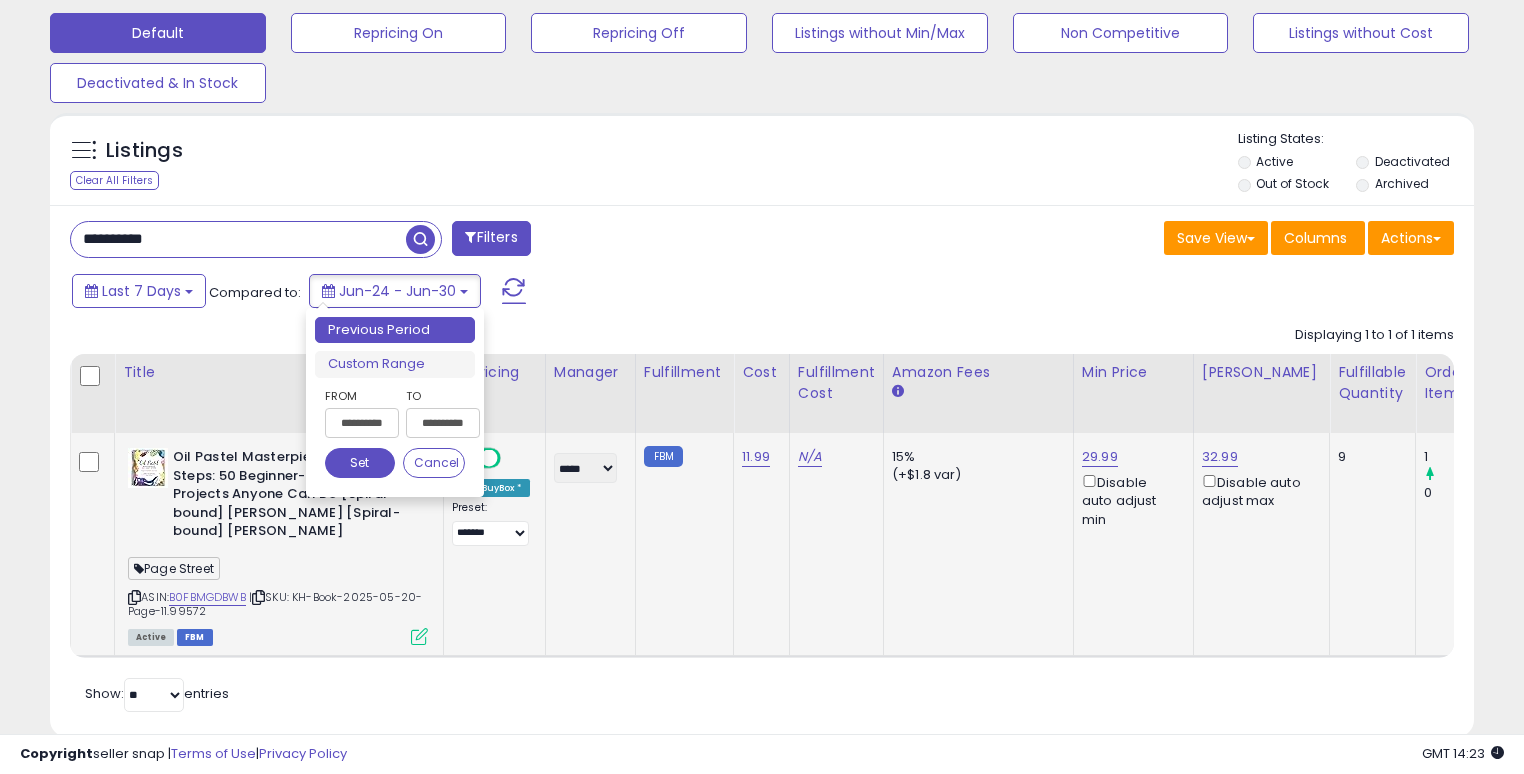 click on "**********" at bounding box center (238, 239) 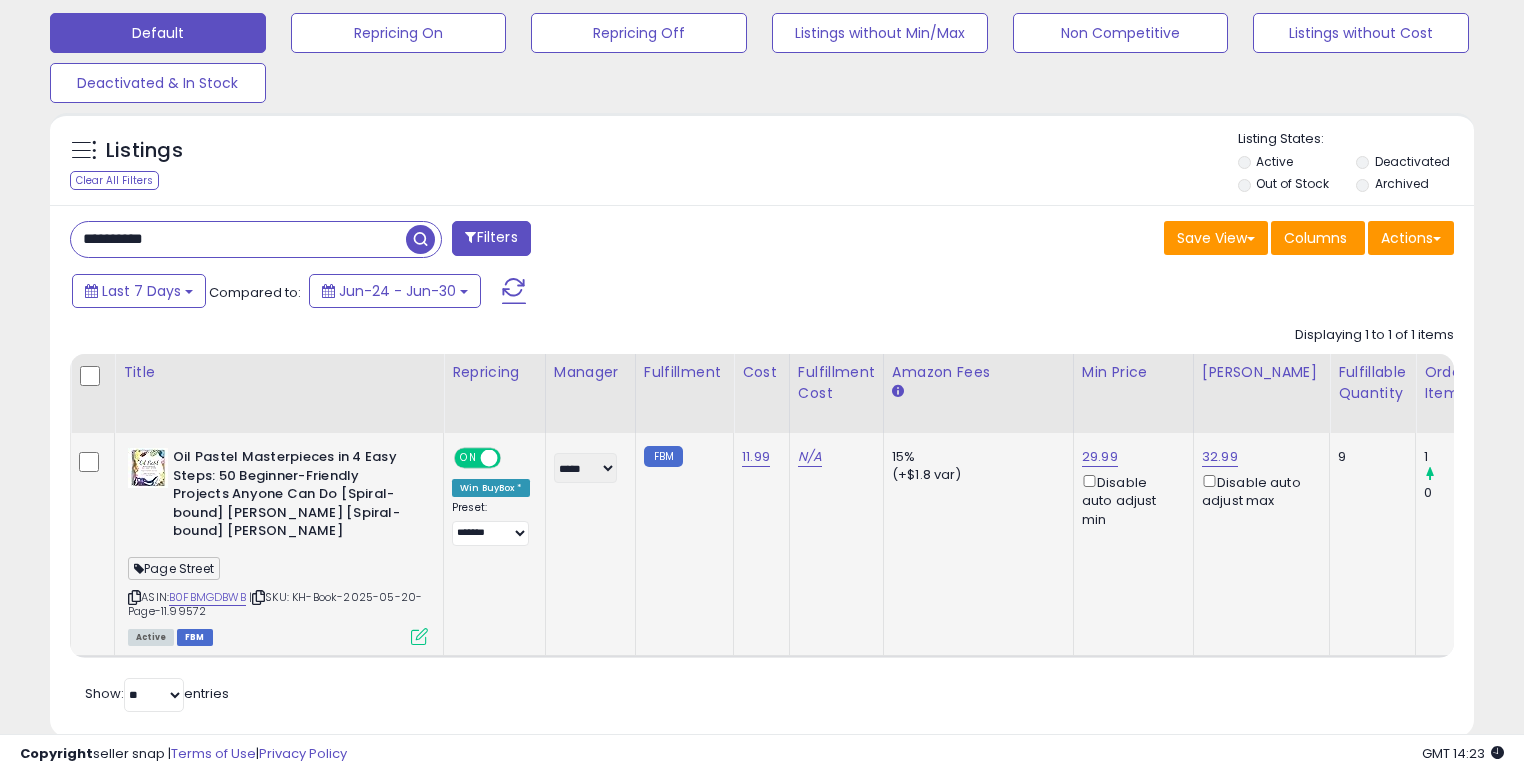 click on "**********" at bounding box center [238, 239] 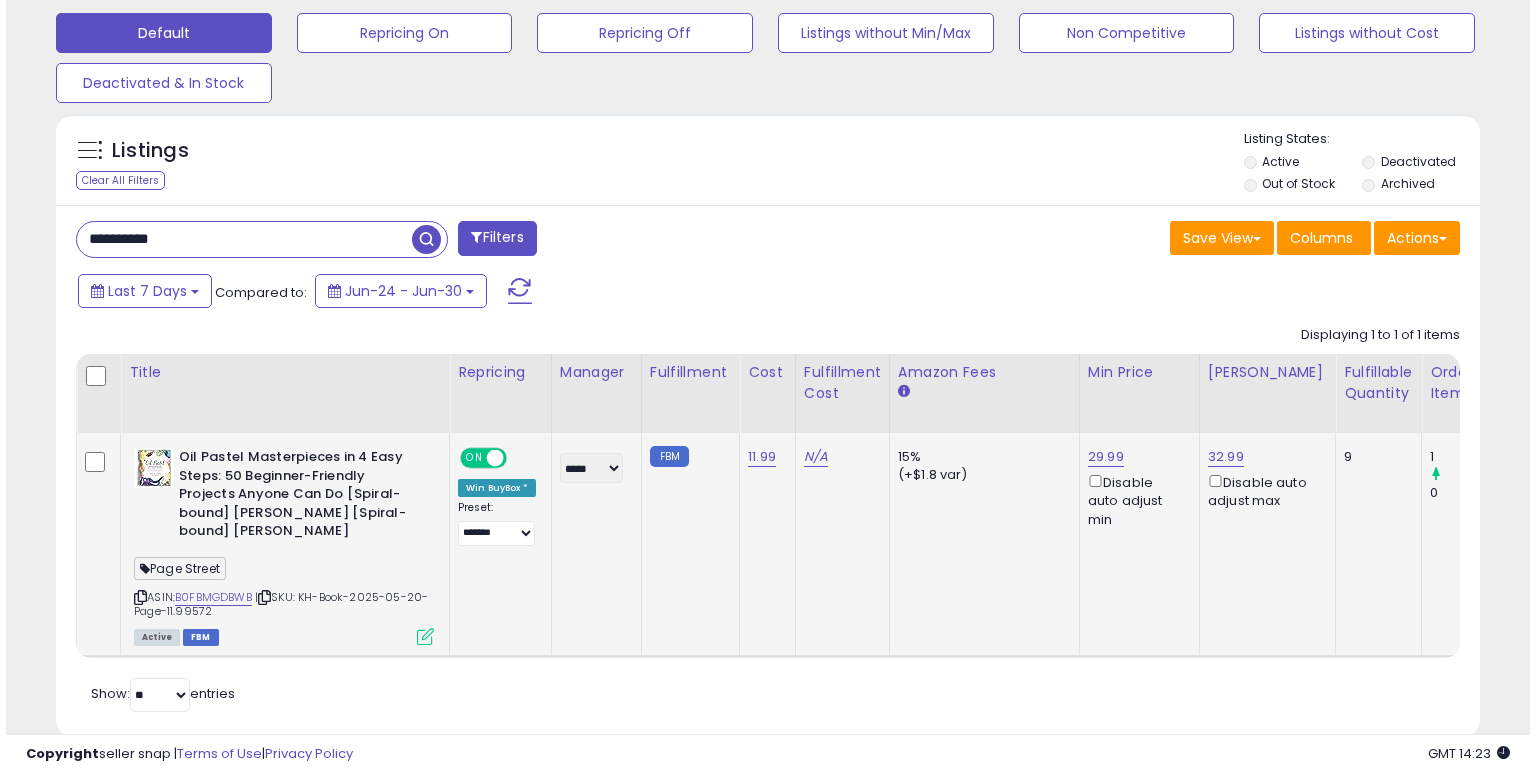 scroll, scrollTop: 441, scrollLeft: 0, axis: vertical 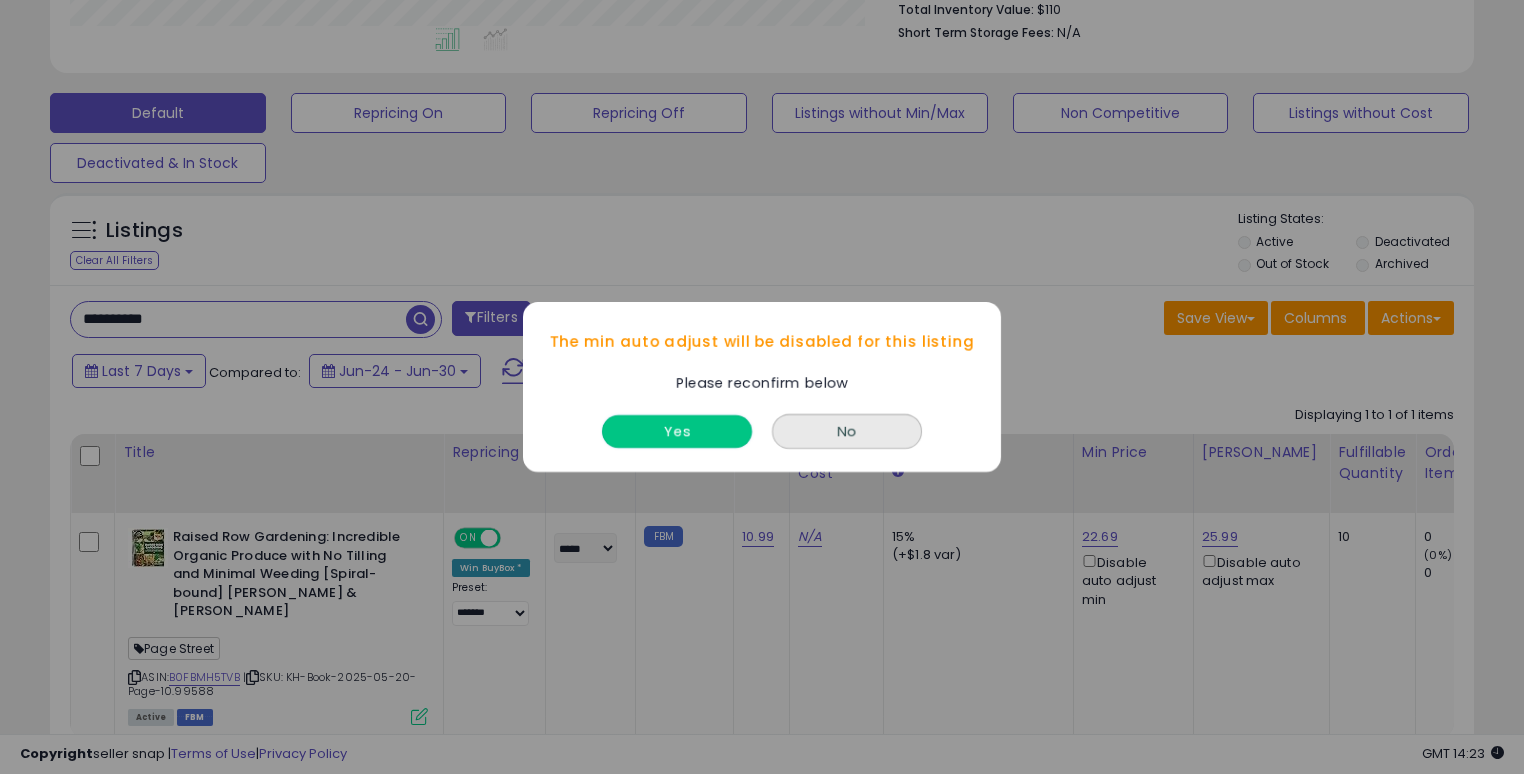 click on "Yes" at bounding box center (677, 431) 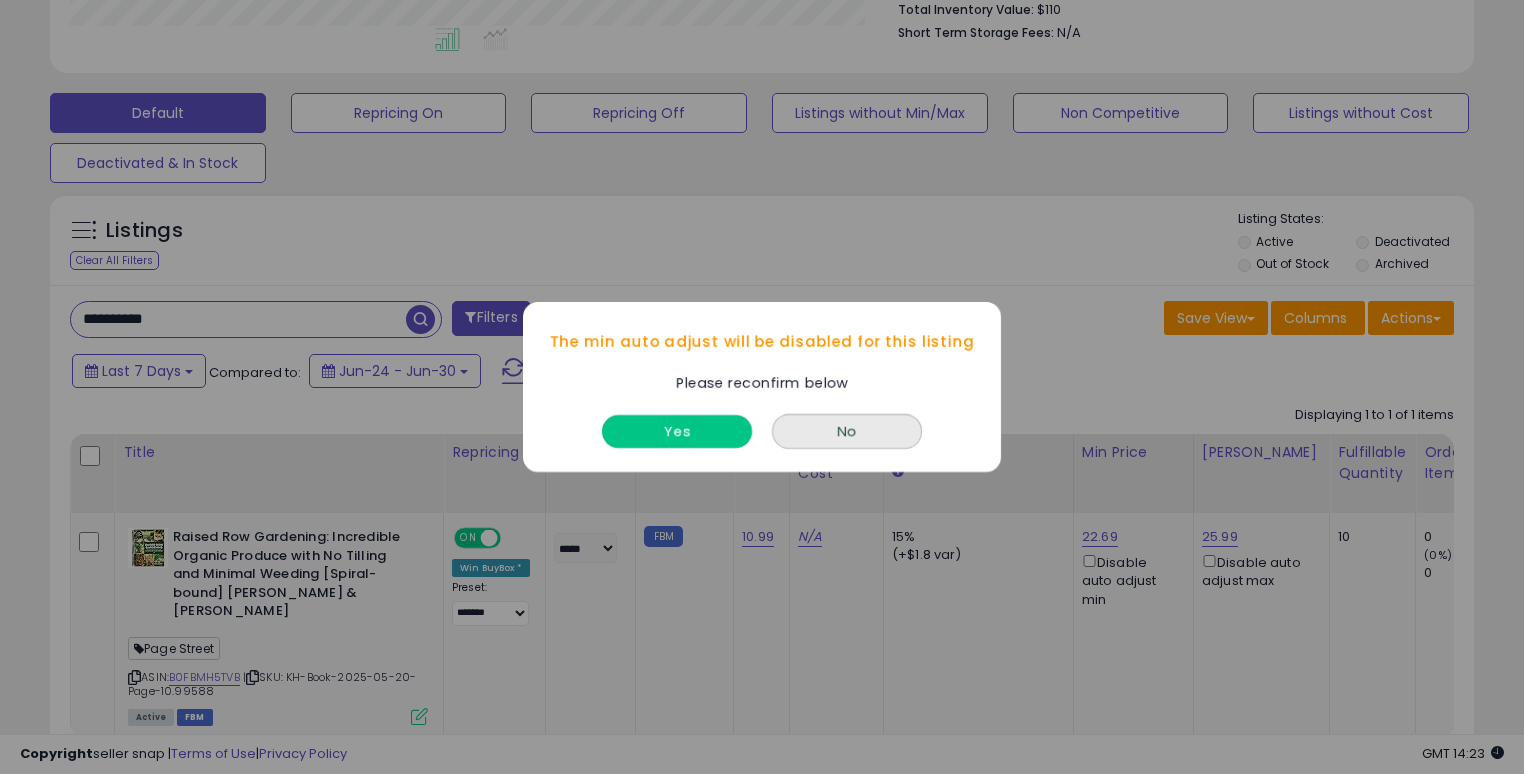 scroll, scrollTop: 999589, scrollLeft: 999175, axis: both 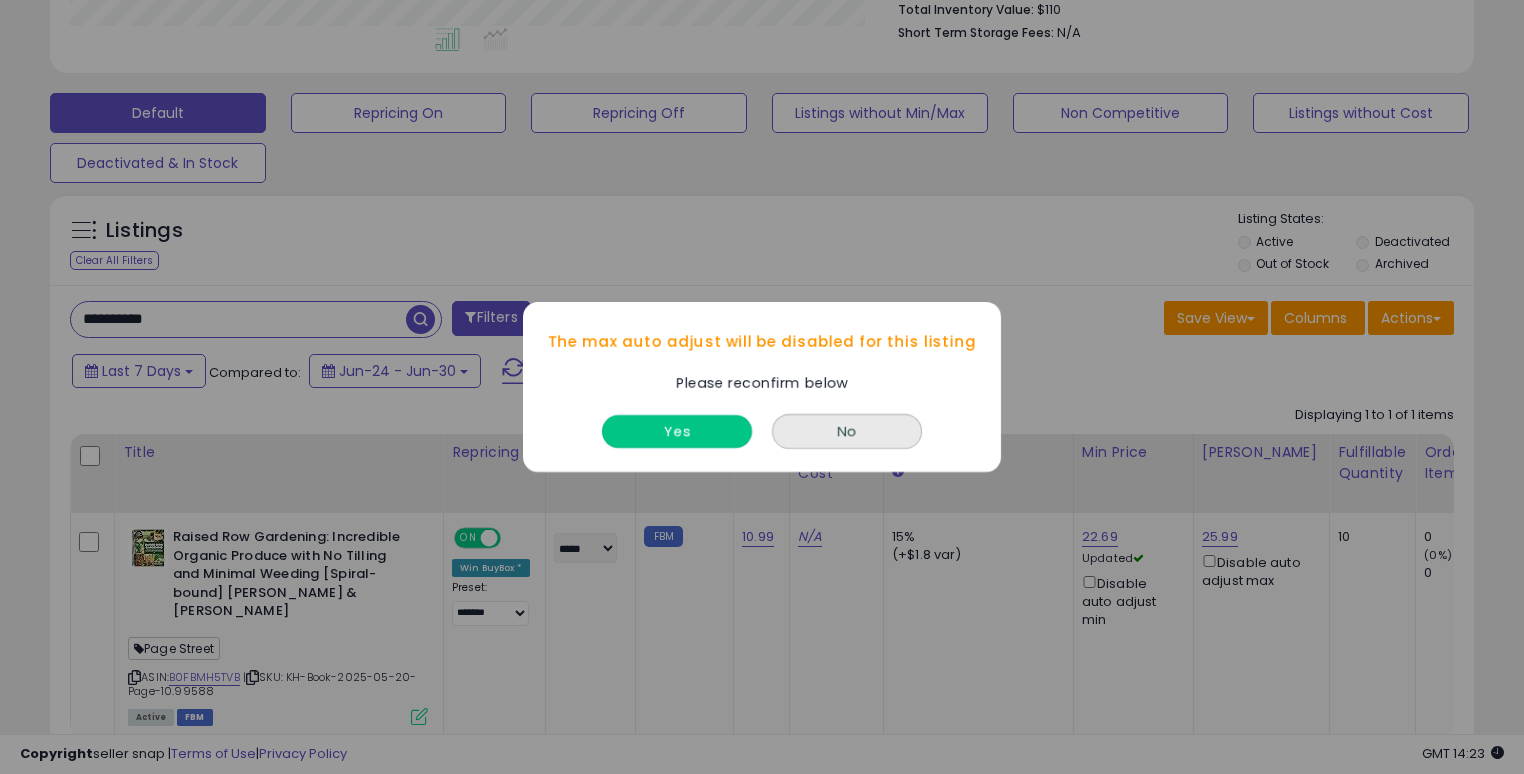 click on "Yes" at bounding box center (677, 431) 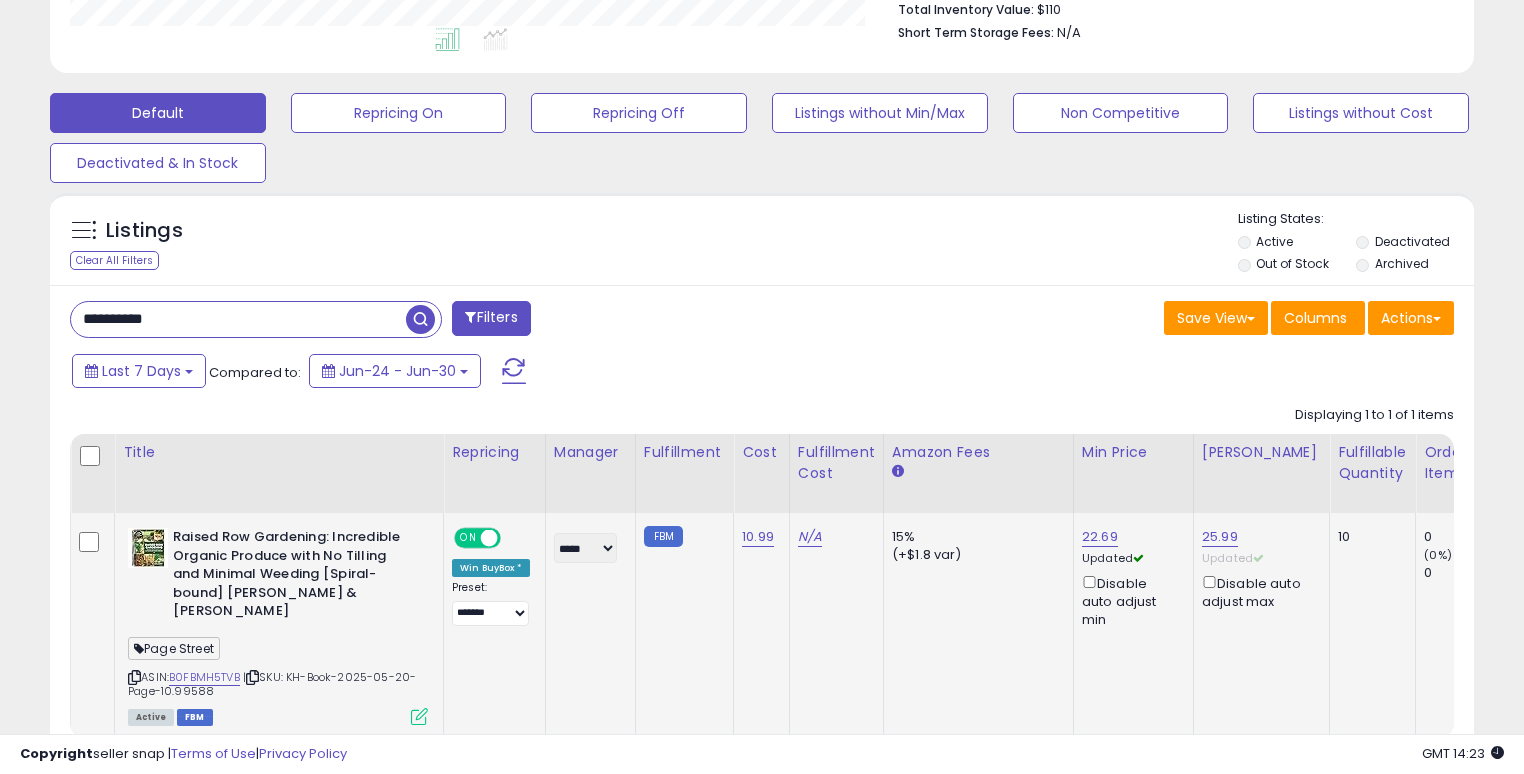click on "25.99 Updated   Disable auto adjust max" 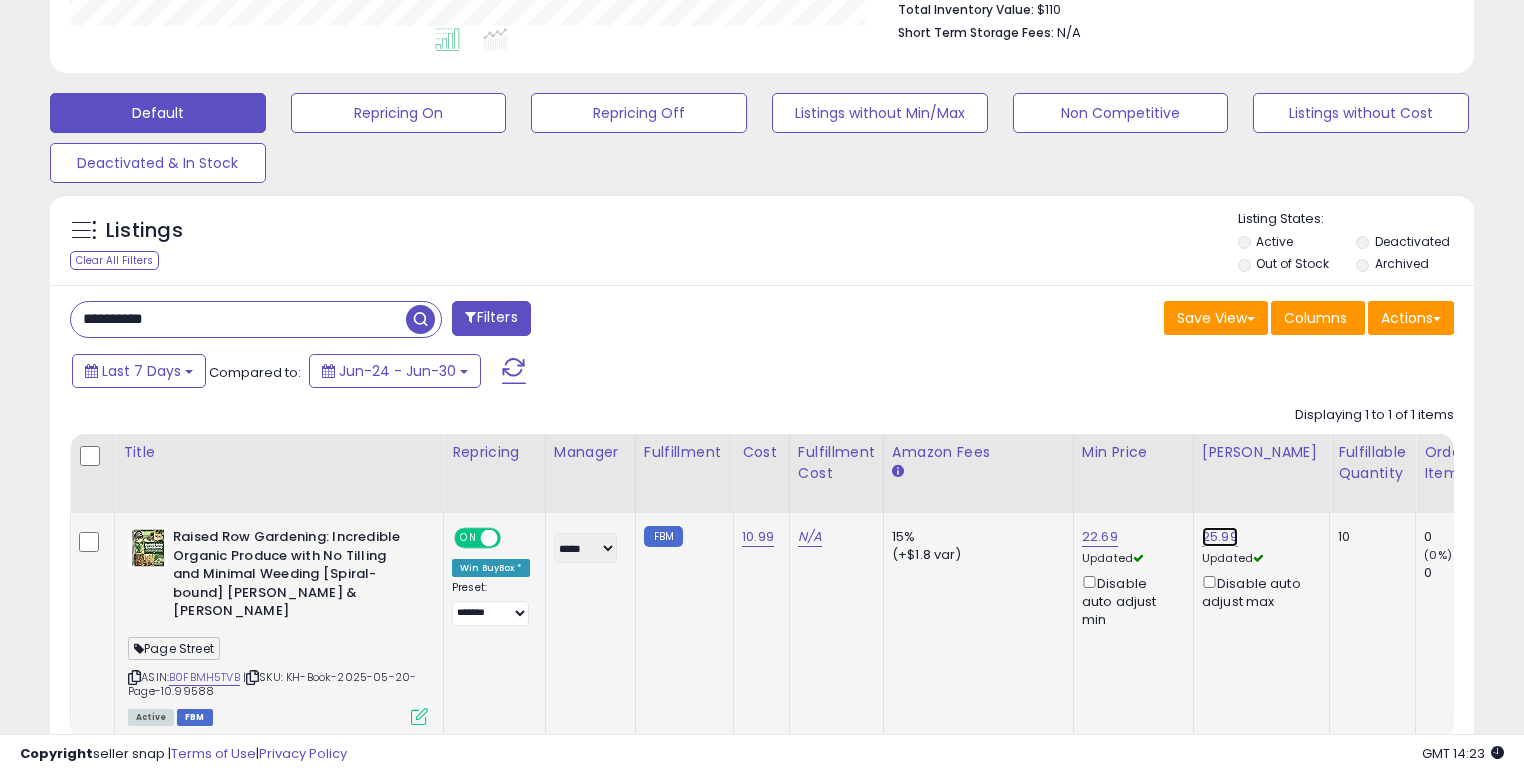 click on "25.99" at bounding box center (1220, 537) 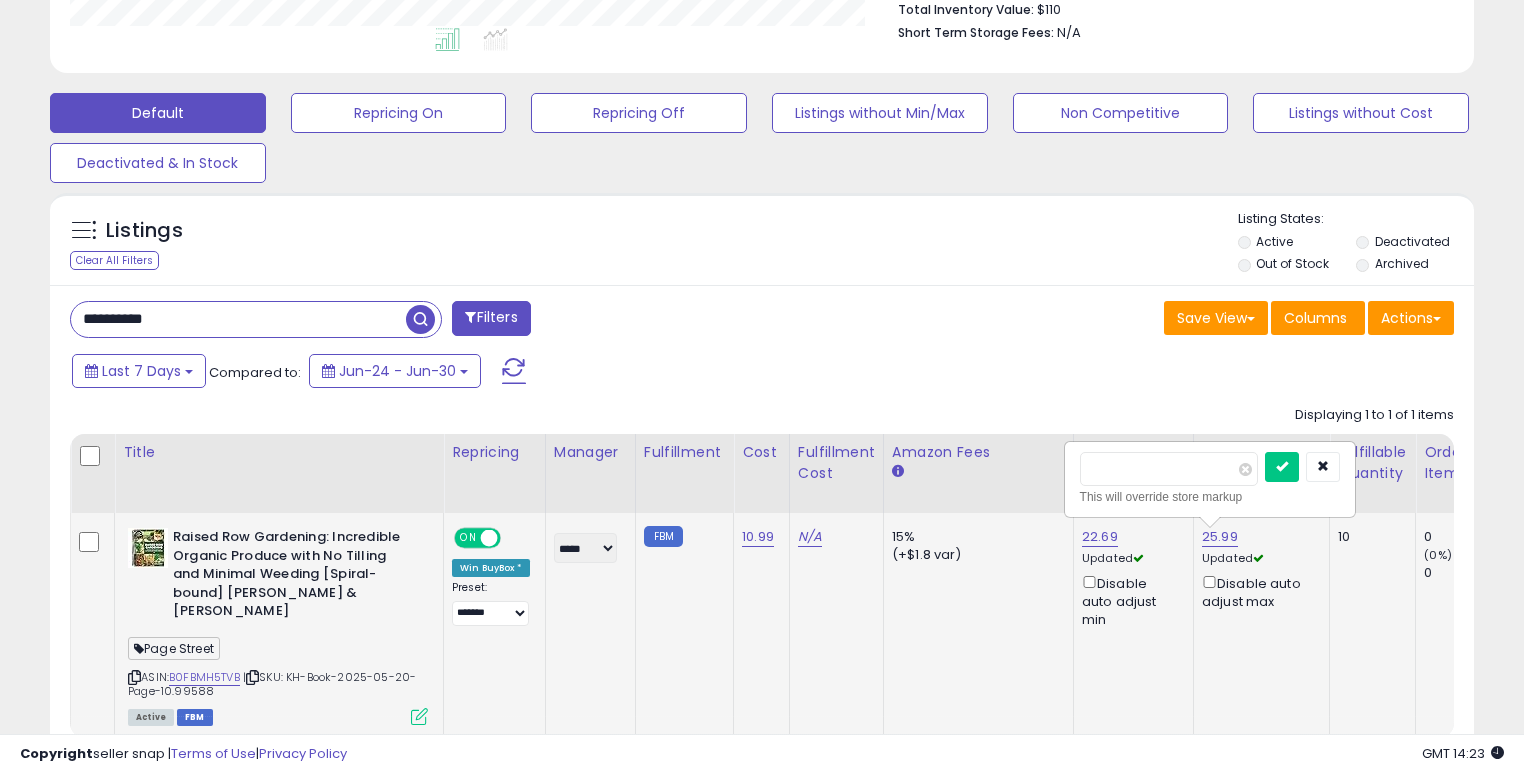 click on "*****" at bounding box center (1169, 469) 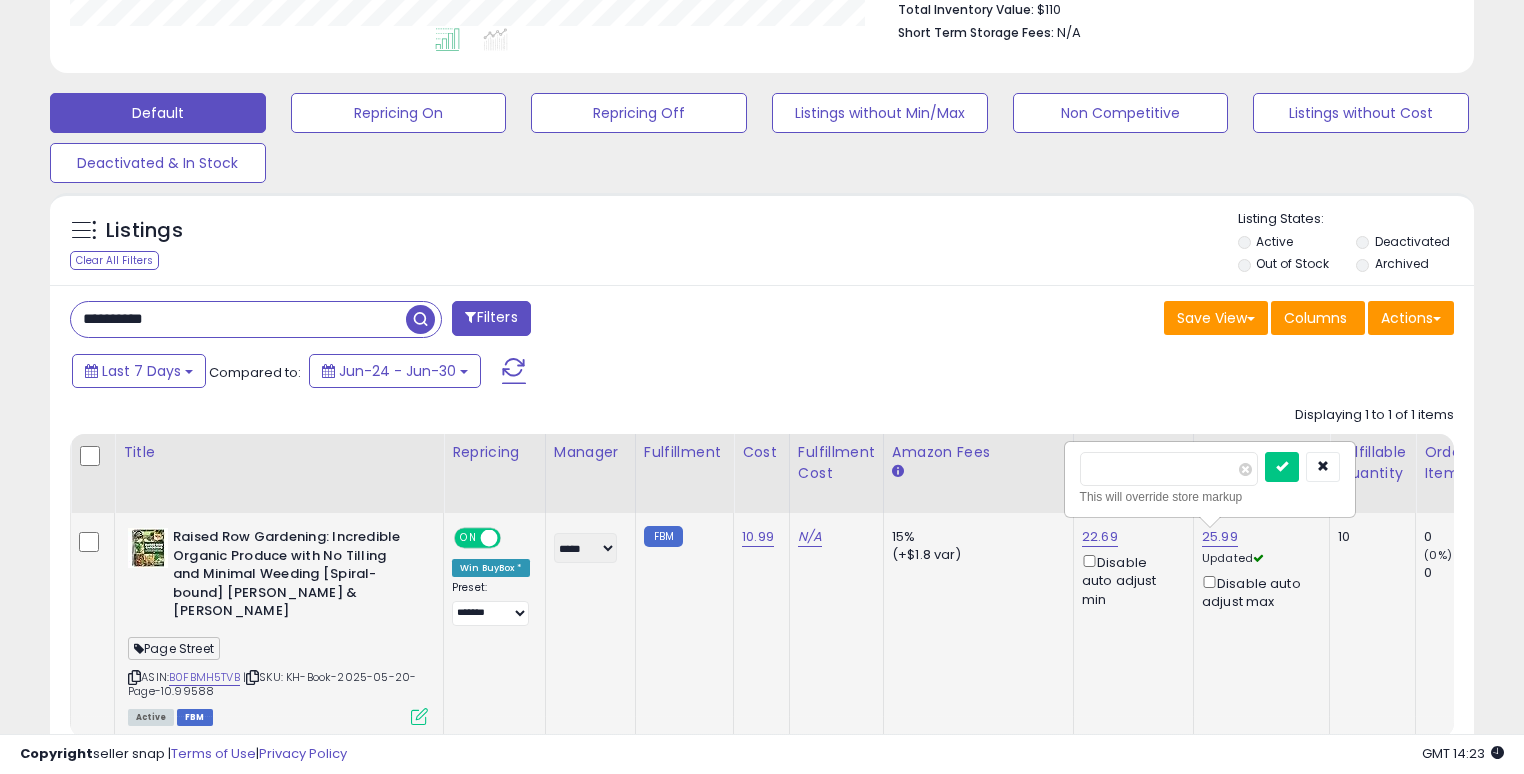 type on "*****" 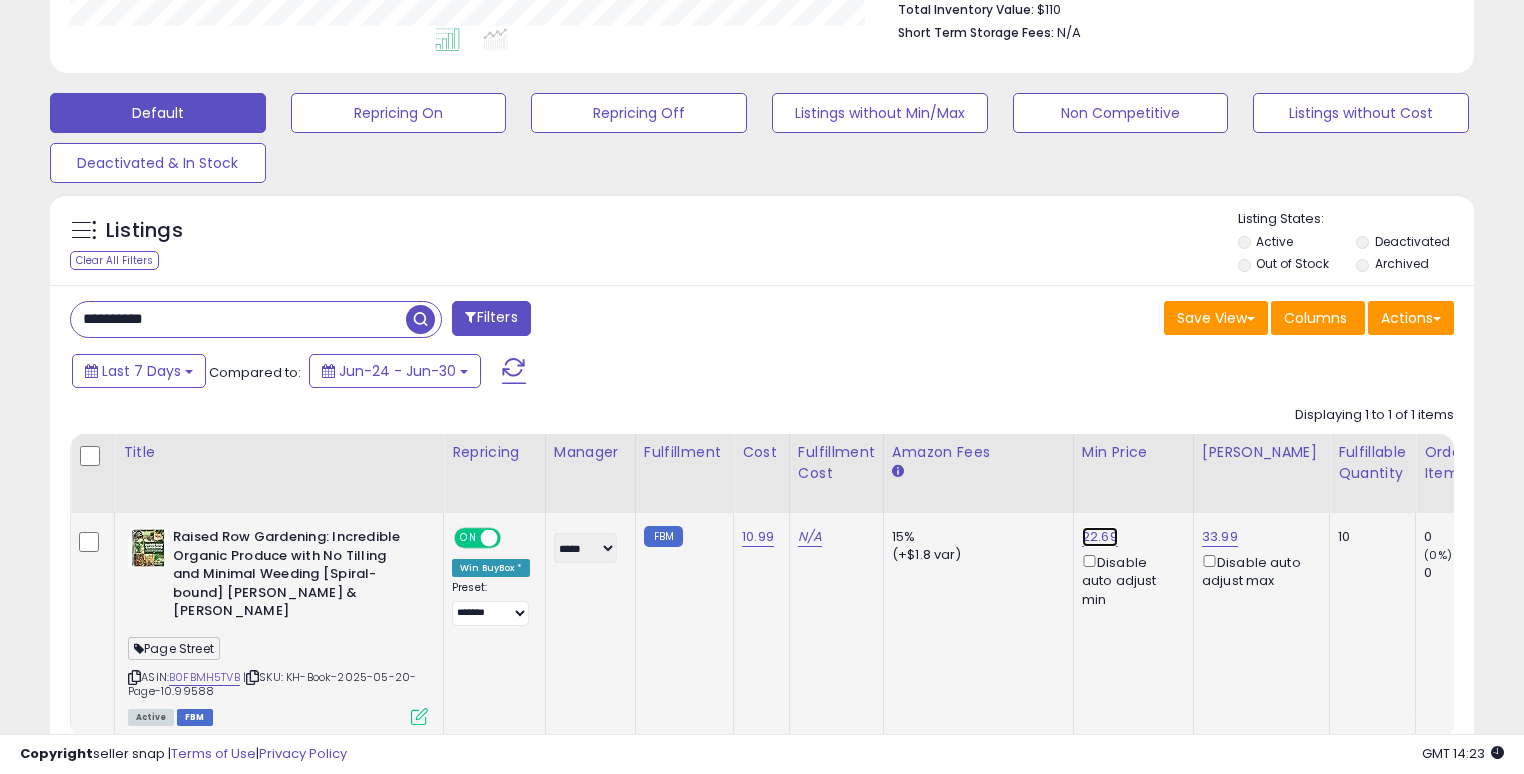 click on "22.69" at bounding box center [1100, 537] 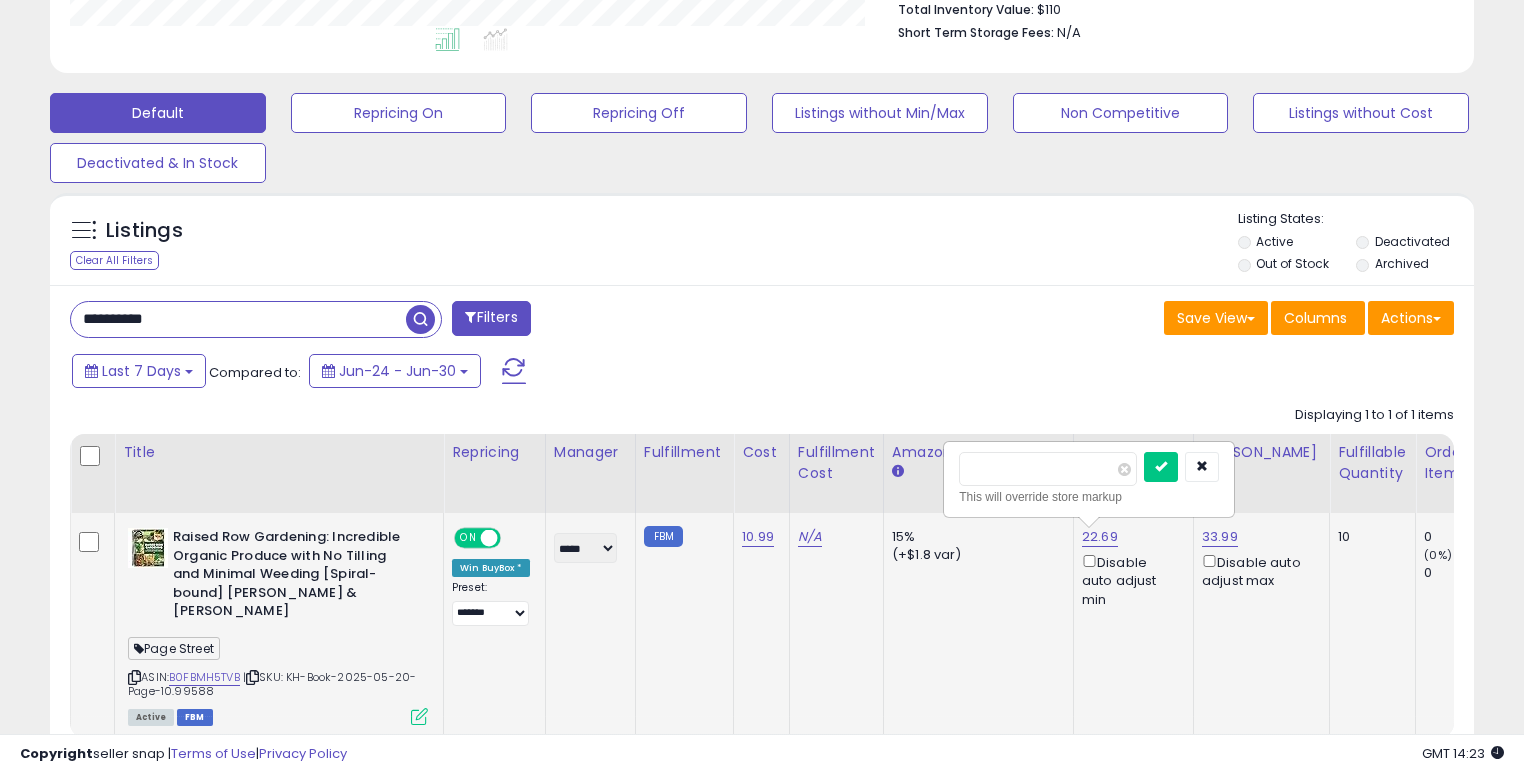 click on "*****" at bounding box center (1048, 469) 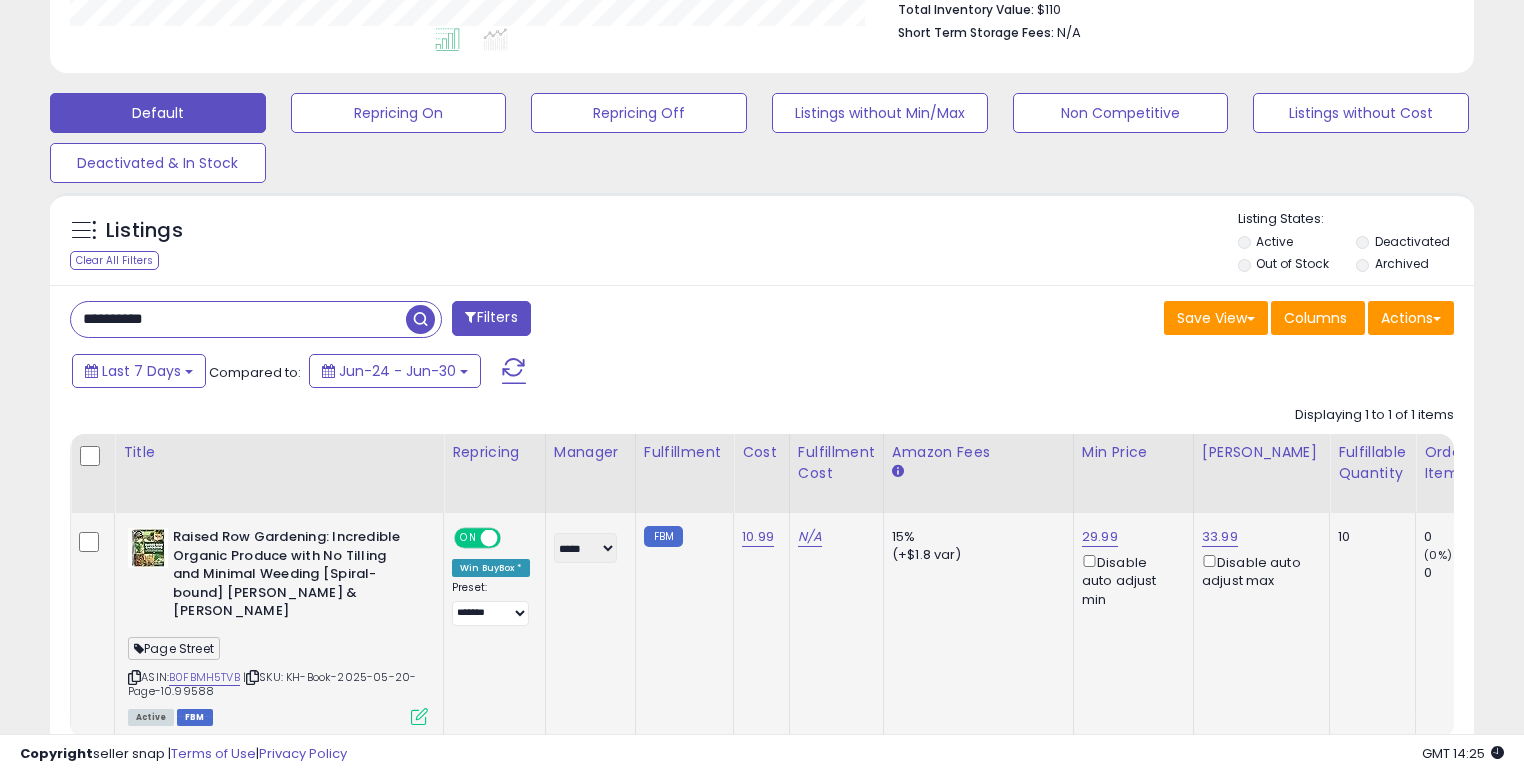 click on "**********" at bounding box center [238, 319] 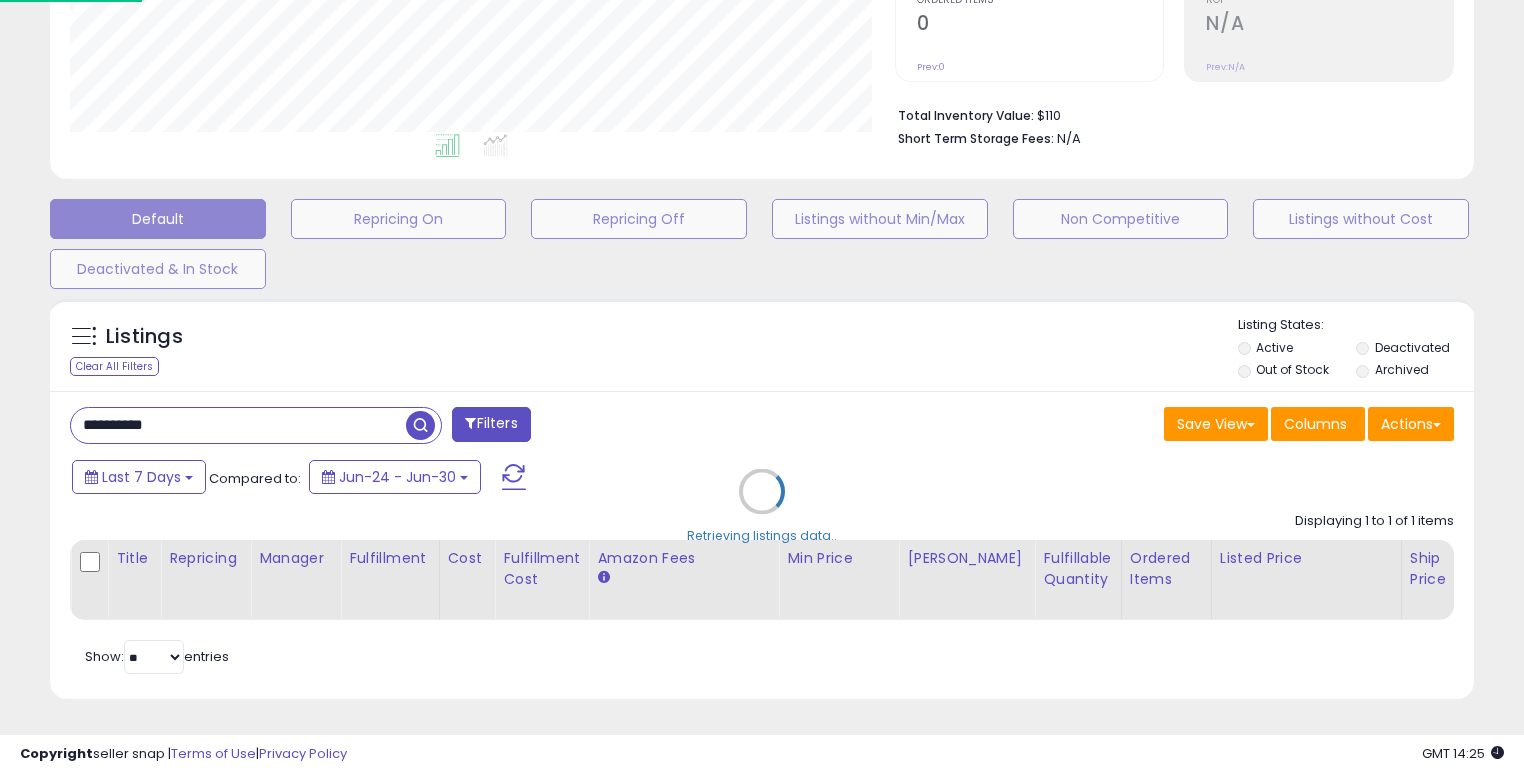 scroll, scrollTop: 999589, scrollLeft: 999168, axis: both 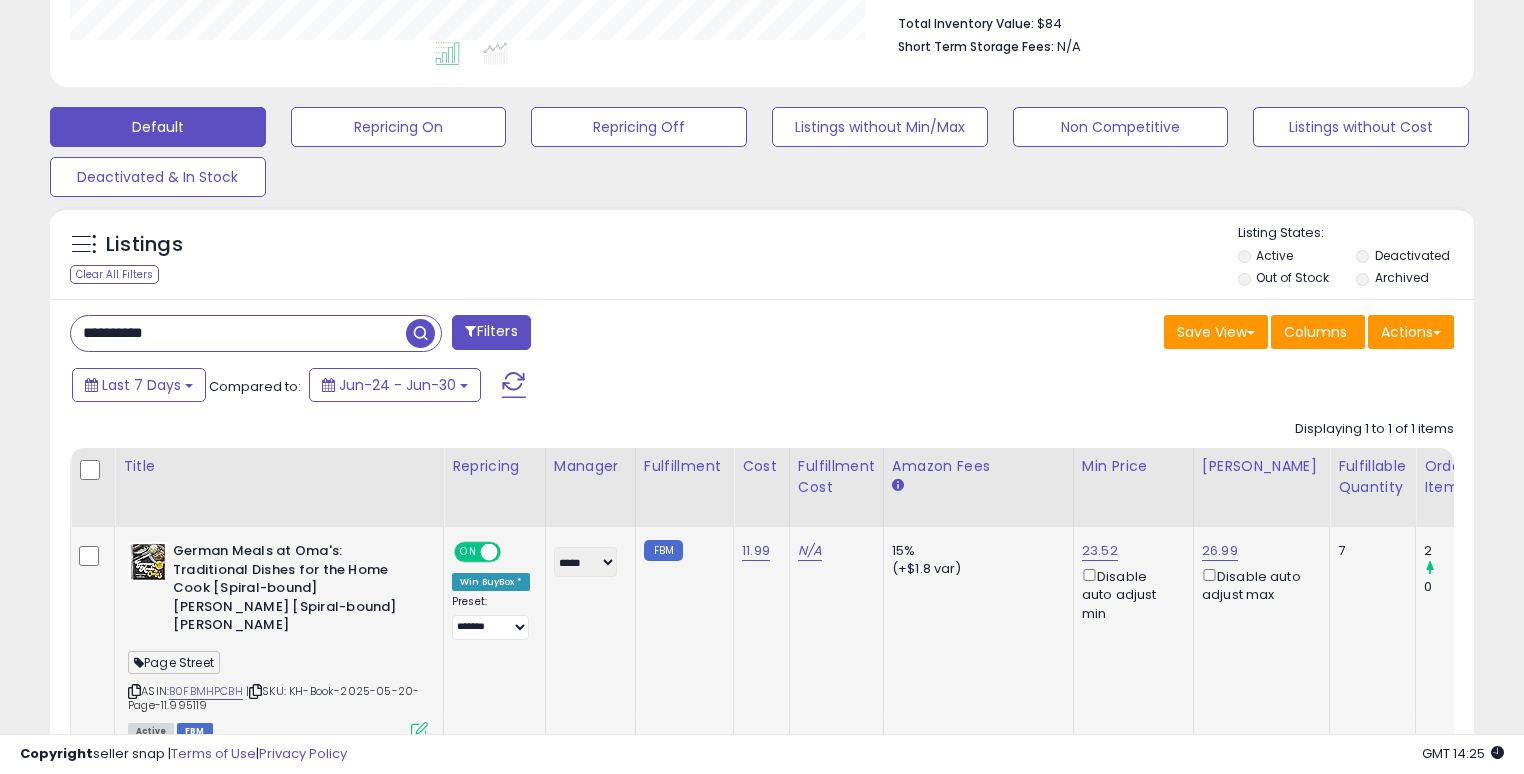 click on "Disable auto adjust min" at bounding box center [1130, 594] 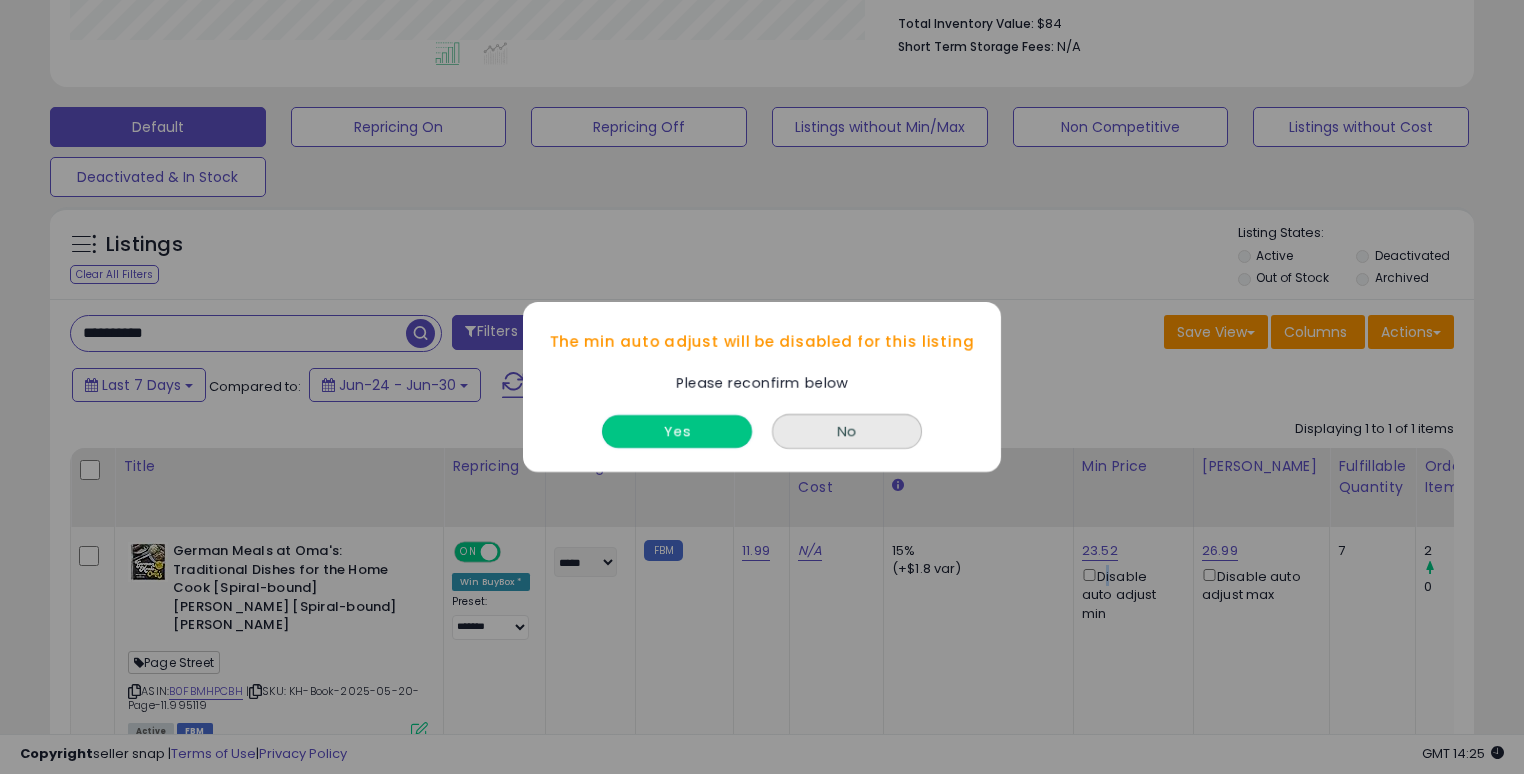 click on "Yes" at bounding box center [677, 431] 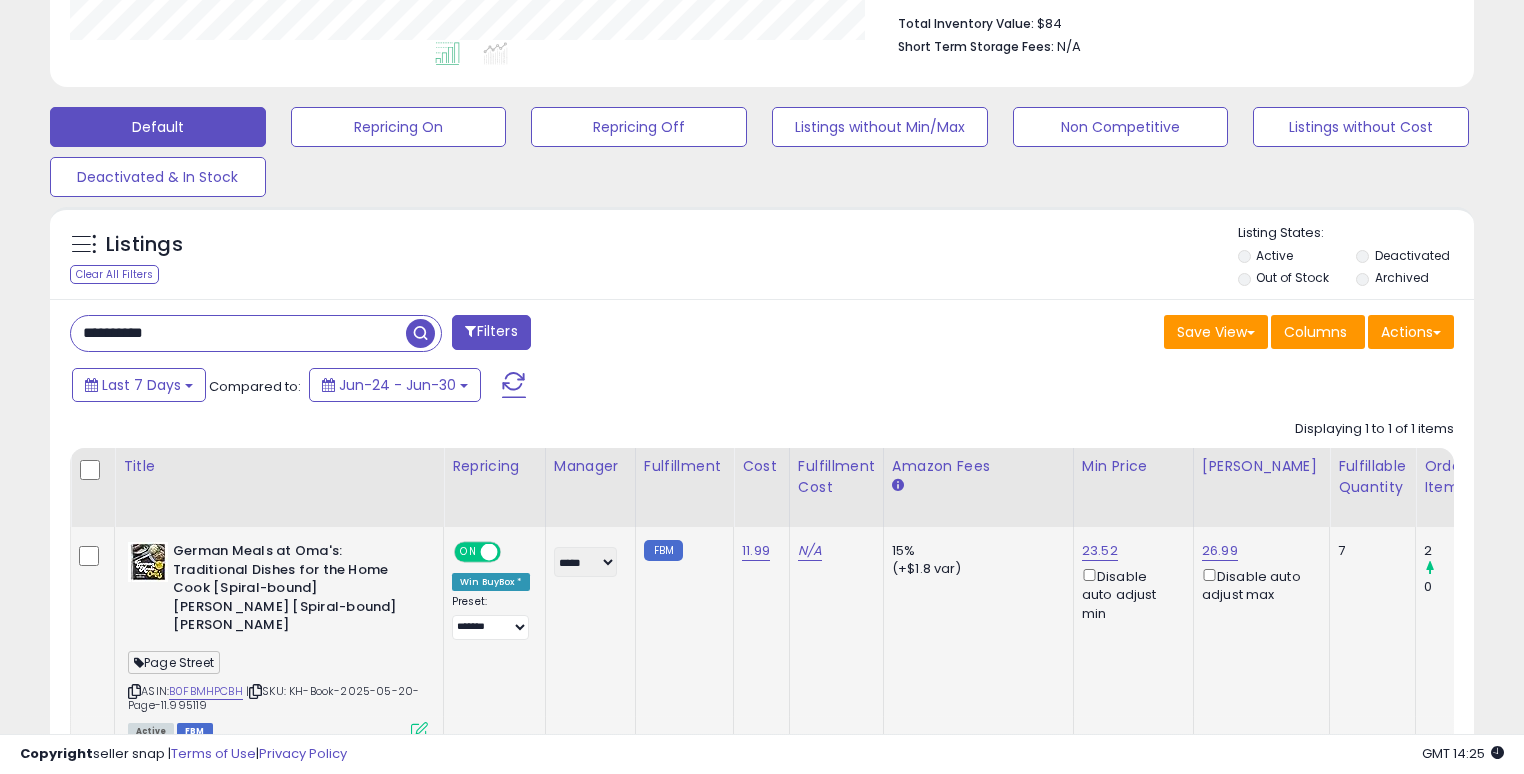 click on "Disable auto adjust max" at bounding box center (1258, 584) 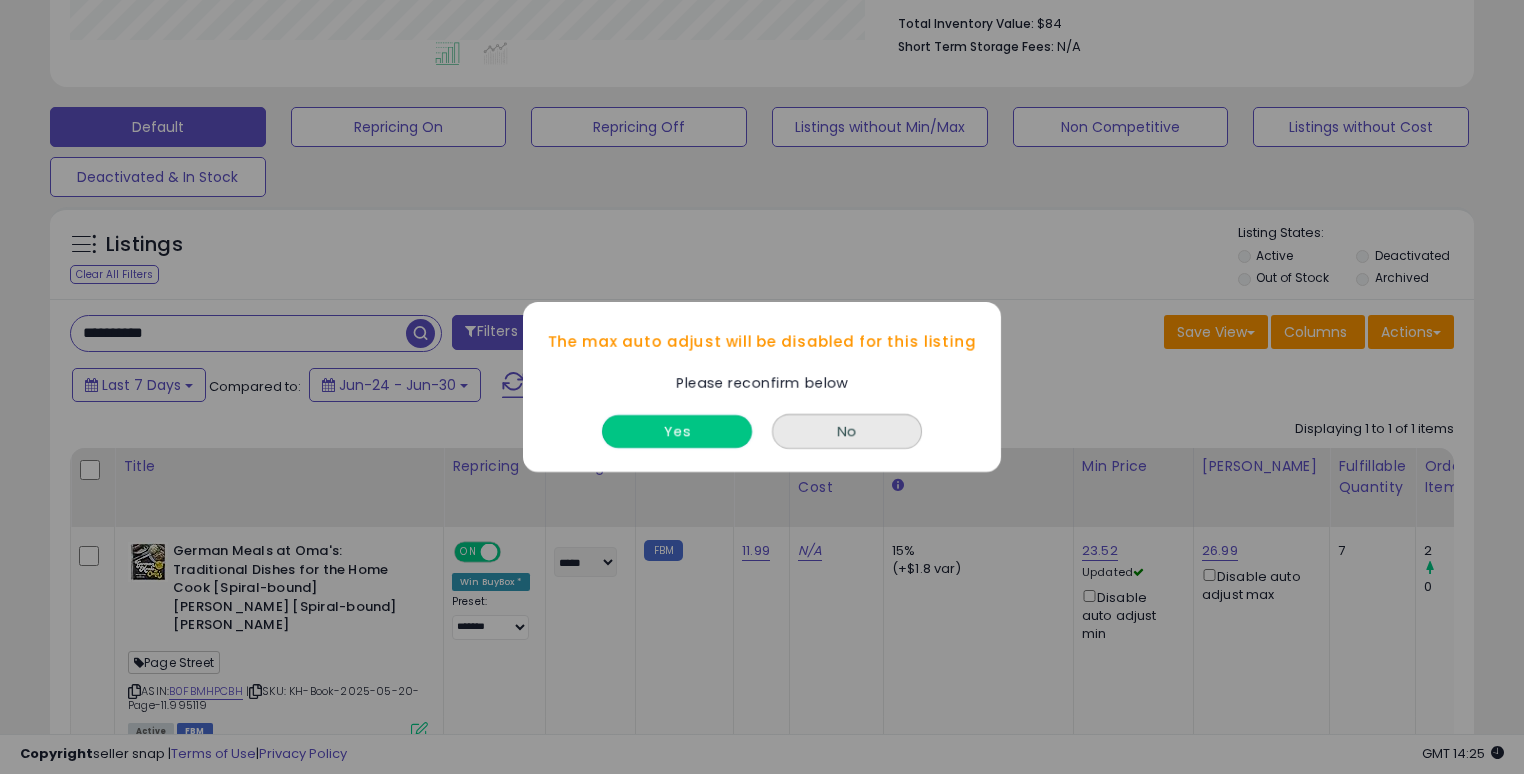 click on "Yes" at bounding box center [677, 431] 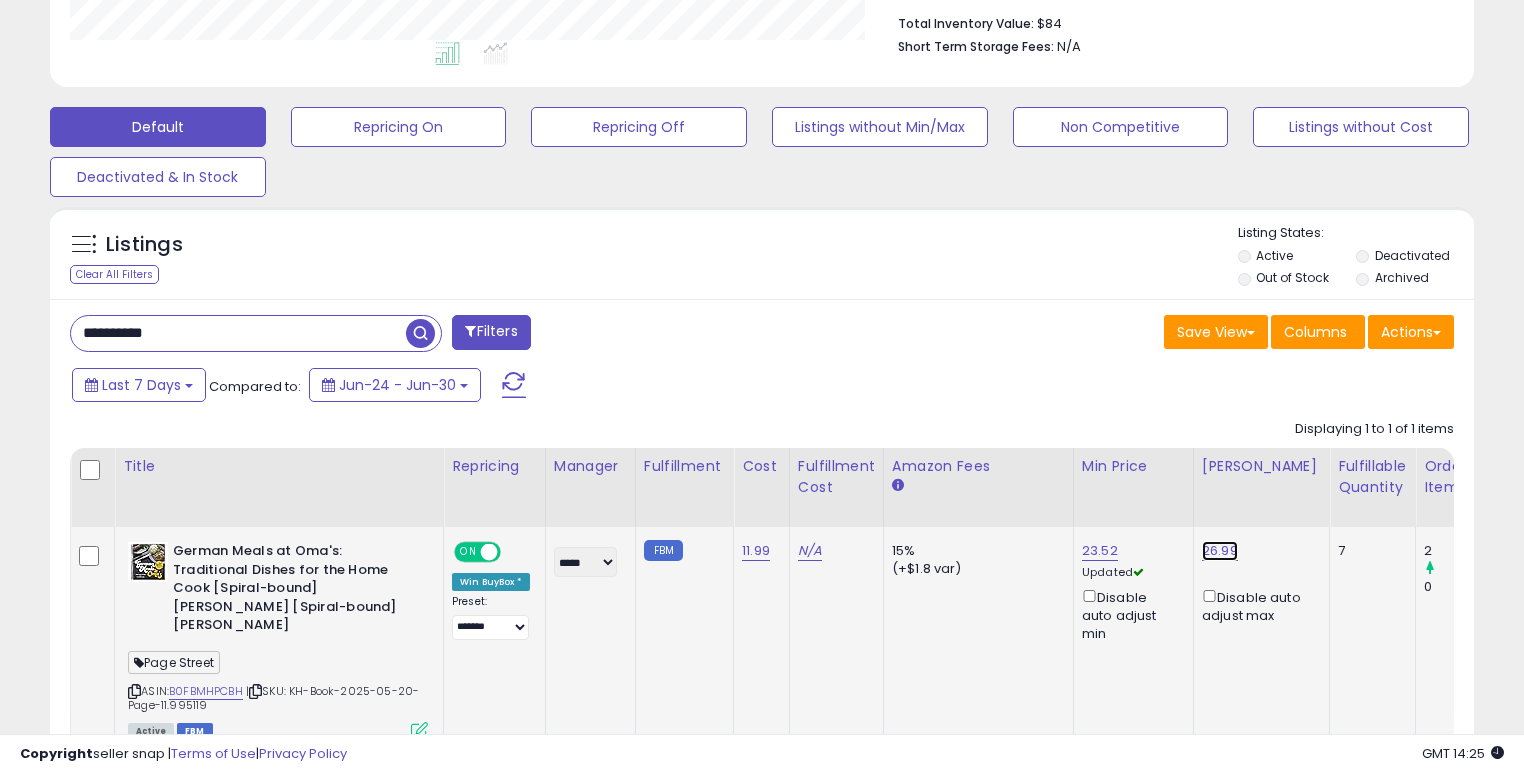 click on "26.99" at bounding box center (1220, 551) 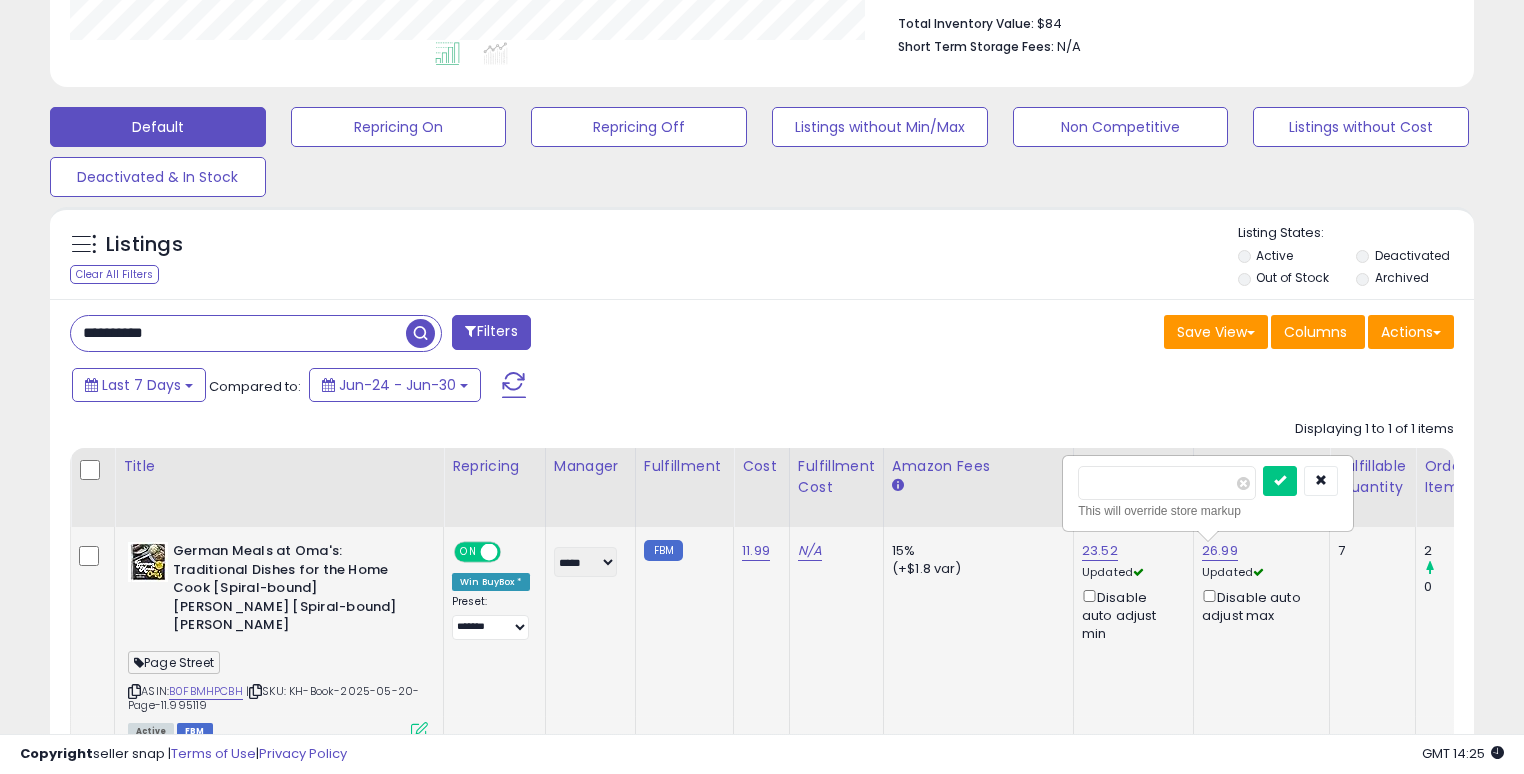 click on "*****" at bounding box center (1167, 483) 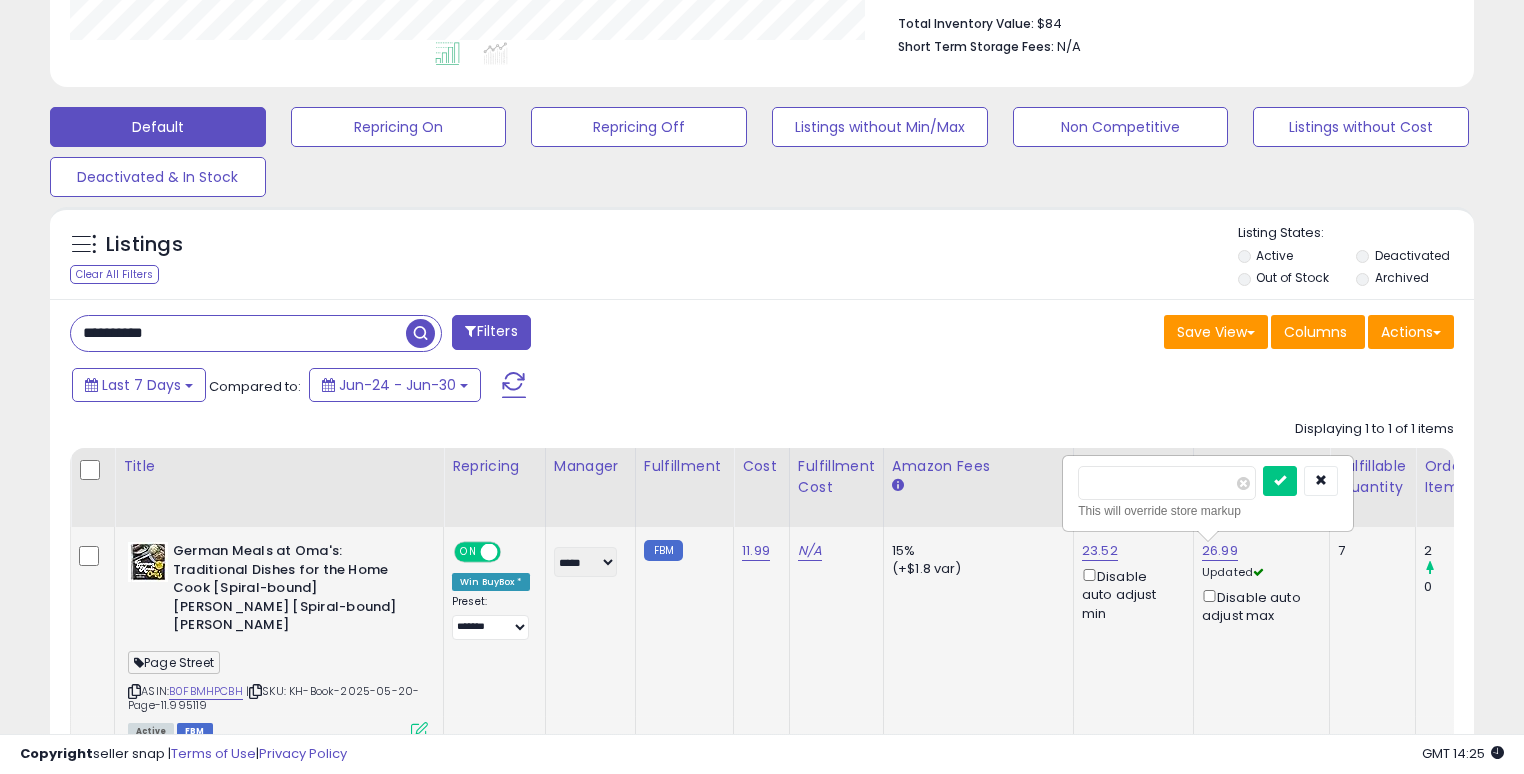 type on "*****" 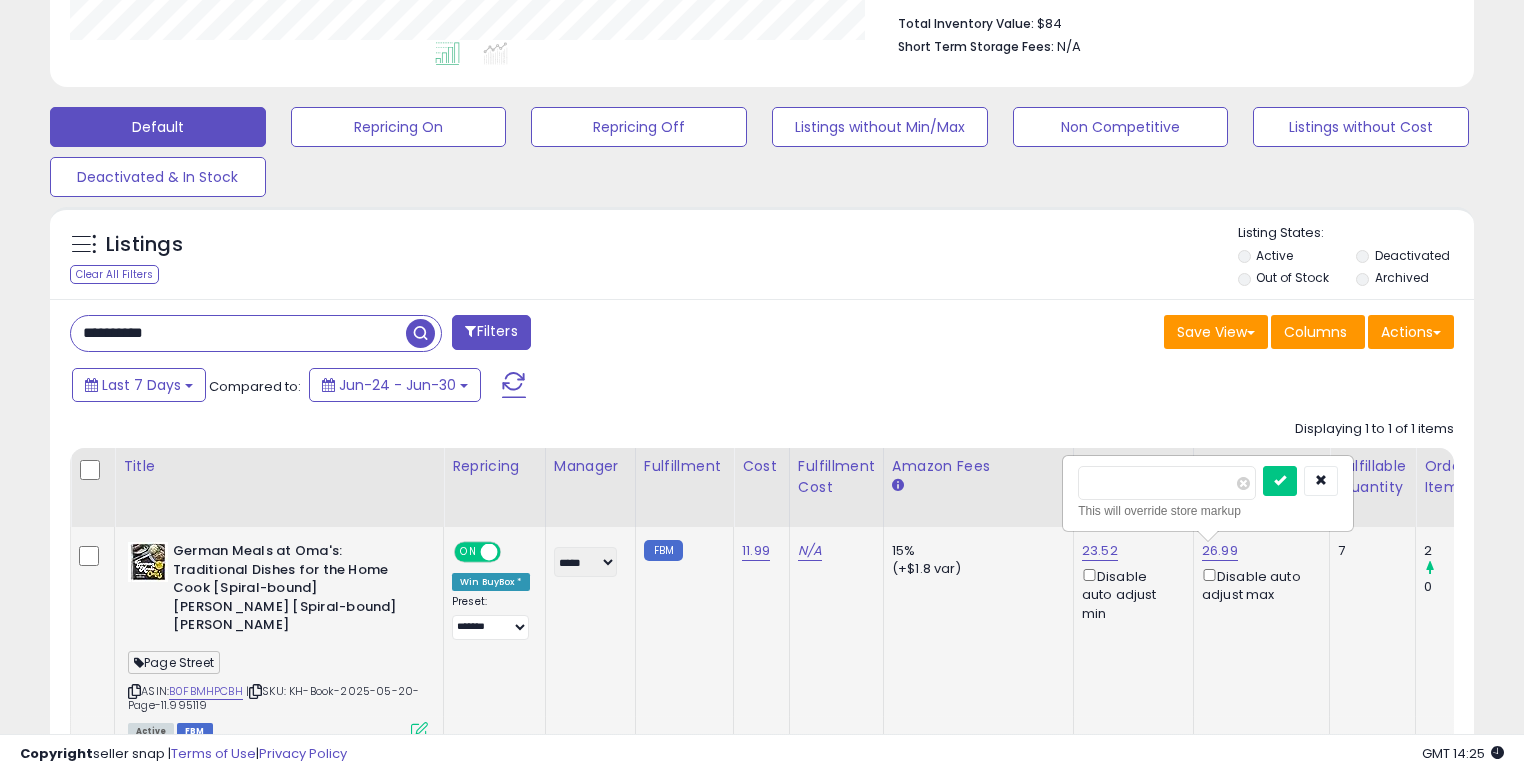 click at bounding box center (1280, 481) 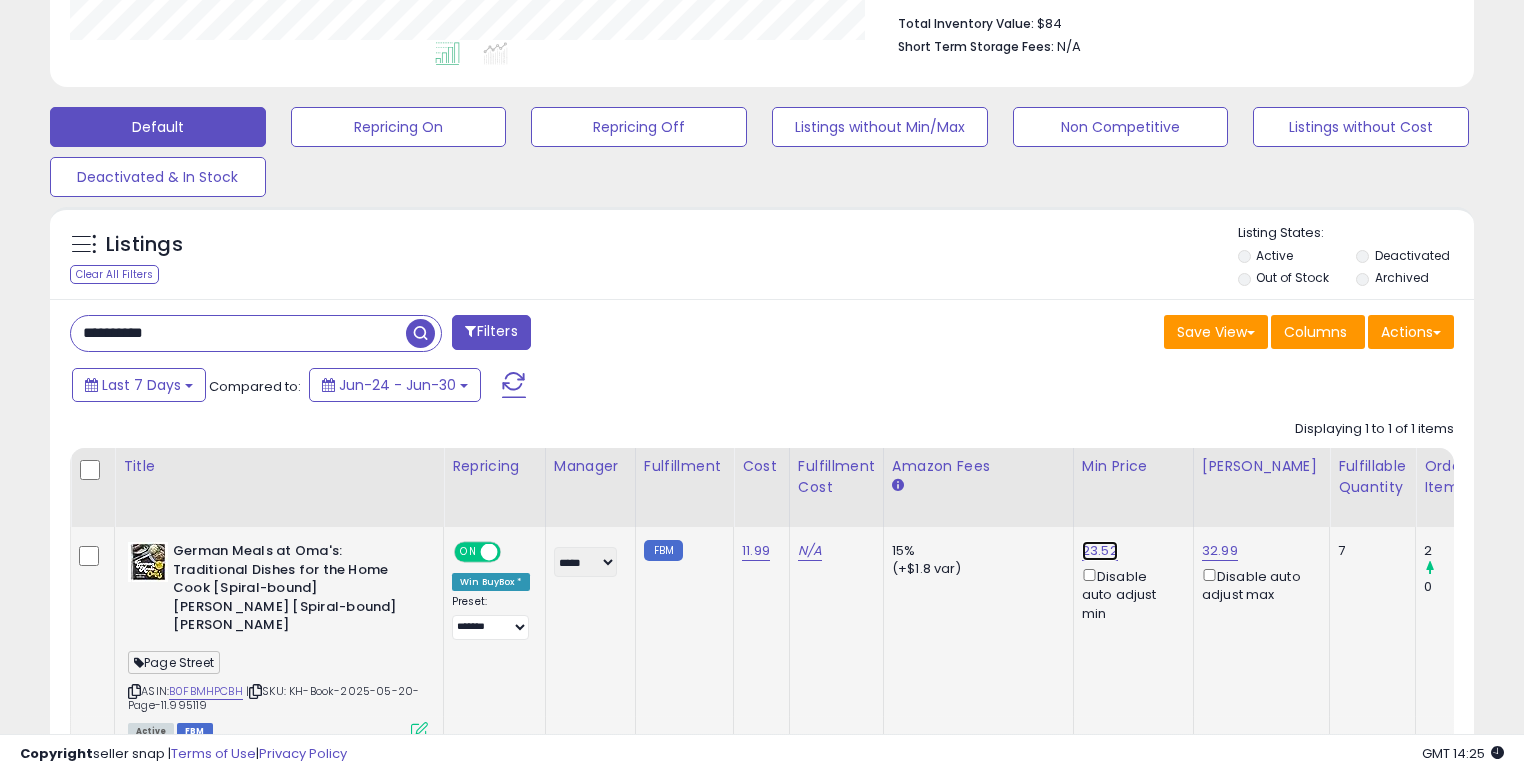 click on "23.52" at bounding box center [1100, 551] 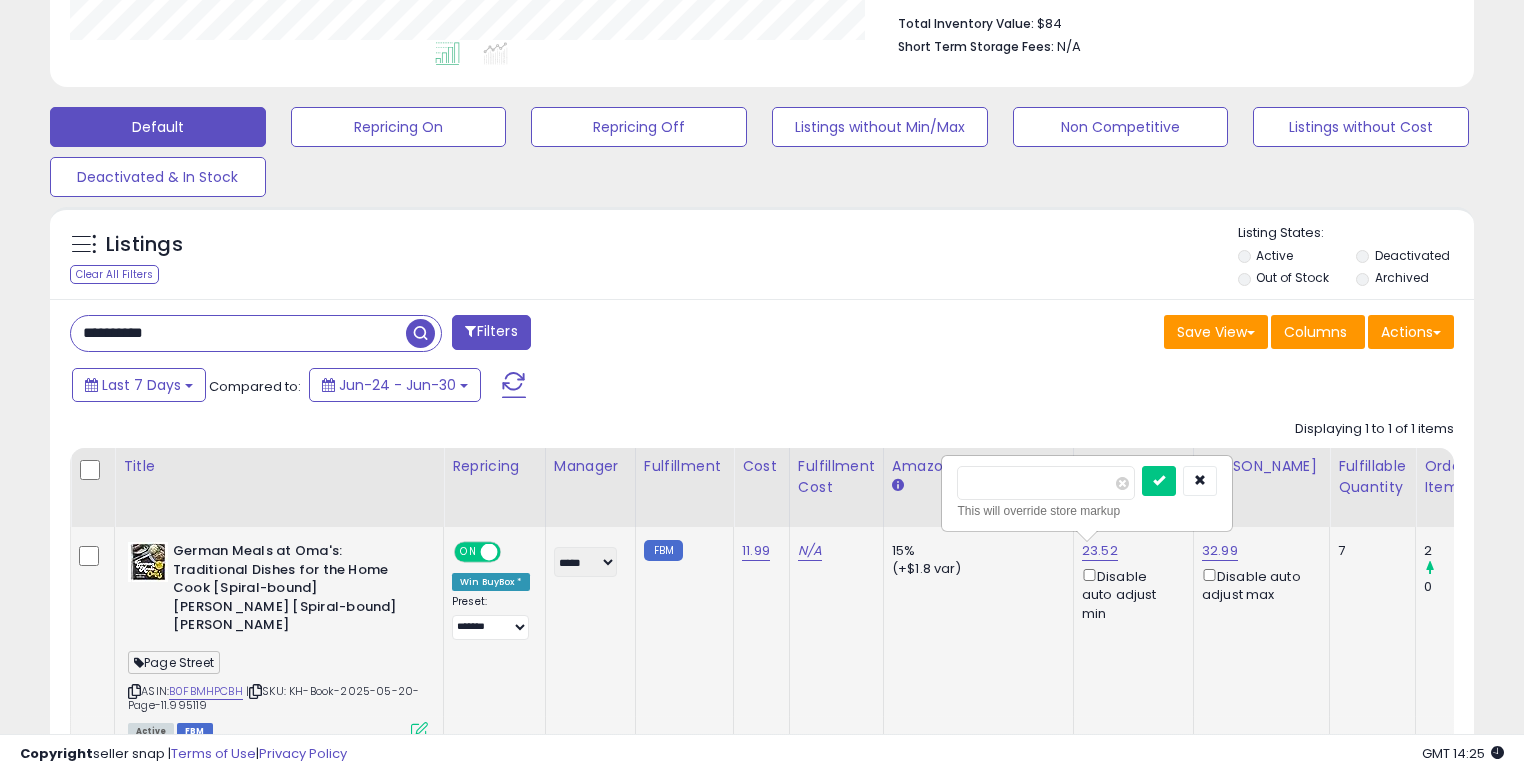 click on "*****" at bounding box center [1046, 483] 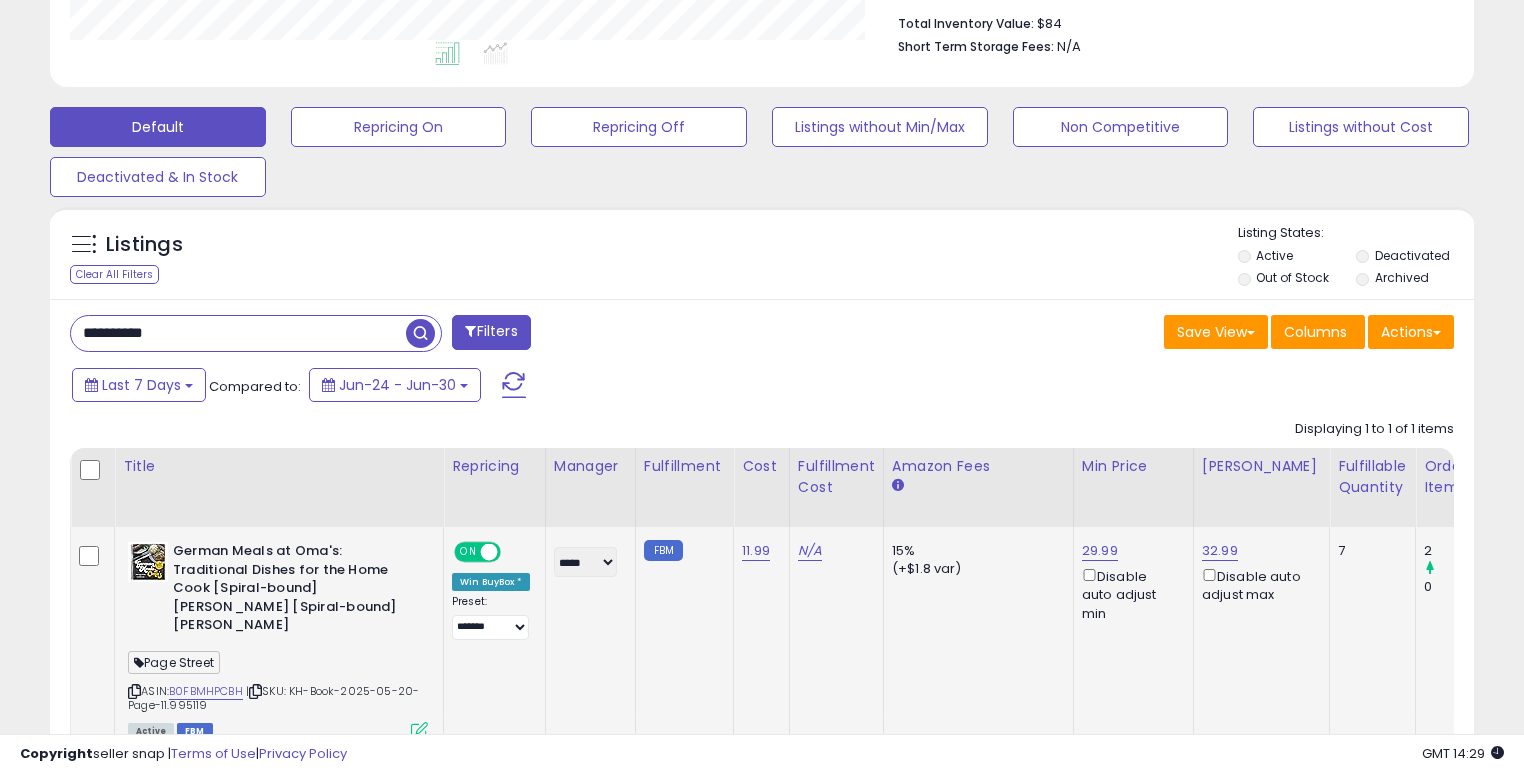 click on "**********" at bounding box center [238, 333] 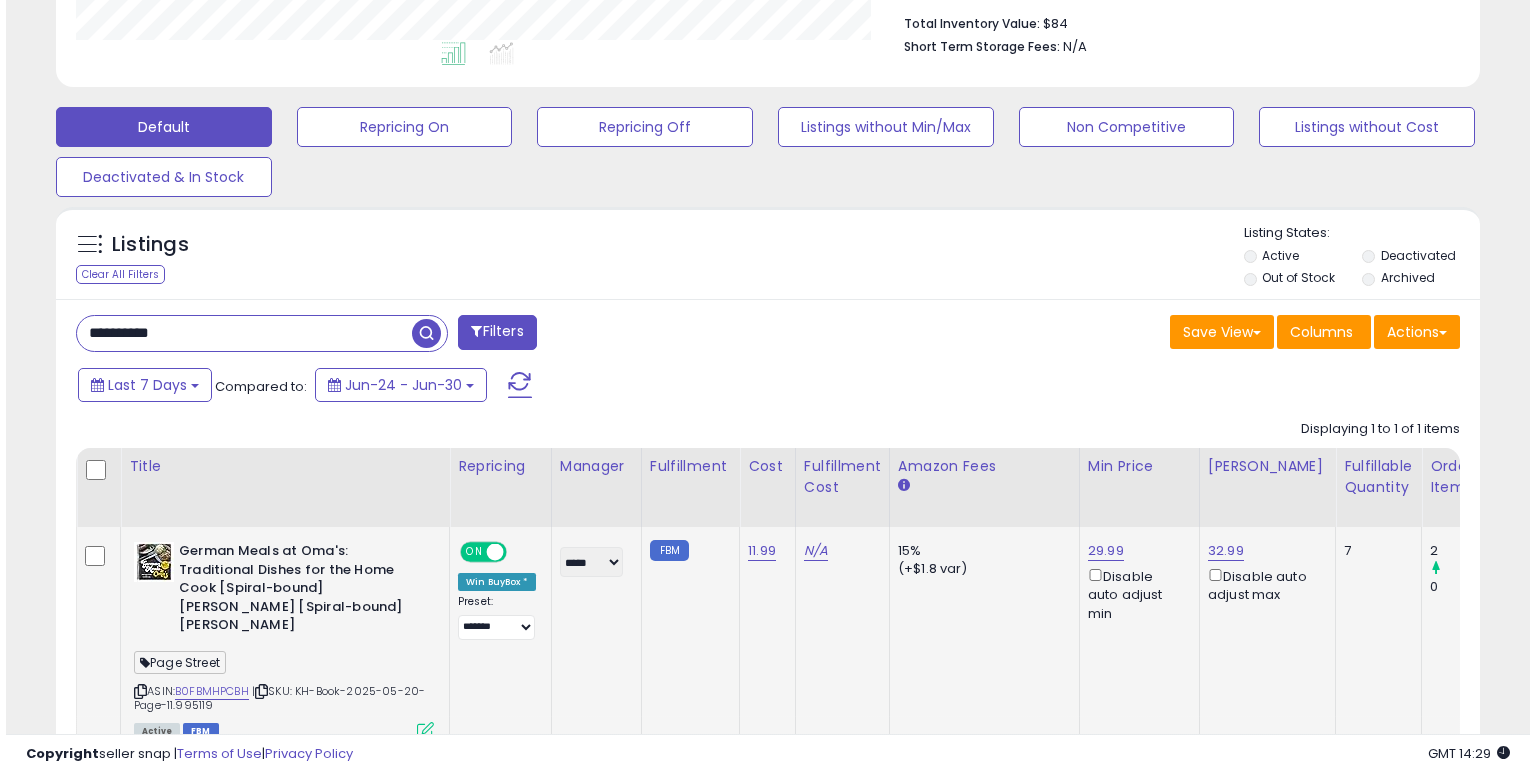 scroll, scrollTop: 441, scrollLeft: 0, axis: vertical 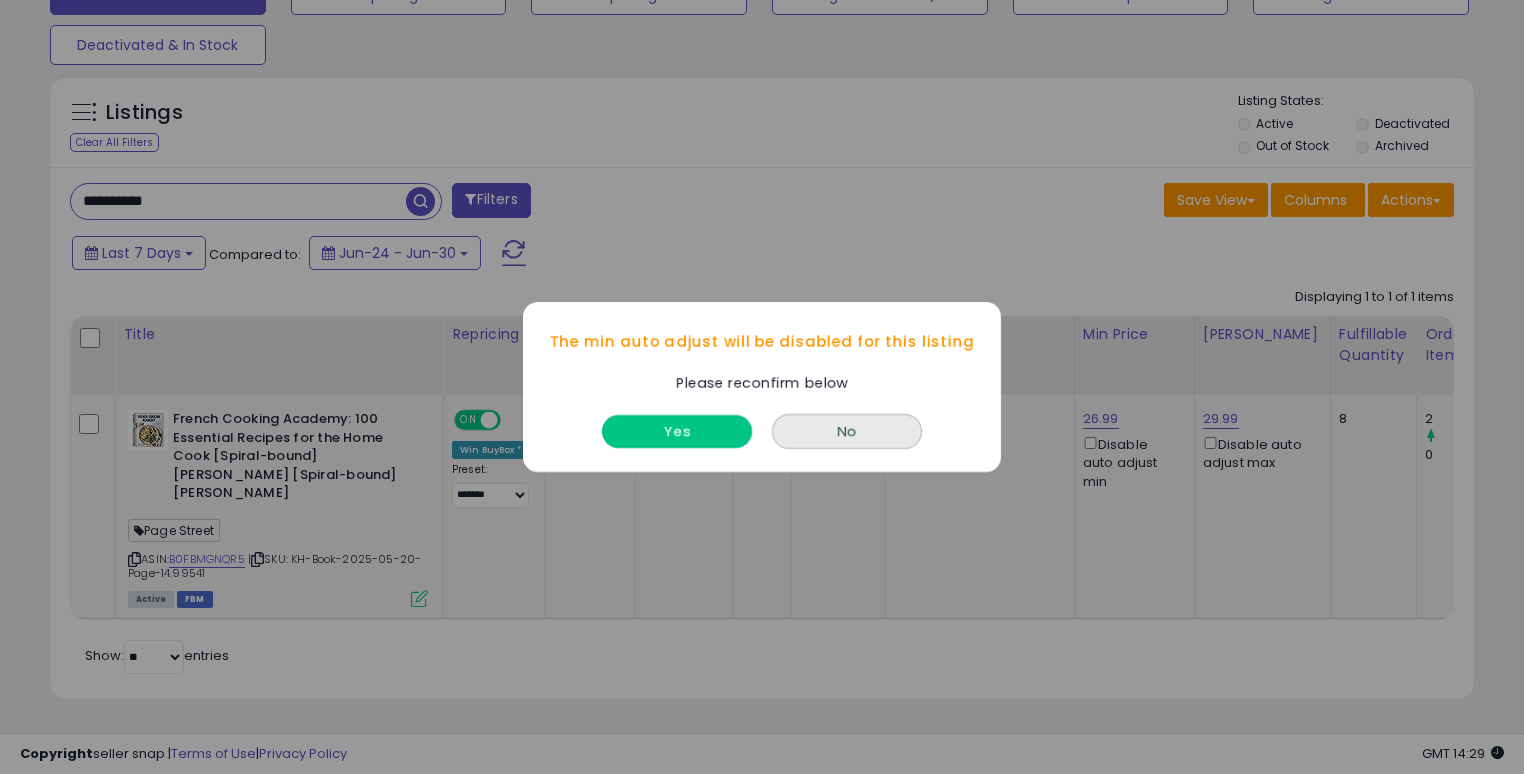 click on "Yes" at bounding box center (677, 431) 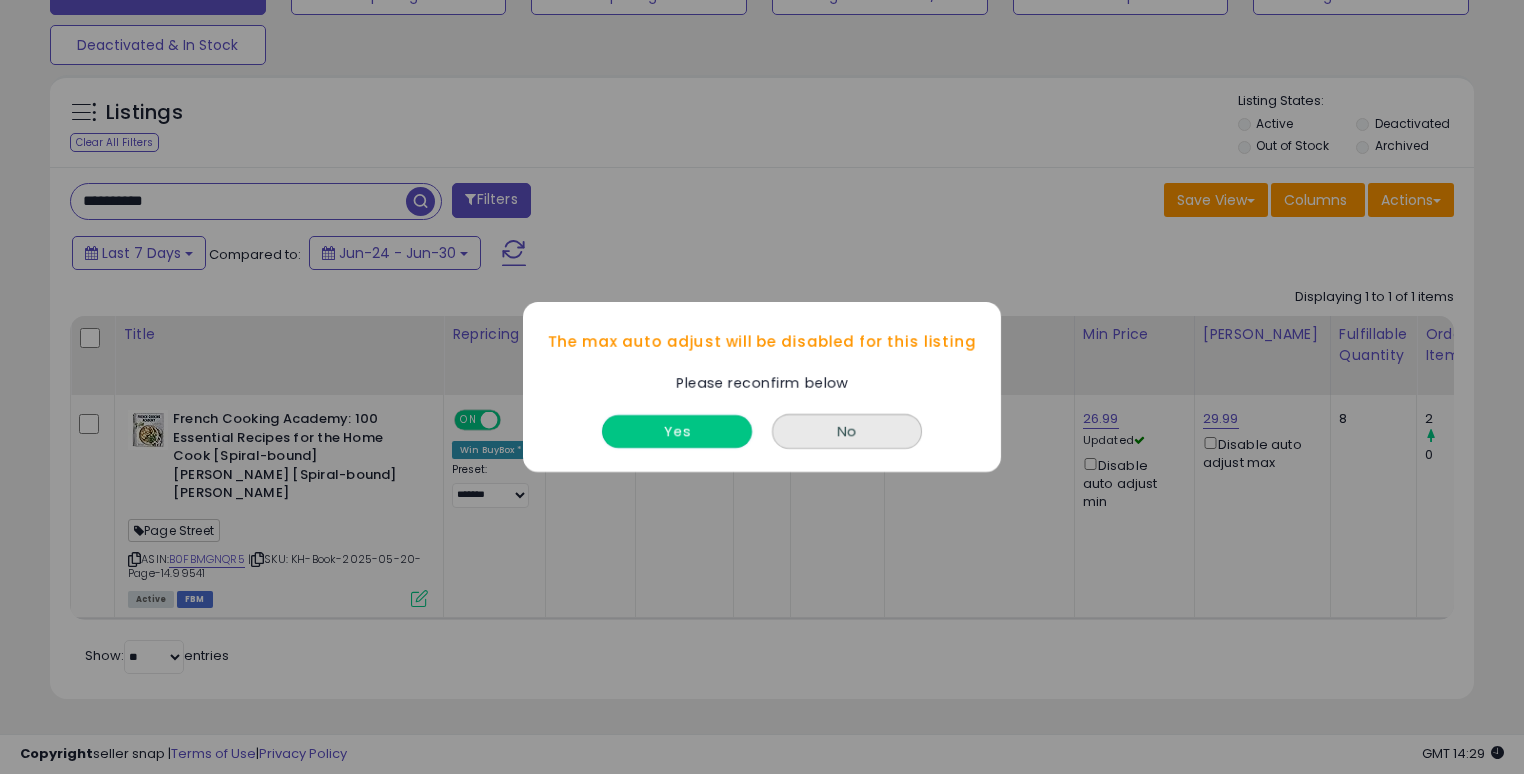 click on "Yes" at bounding box center (677, 431) 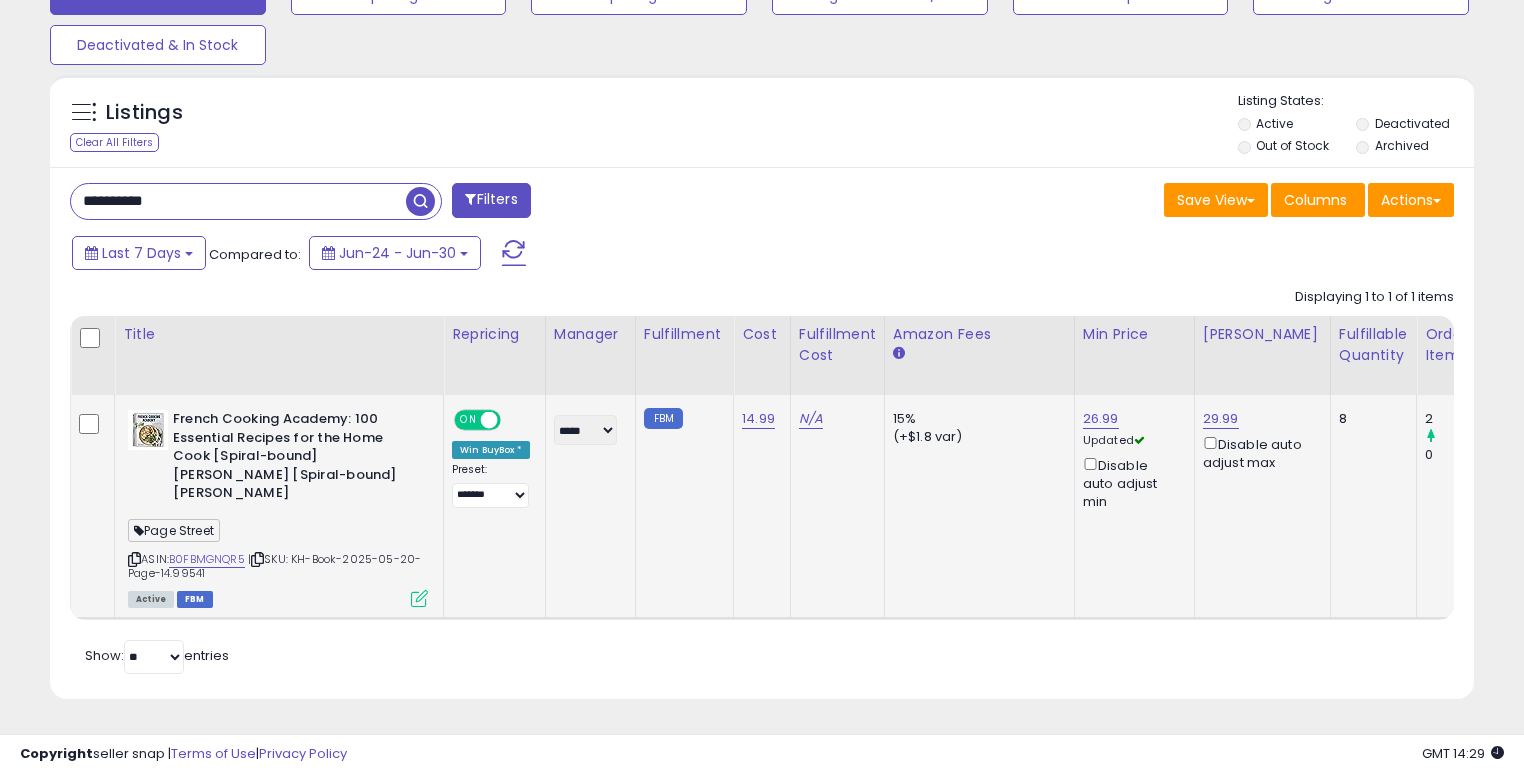 click on "29.99  Disable auto adjust max" 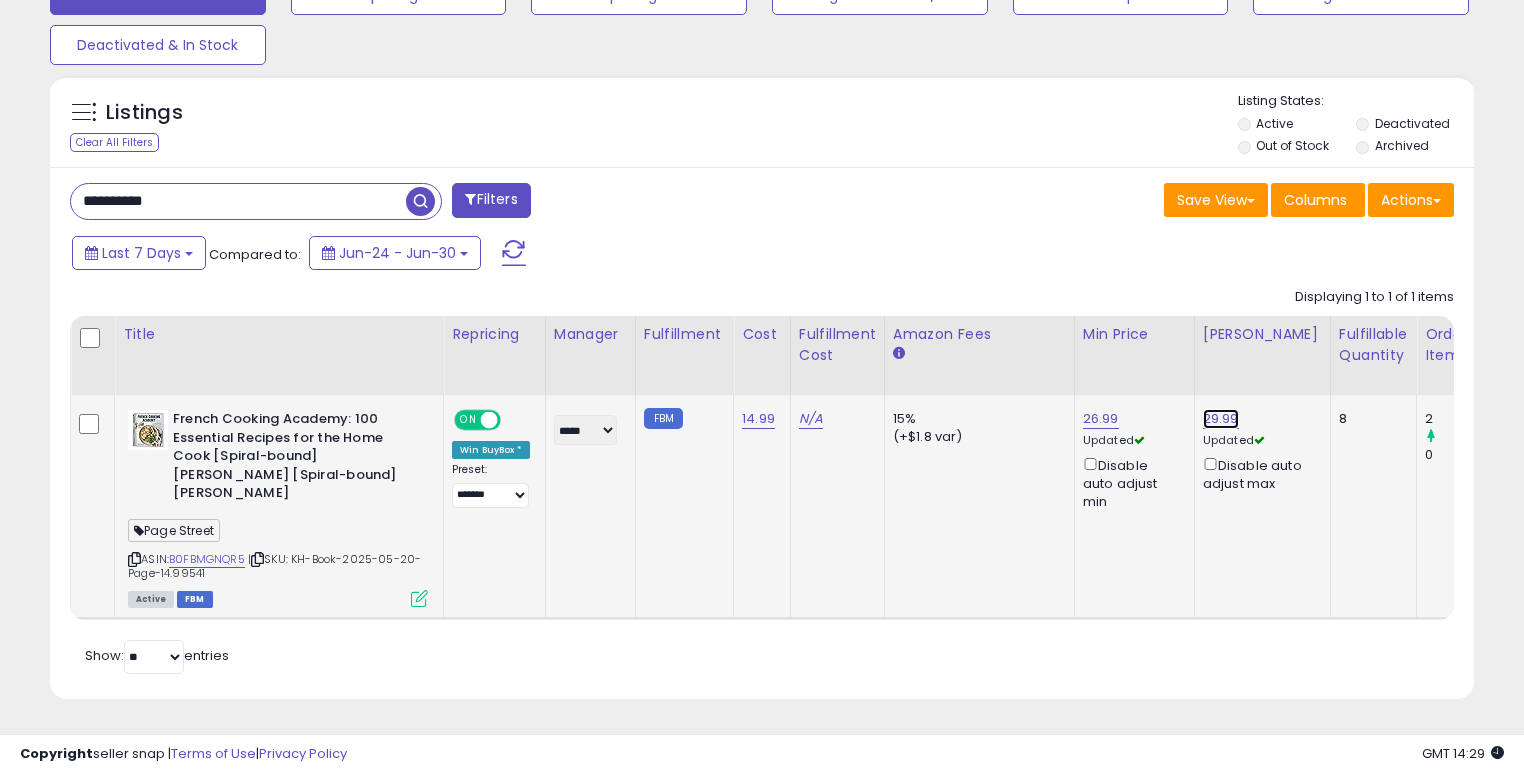click on "29.99" at bounding box center (1221, 419) 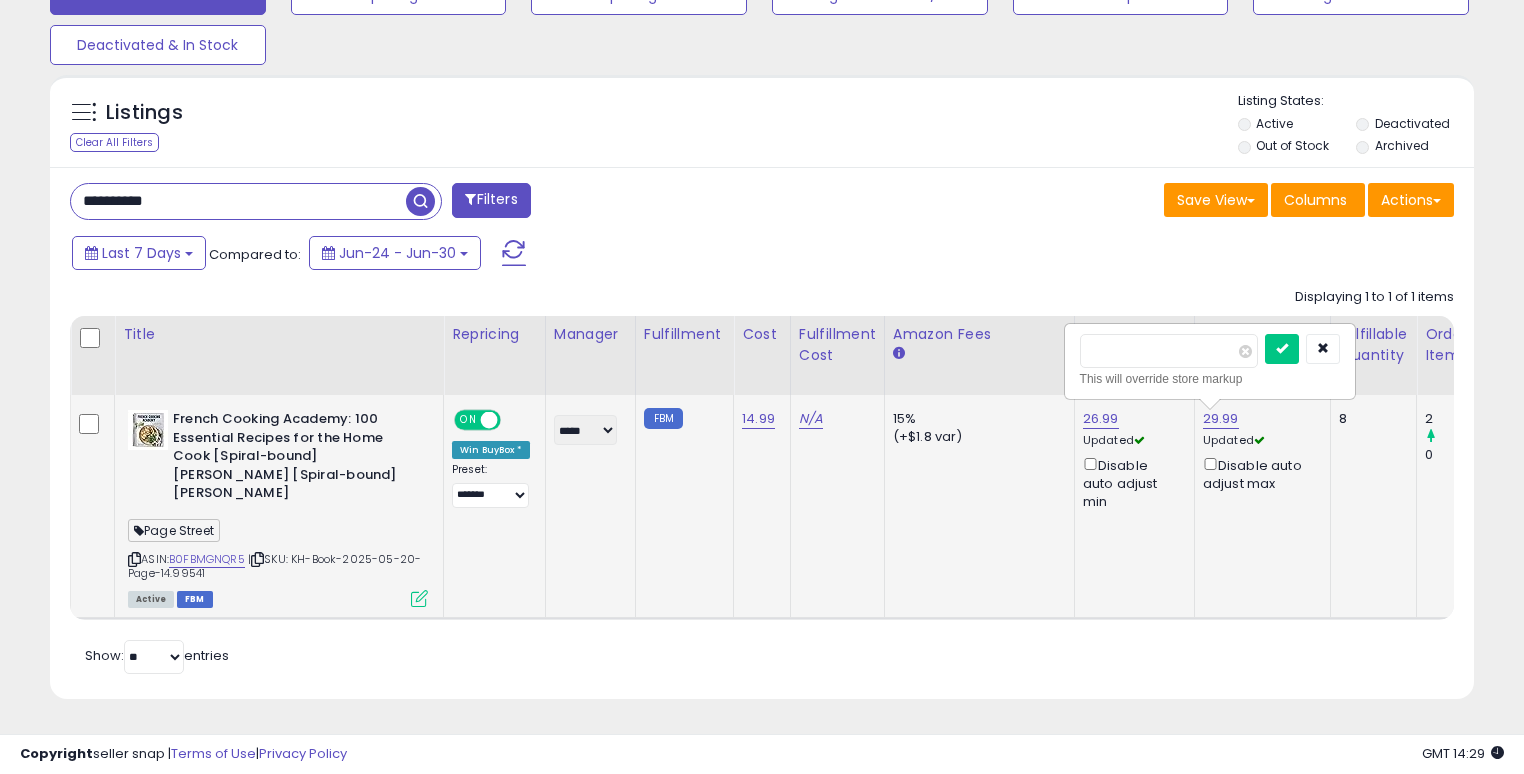click on "*****" at bounding box center [1169, 351] 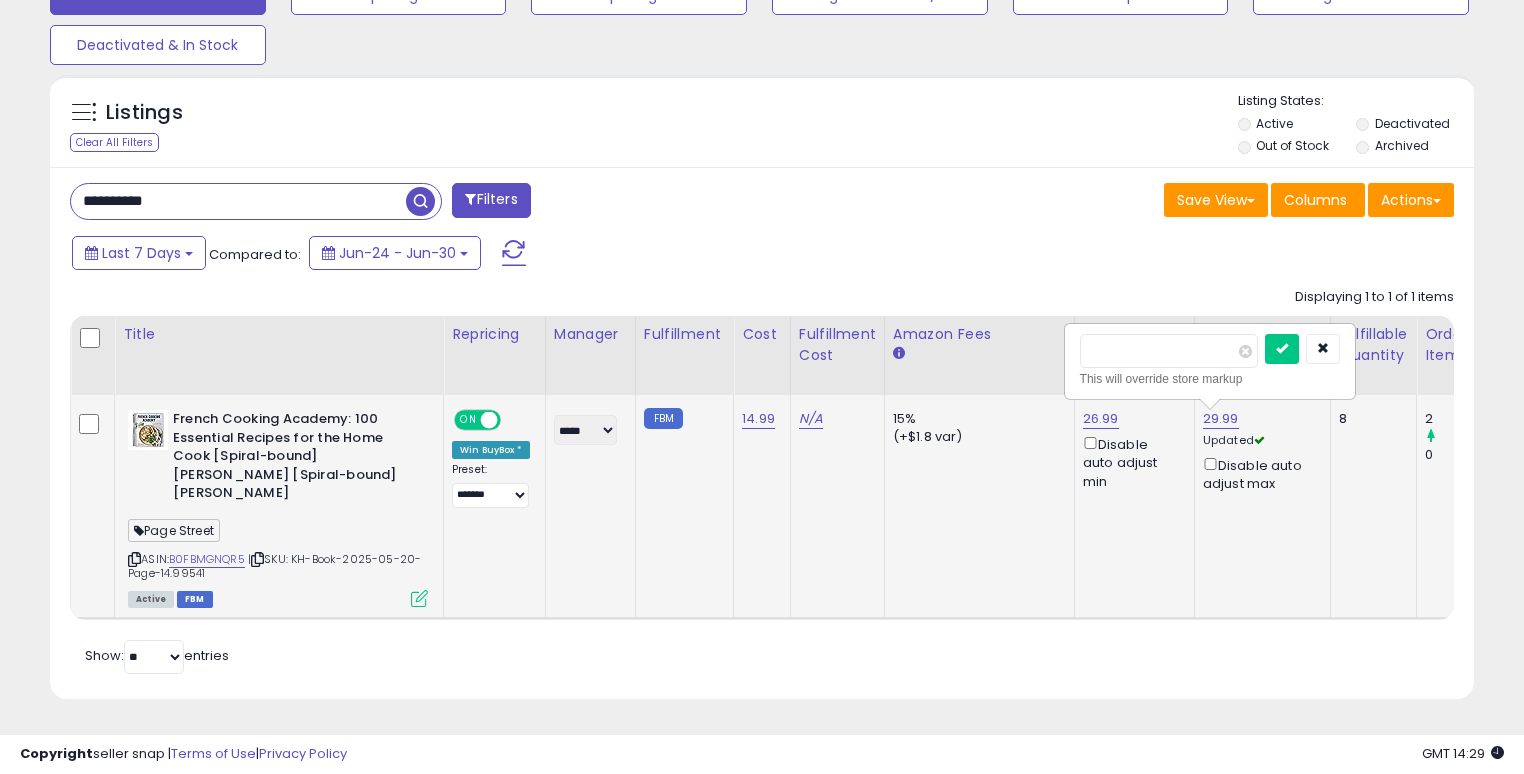 type on "*****" 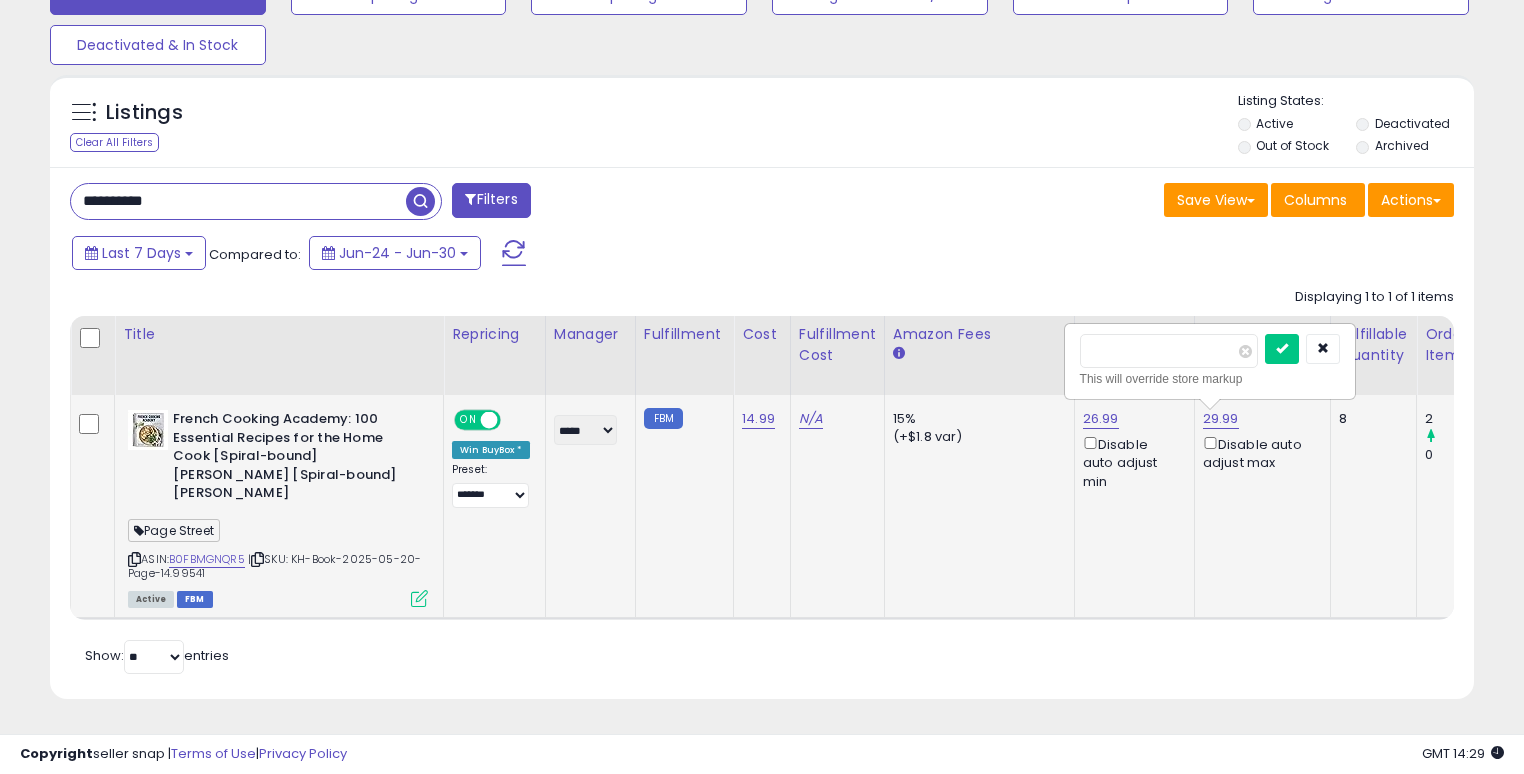 click at bounding box center [1282, 349] 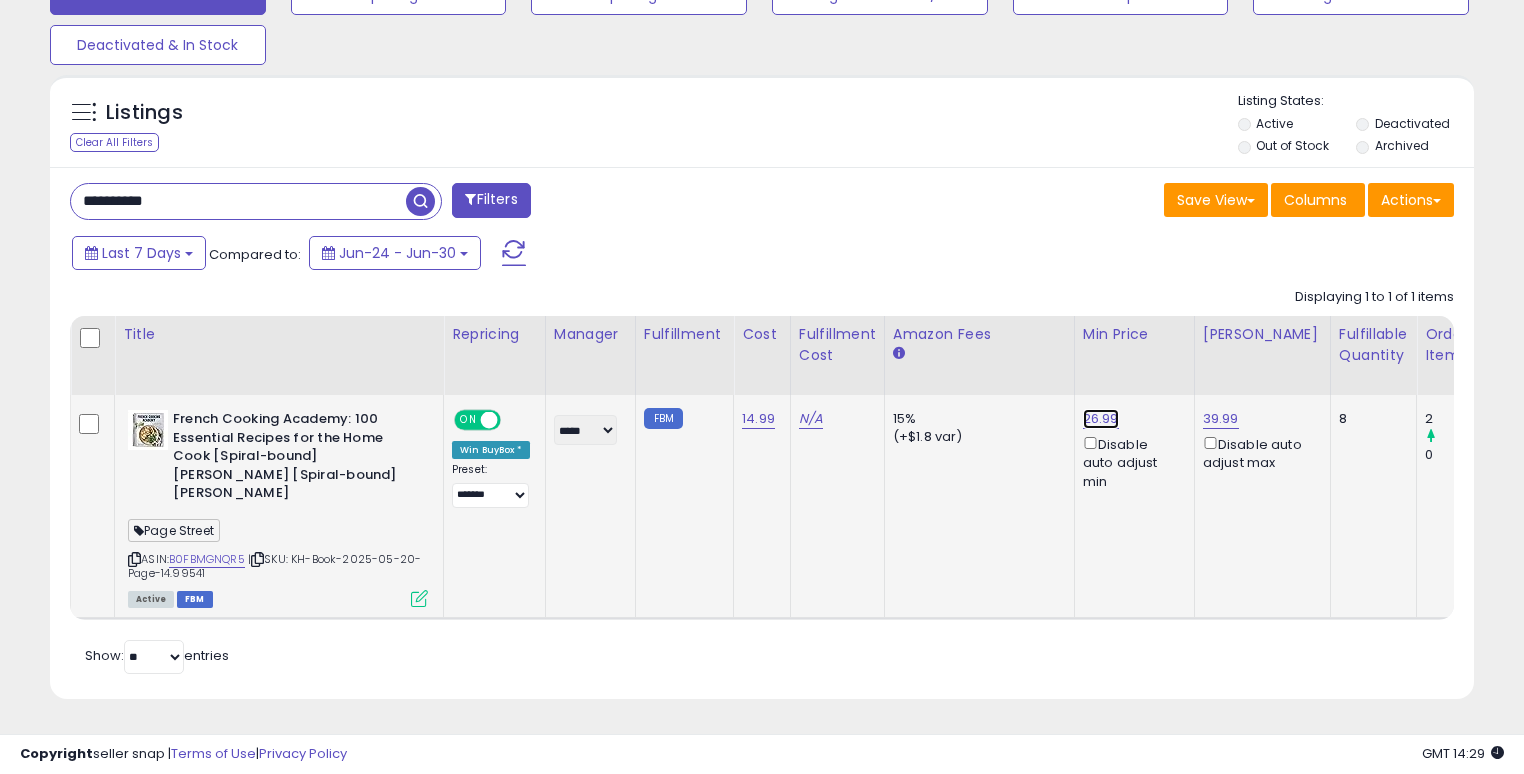 click on "26.99" at bounding box center (1101, 419) 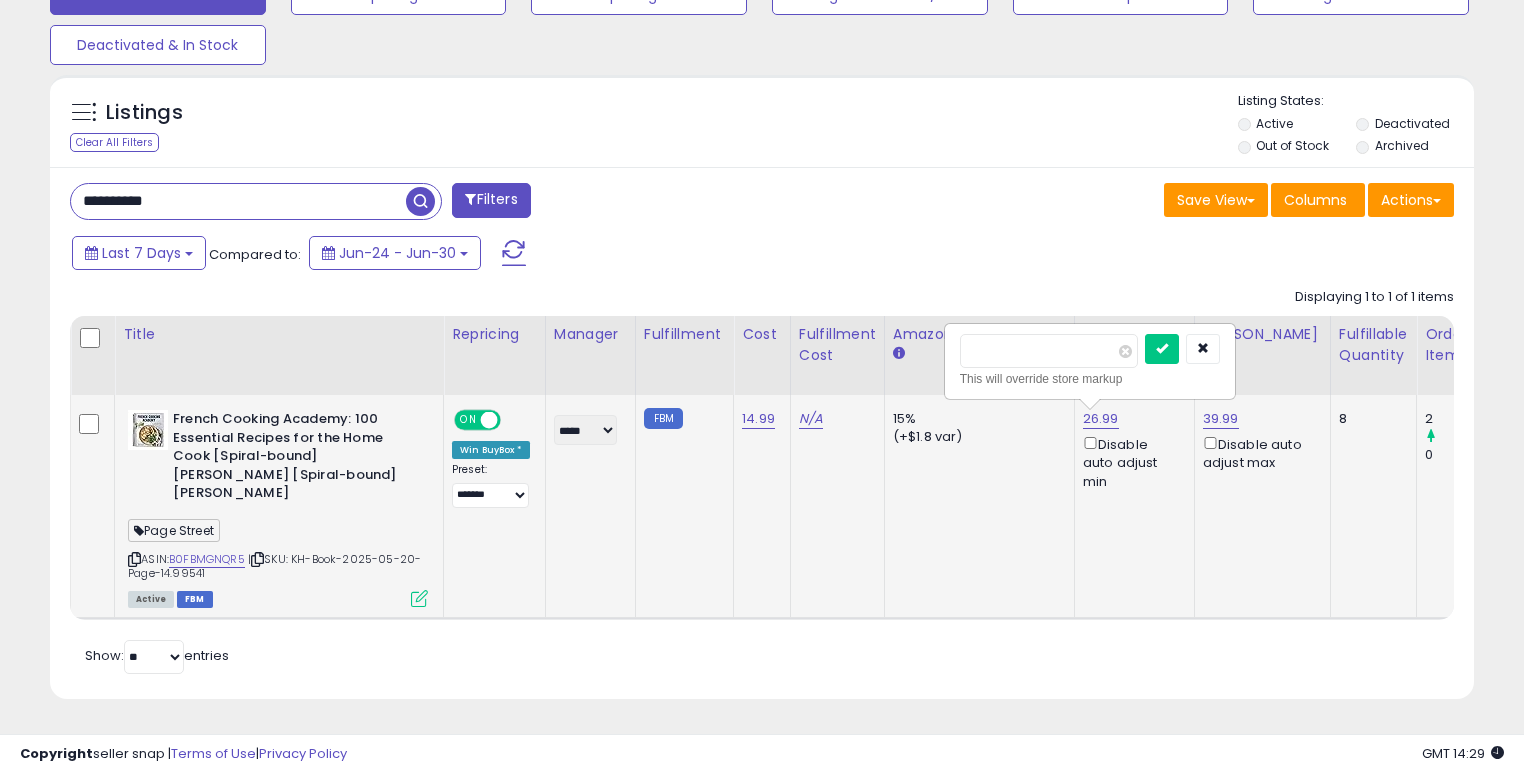 click on "*****" at bounding box center [1049, 351] 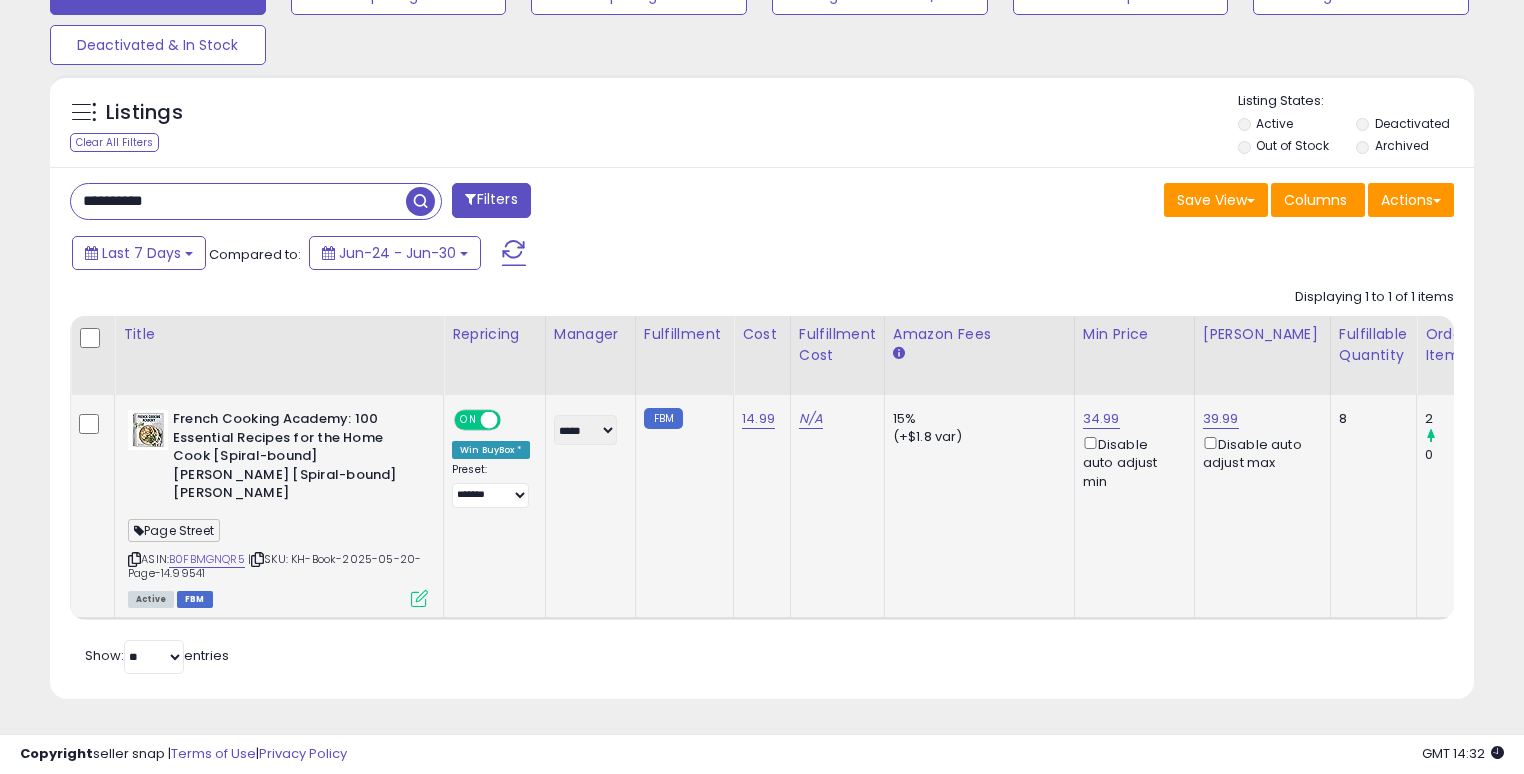 click on "**********" at bounding box center (238, 201) 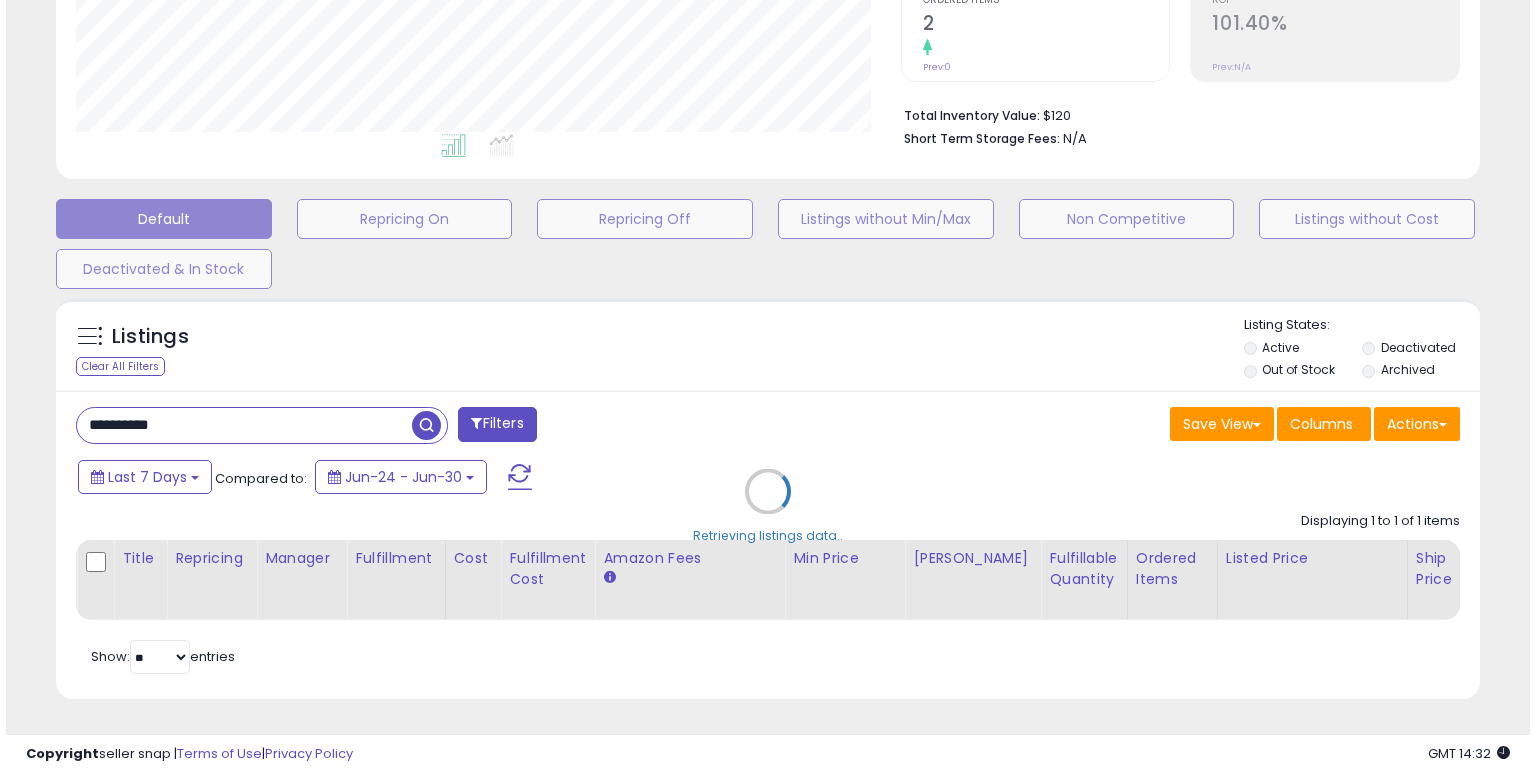 scroll, scrollTop: 441, scrollLeft: 0, axis: vertical 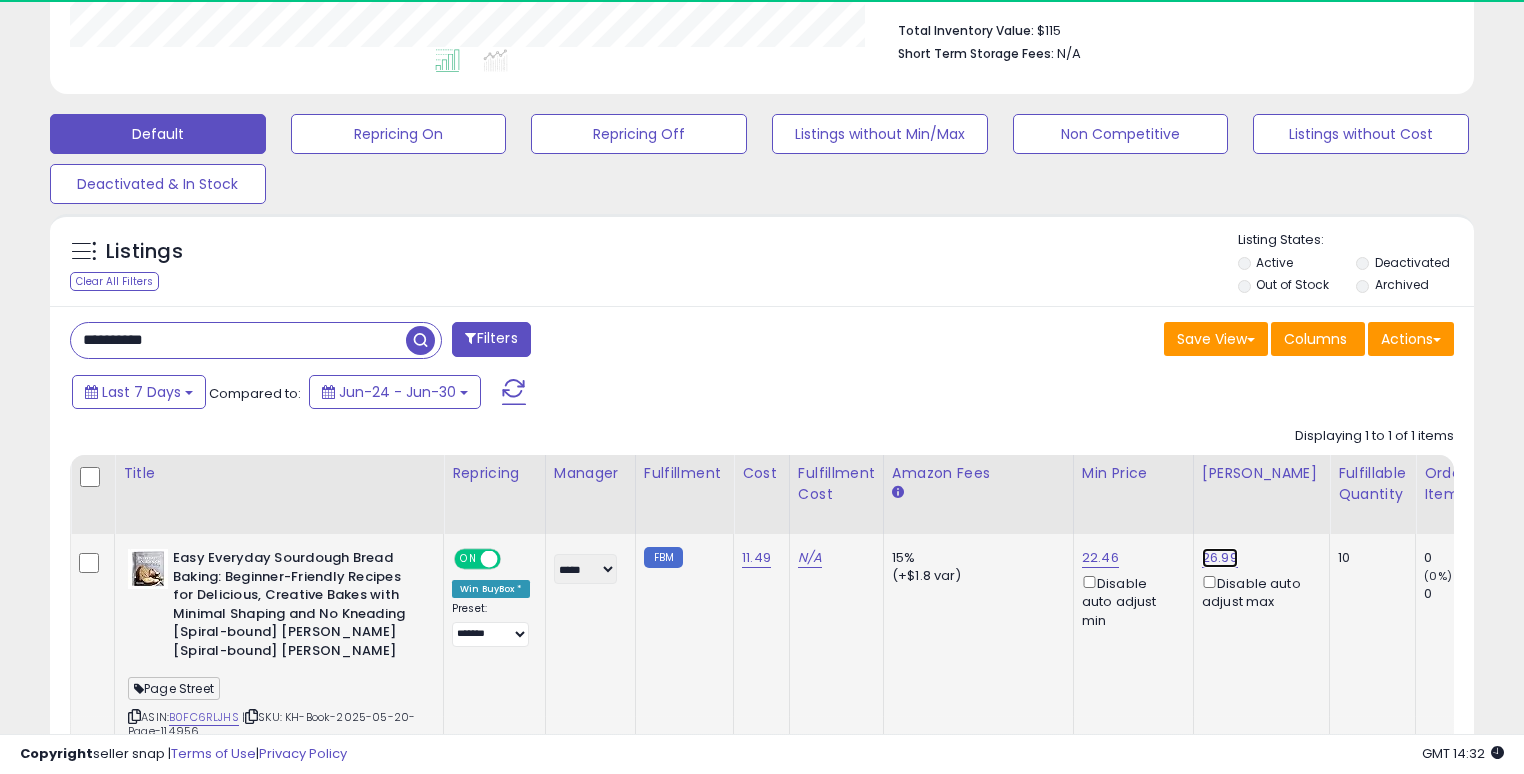 click on "26.99" at bounding box center [1220, 558] 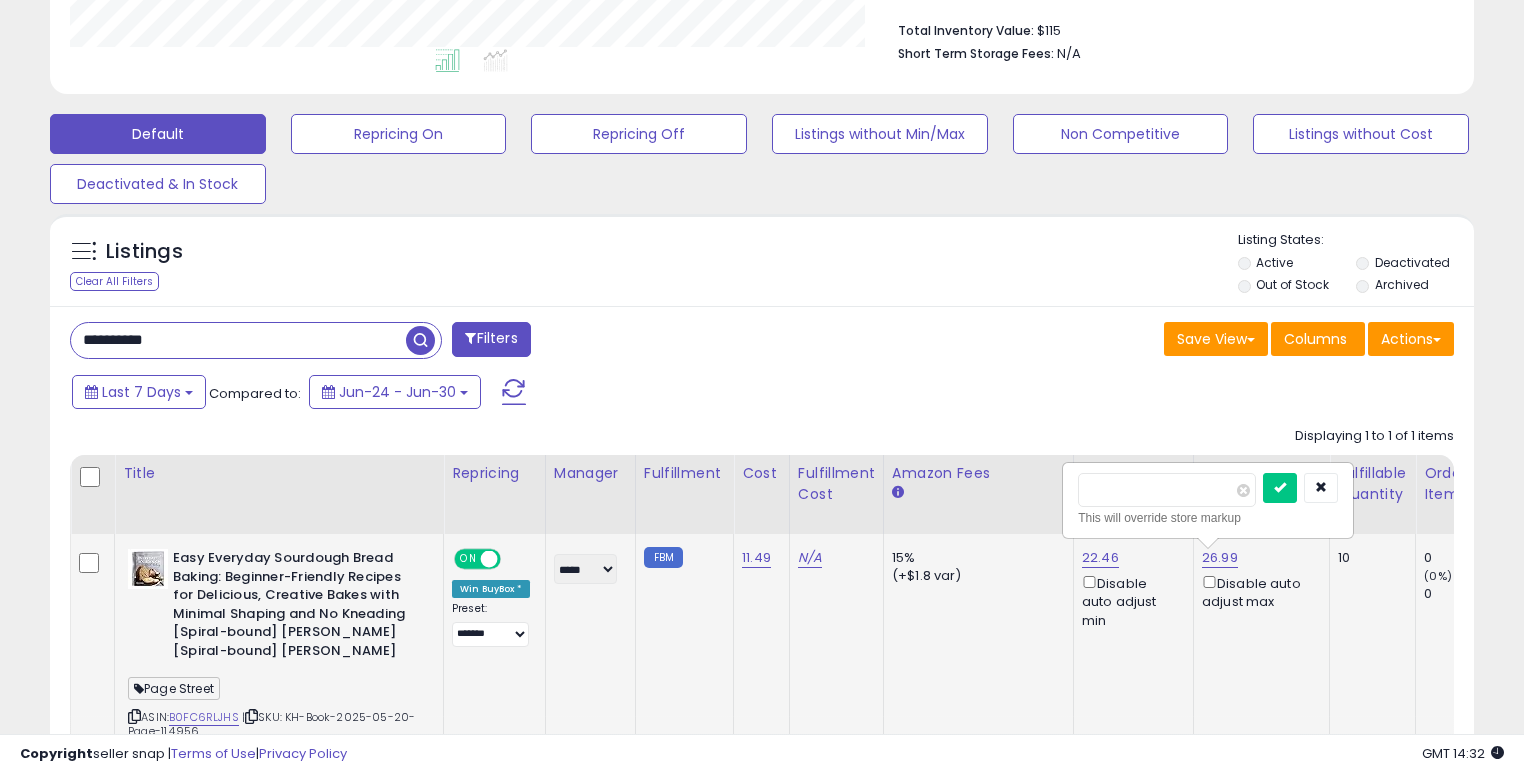 click on "*****" at bounding box center (1167, 490) 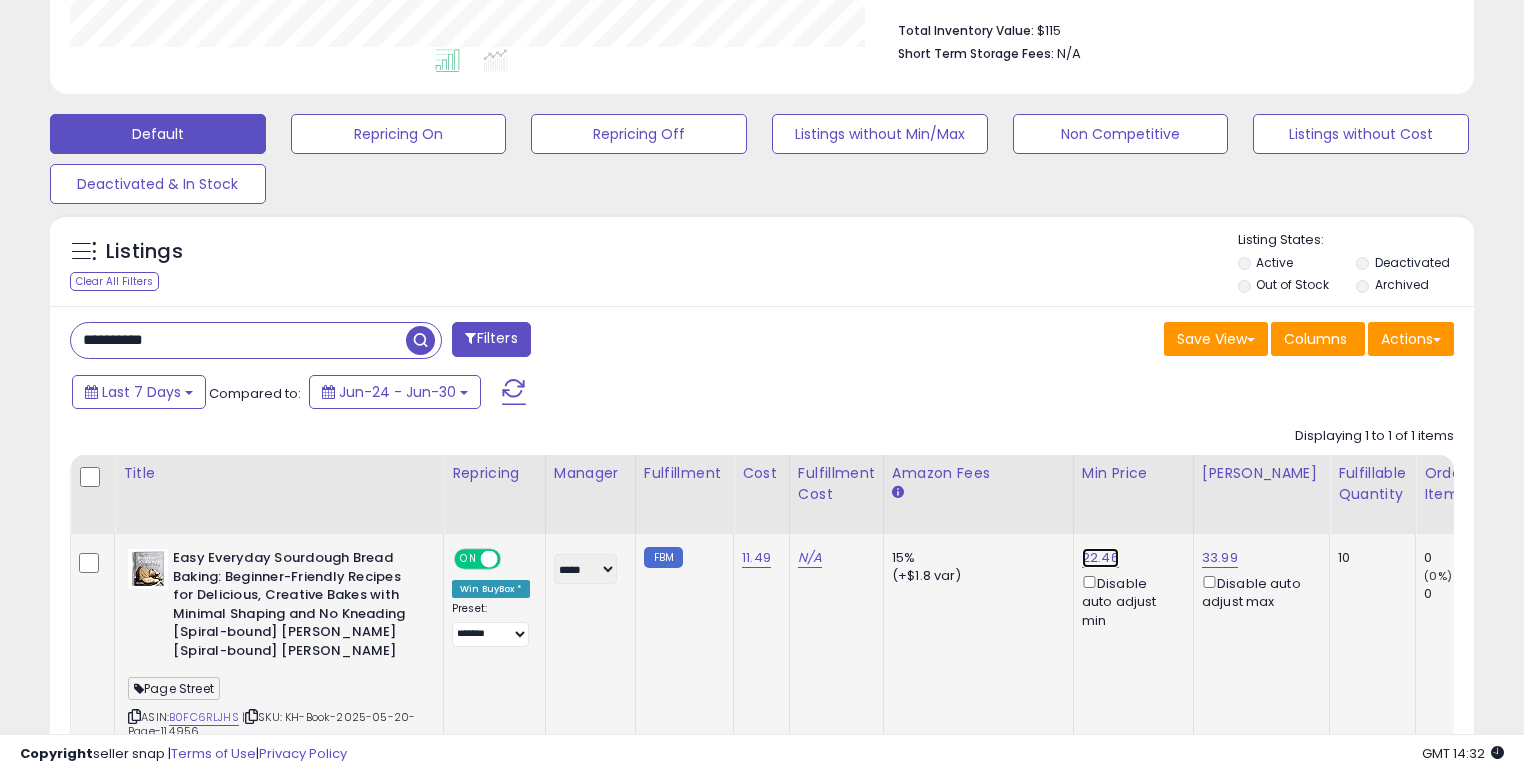 click on "22.46" at bounding box center (1100, 558) 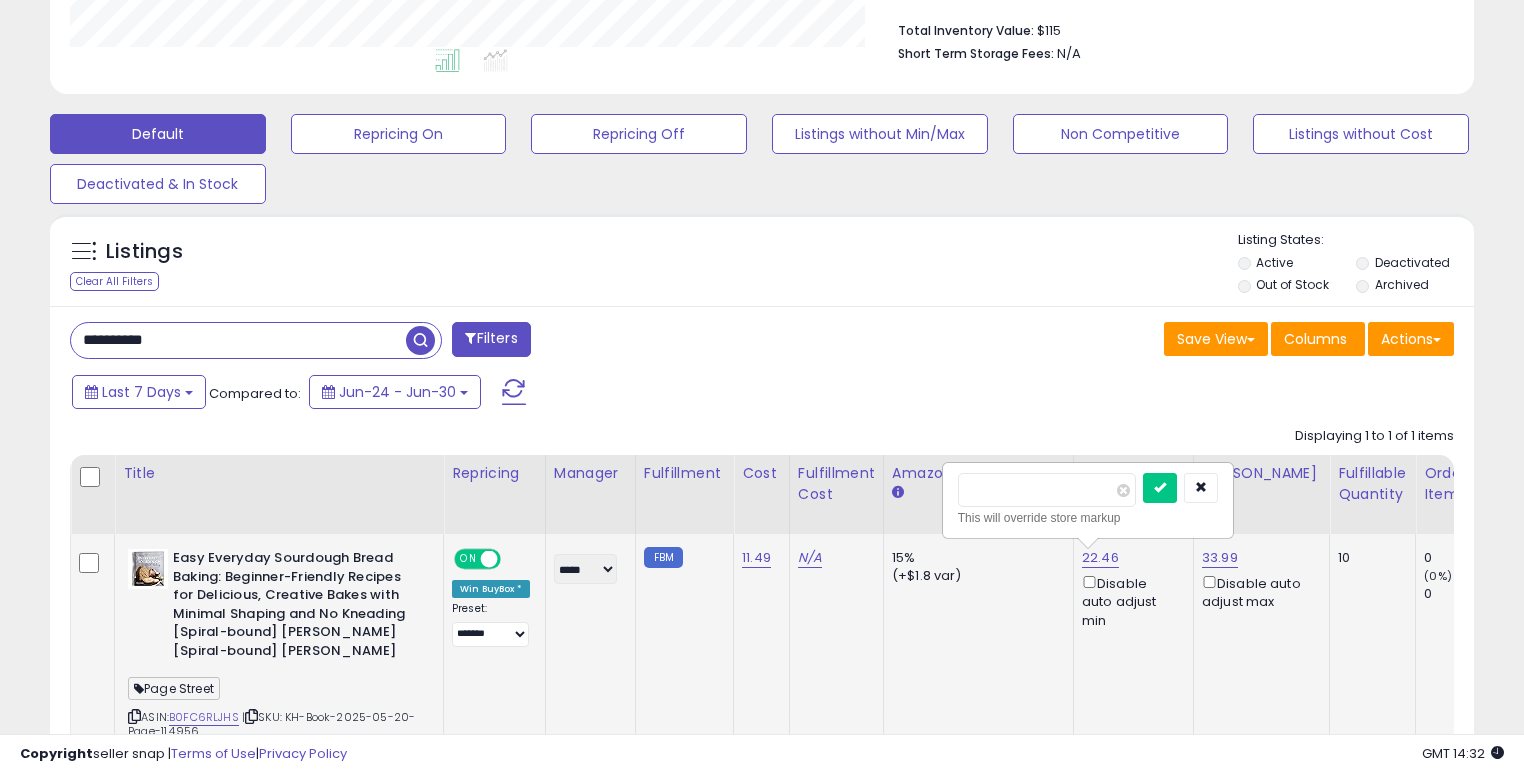 click on "*****" at bounding box center [1047, 490] 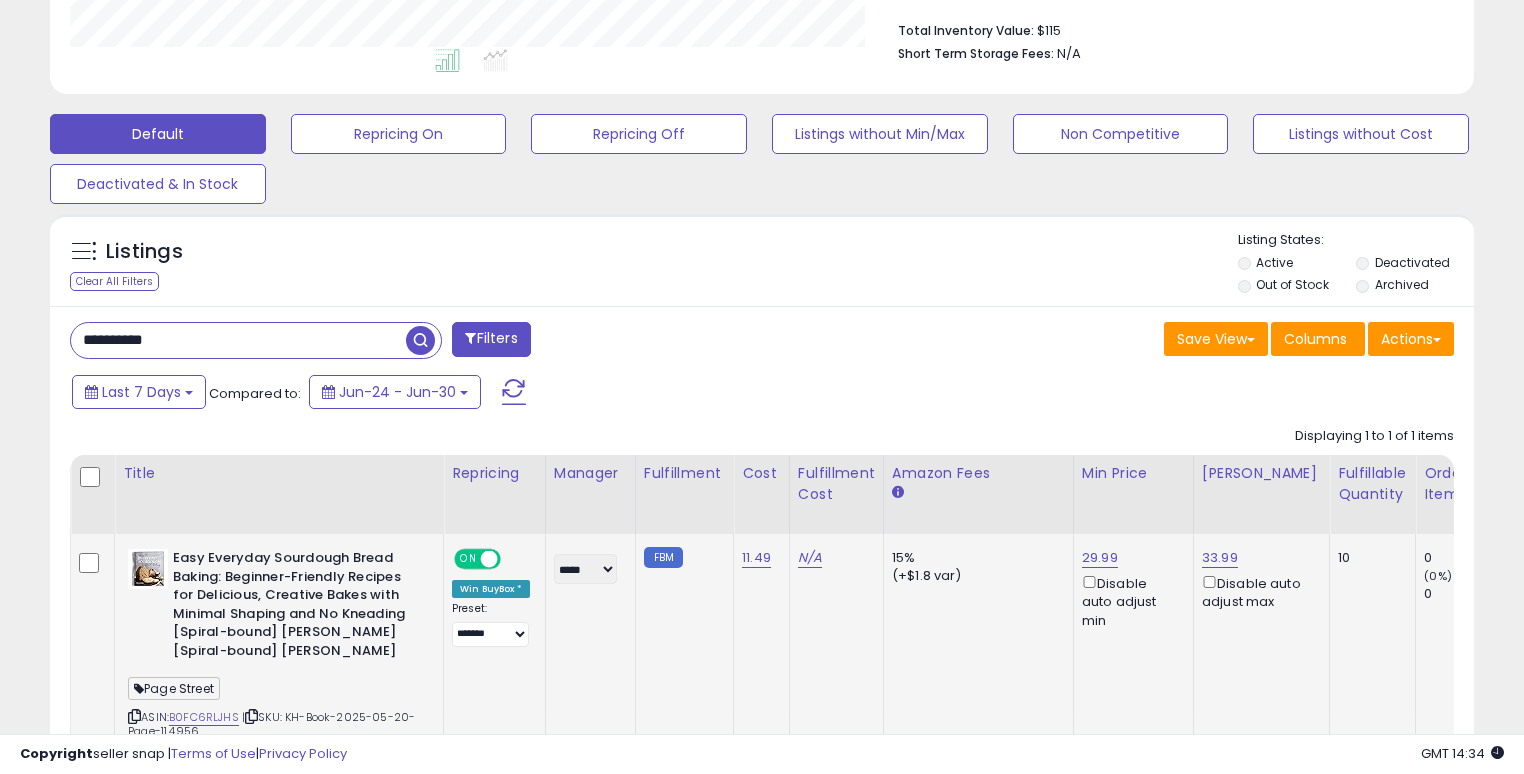 click on "**********" at bounding box center (238, 340) 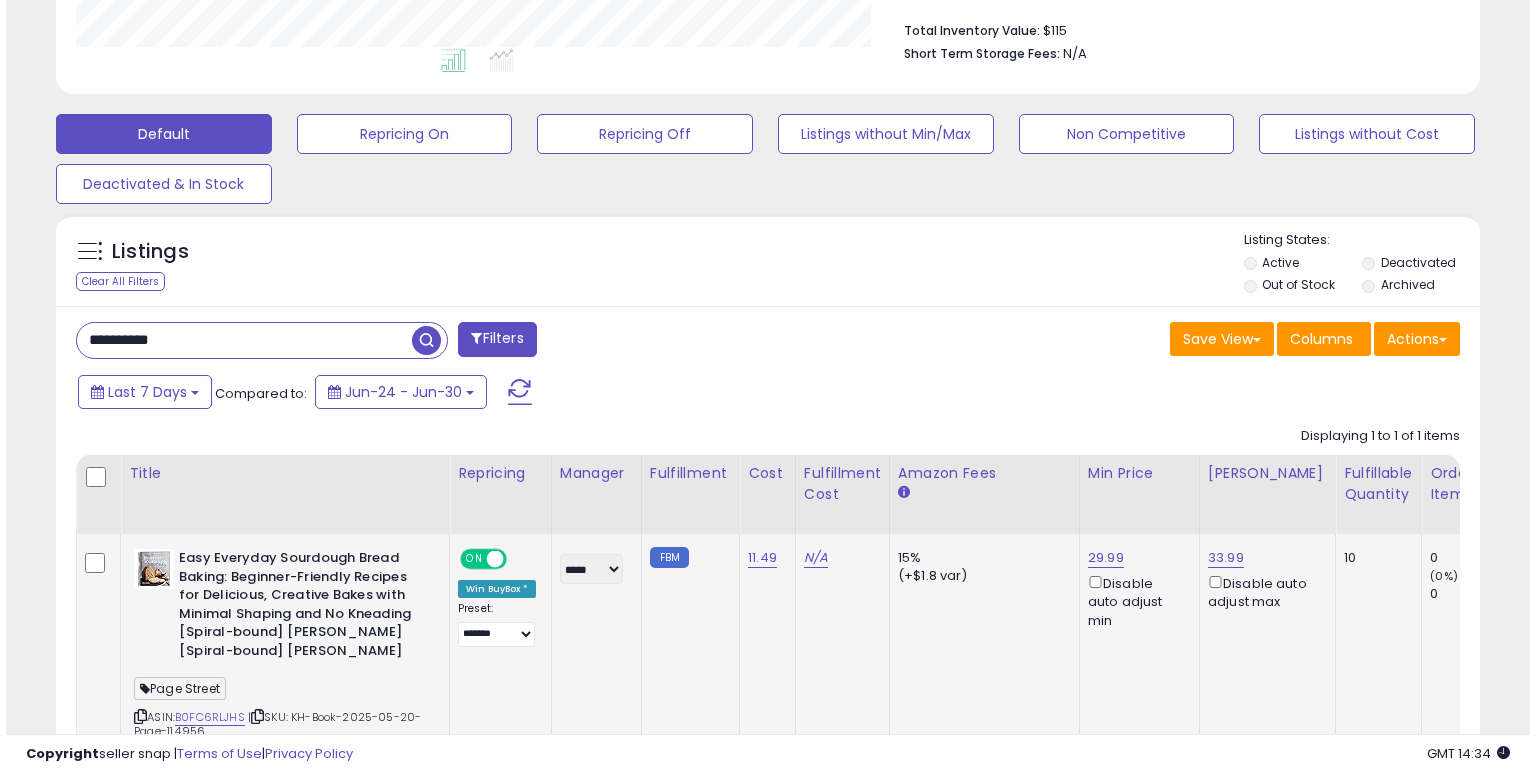 scroll, scrollTop: 441, scrollLeft: 0, axis: vertical 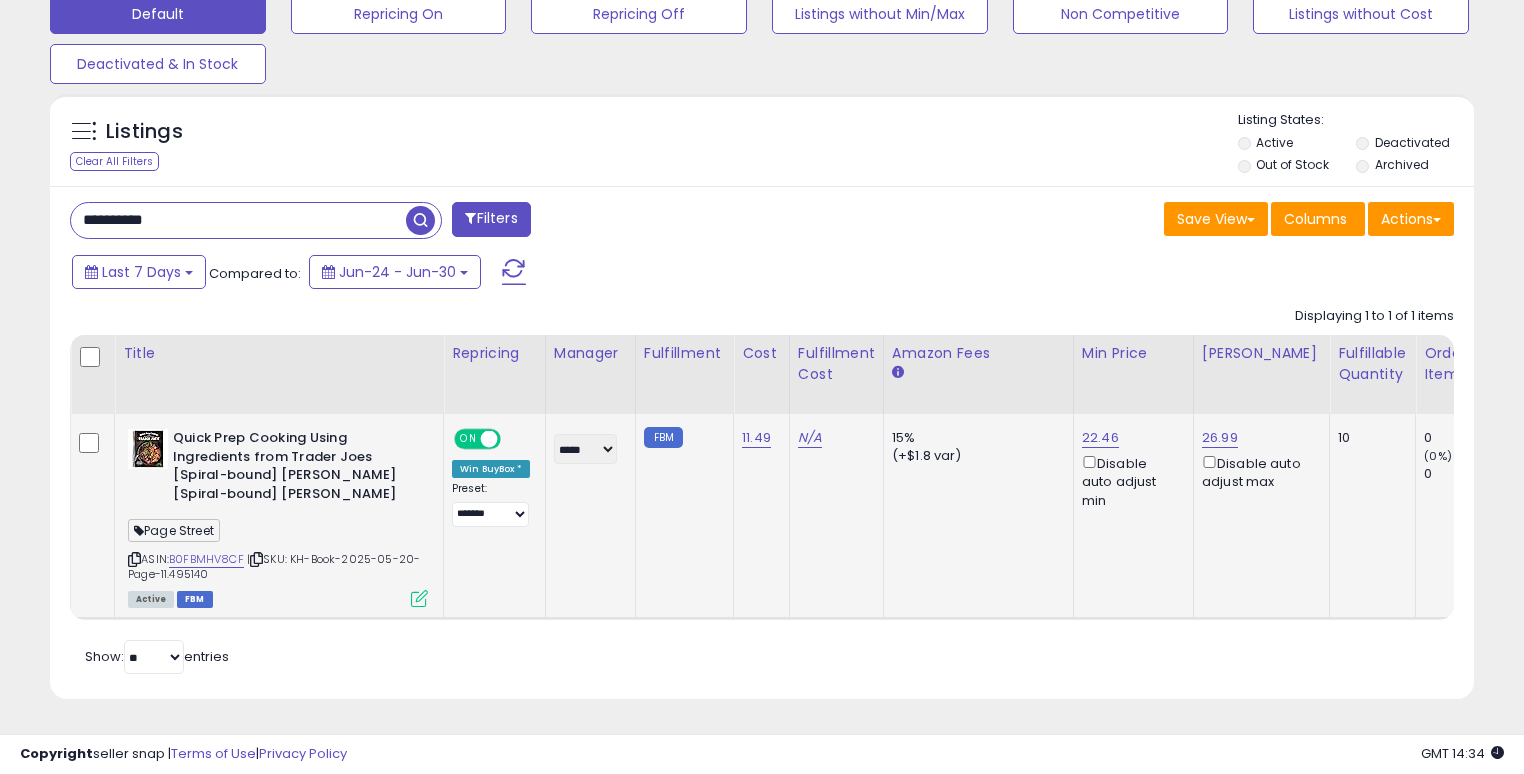 click on "Disable auto adjust min" at bounding box center [1130, 481] 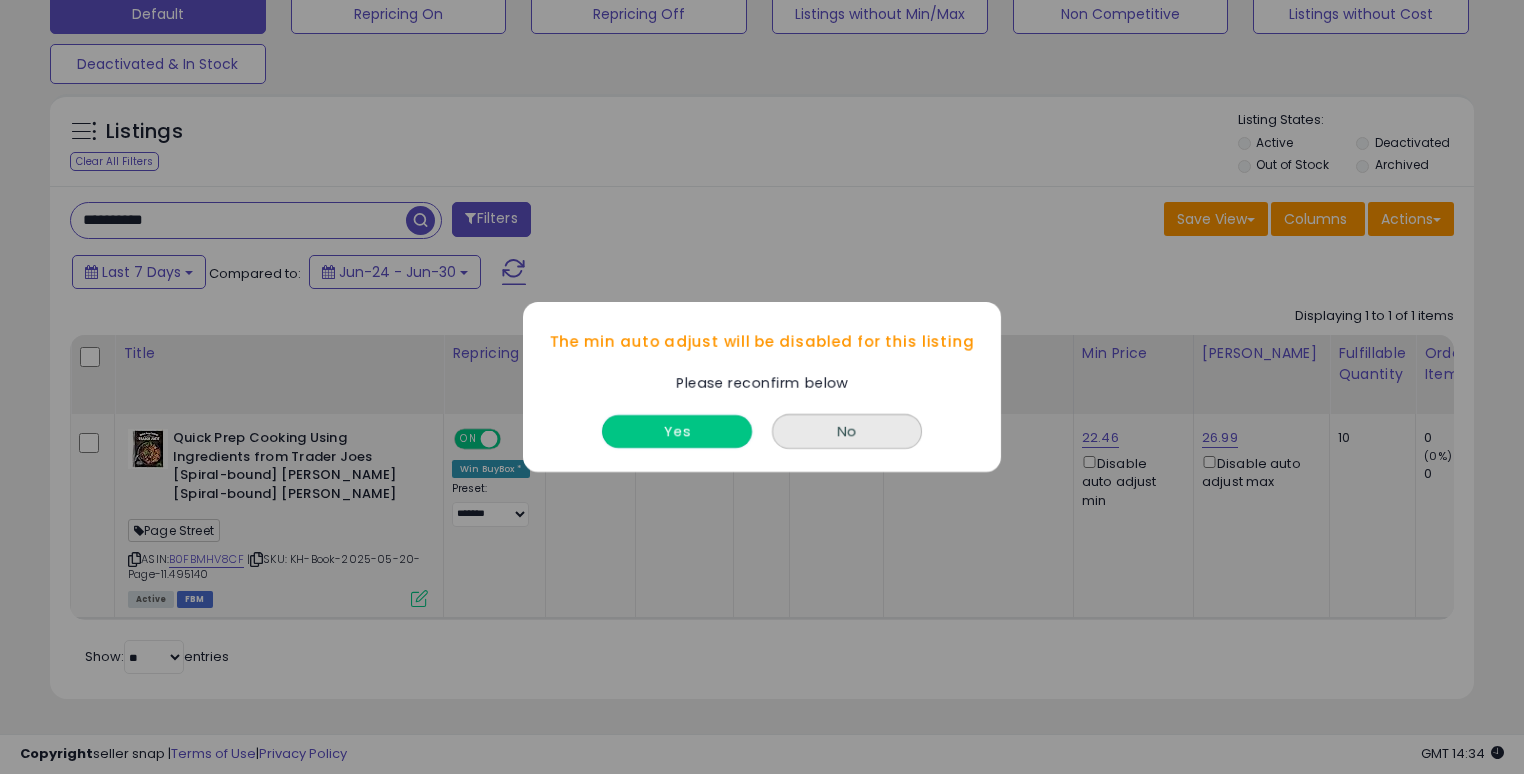 click on "Yes" at bounding box center [677, 431] 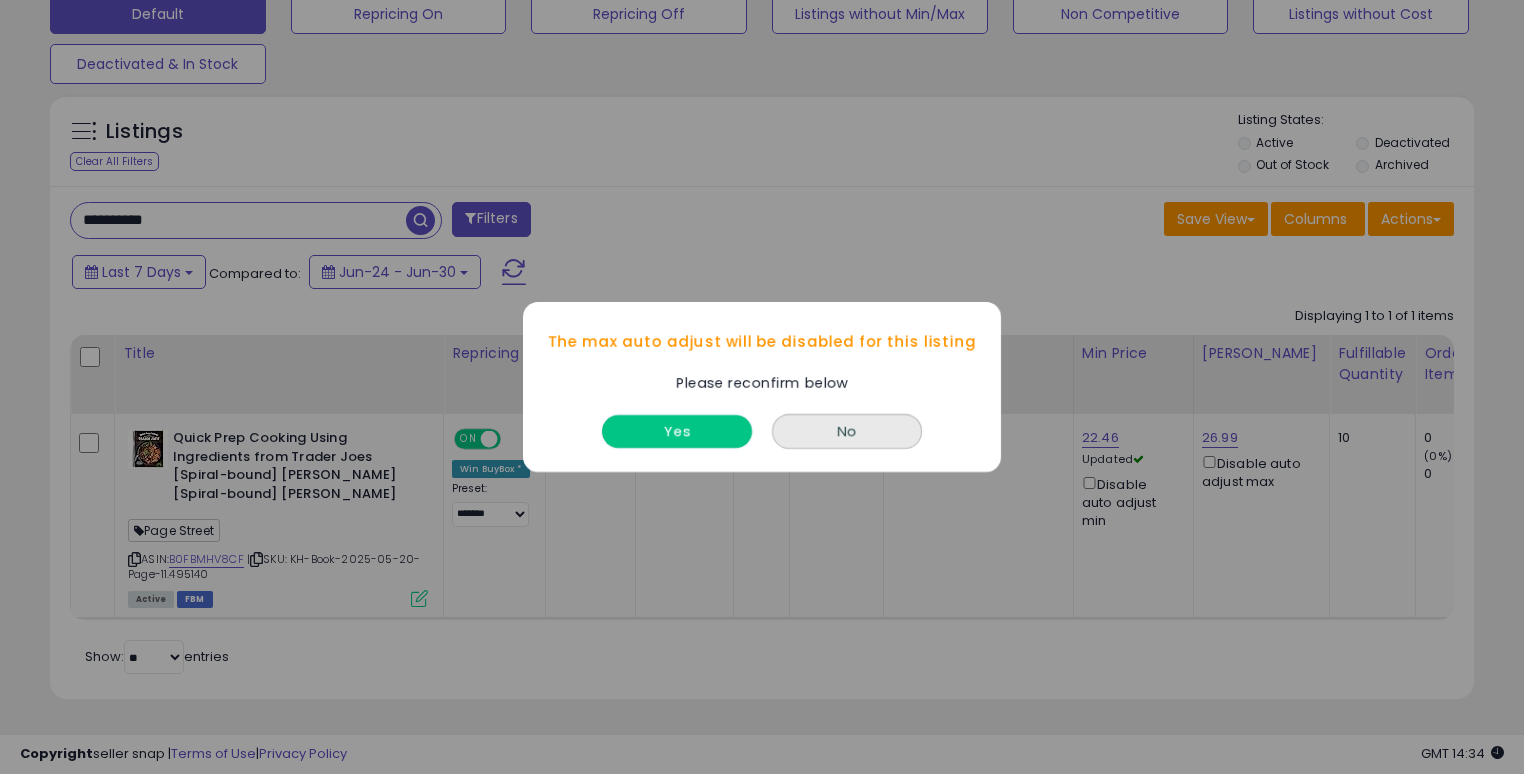 click on "Yes" at bounding box center [677, 431] 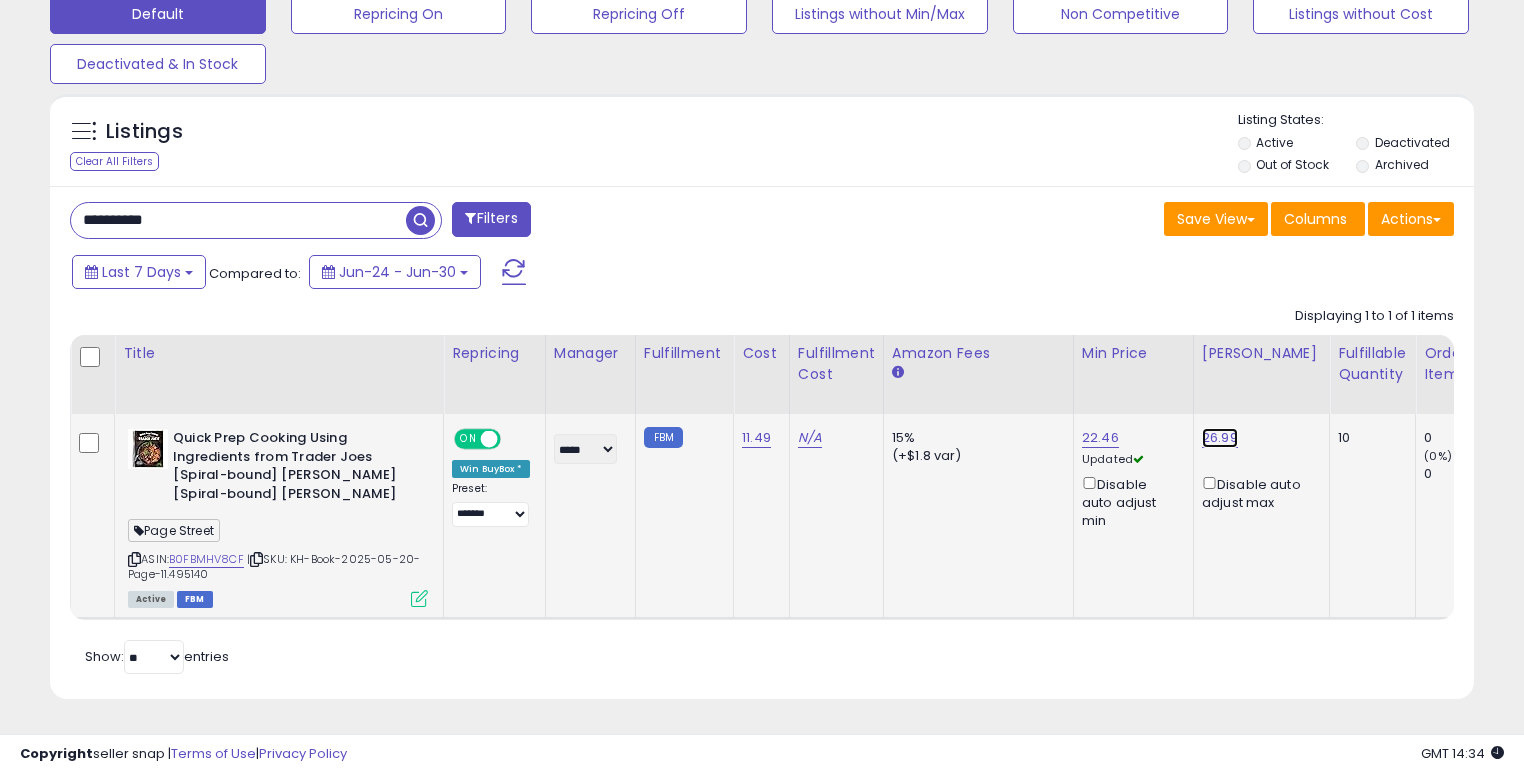 click on "26.99" at bounding box center (1220, 438) 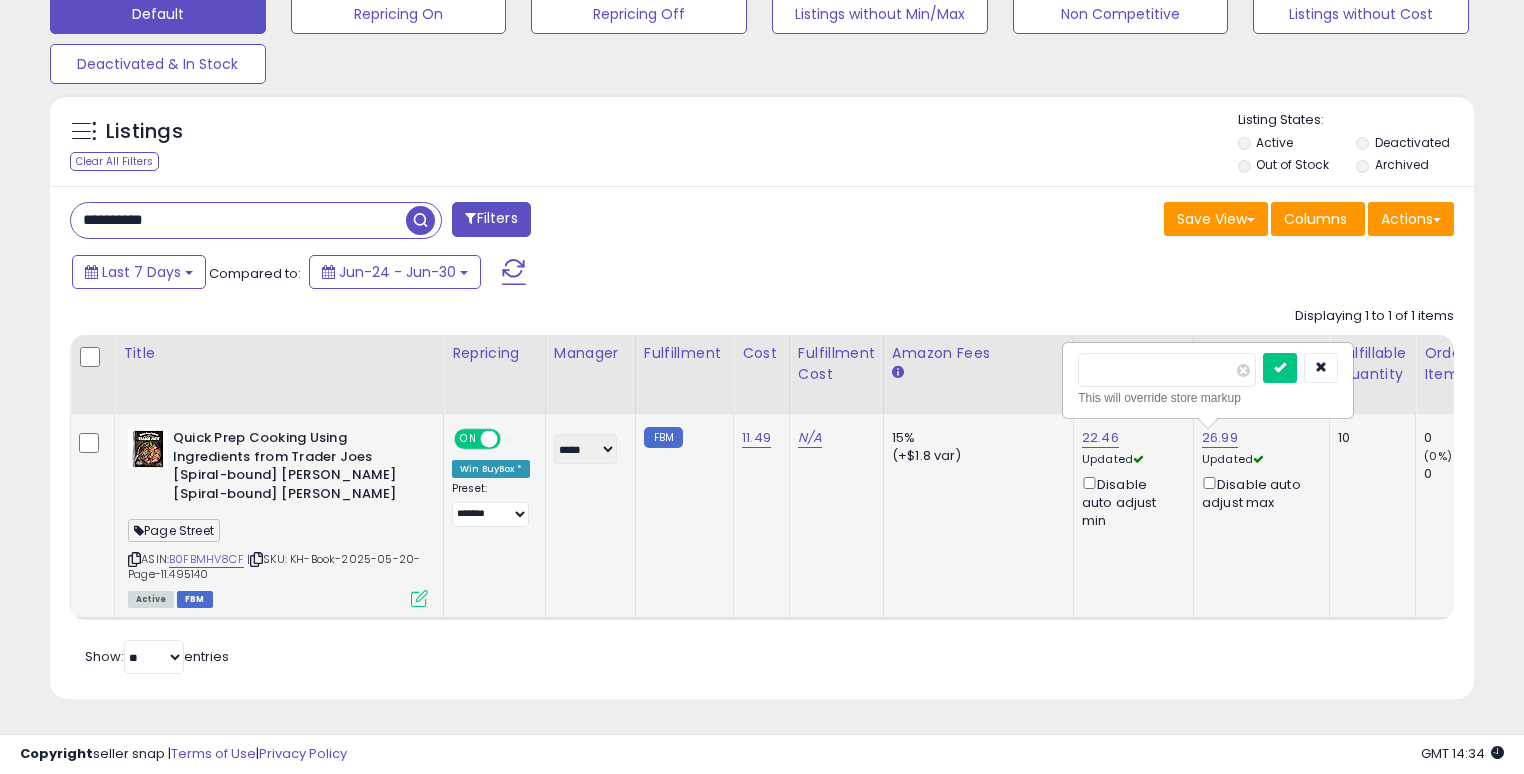 click on "*****" at bounding box center (1167, 370) 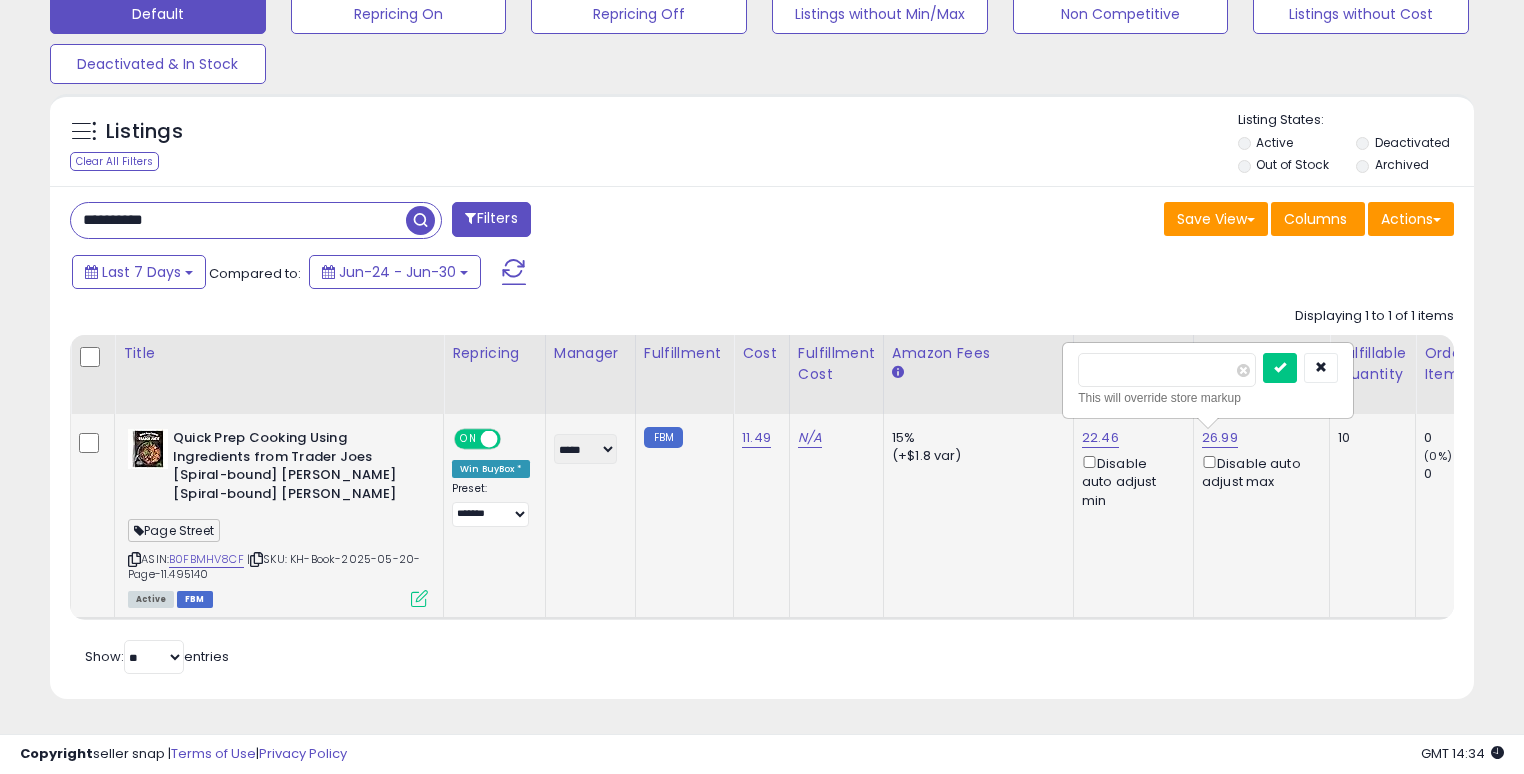 type on "*****" 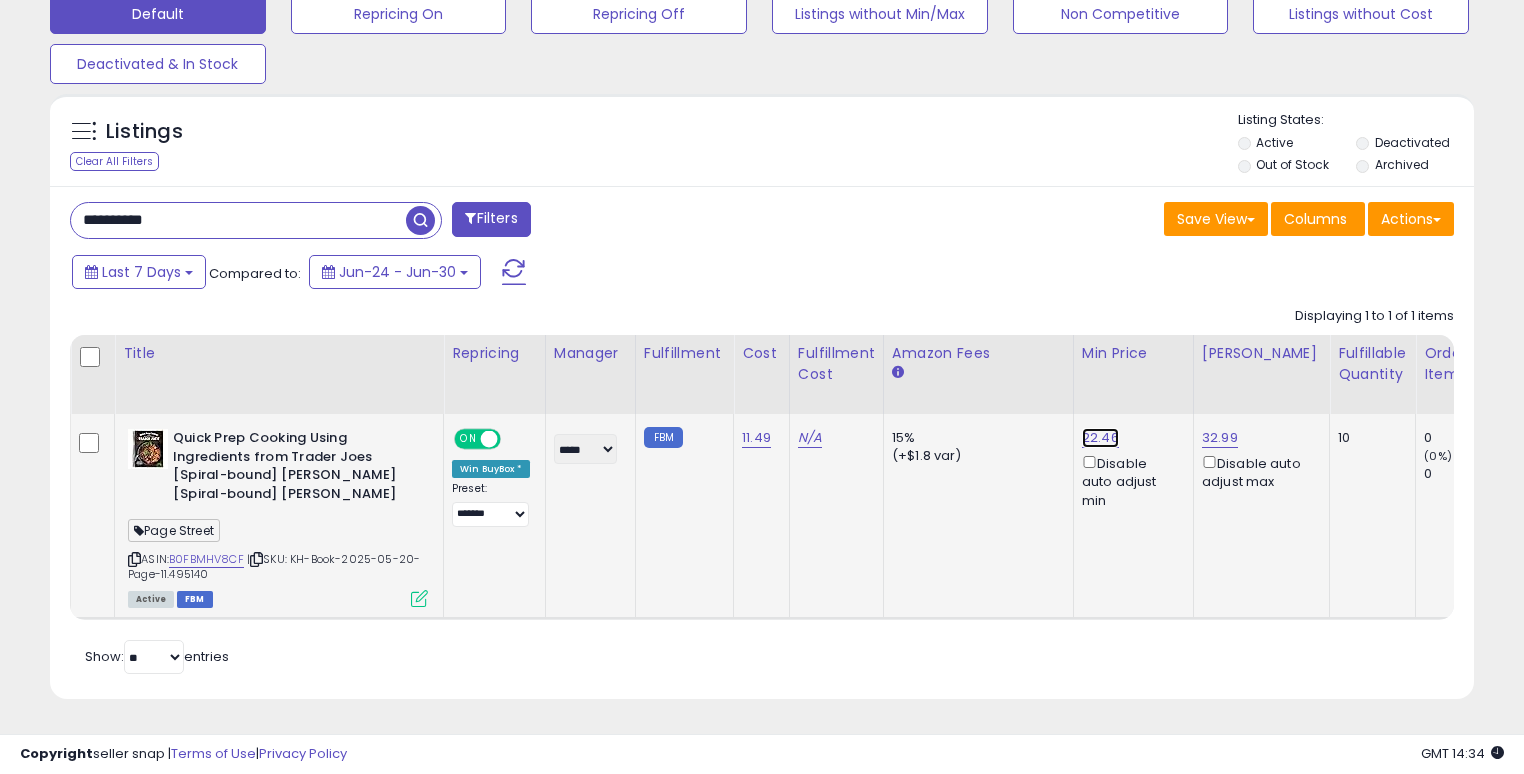 click on "22.46" at bounding box center [1100, 438] 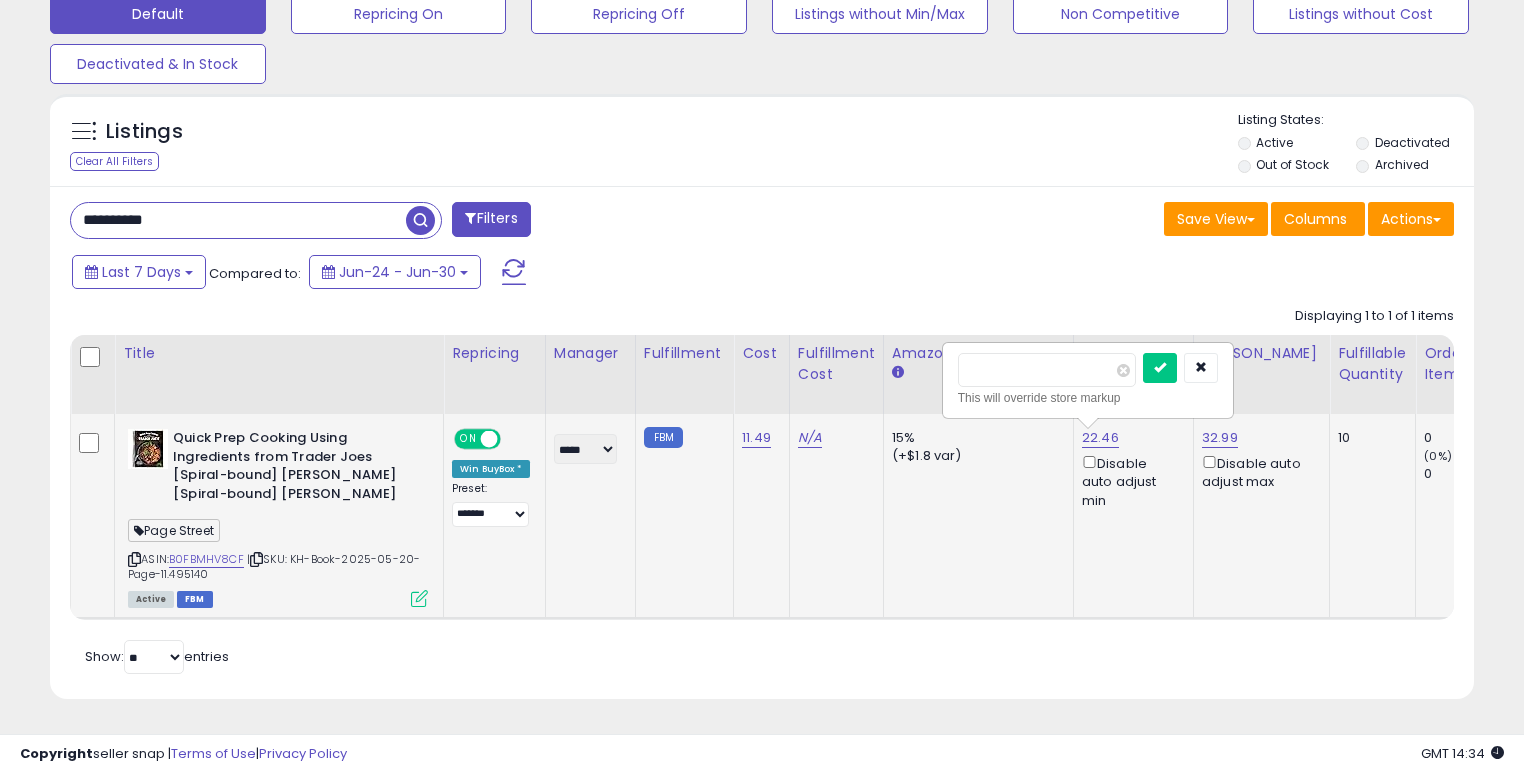 click on "*****" at bounding box center (1047, 370) 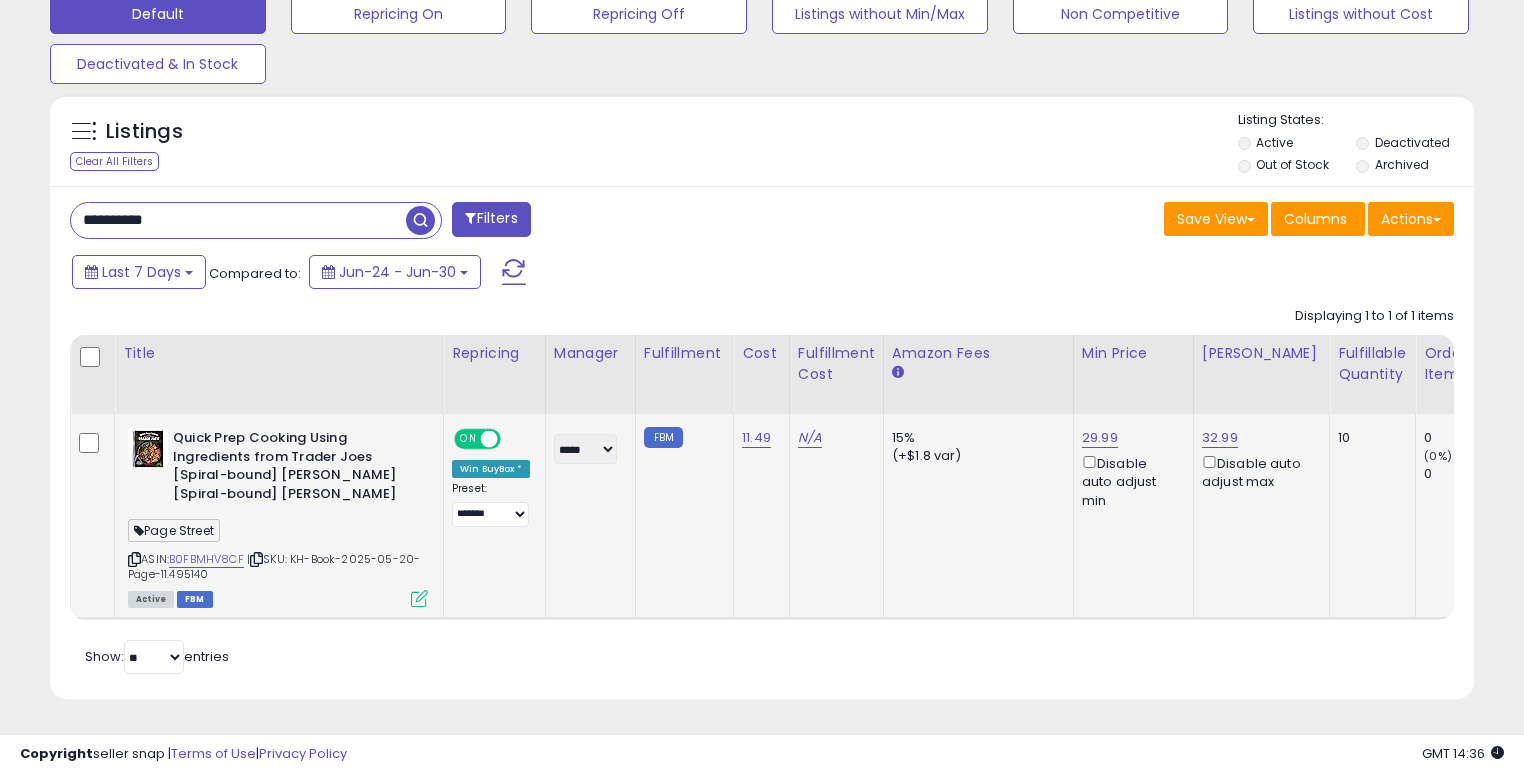 click on "**********" at bounding box center (238, 220) 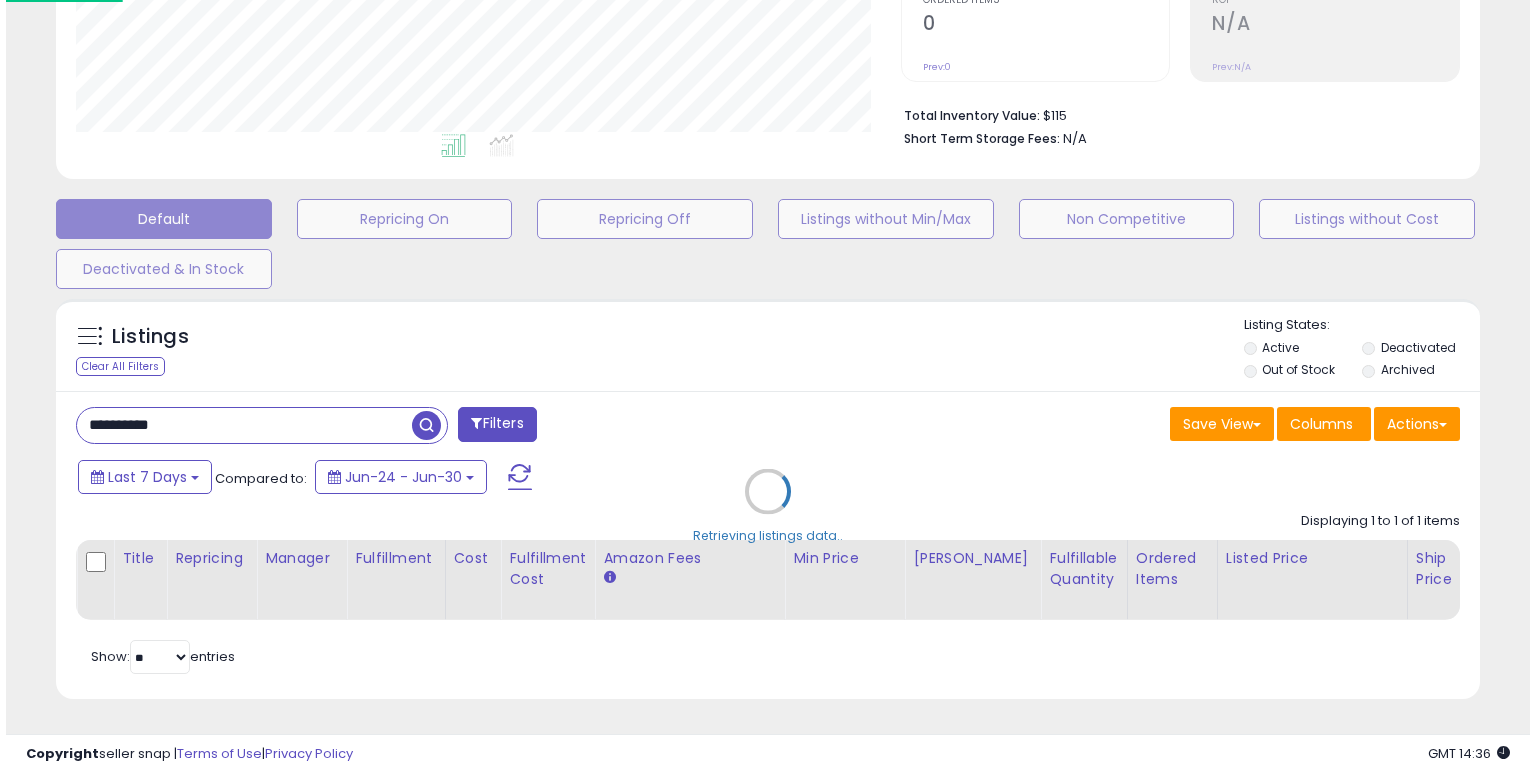 scroll, scrollTop: 441, scrollLeft: 0, axis: vertical 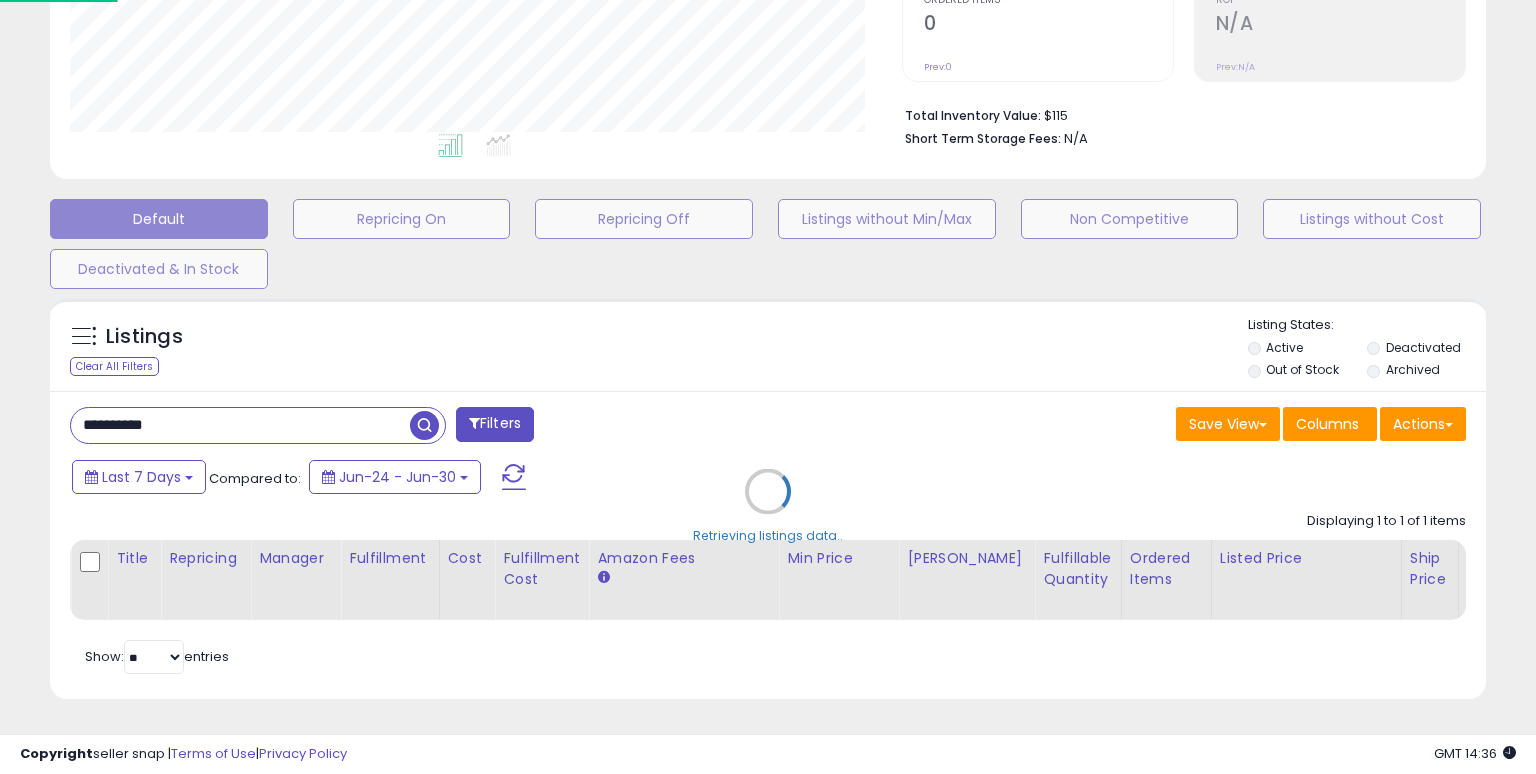 paste 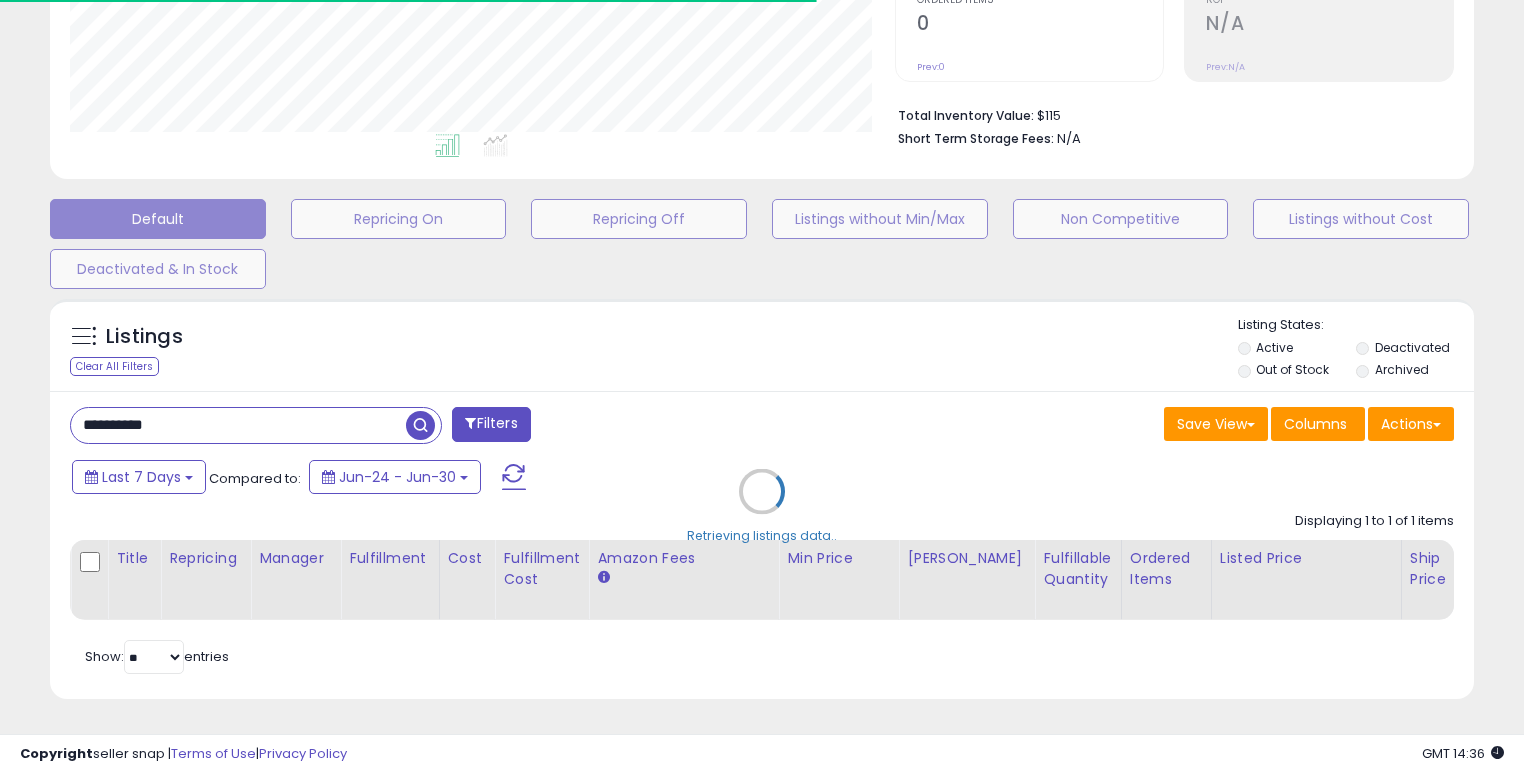 scroll, scrollTop: 409, scrollLeft: 824, axis: both 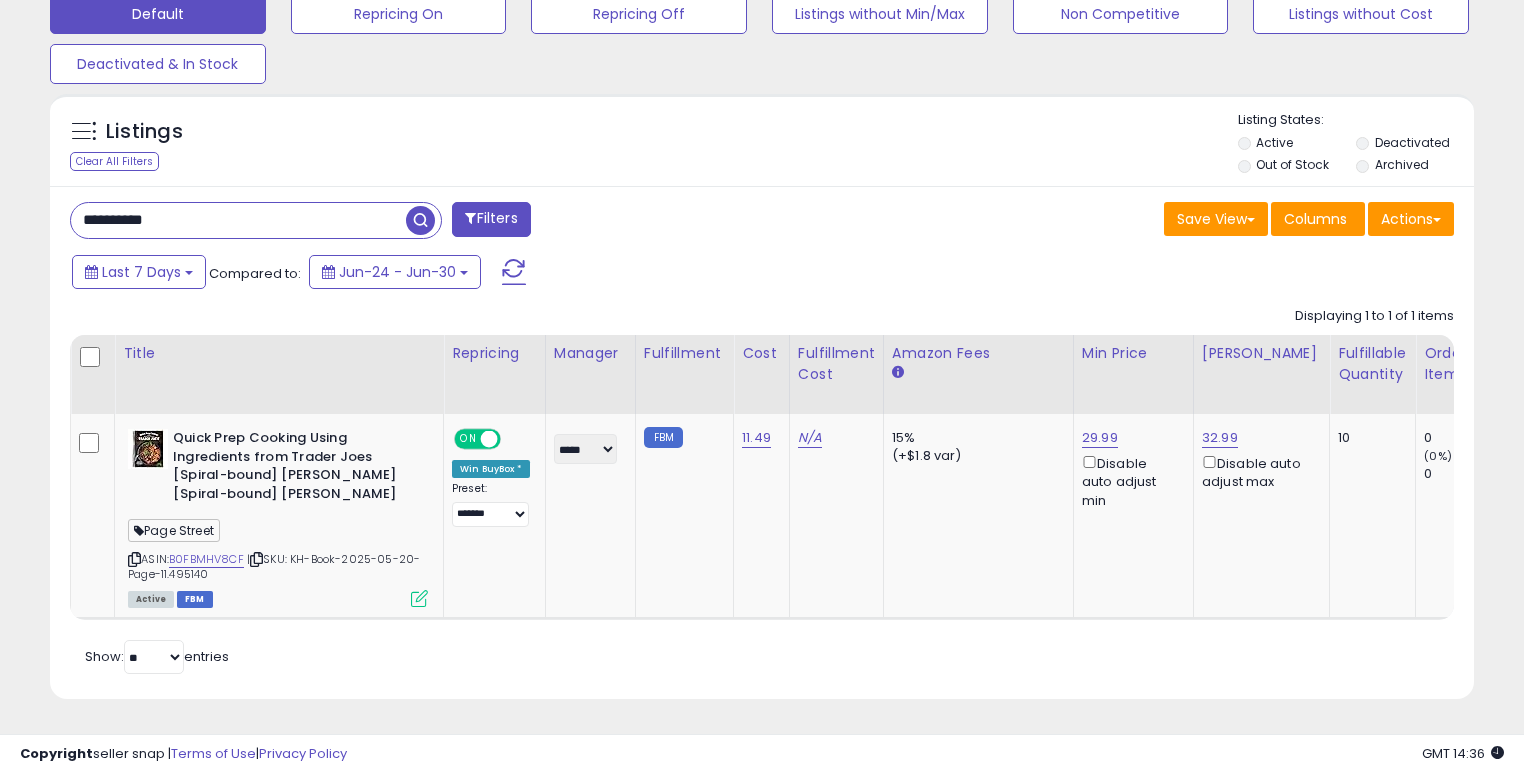 click on "**********" at bounding box center (762, 443) 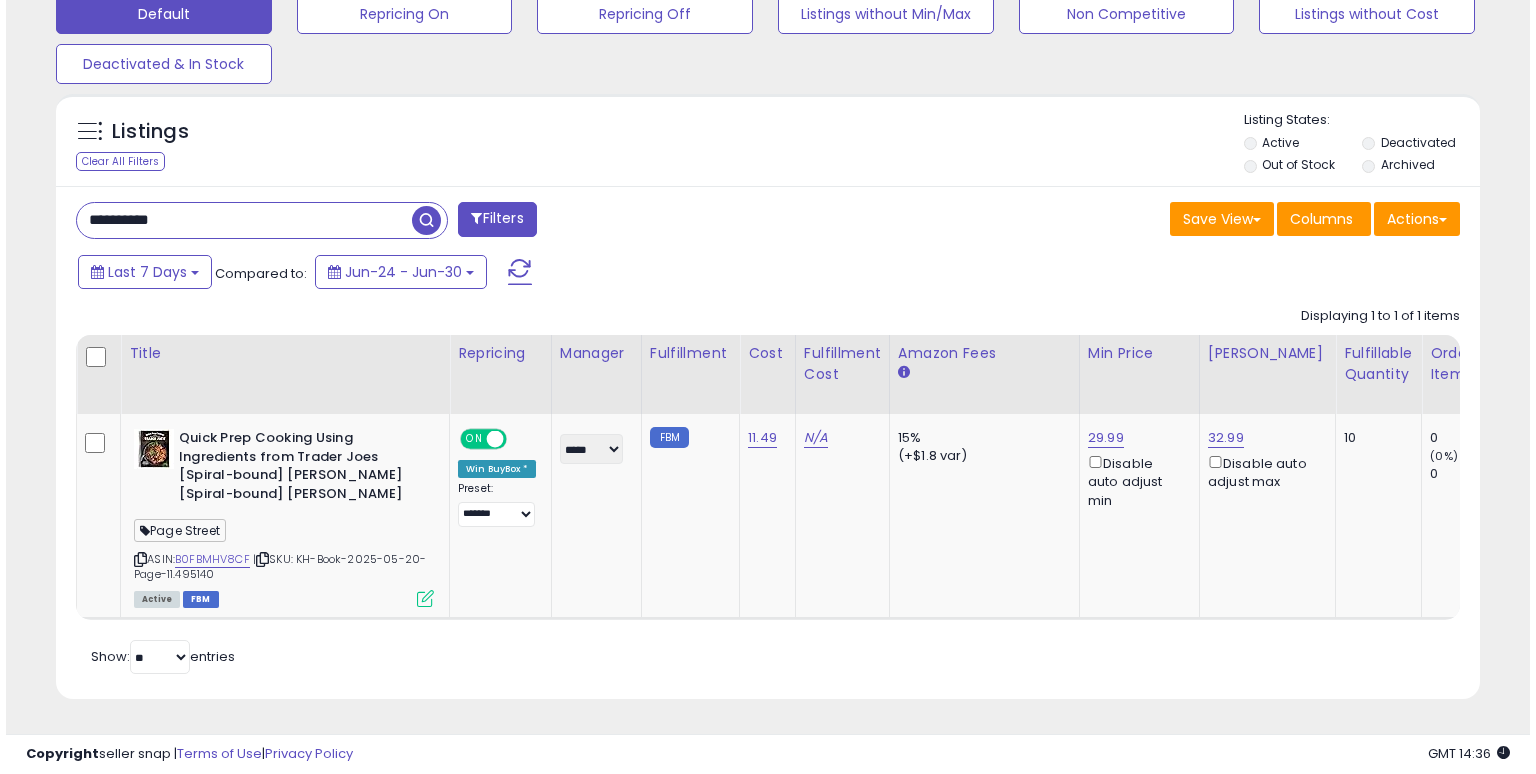 scroll, scrollTop: 441, scrollLeft: 0, axis: vertical 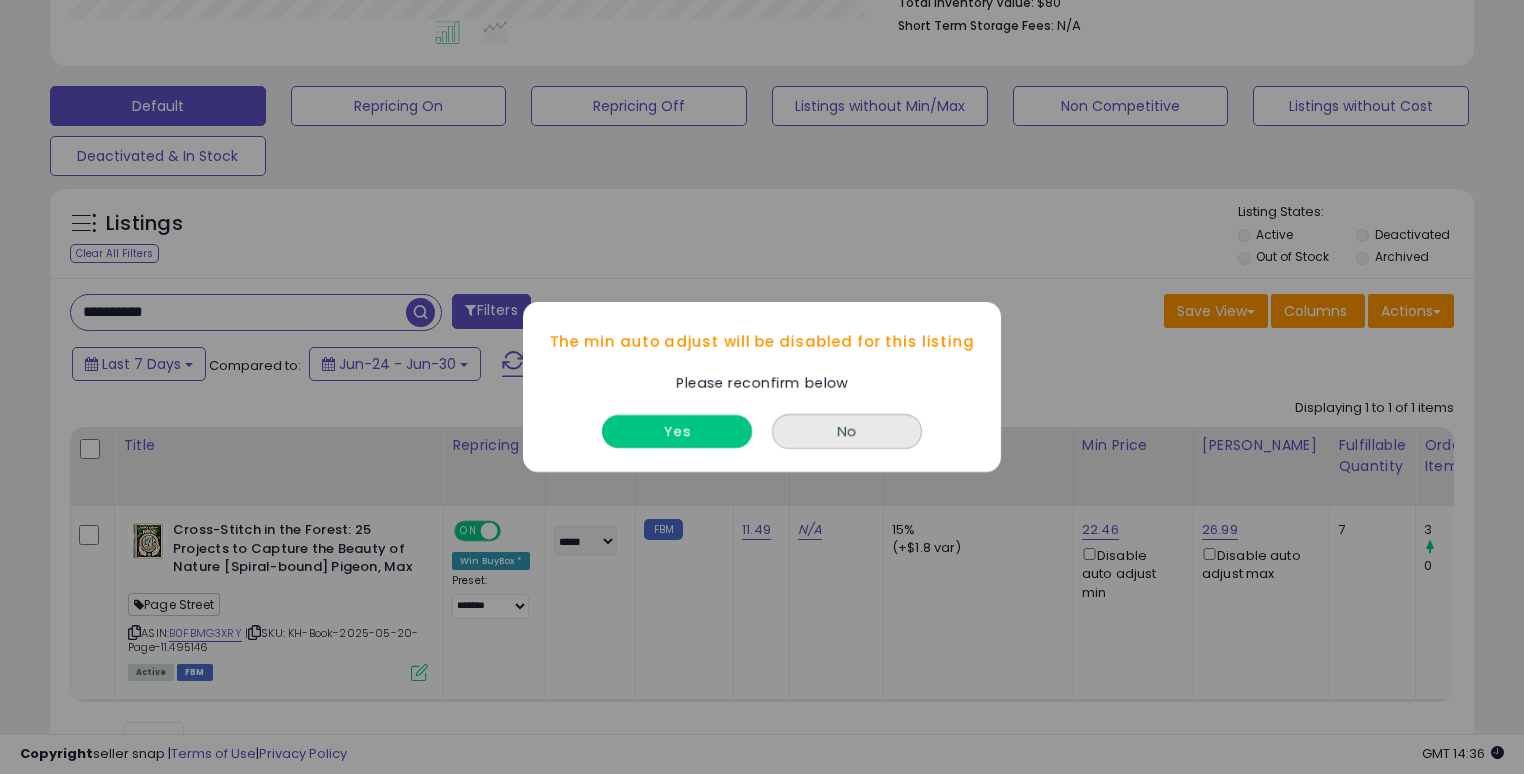 click on "Yes" at bounding box center (677, 431) 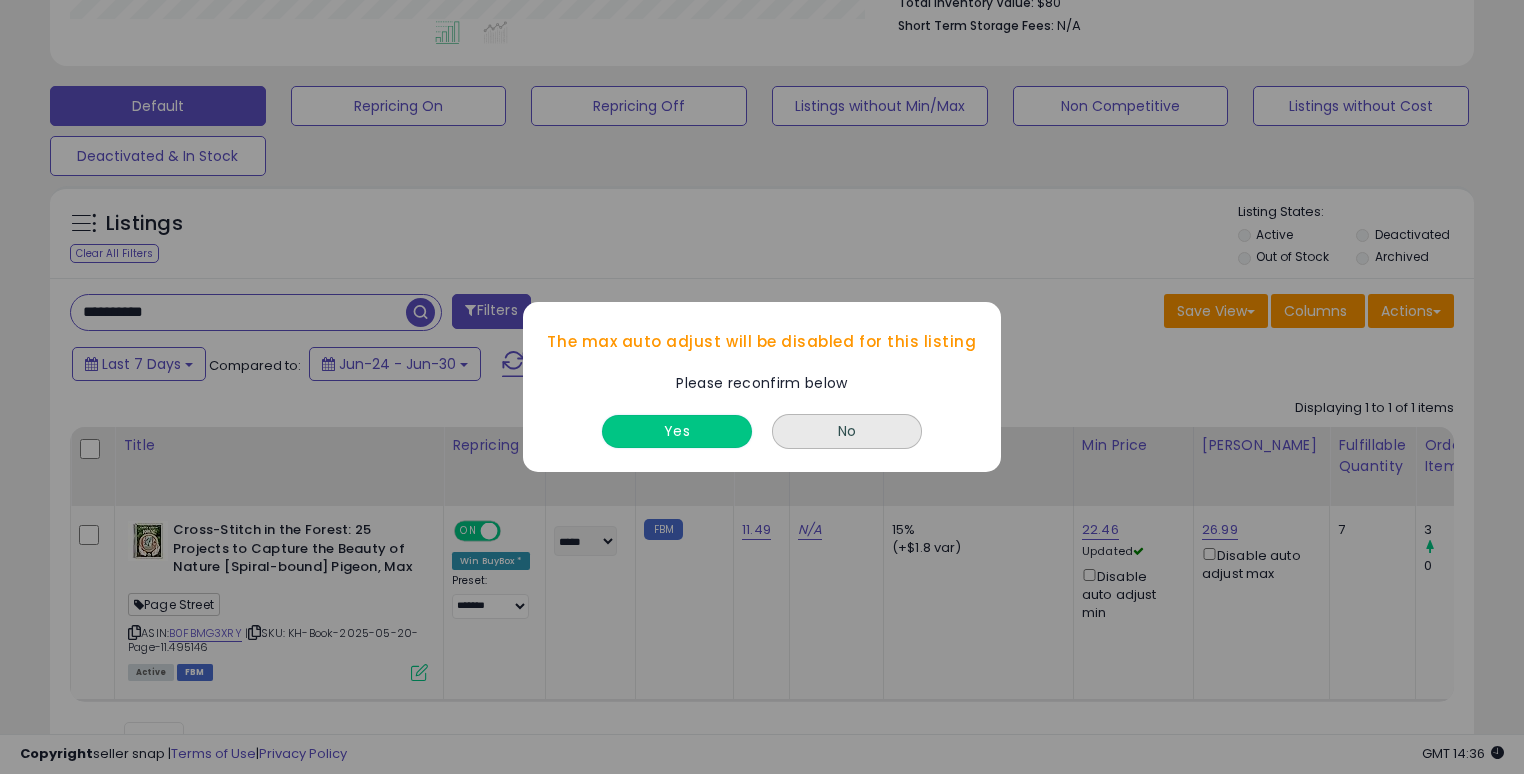 click on "Yes" at bounding box center (677, 431) 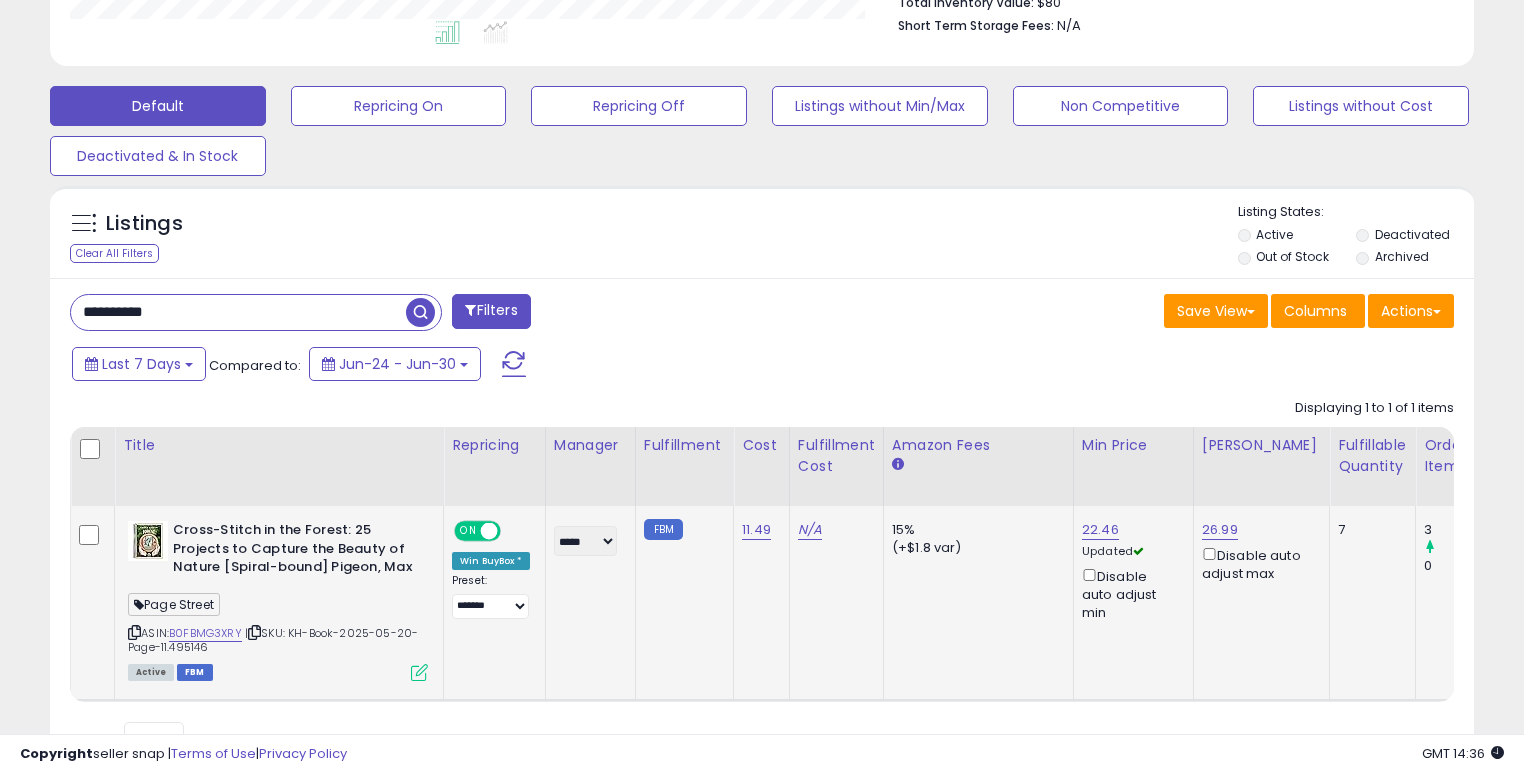 click on "26.99  Disable auto adjust max" at bounding box center [1258, 552] 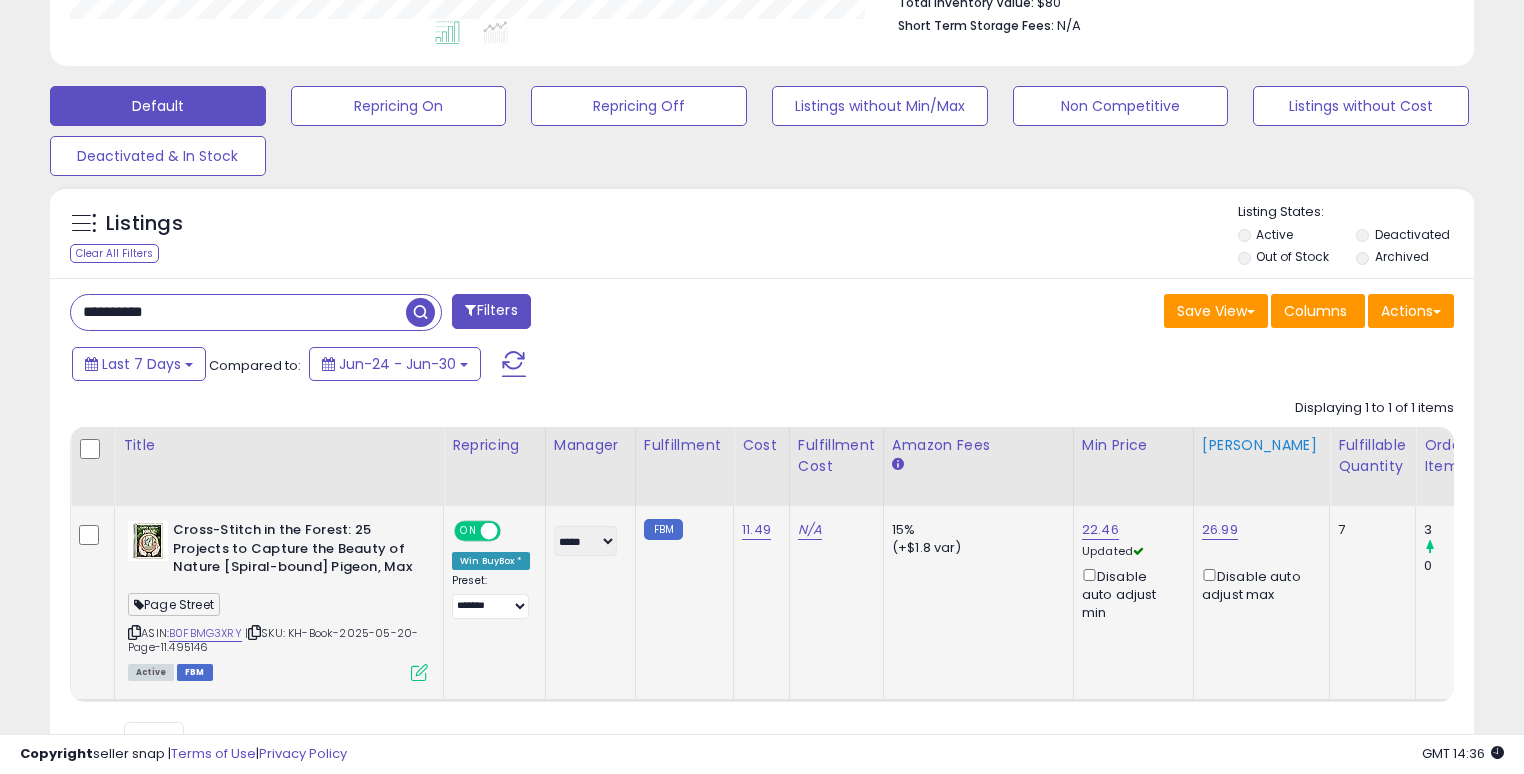 drag, startPoint x: 1225, startPoint y: 527, endPoint x: 1190, endPoint y: 499, distance: 44.82187 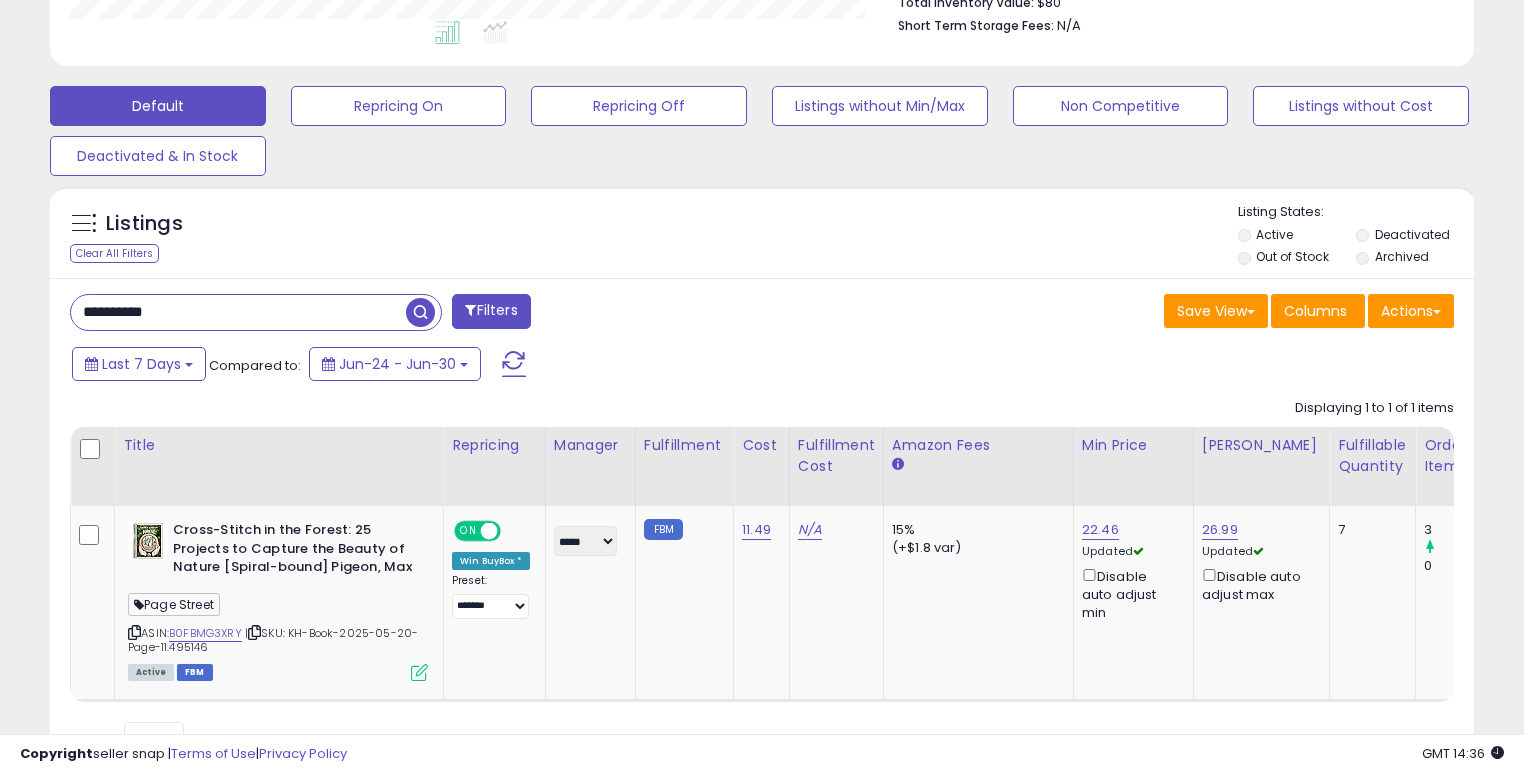 click on "26.99 Updated   Disable auto adjust max" 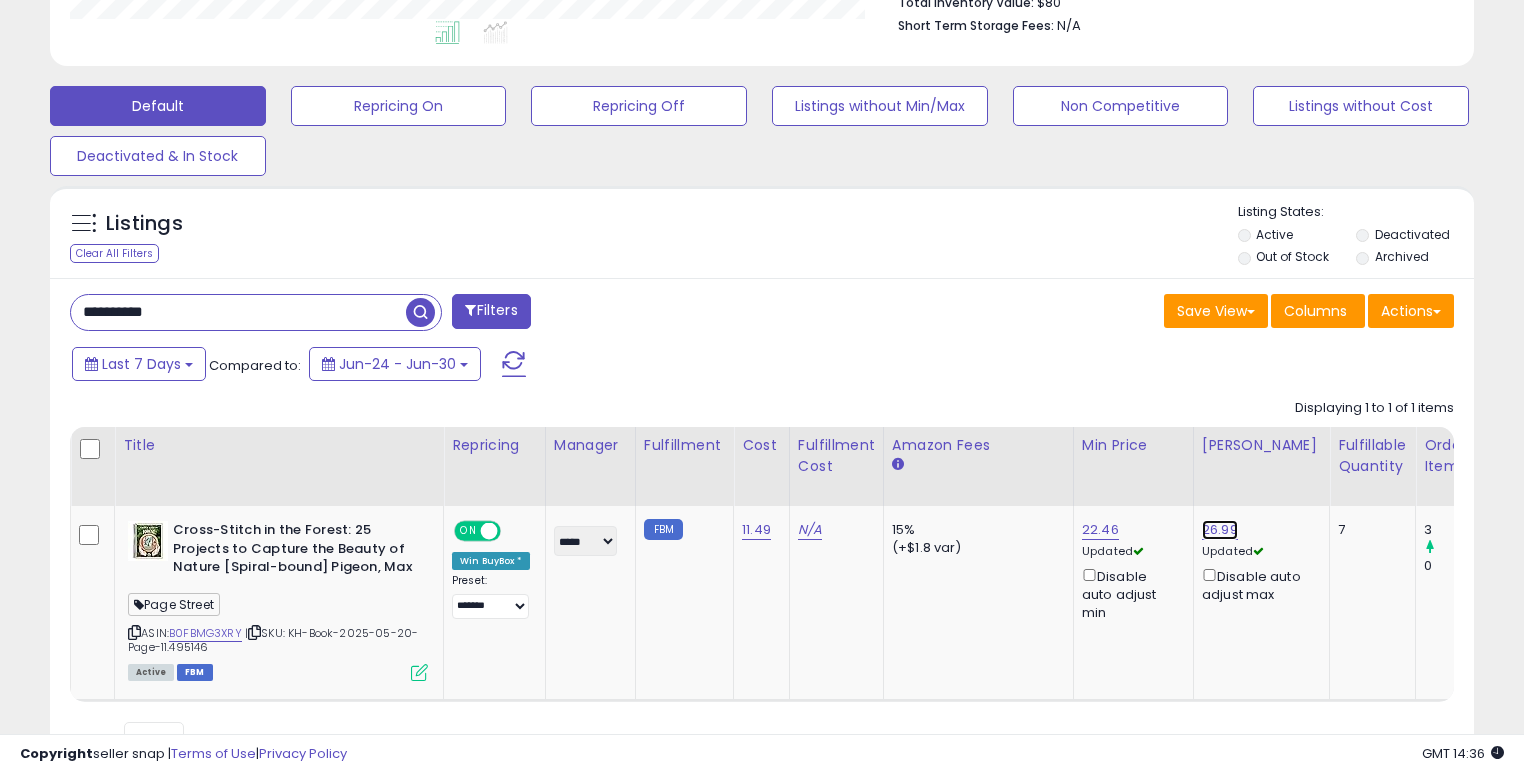 click on "26.99" at bounding box center (1220, 530) 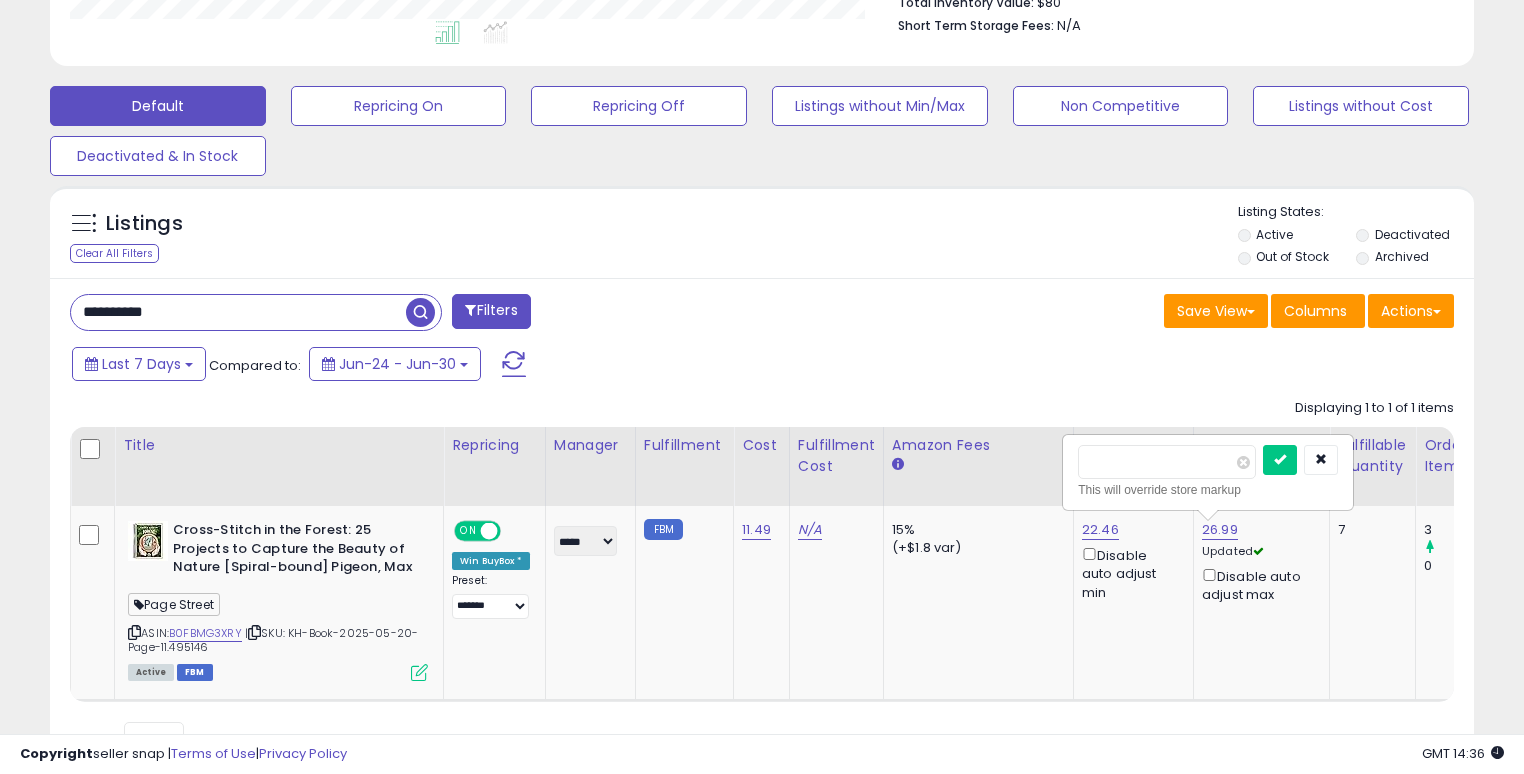 click on "*****" at bounding box center [1167, 462] 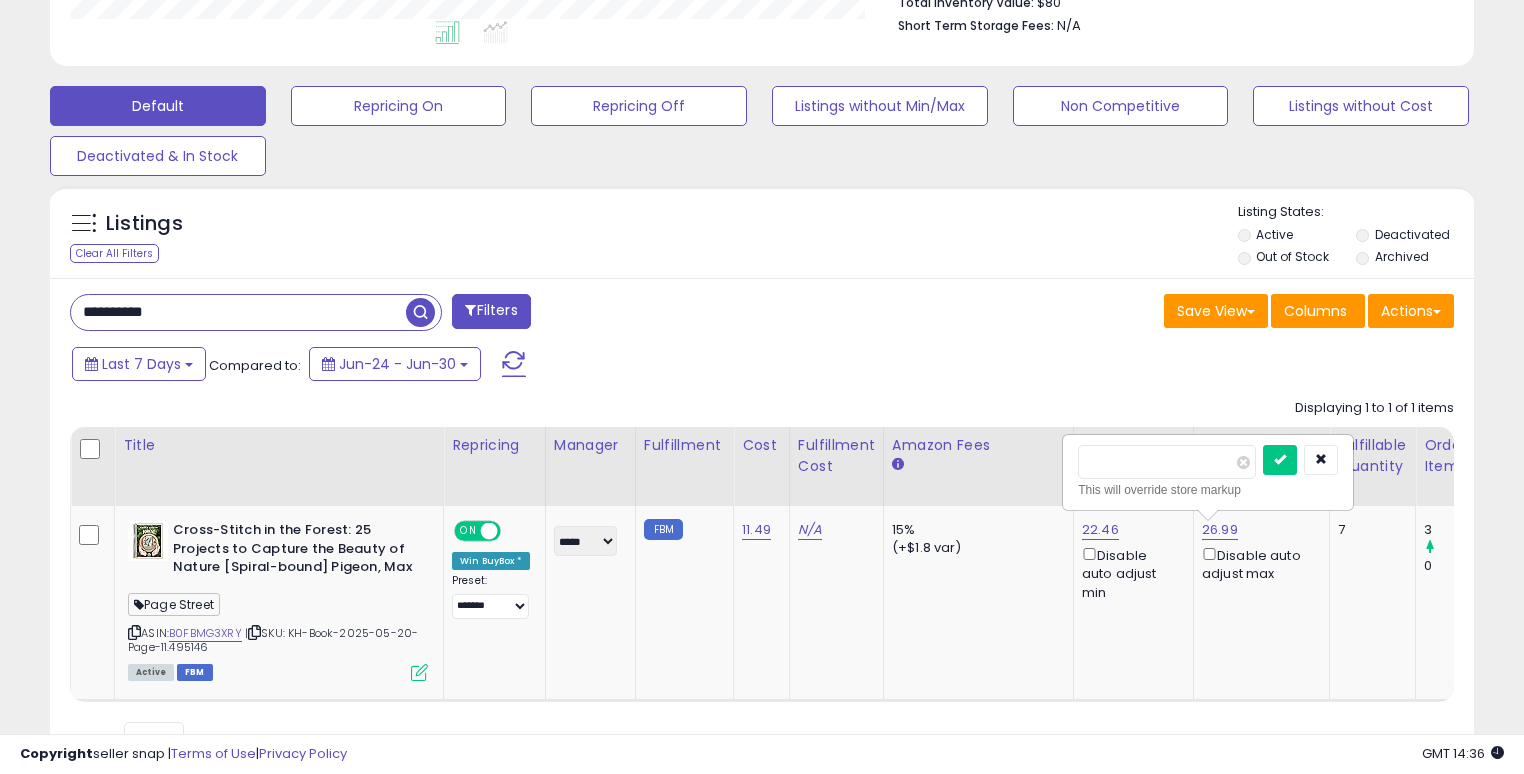 type on "*****" 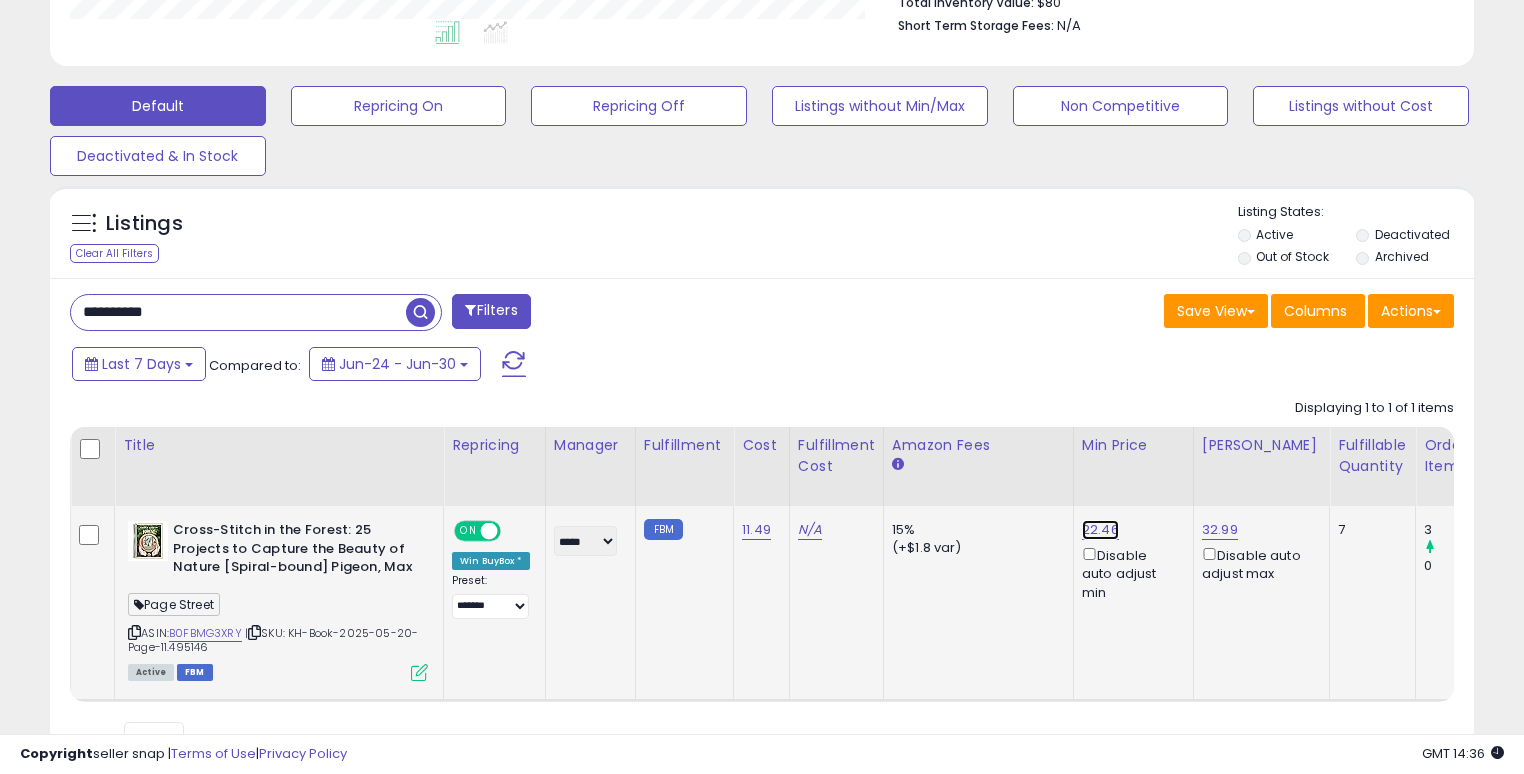 click on "22.46" at bounding box center (1100, 530) 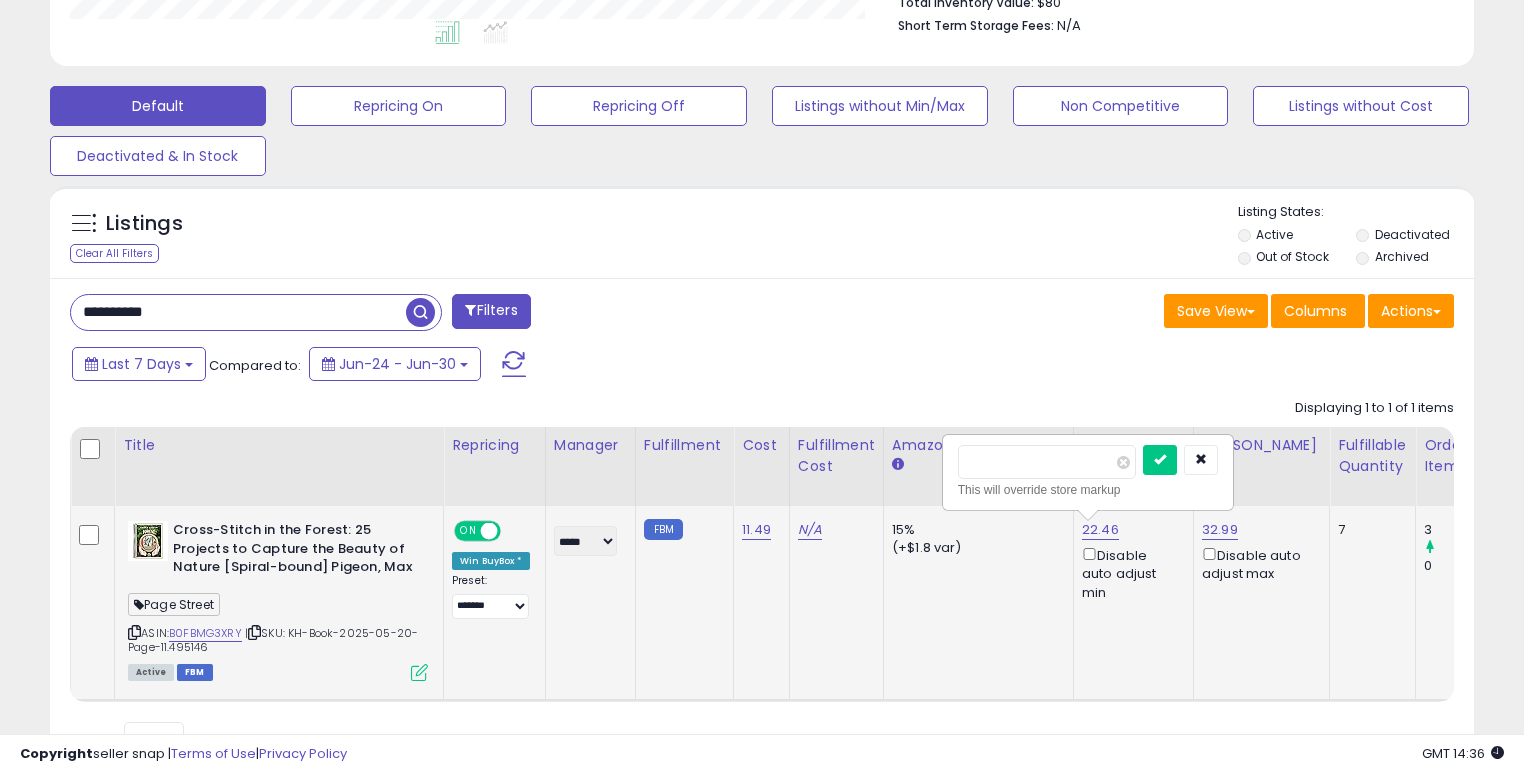 click on "This will override store markup" at bounding box center [1088, 490] 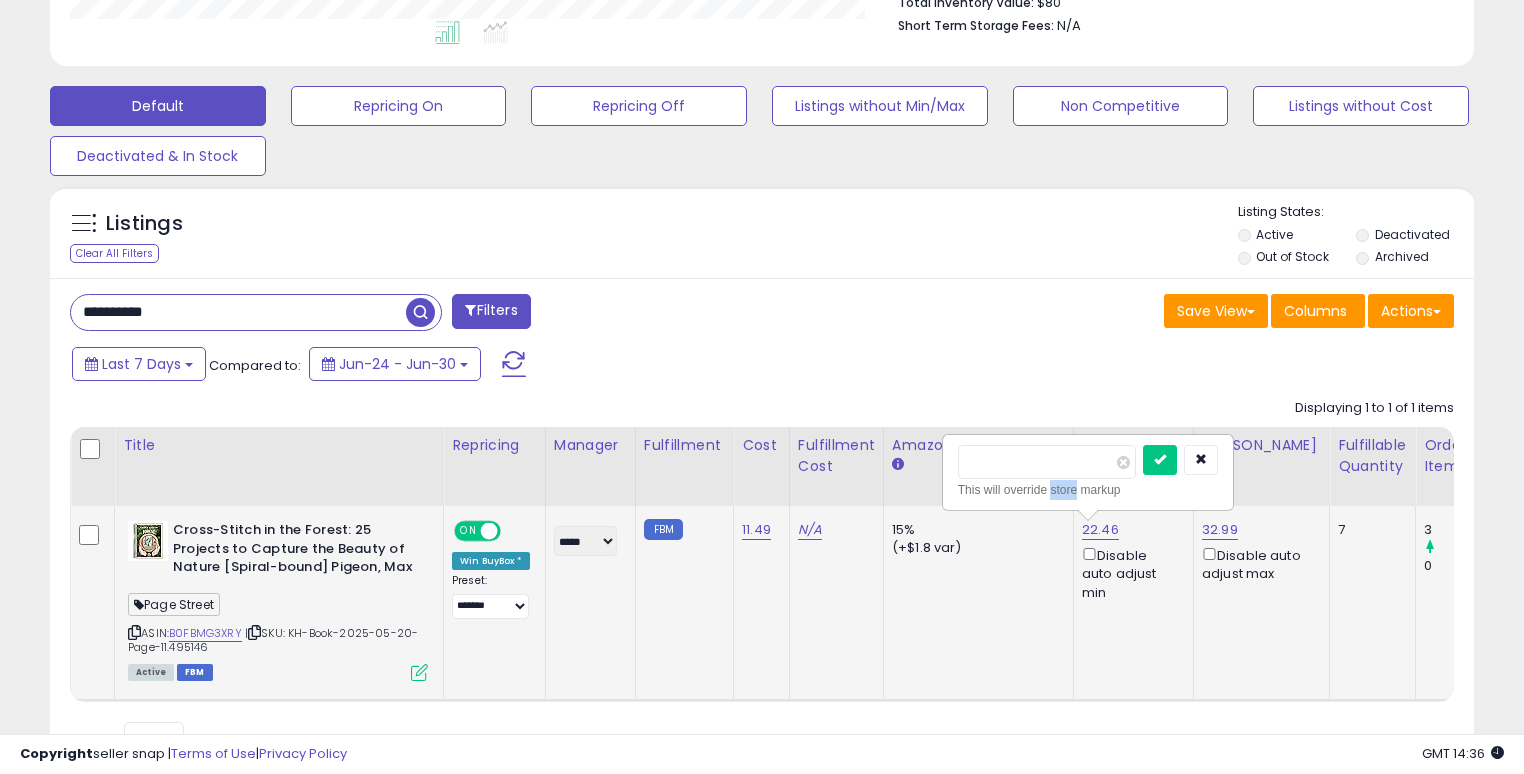 click on "This will override store markup" at bounding box center [1088, 490] 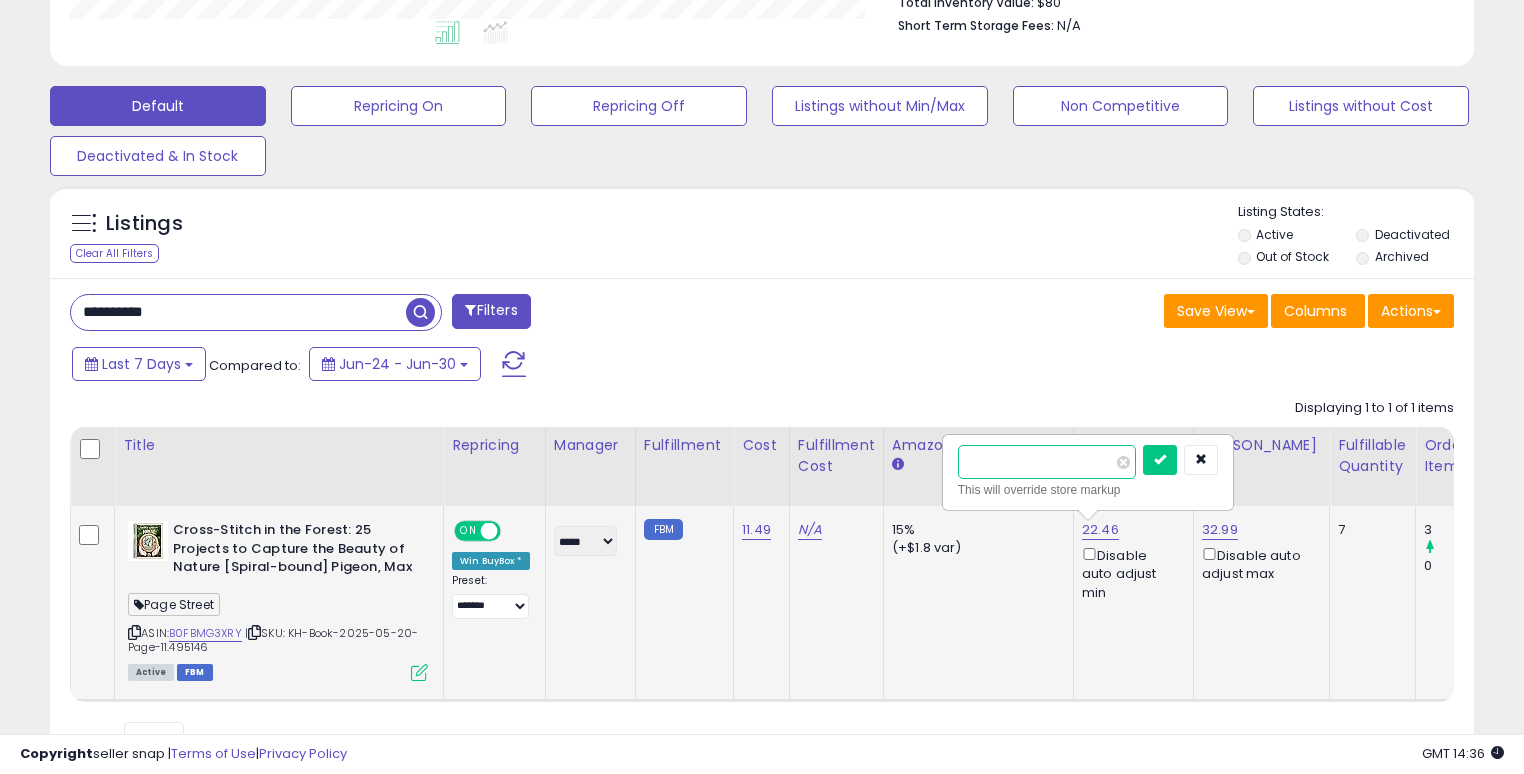 click on "*****" at bounding box center [1047, 462] 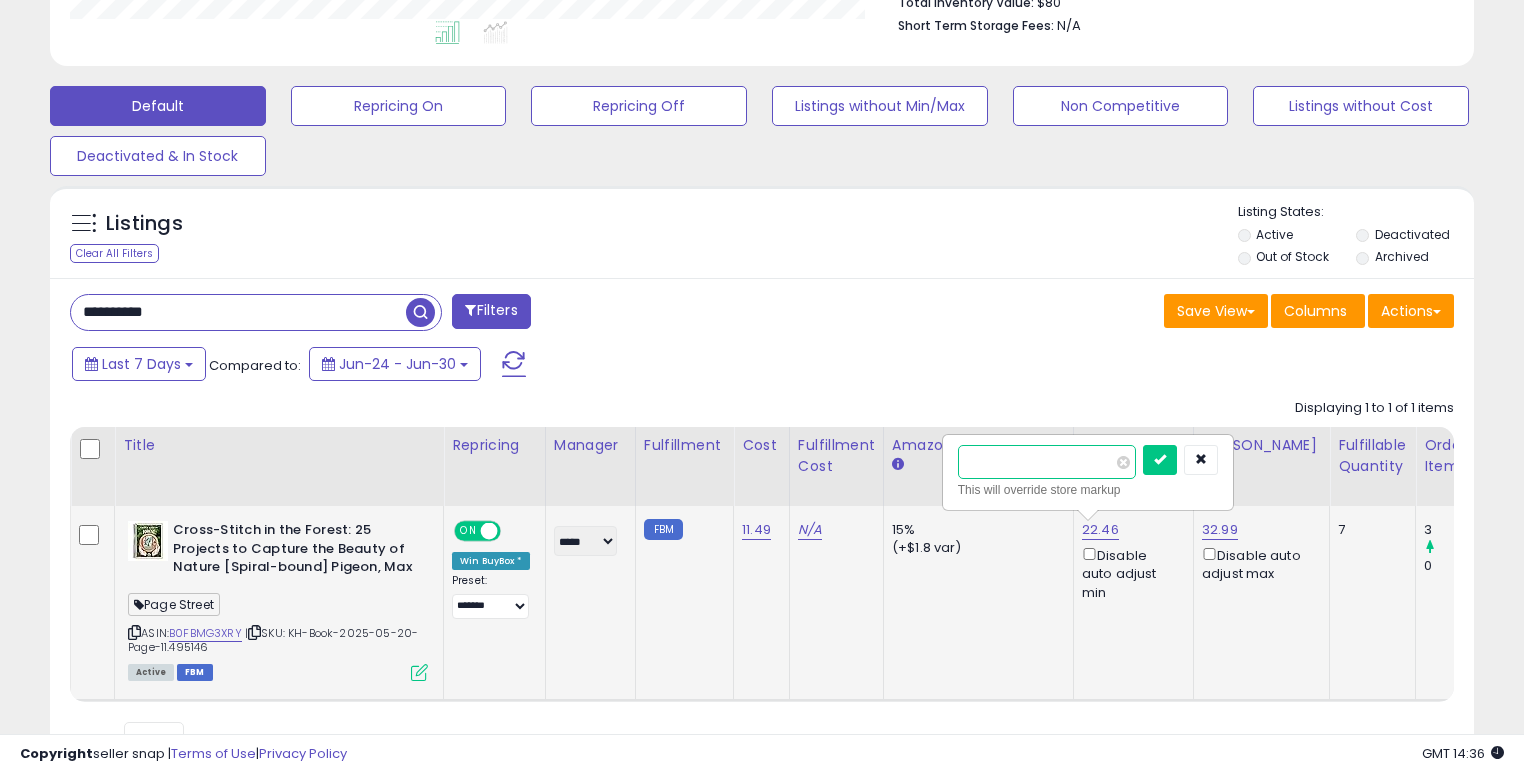 type on "*****" 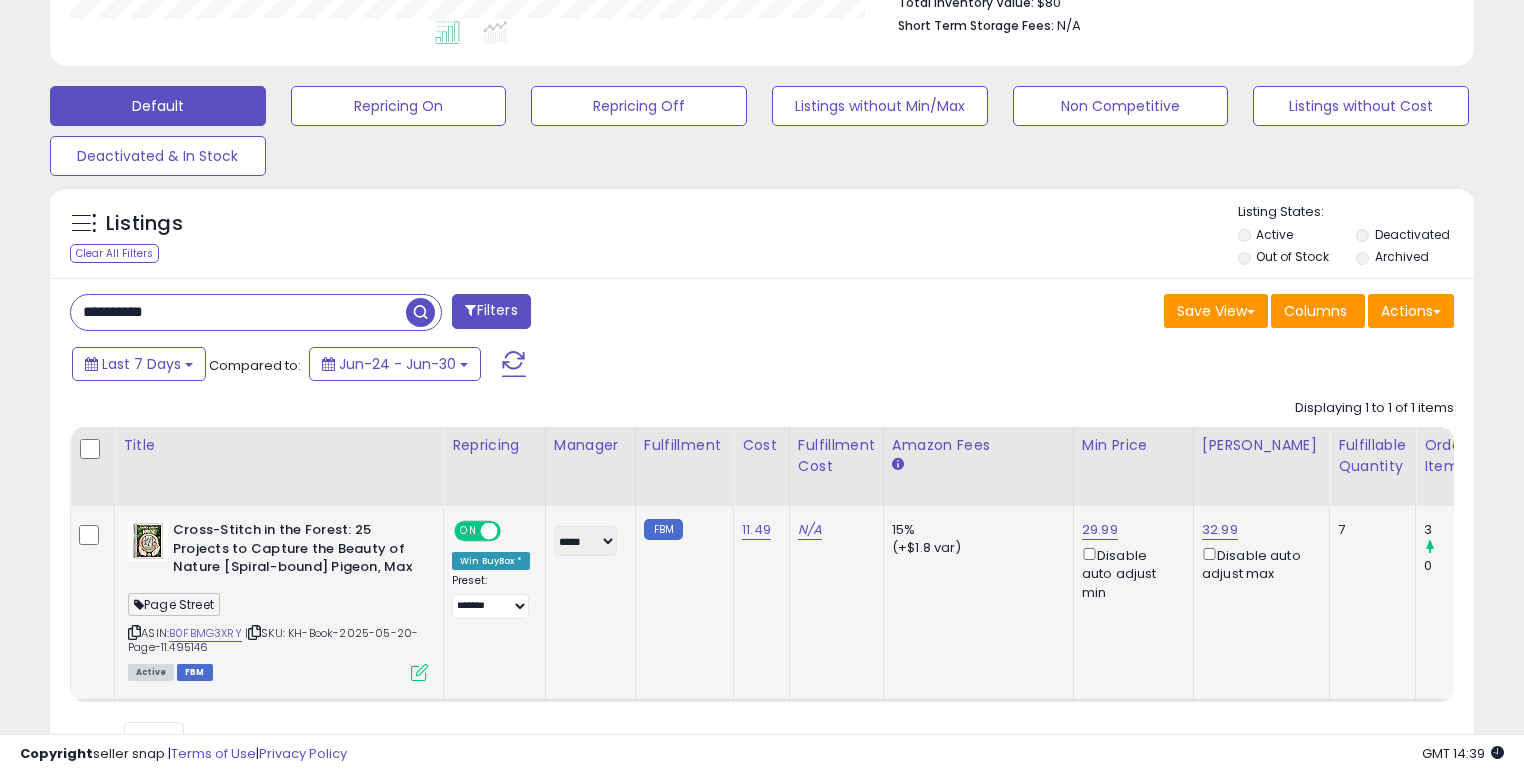 click on "**********" at bounding box center (238, 312) 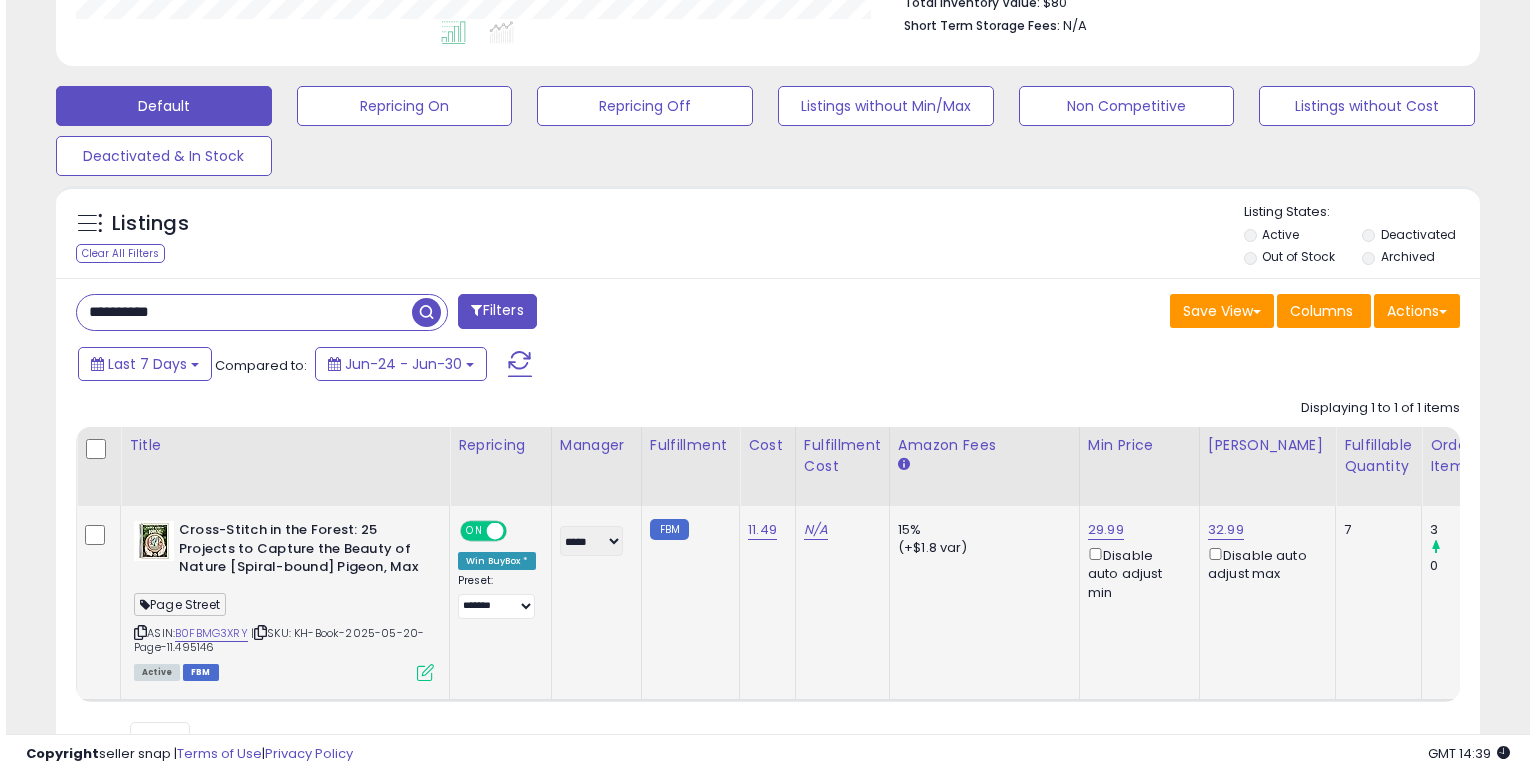 scroll, scrollTop: 441, scrollLeft: 0, axis: vertical 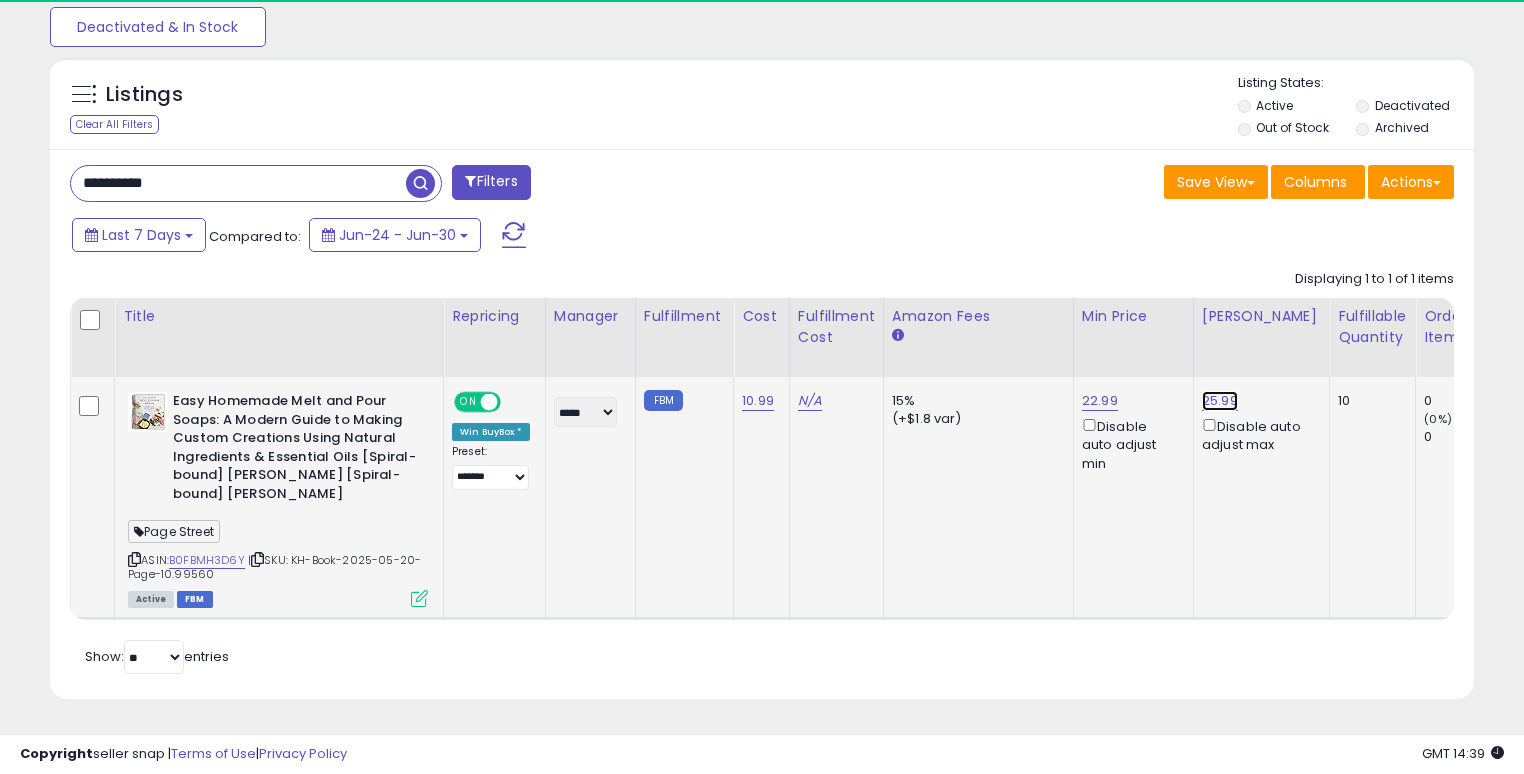 click on "25.99" at bounding box center (1220, 401) 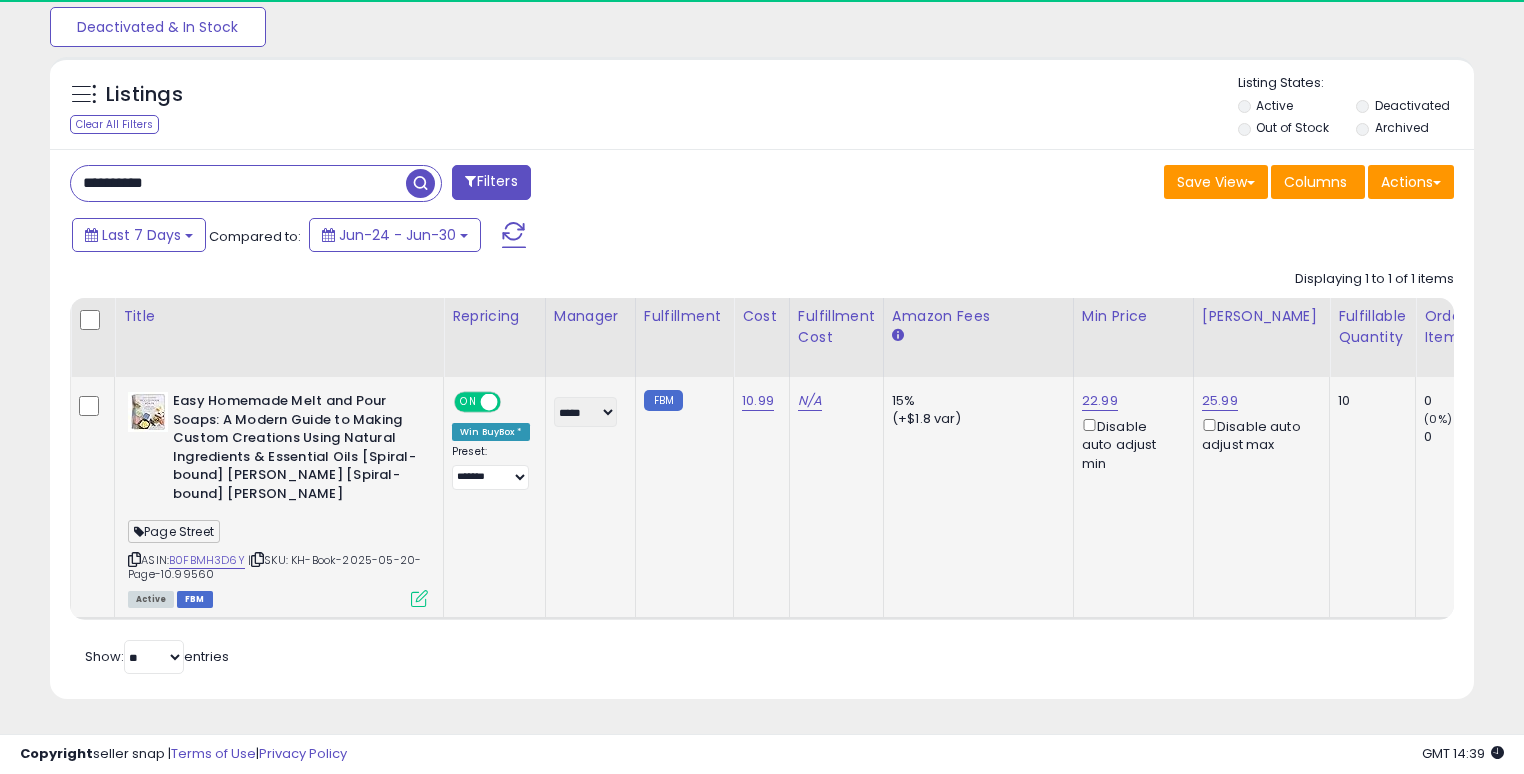scroll, scrollTop: 999589, scrollLeft: 999175, axis: both 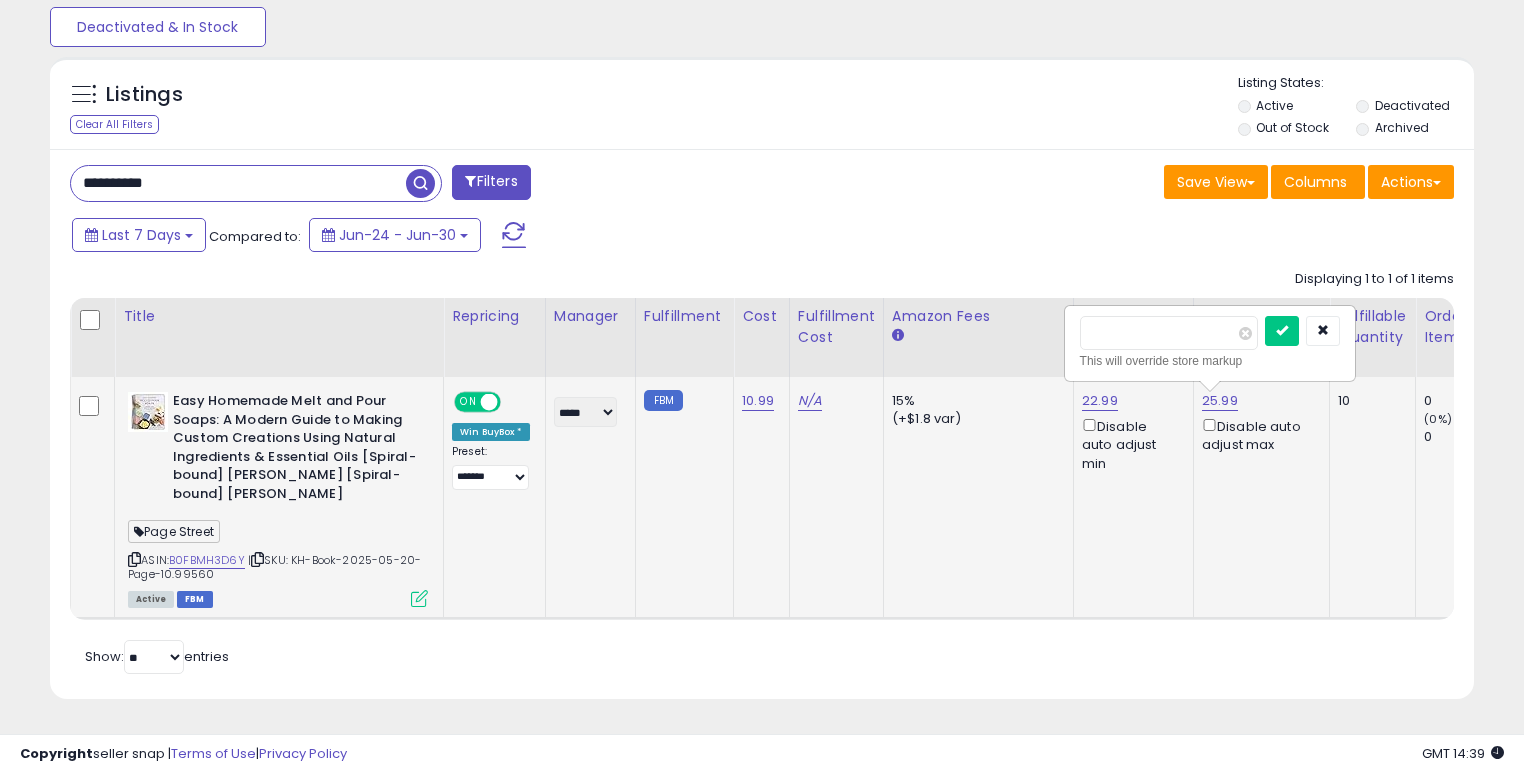 click on "*****" at bounding box center (1169, 333) 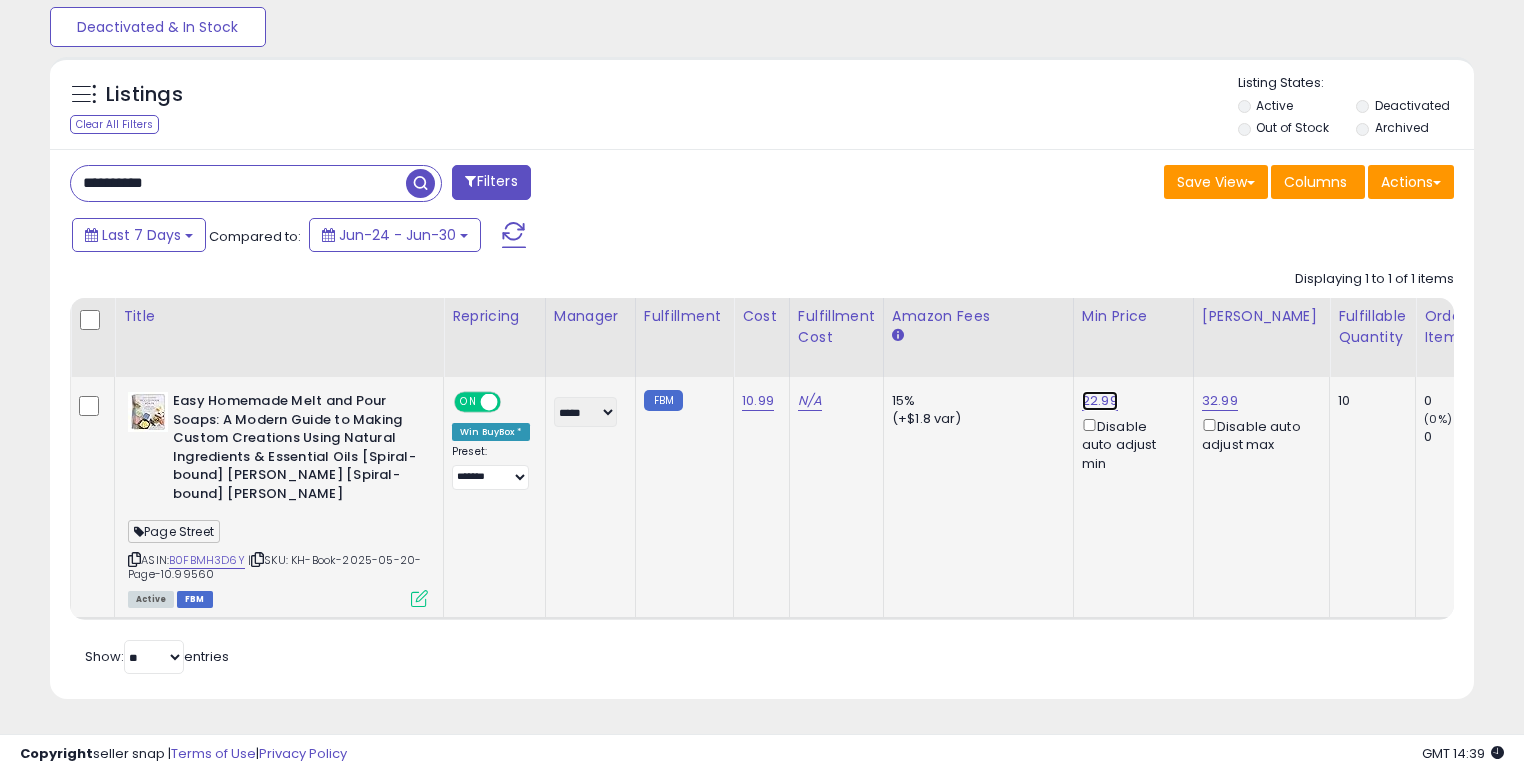 click on "22.99" at bounding box center (1100, 401) 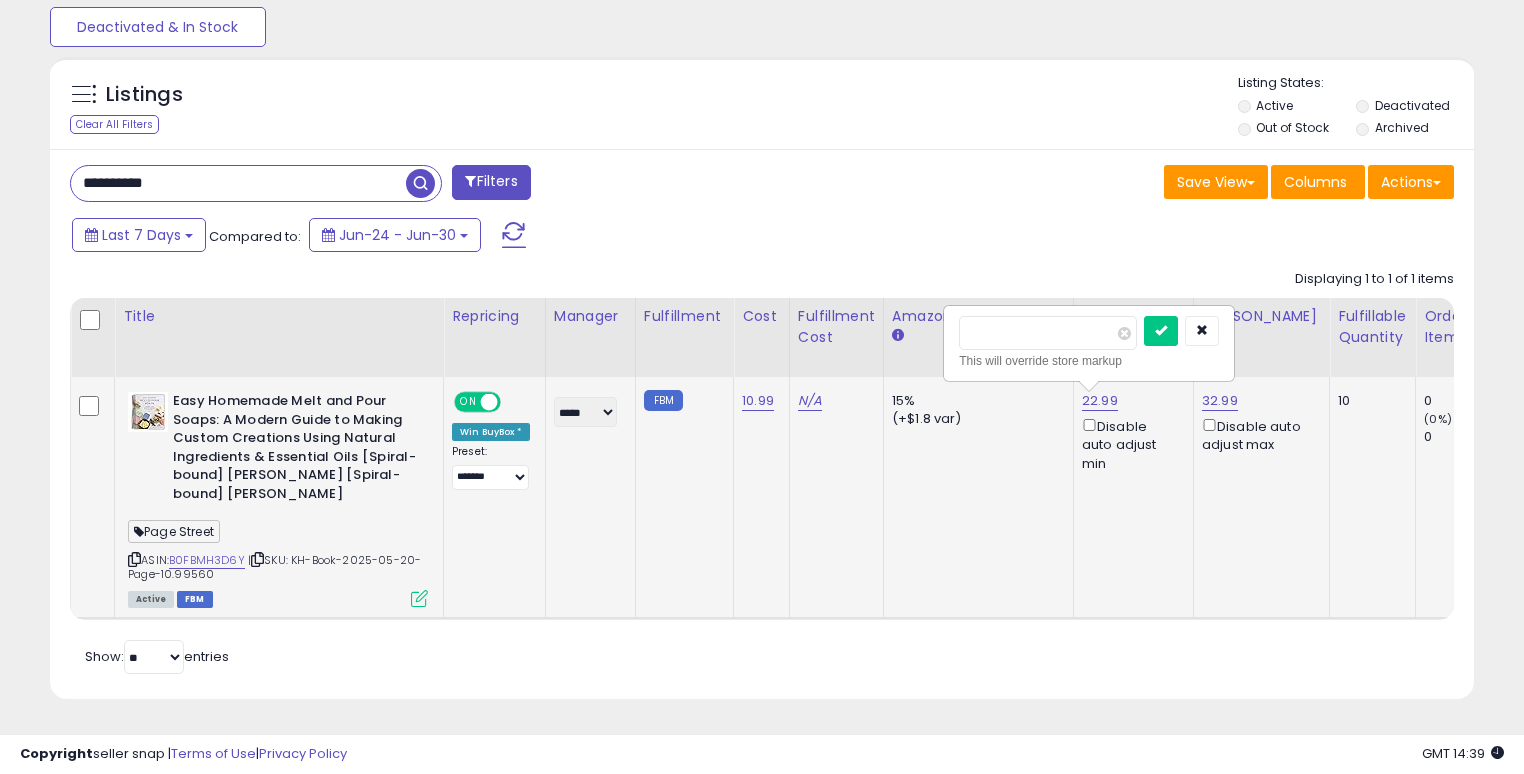click on "This will override store markup" at bounding box center [1089, 361] 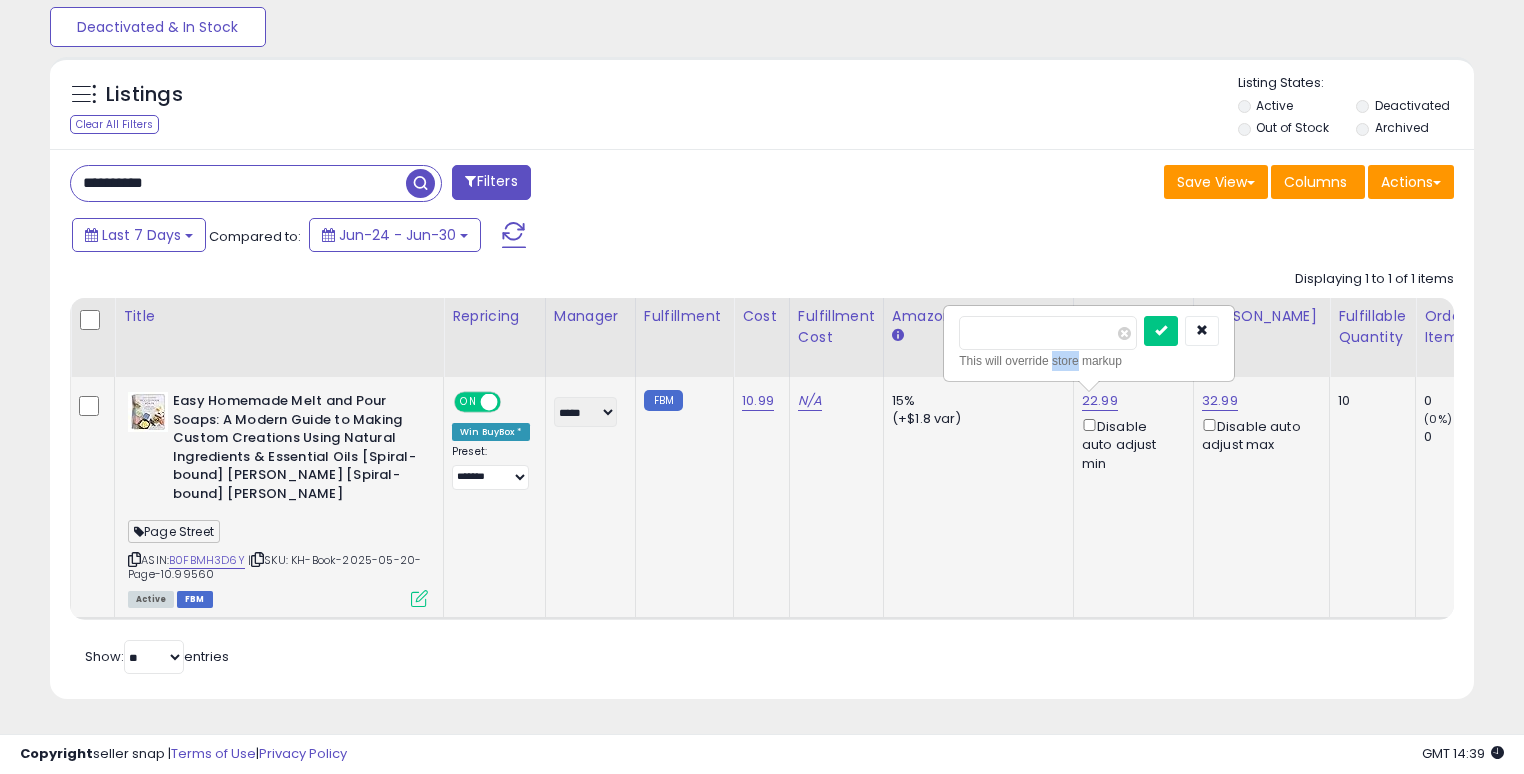 drag, startPoint x: 1067, startPoint y: 350, endPoint x: 1060, endPoint y: 337, distance: 14.764823 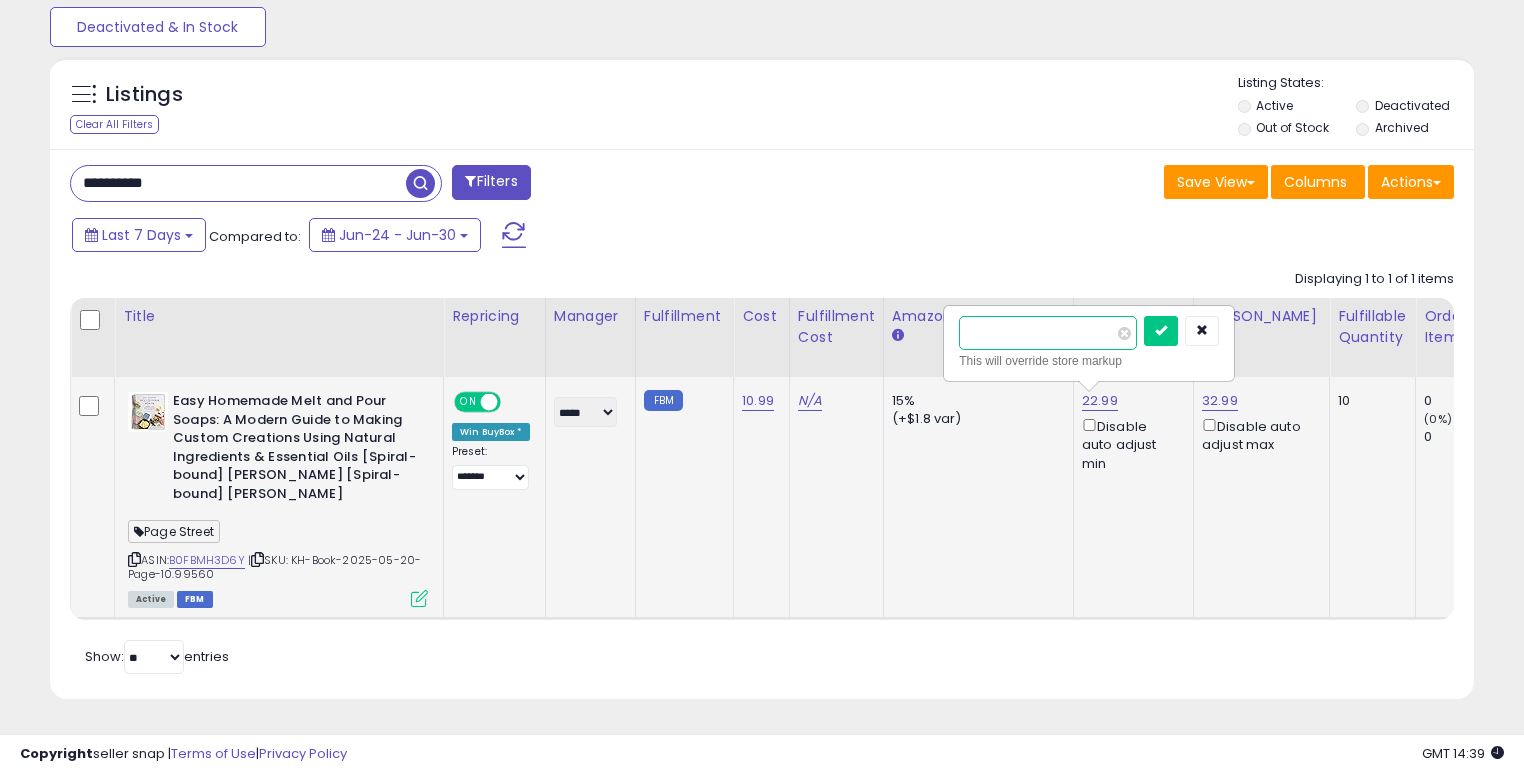 click on "*****" at bounding box center (1048, 333) 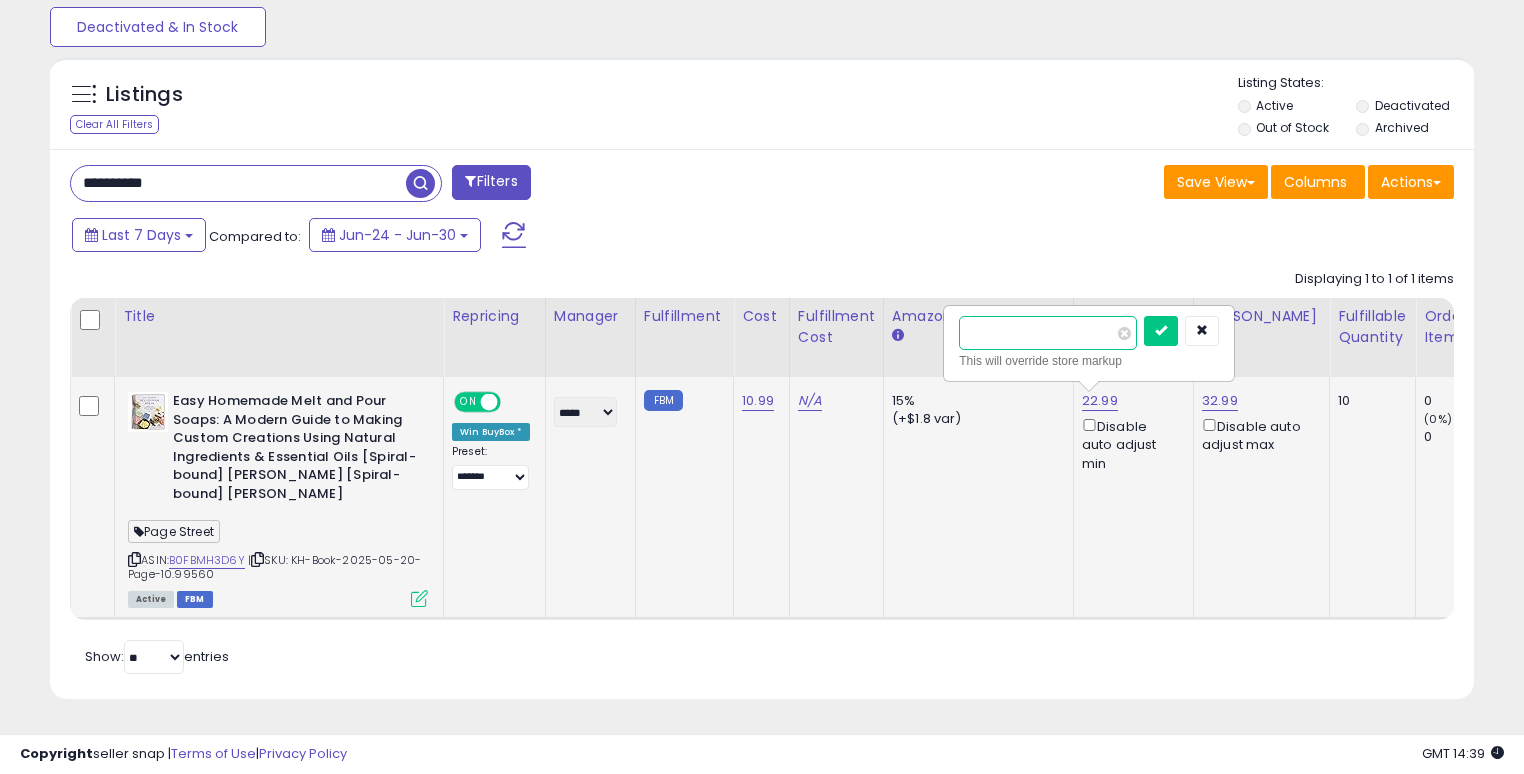type on "*****" 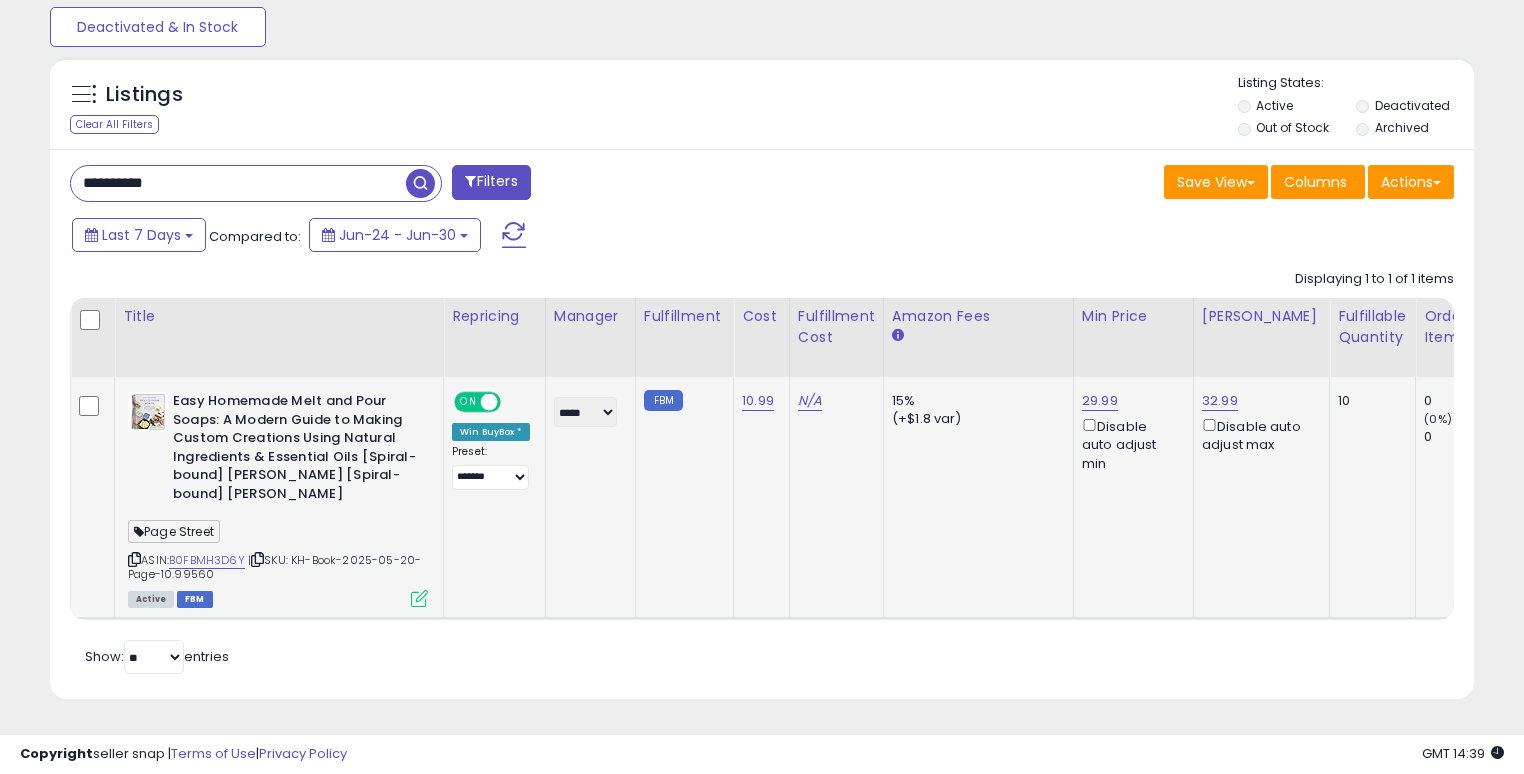 click on "Page Street" at bounding box center (278, 534) 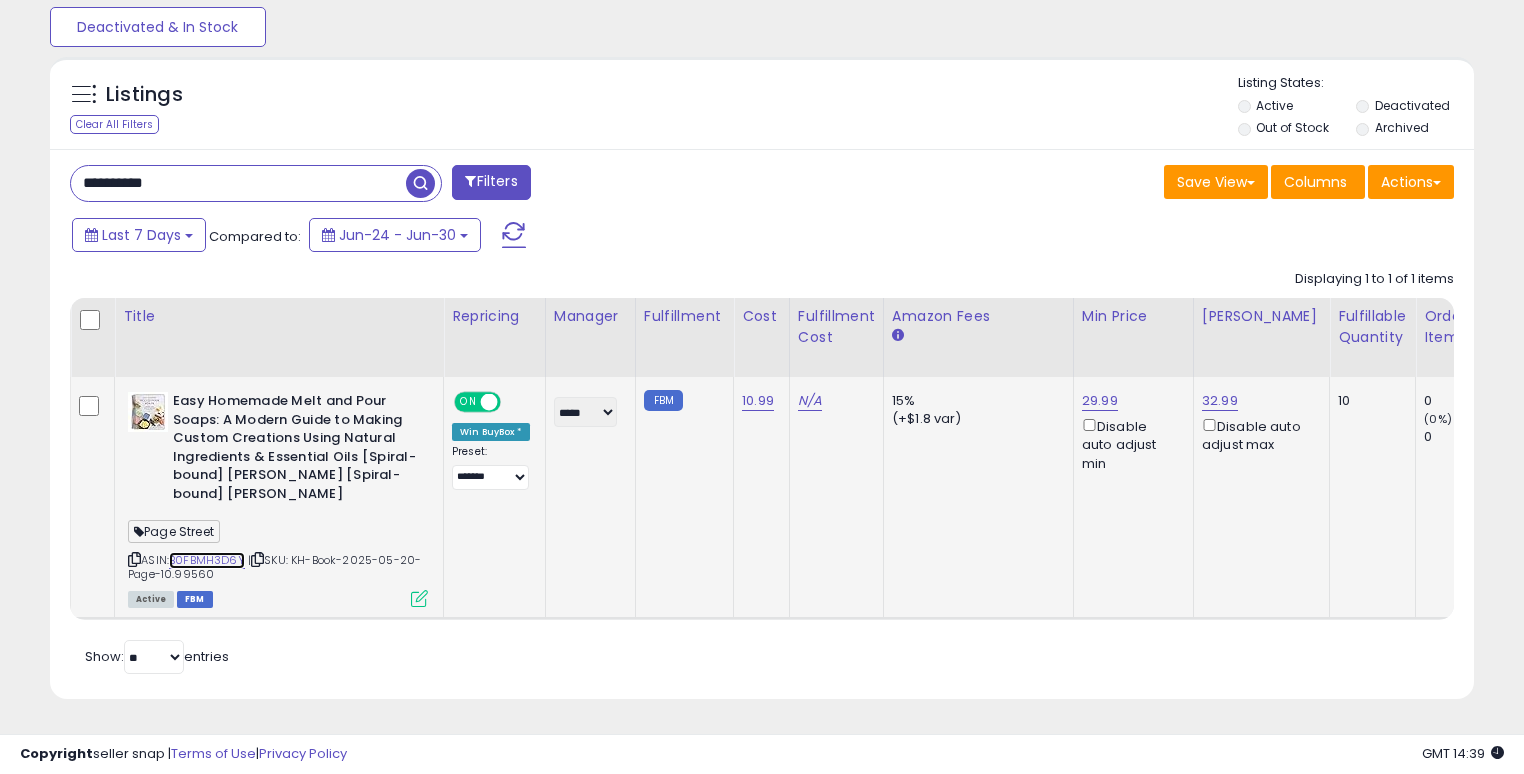 click on "B0FBMH3D6Y" at bounding box center (207, 560) 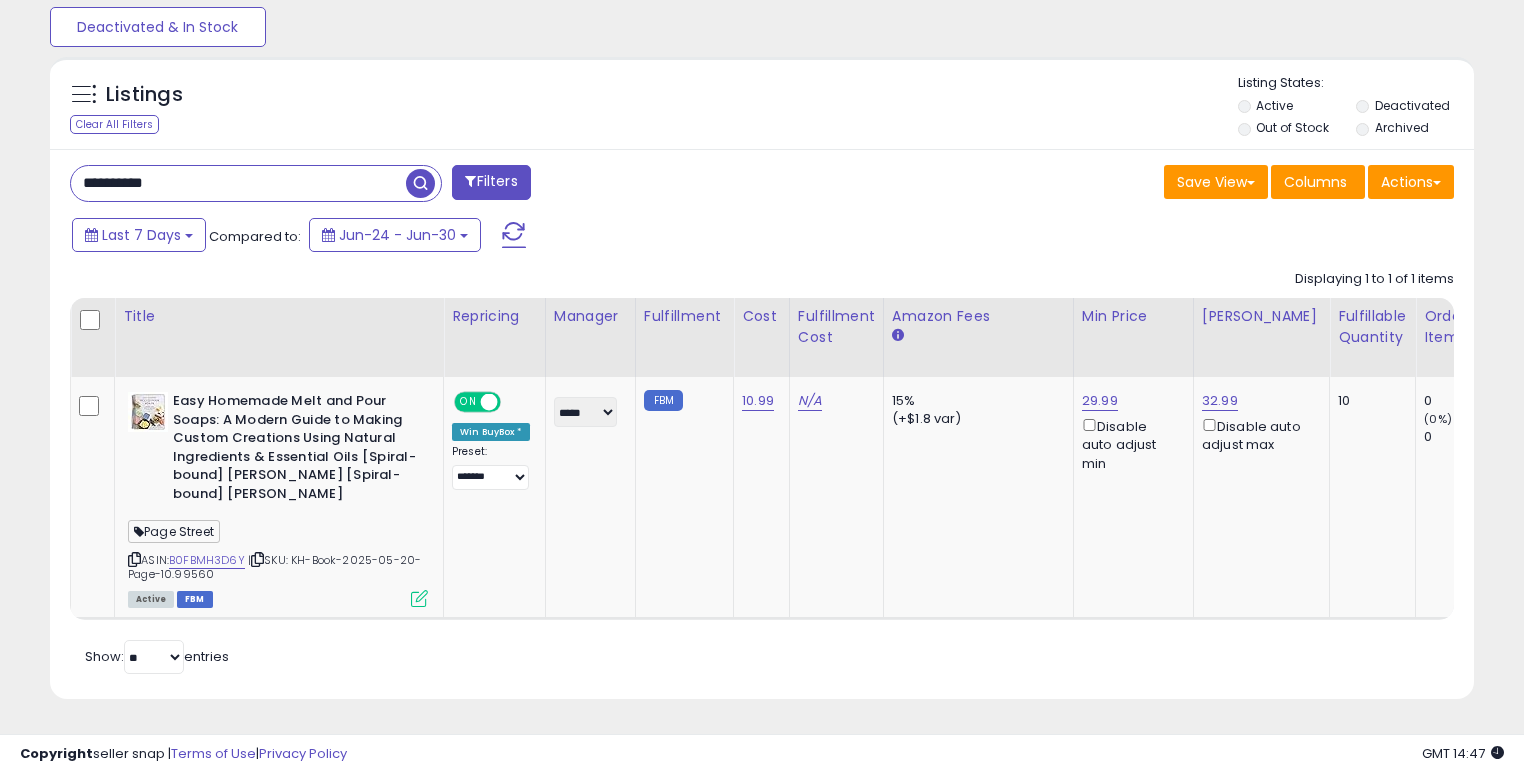 click on "**********" at bounding box center [408, 185] 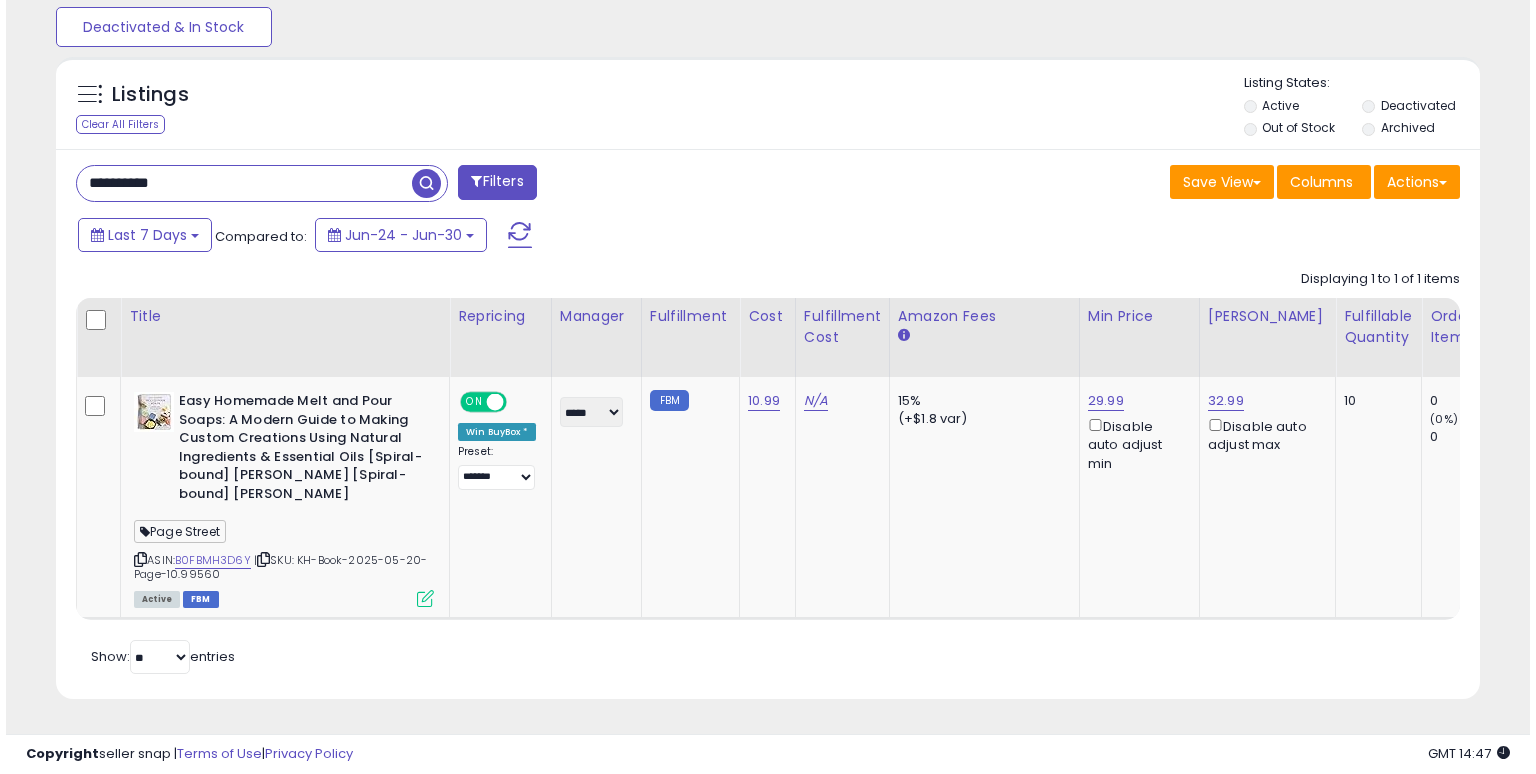 scroll, scrollTop: 441, scrollLeft: 0, axis: vertical 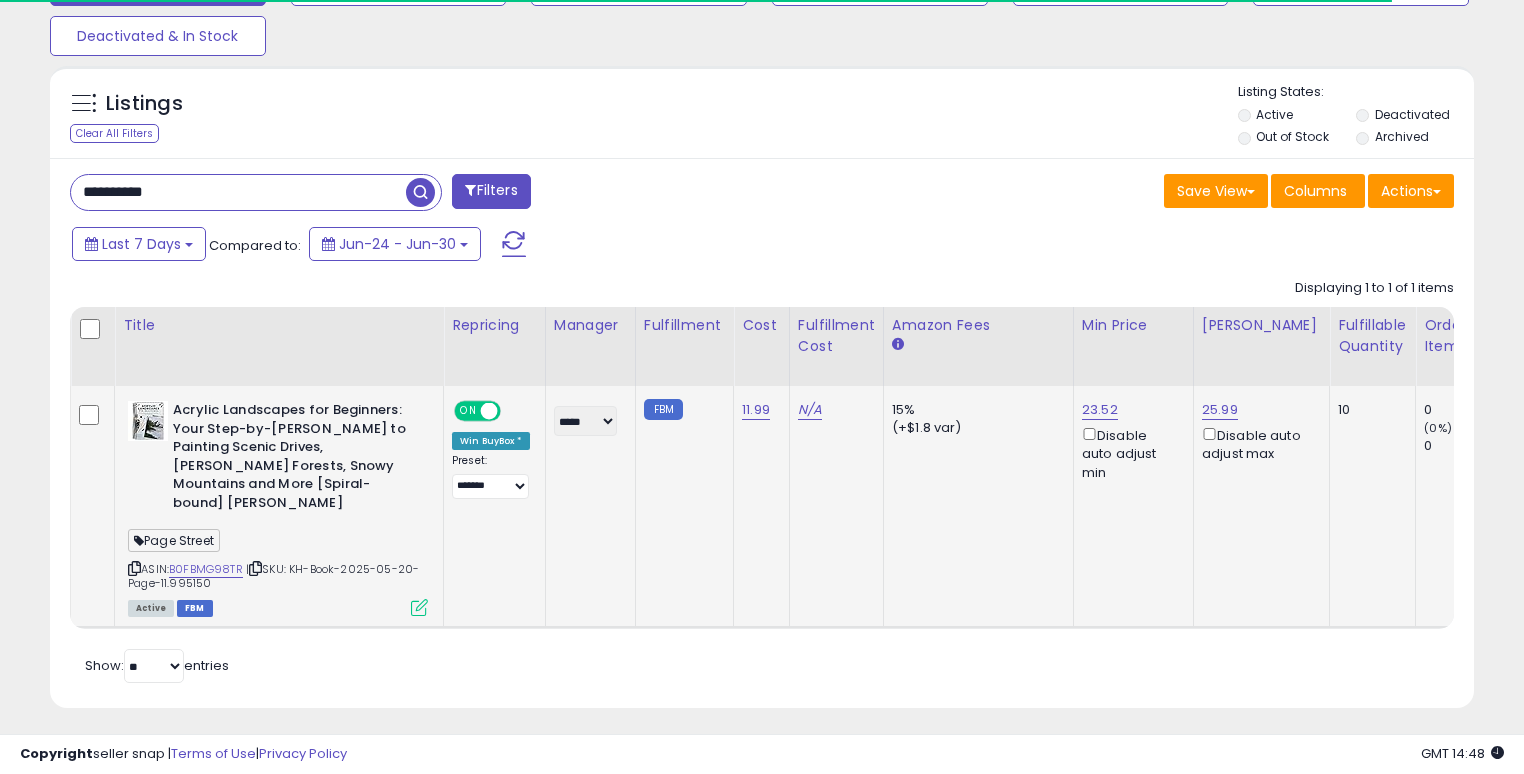 type on "**********" 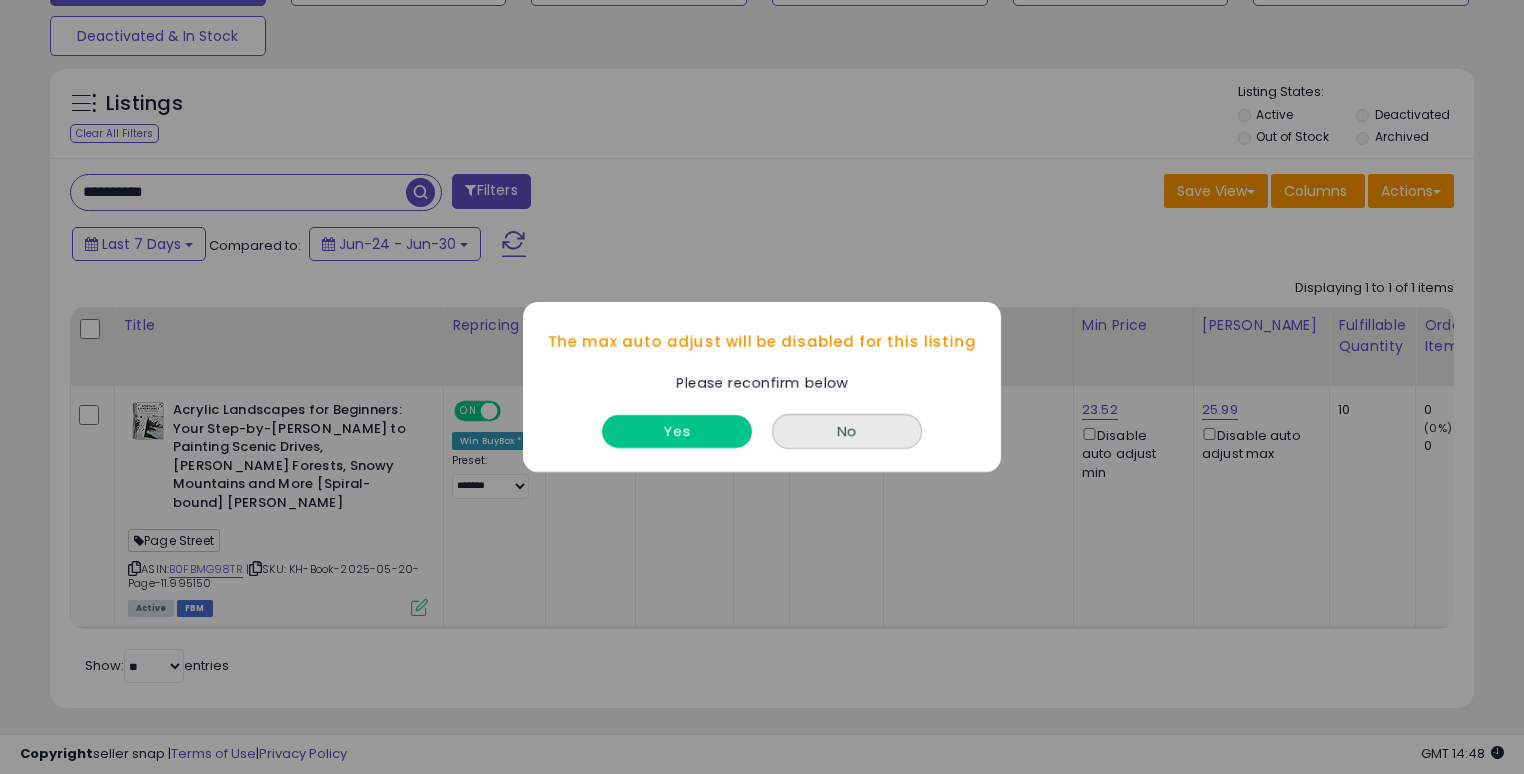 scroll, scrollTop: 999589, scrollLeft: 999175, axis: both 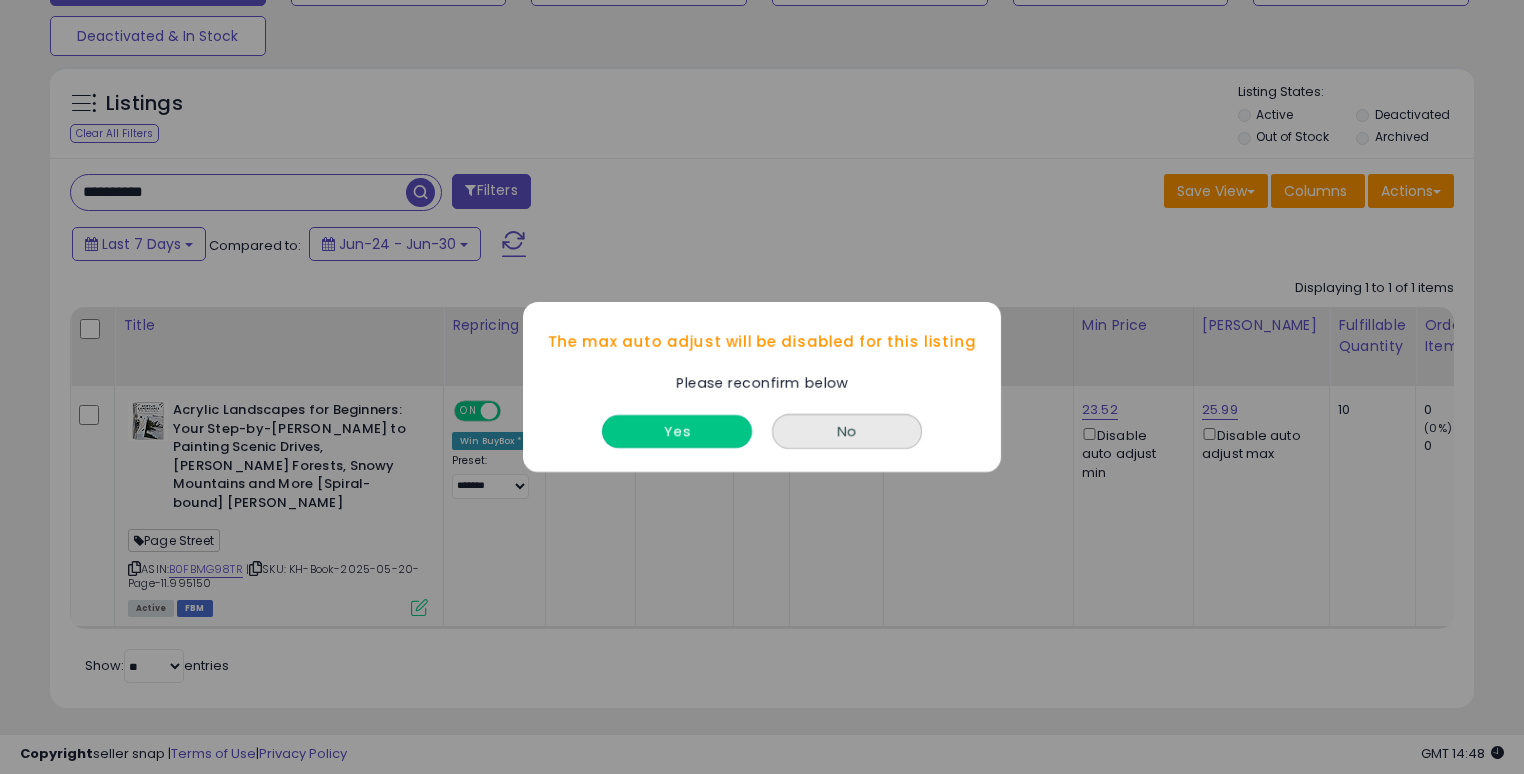 click on "Yes" at bounding box center (677, 431) 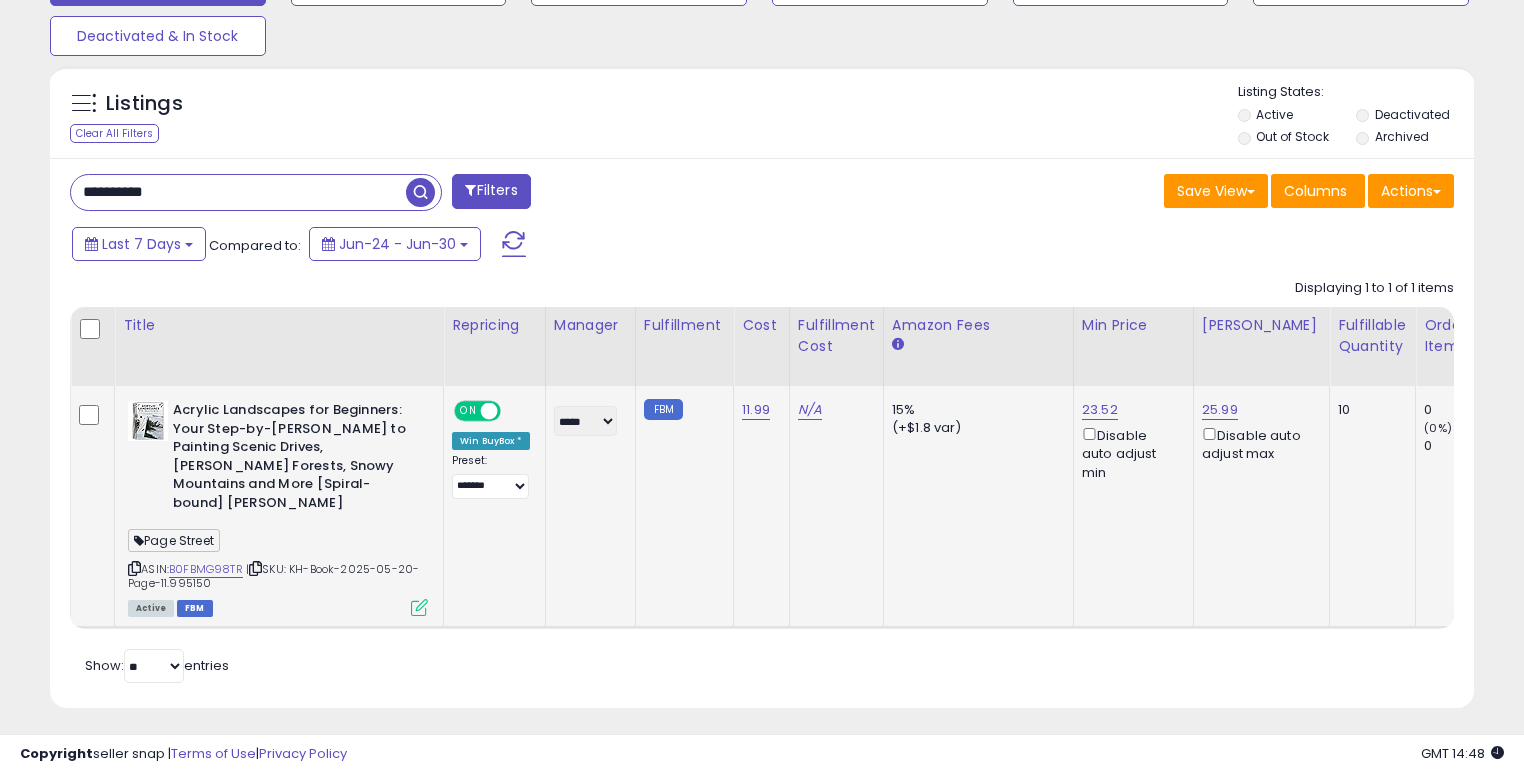 click on "Disable auto adjust min" at bounding box center [1130, 453] 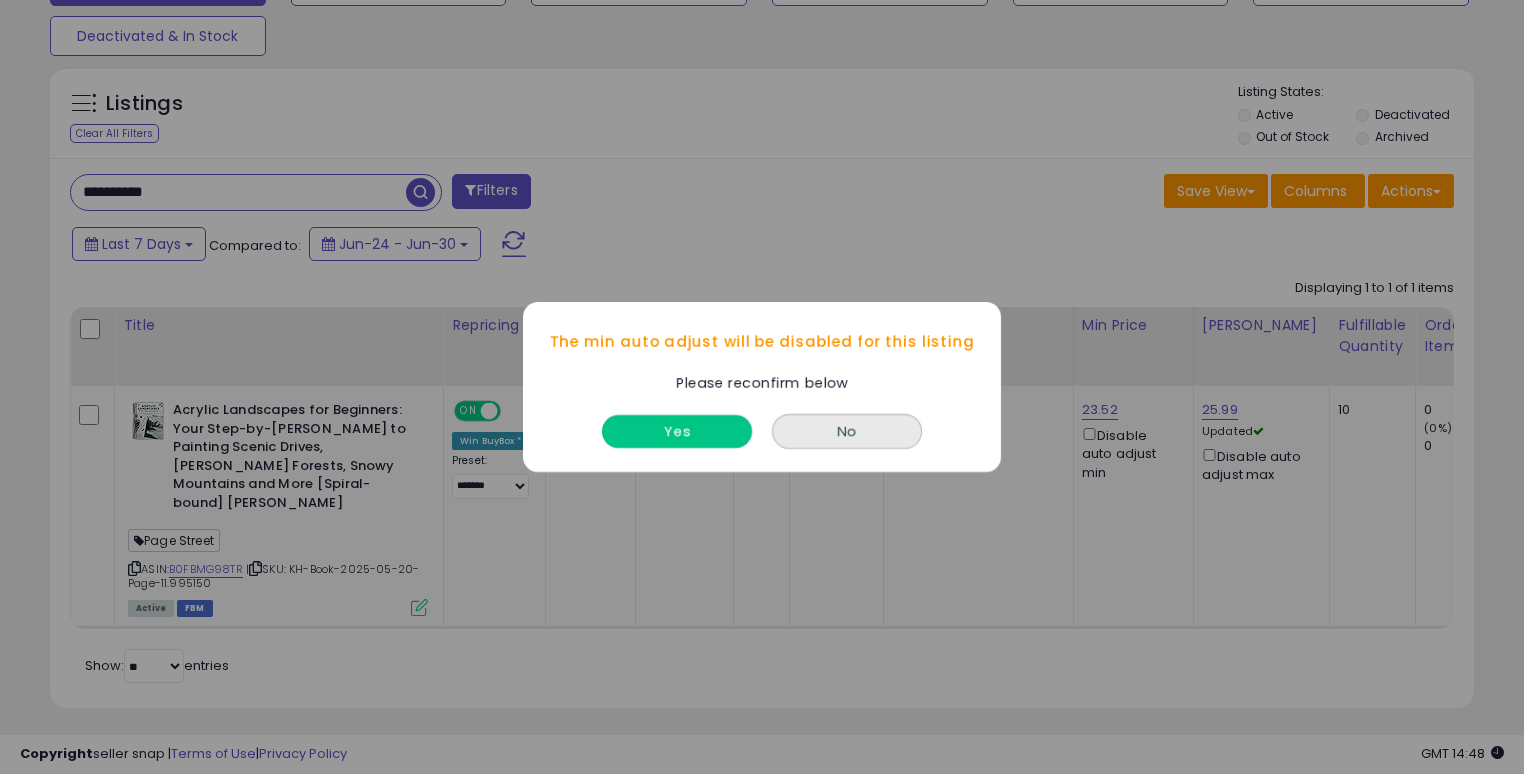 click on "Yes" at bounding box center [677, 431] 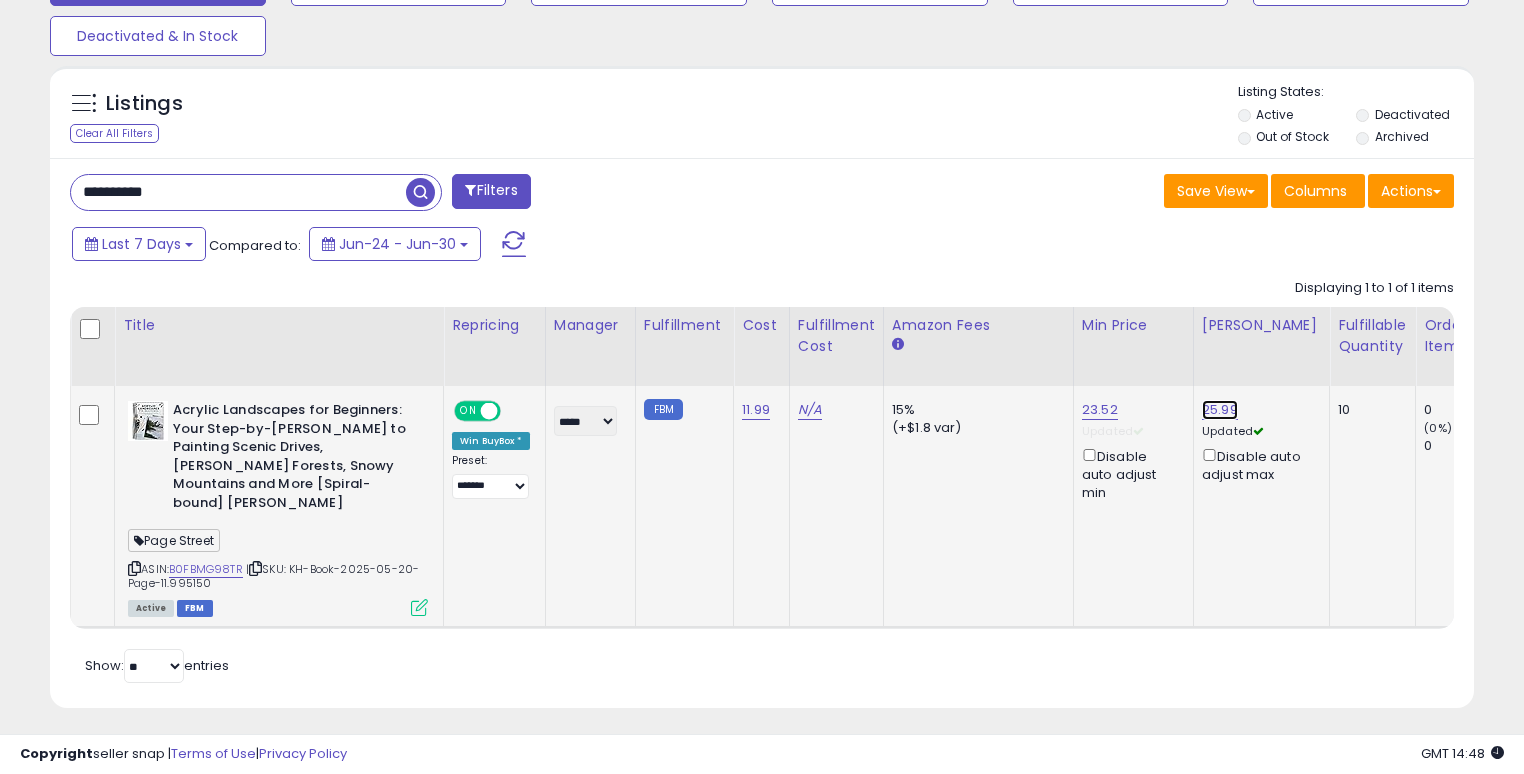 click on "25.99" at bounding box center (1220, 410) 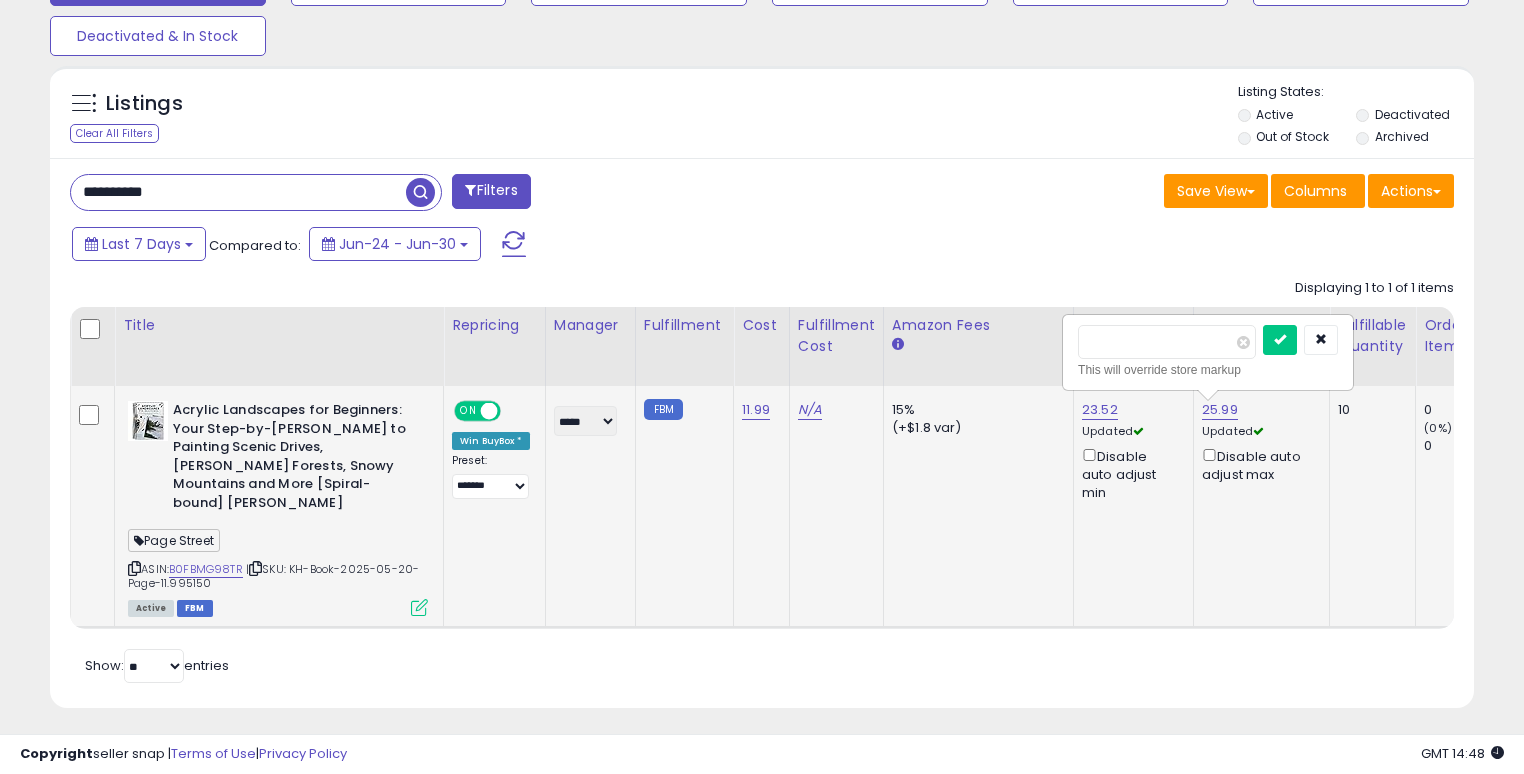 click on "*****" at bounding box center (1167, 342) 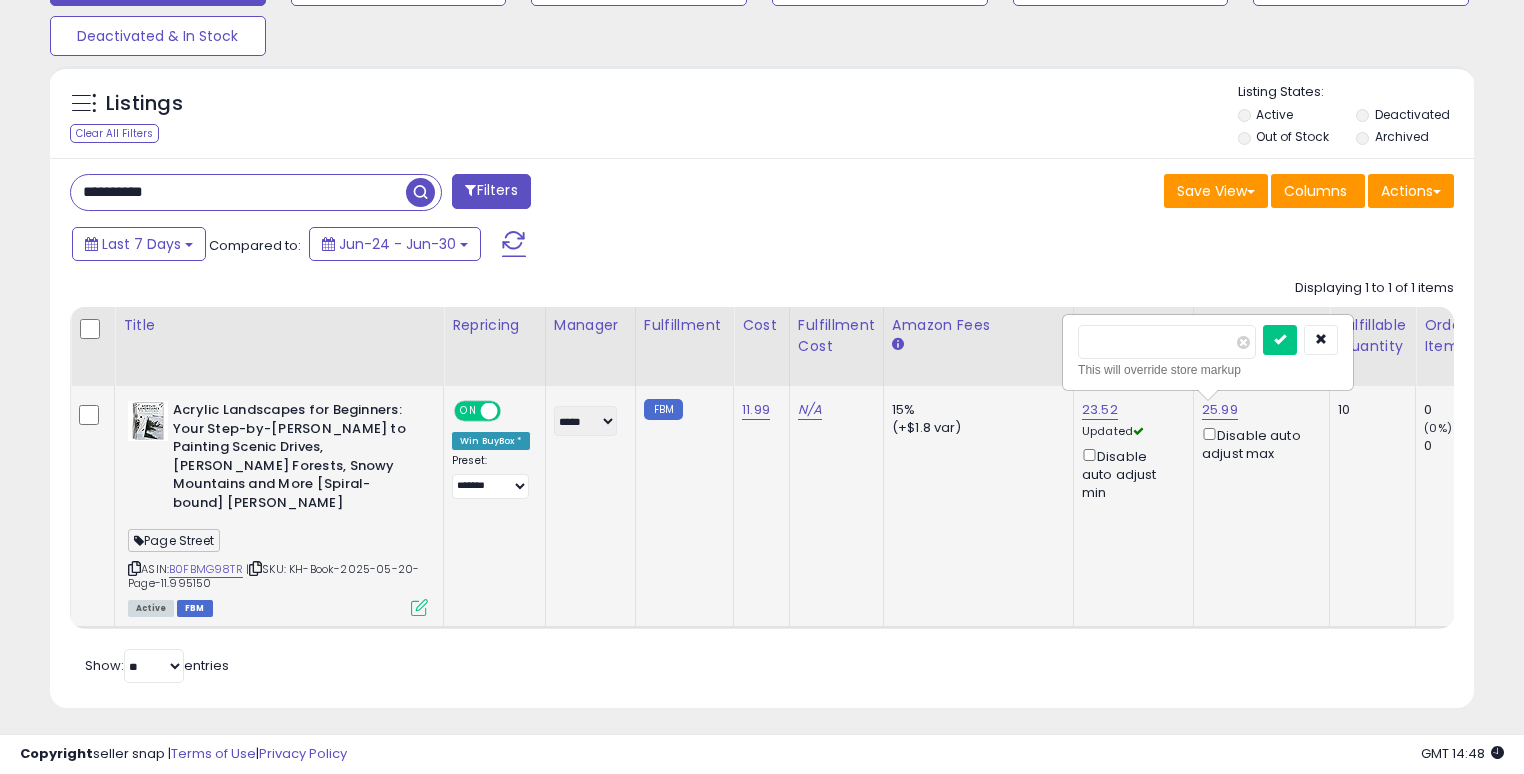 click on "*****" at bounding box center [1167, 342] 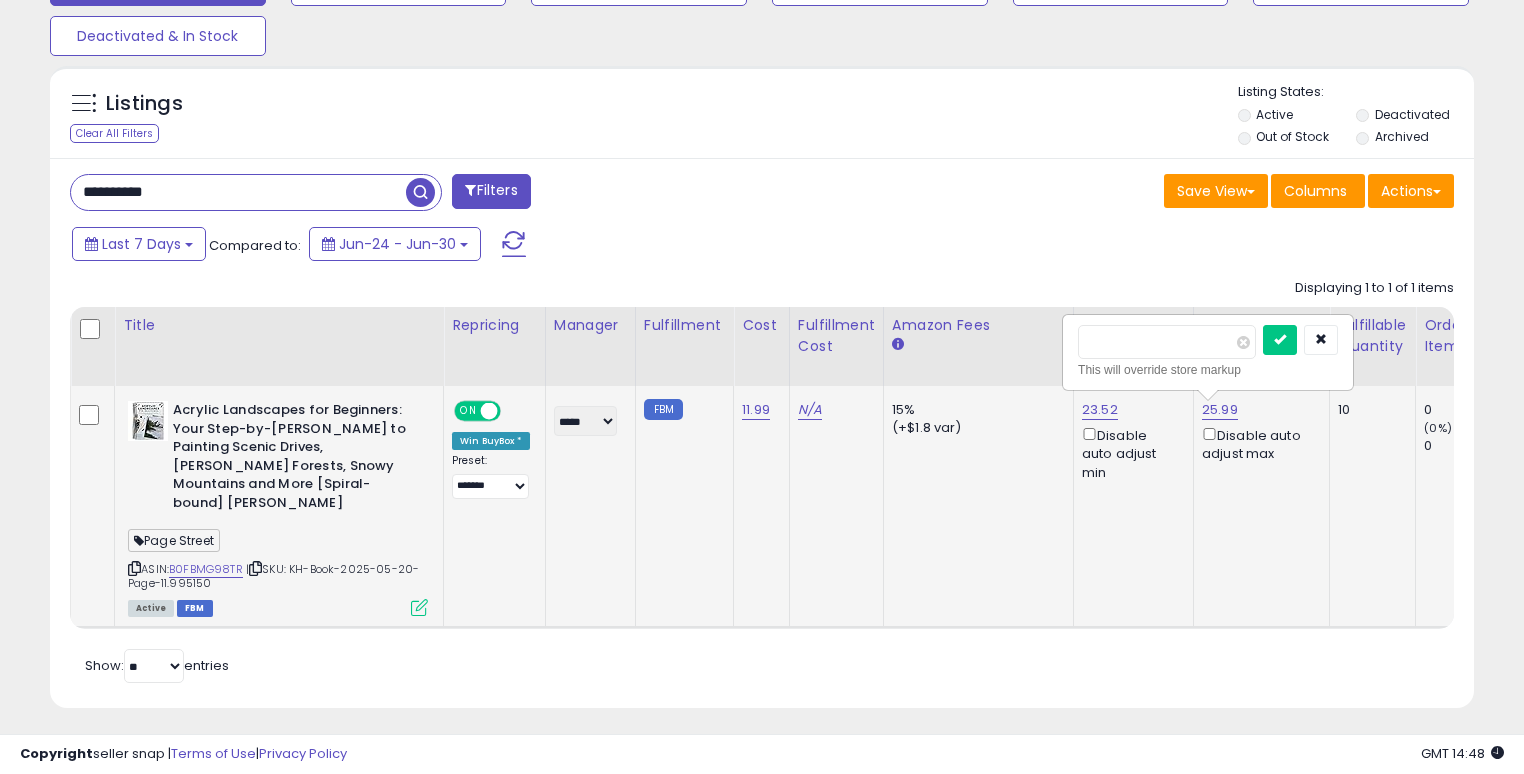 click at bounding box center [1280, 340] 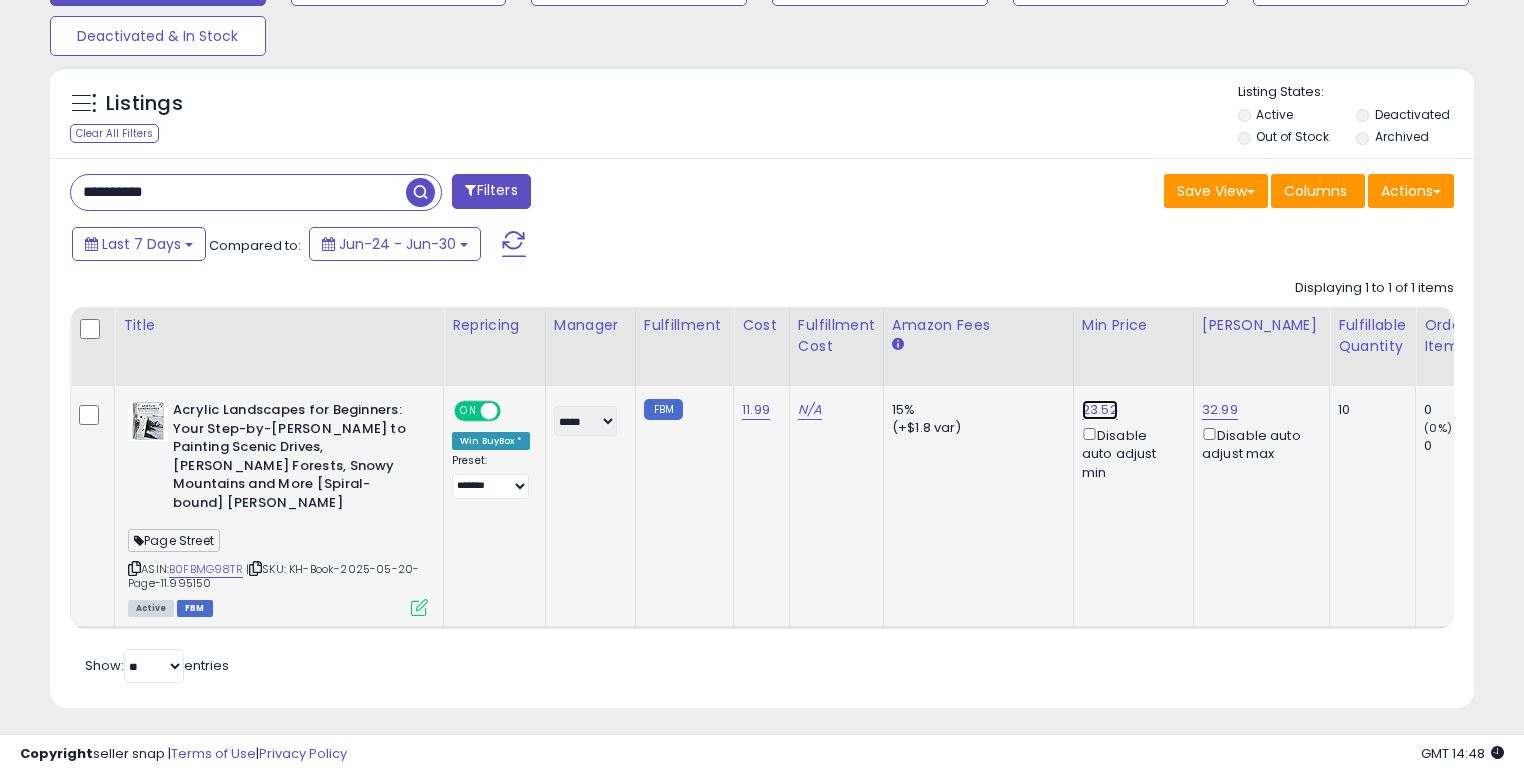 click on "23.52" at bounding box center (1100, 410) 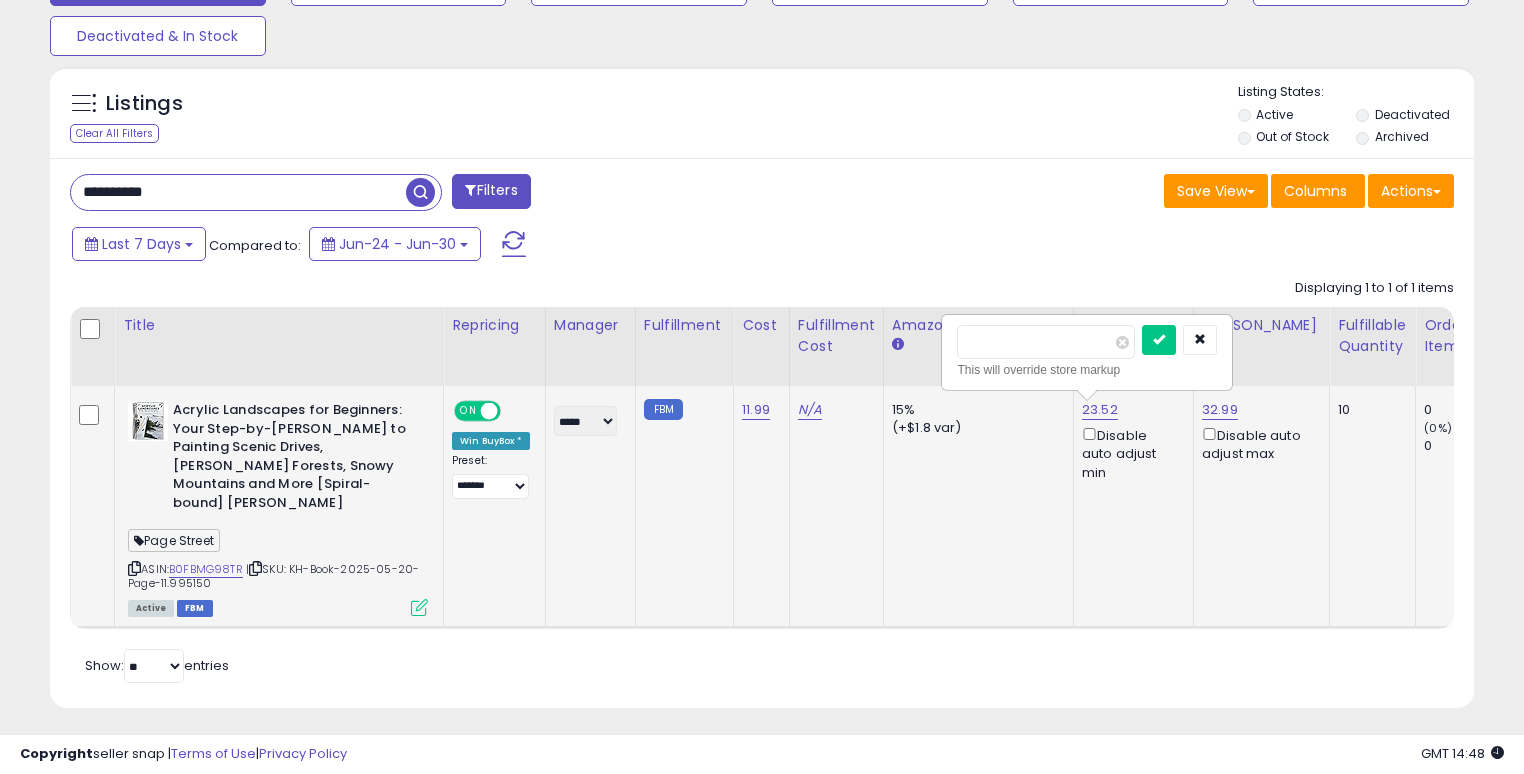 click on "*****" at bounding box center (1046, 342) 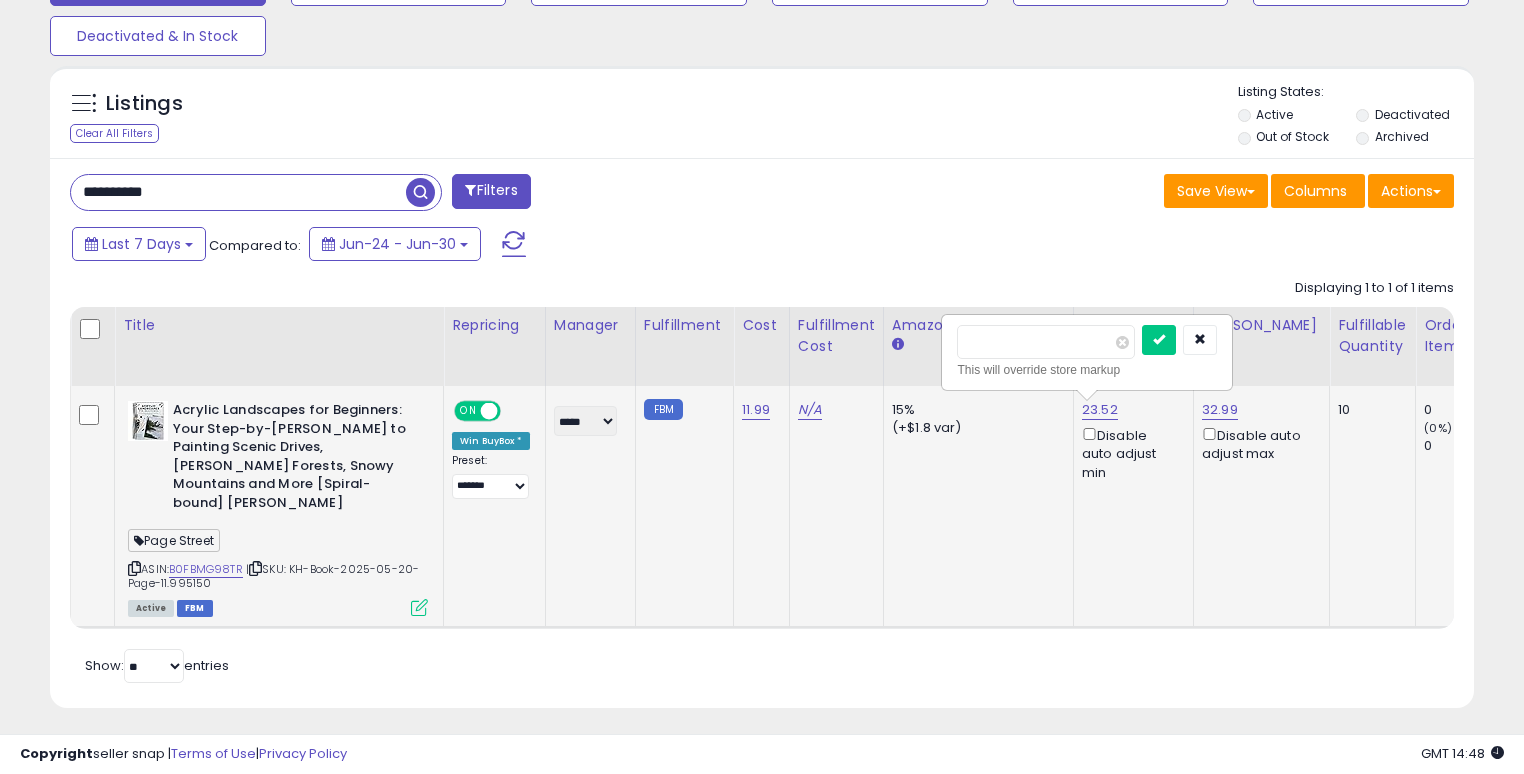 type on "*****" 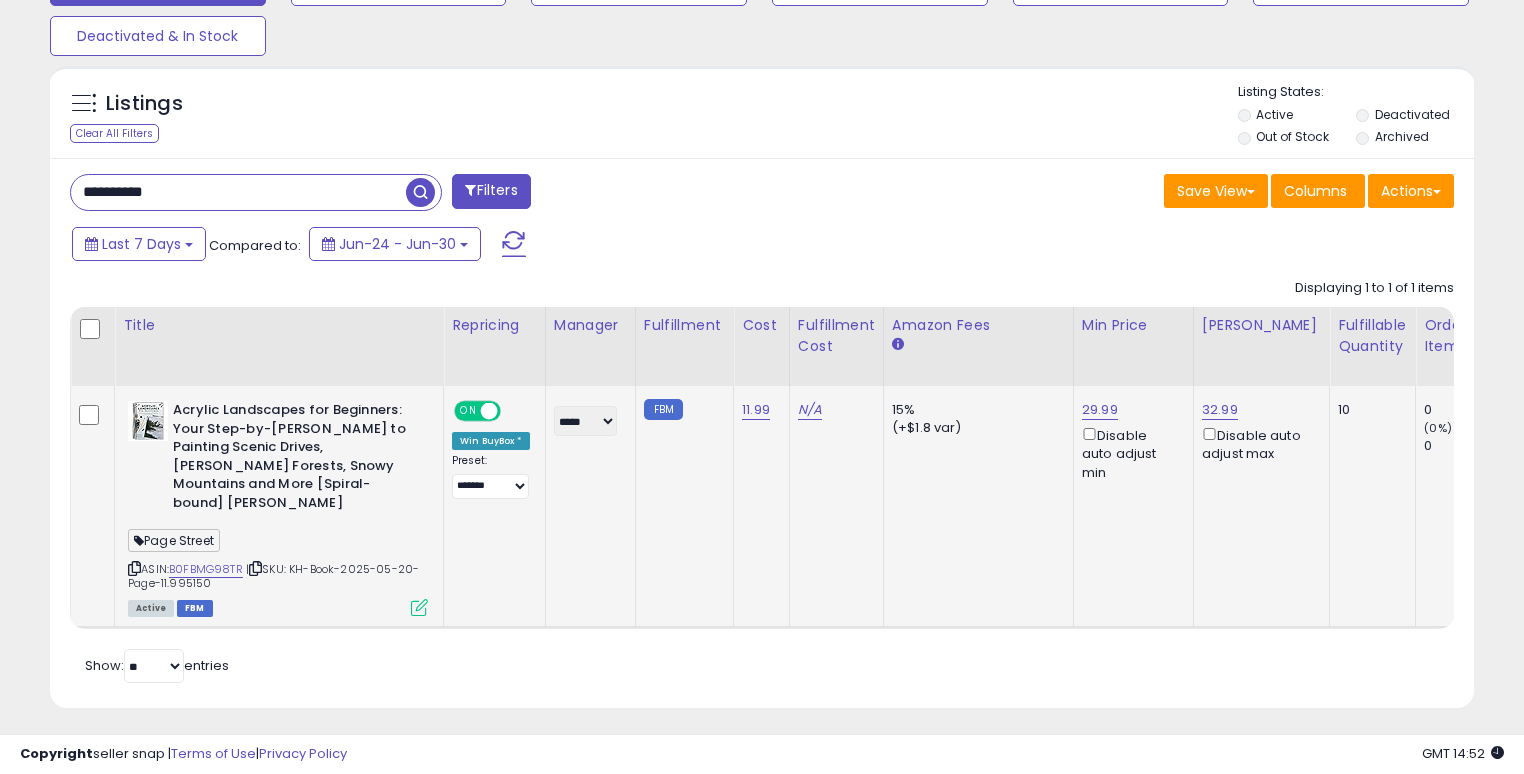 click on "**********" at bounding box center (238, 192) 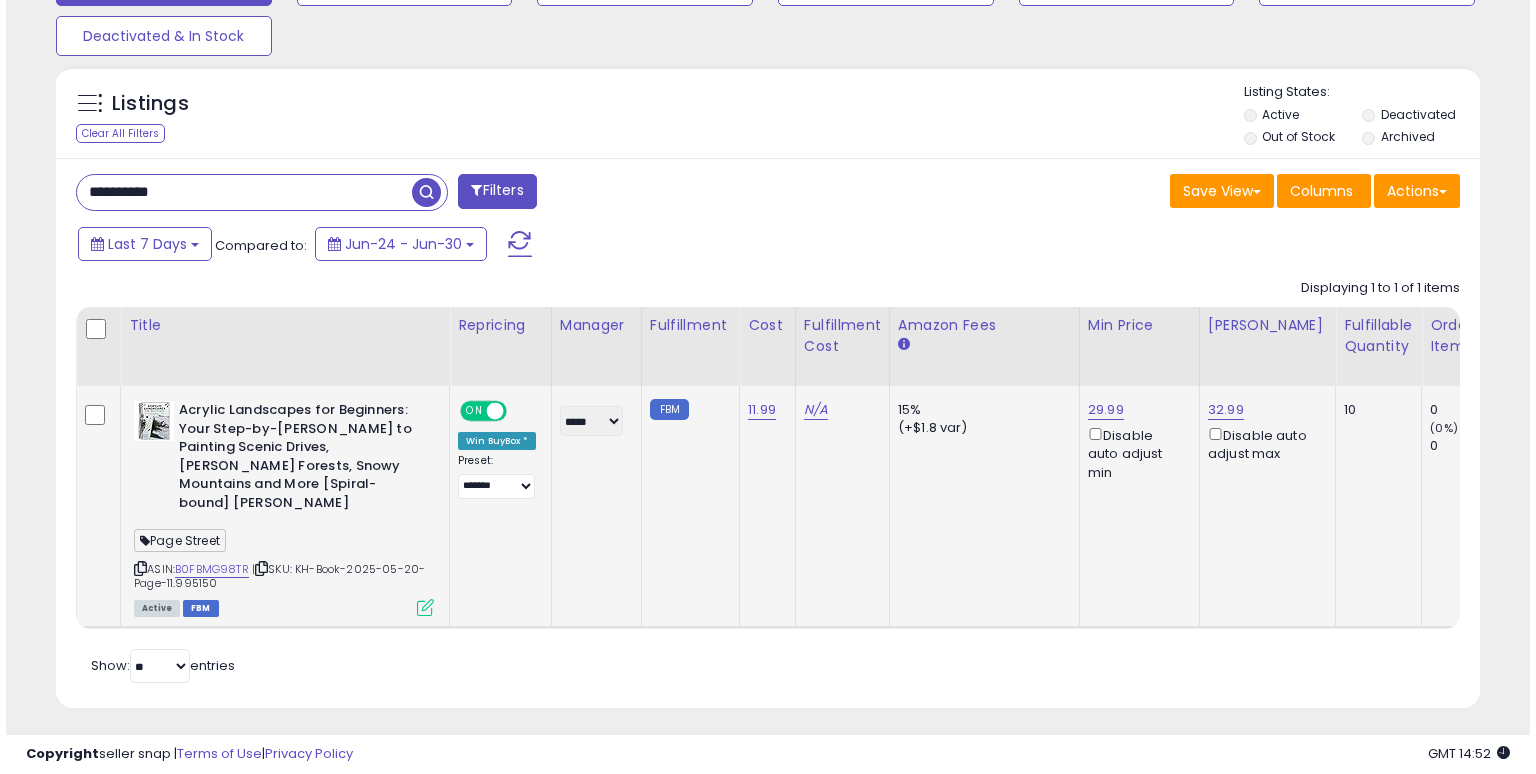 scroll, scrollTop: 441, scrollLeft: 0, axis: vertical 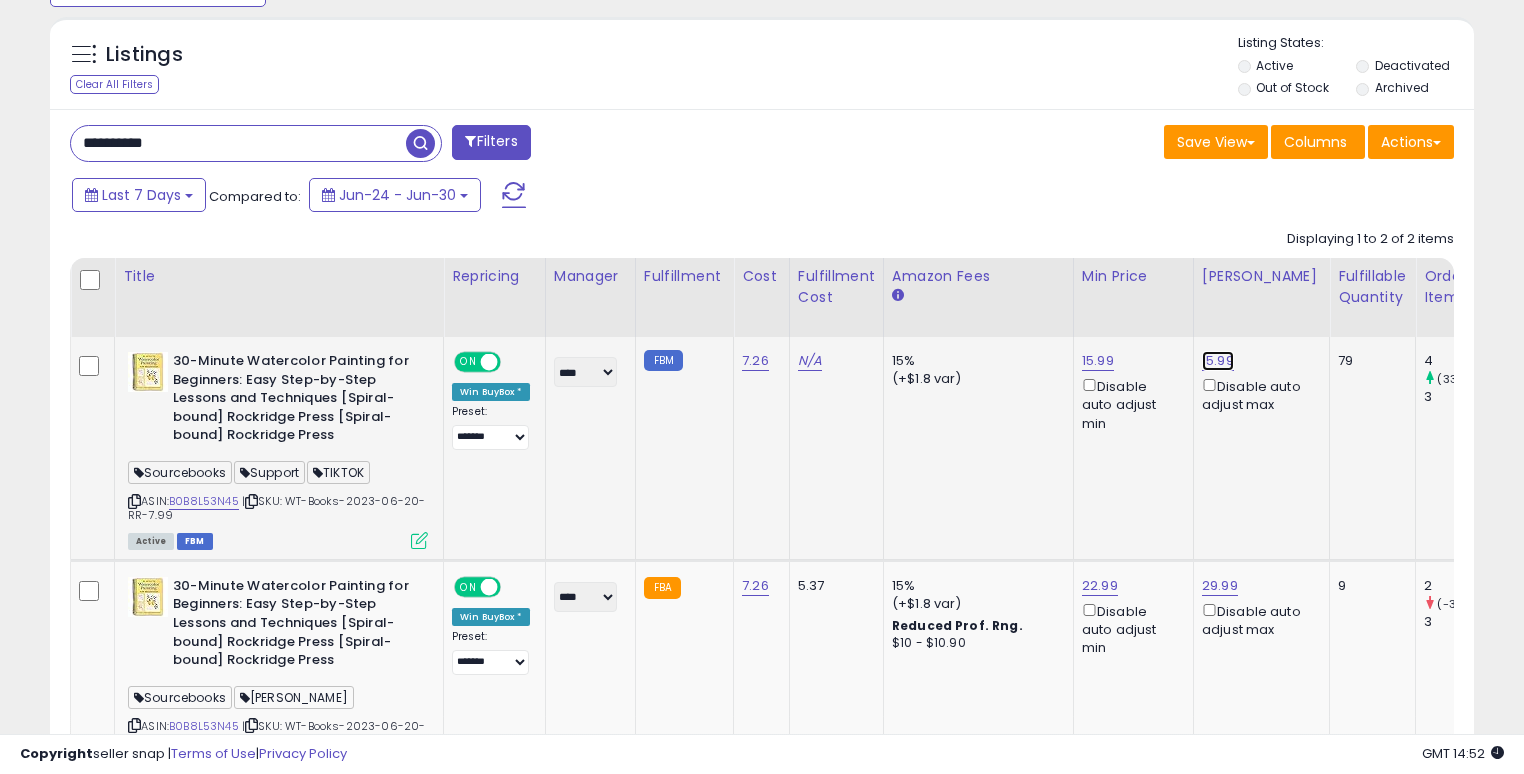 click on "15.99" at bounding box center (1218, 361) 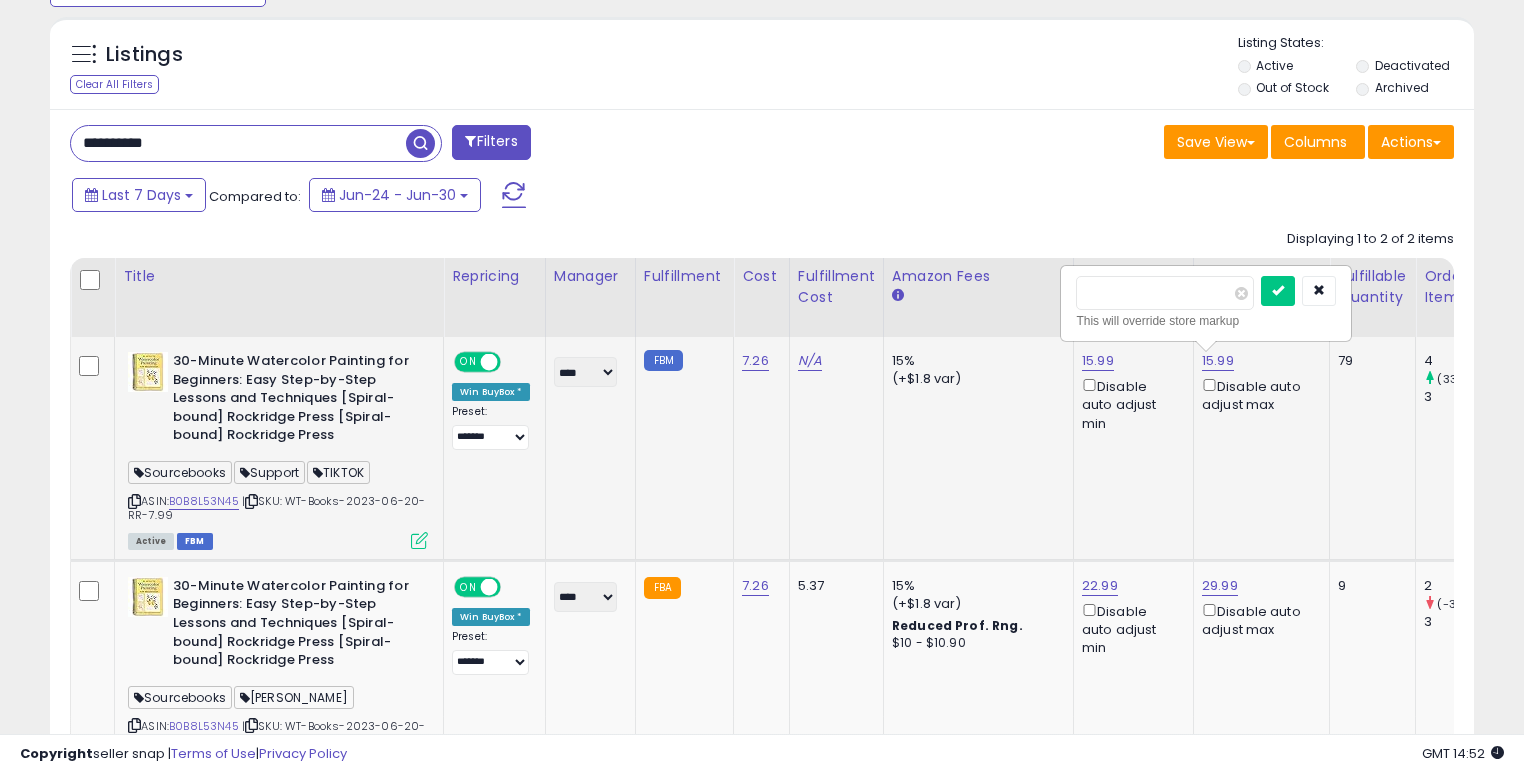 click on "*****" at bounding box center (1165, 293) 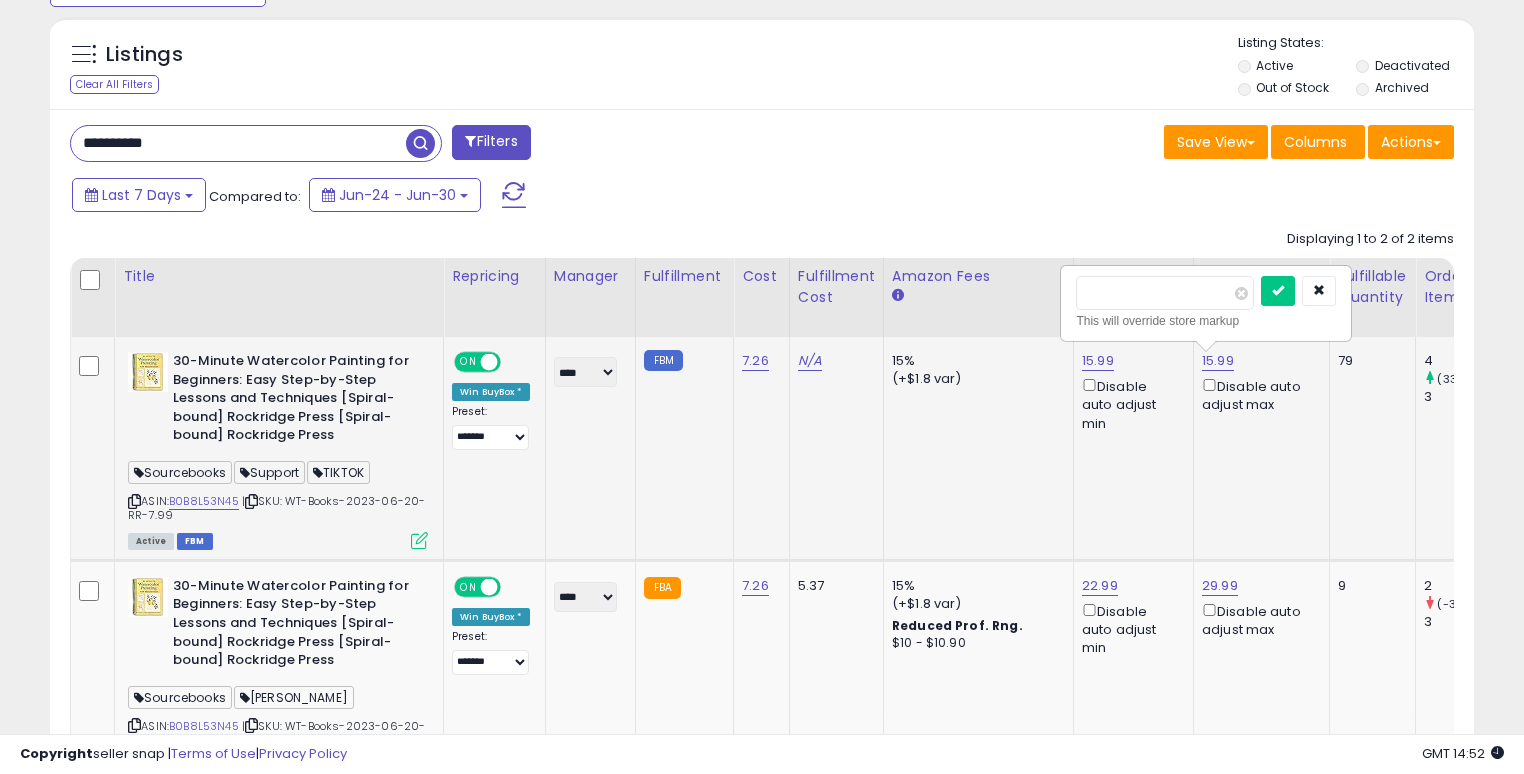 type on "*****" 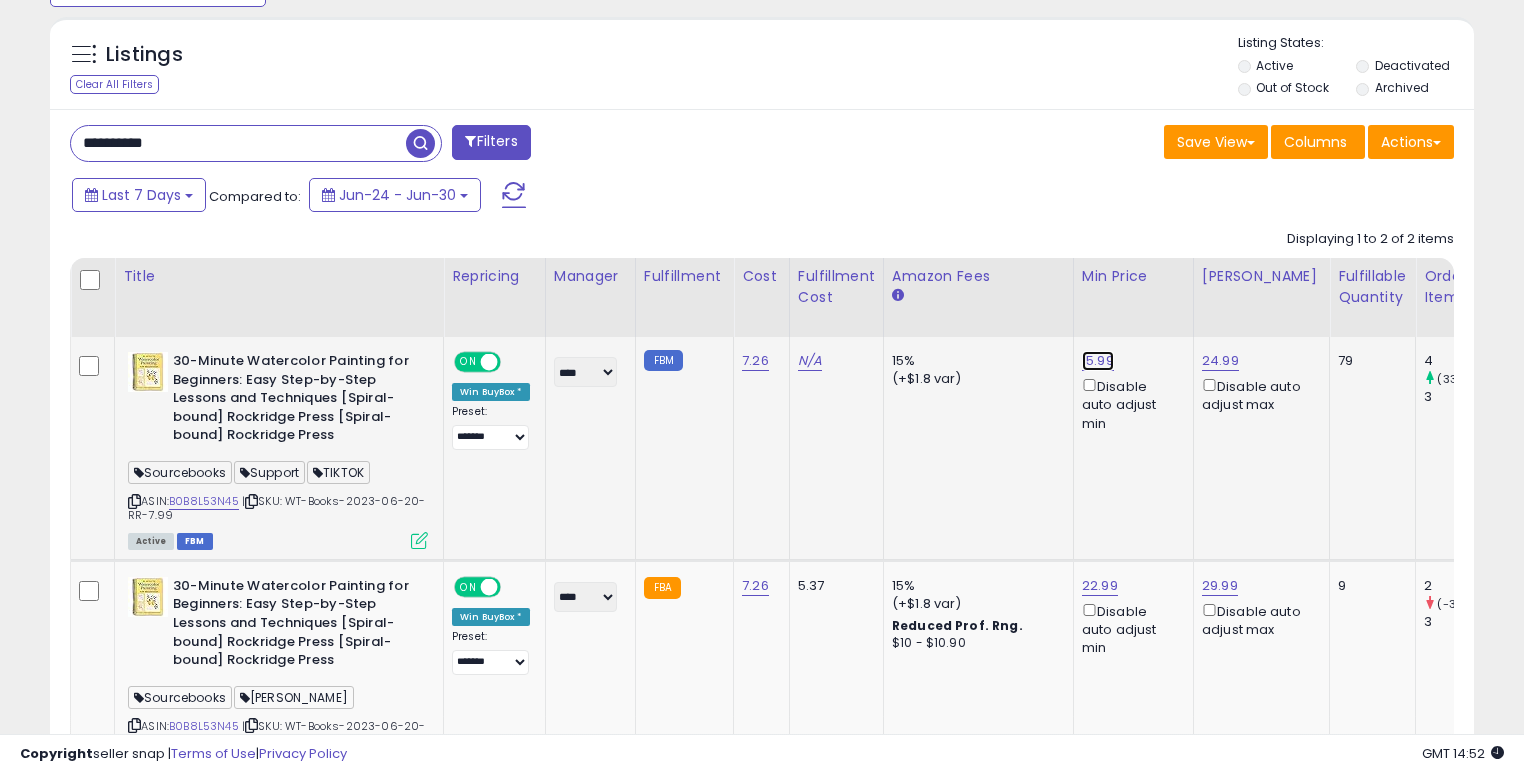 click on "15.99" at bounding box center (1098, 361) 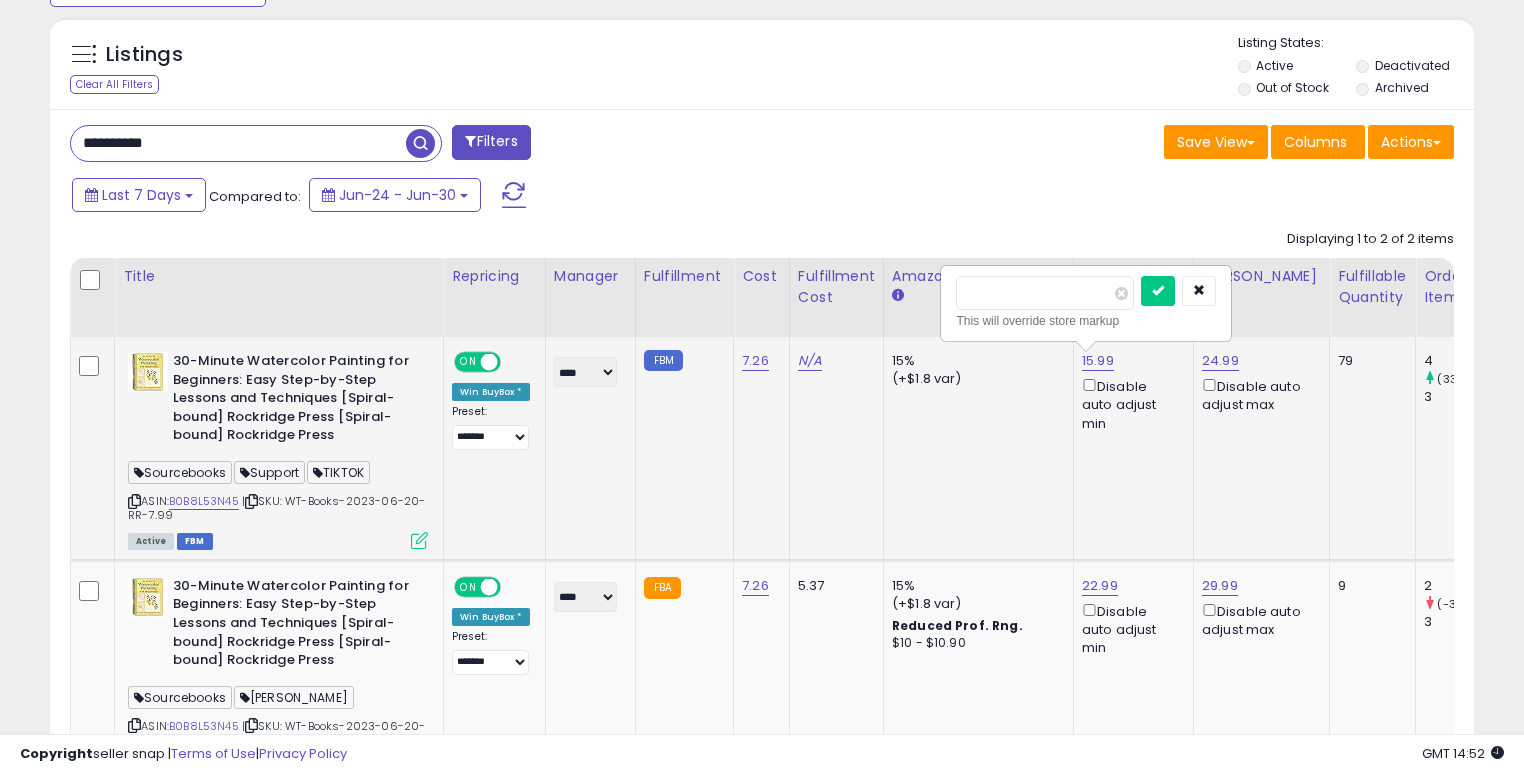 click on "*****" at bounding box center [1045, 293] 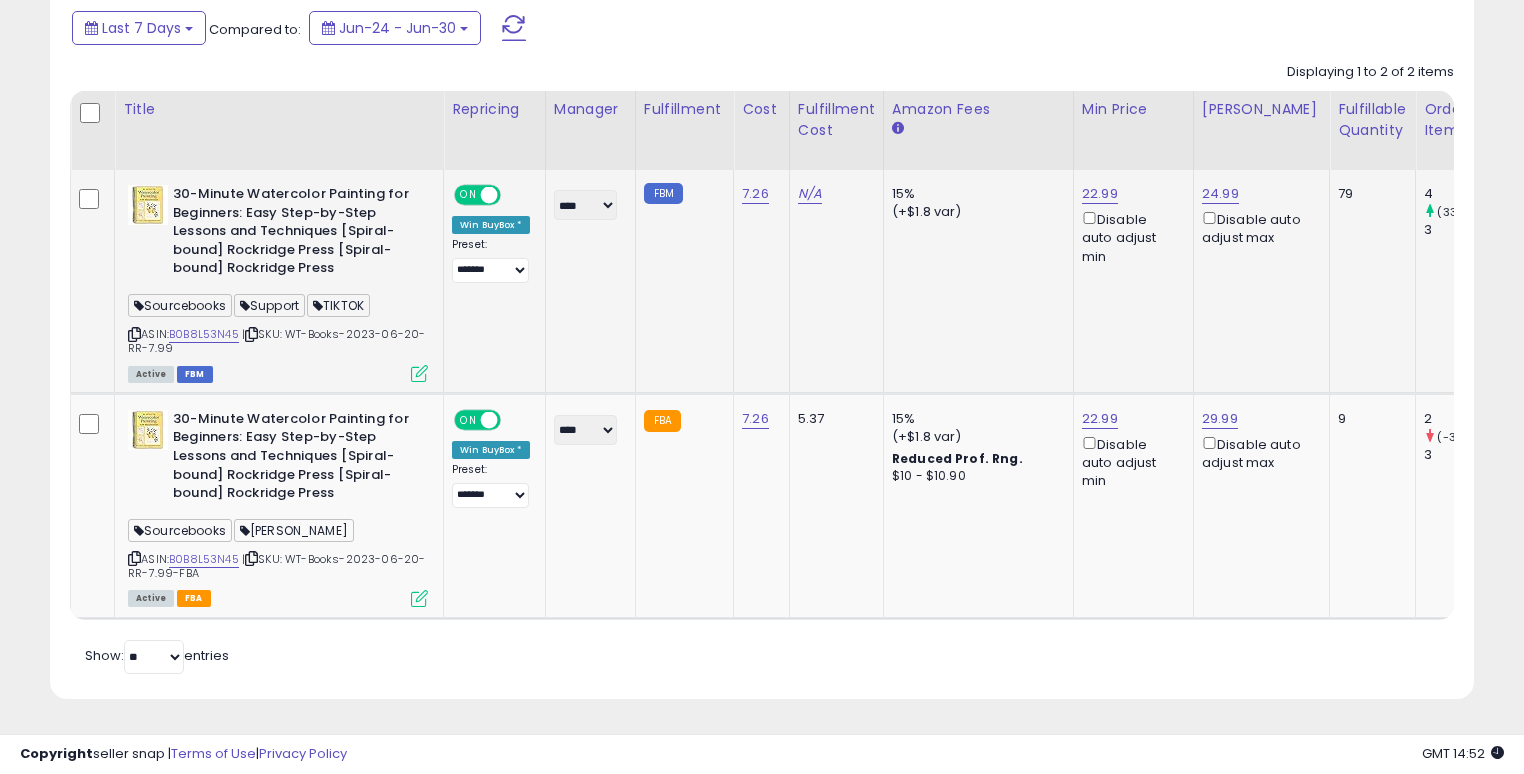 scroll, scrollTop: 889, scrollLeft: 0, axis: vertical 